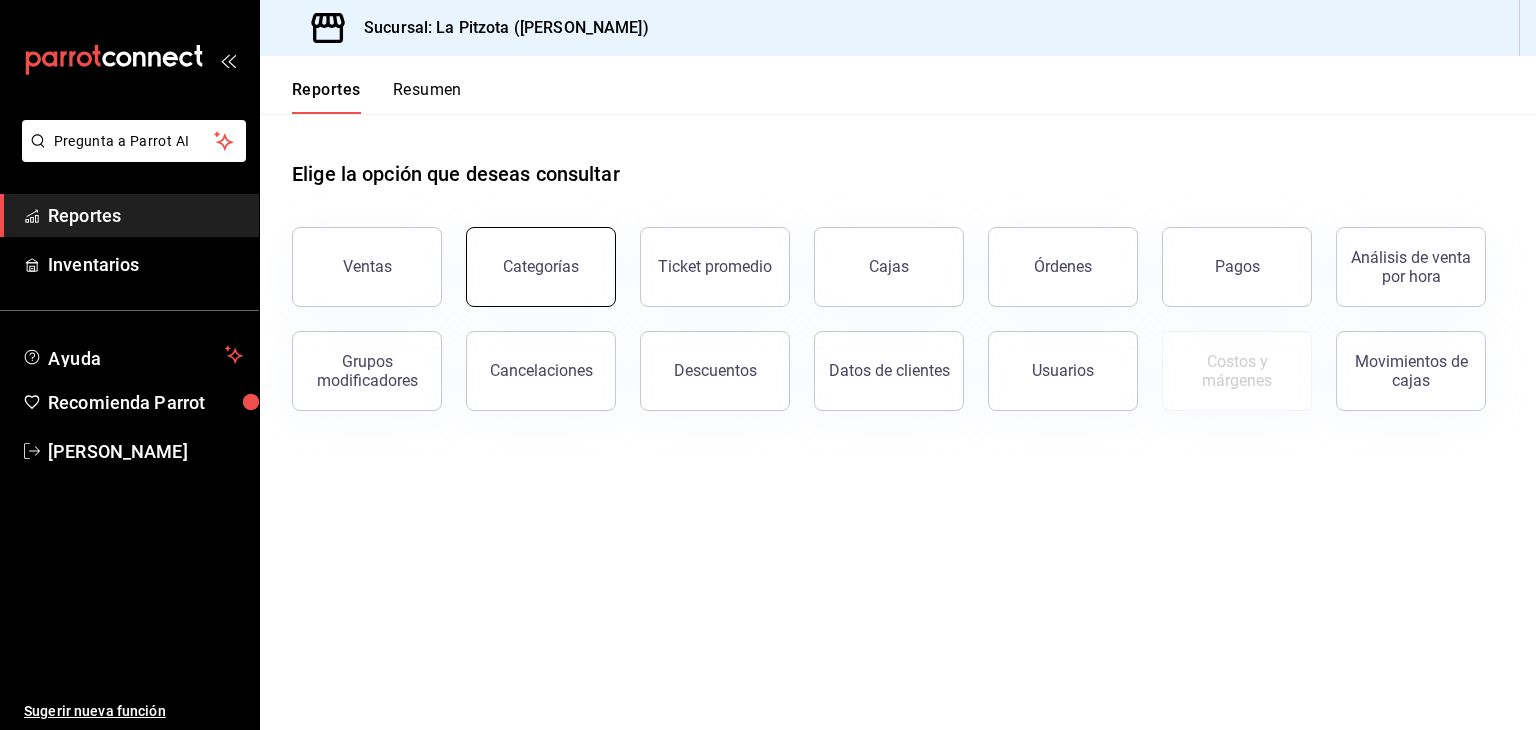 scroll, scrollTop: 0, scrollLeft: 0, axis: both 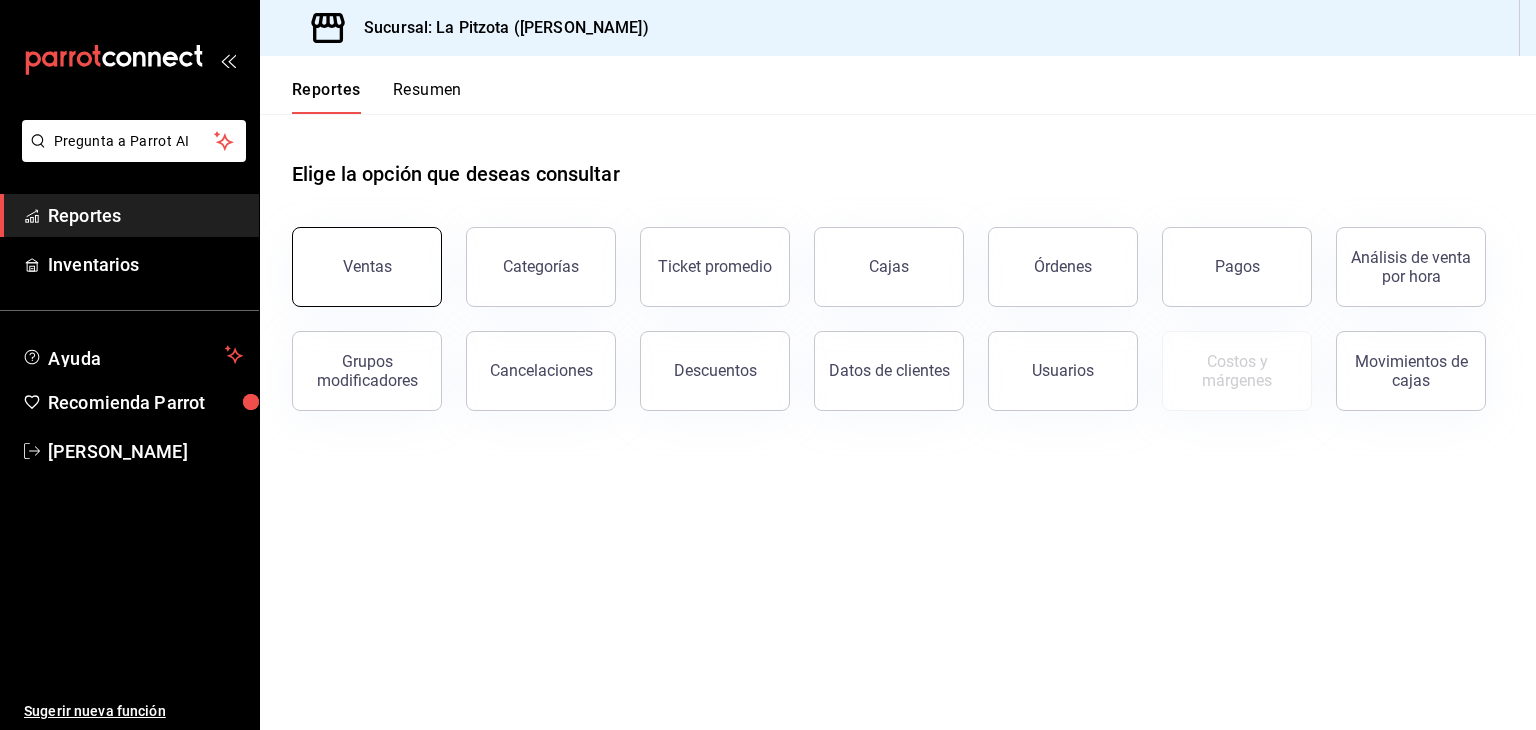 click on "Ventas" at bounding box center (367, 266) 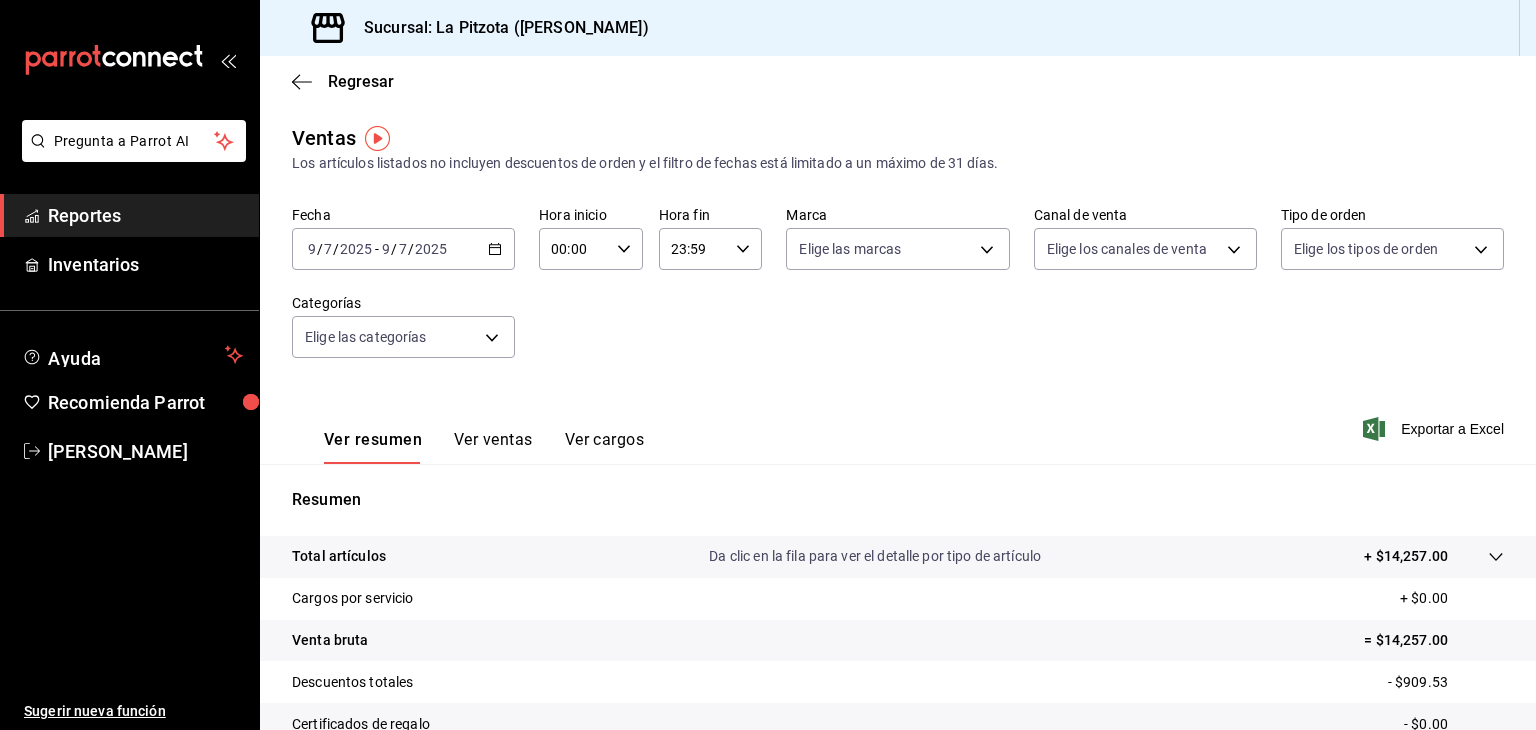 click on "Fecha [DATE] [DATE] - [DATE] [DATE] Hora inicio 00:00 Hora inicio Hora fin 23:59 Hora fin Marca Elige las marcas Canal de venta Elige los canales de venta Tipo de orden Elige los tipos de orden Categorías Elige las categorías" at bounding box center [898, 294] 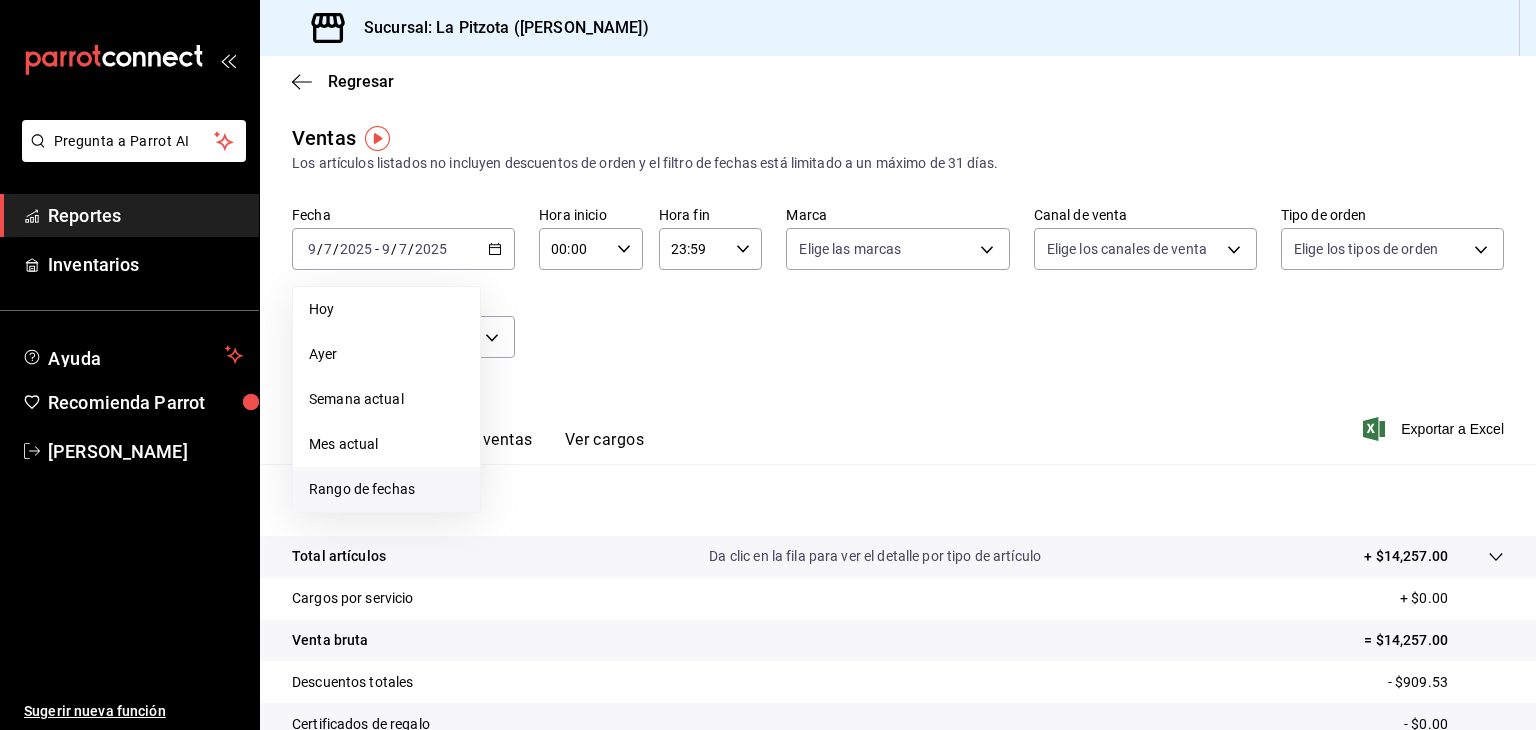 click on "Rango de fechas" at bounding box center [386, 489] 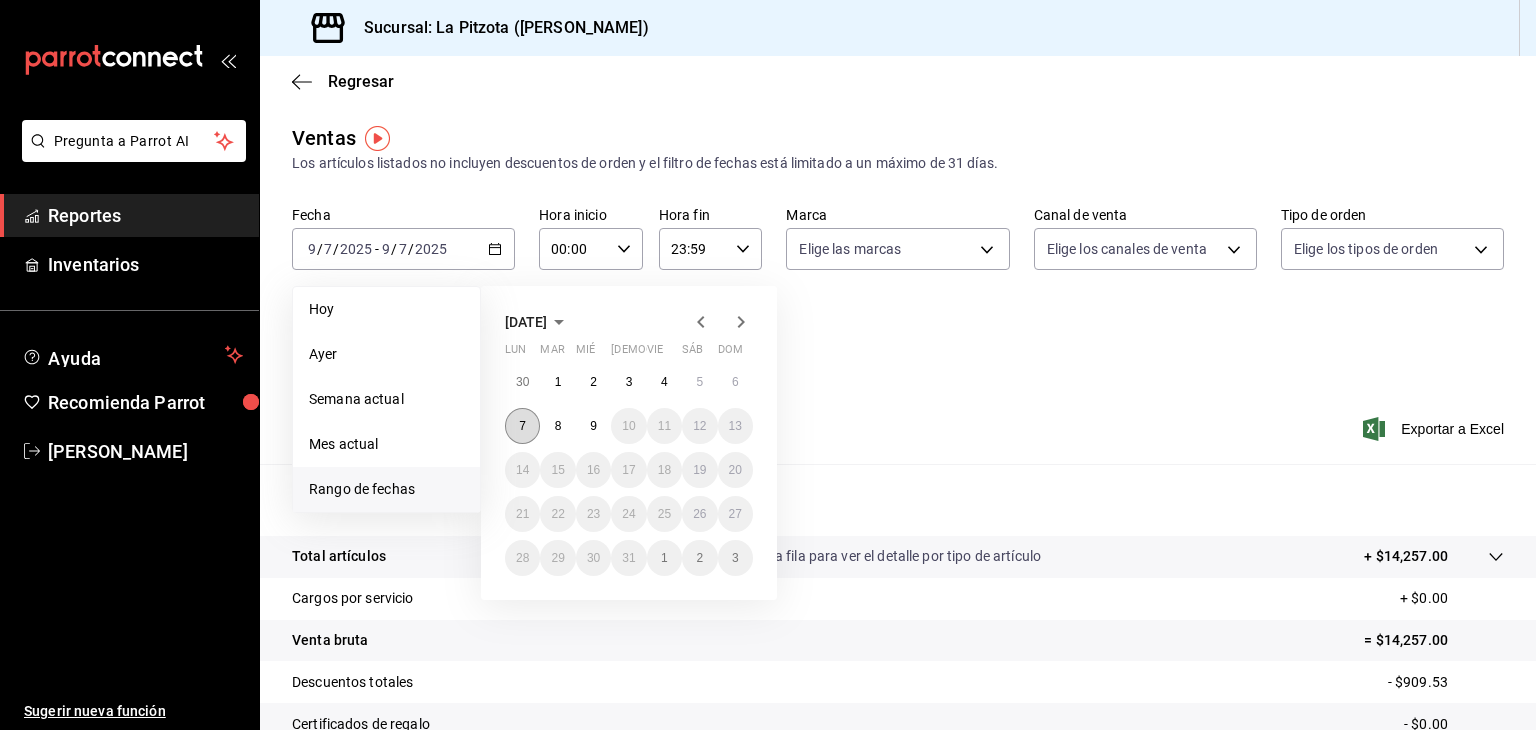 click on "7" at bounding box center (522, 426) 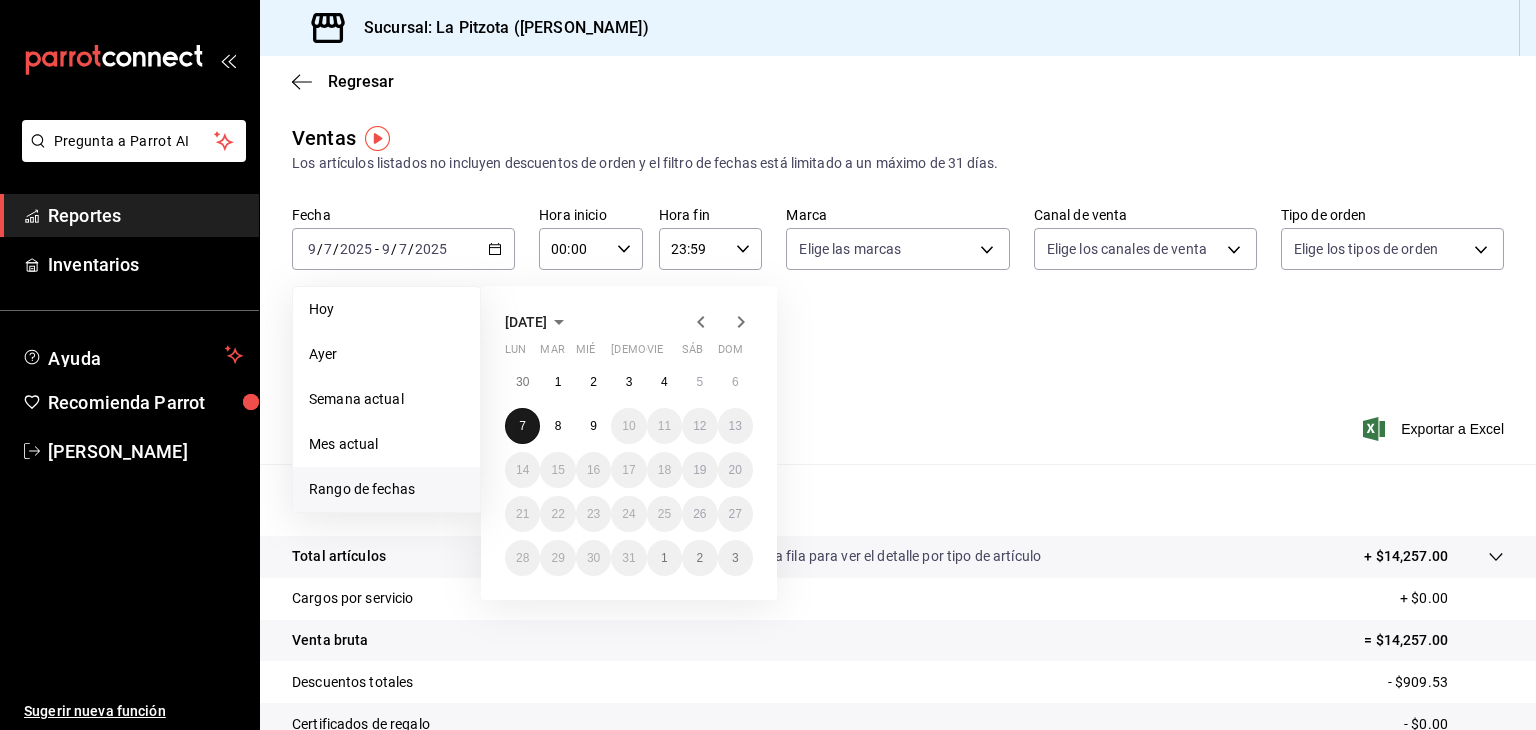 click on "7" at bounding box center (522, 426) 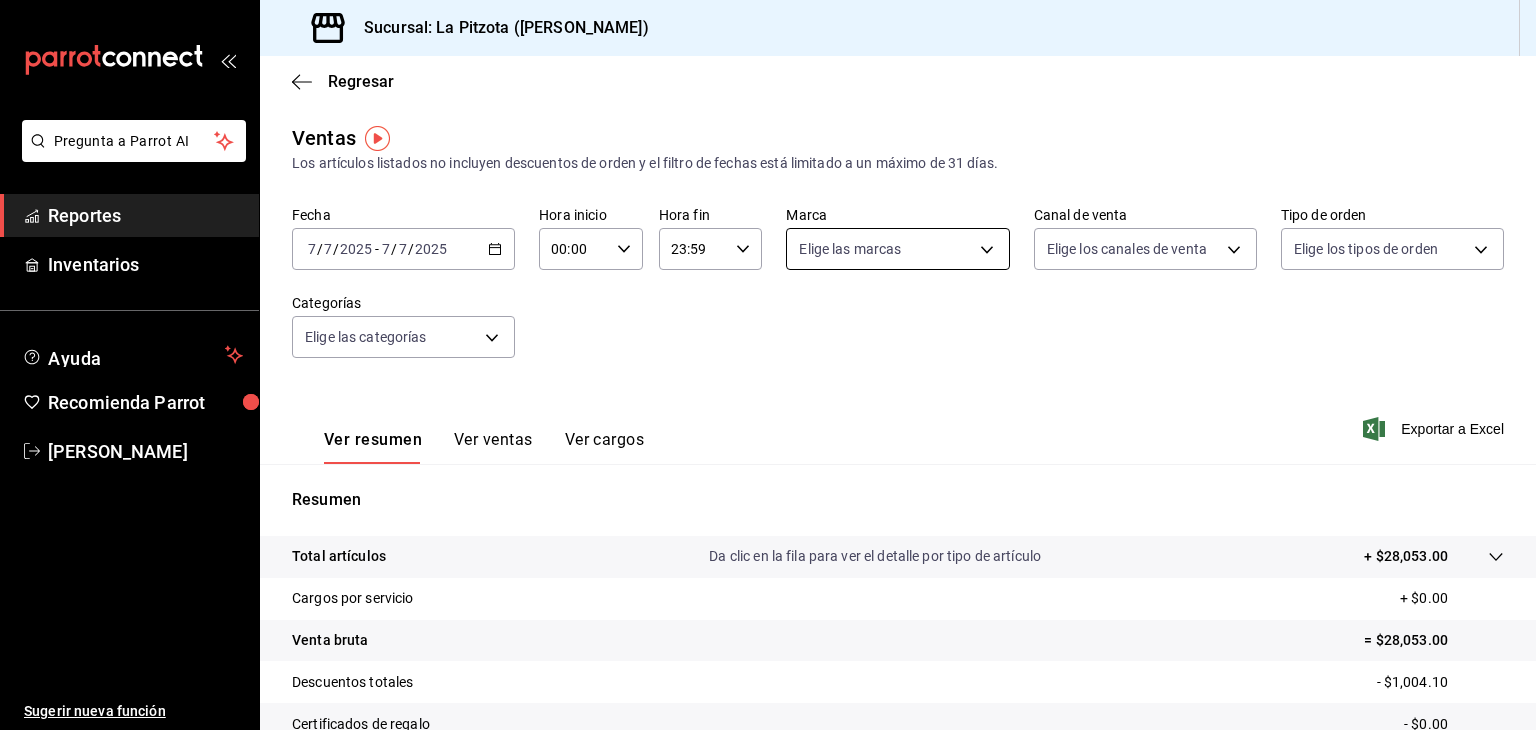 click on "Pregunta a Parrot AI Reportes   Inventarios   Ayuda Recomienda Parrot   [PERSON_NAME]   Sugerir nueva función   Sucursal: La Pitzota ([PERSON_NAME]) Regresar Ventas Los artículos listados no incluyen descuentos de orden y el filtro de fechas está limitado a un máximo de 31 días. Fecha [DATE] [DATE] - [DATE] [DATE] Hora inicio 00:00 Hora inicio Hora fin 23:59 Hora fin Marca Elige las marcas Canal de venta Elige los canales de venta Tipo de orden Elige los tipos de orden Categorías Elige las categorías Ver resumen Ver ventas Ver cargos Exportar a Excel Resumen Total artículos Da clic en la fila para ver el detalle por tipo de artículo + $28,053.00 Cargos por servicio + $0.00 Venta bruta = $28,053.00 Descuentos totales - $1,004.10 Certificados de regalo - $0.00 Venta total = $27,048.90 Impuestos - $3,730.88 Venta neta = $23,318.02 Pregunta a Parrot AI Reportes   Inventarios   Ayuda Recomienda Parrot   [PERSON_NAME]   Sugerir nueva función   GANA 1 MES GRATIS EN TU SUSCRIPCIÓN AQUÍ Ir a video" at bounding box center [768, 365] 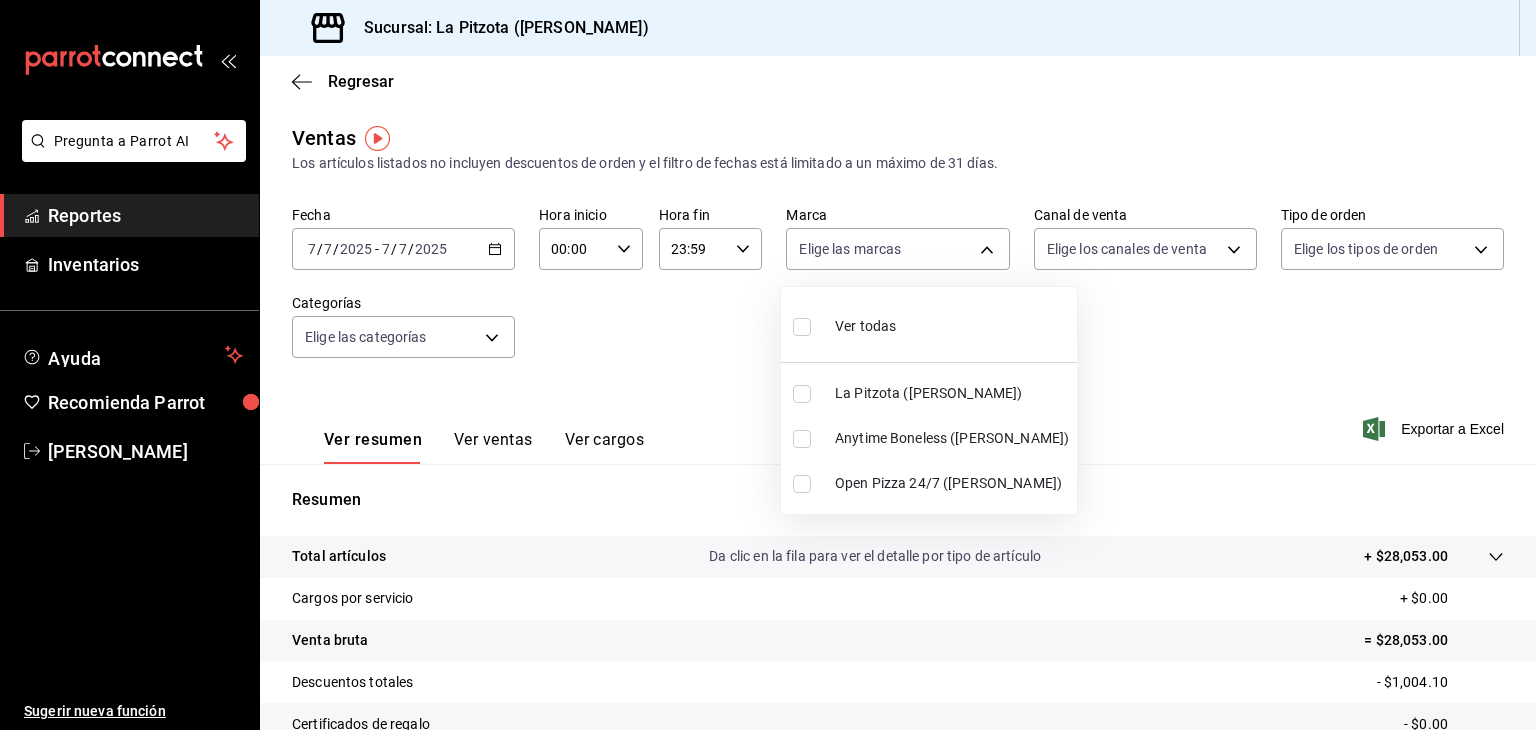 click on "La Pitzota ([PERSON_NAME])" at bounding box center (952, 393) 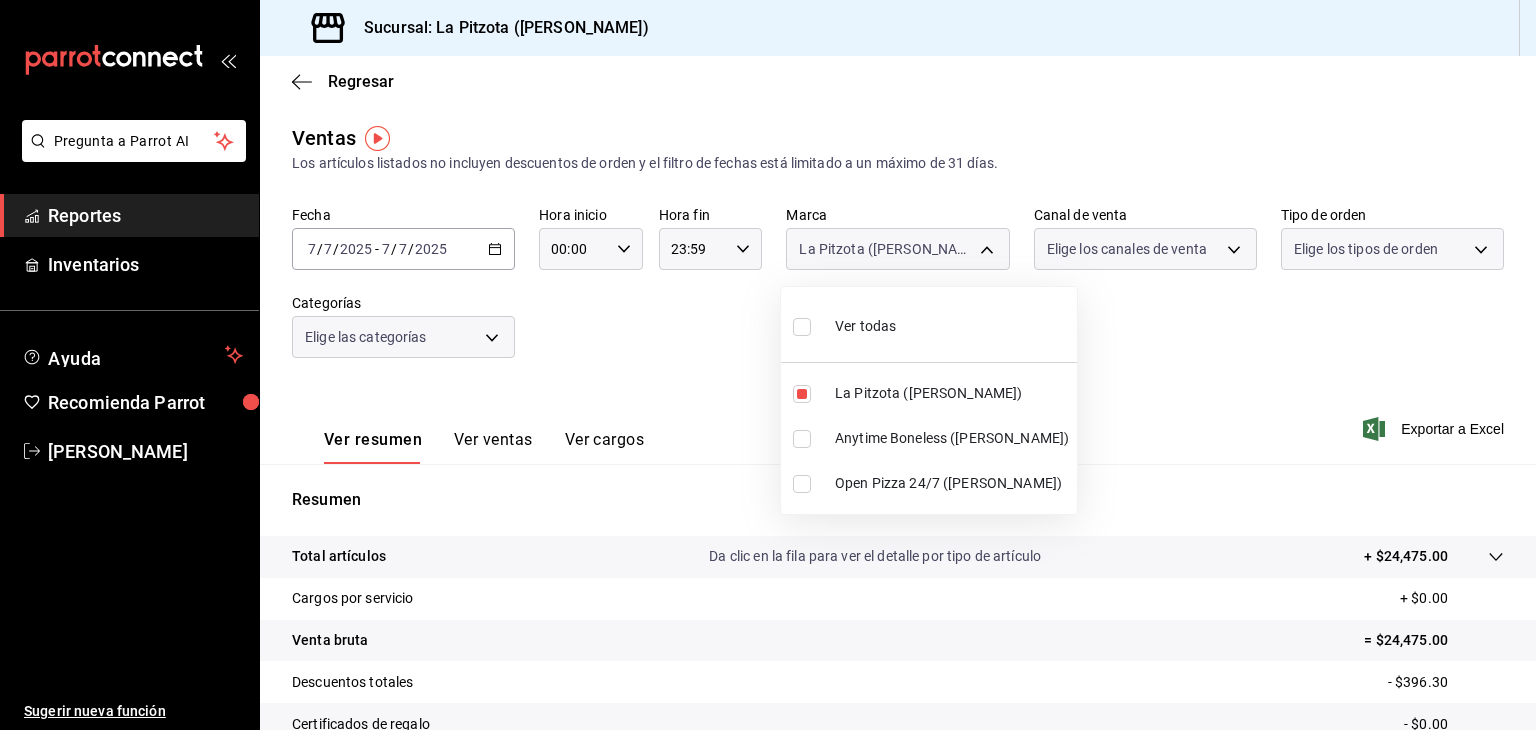 click at bounding box center (768, 365) 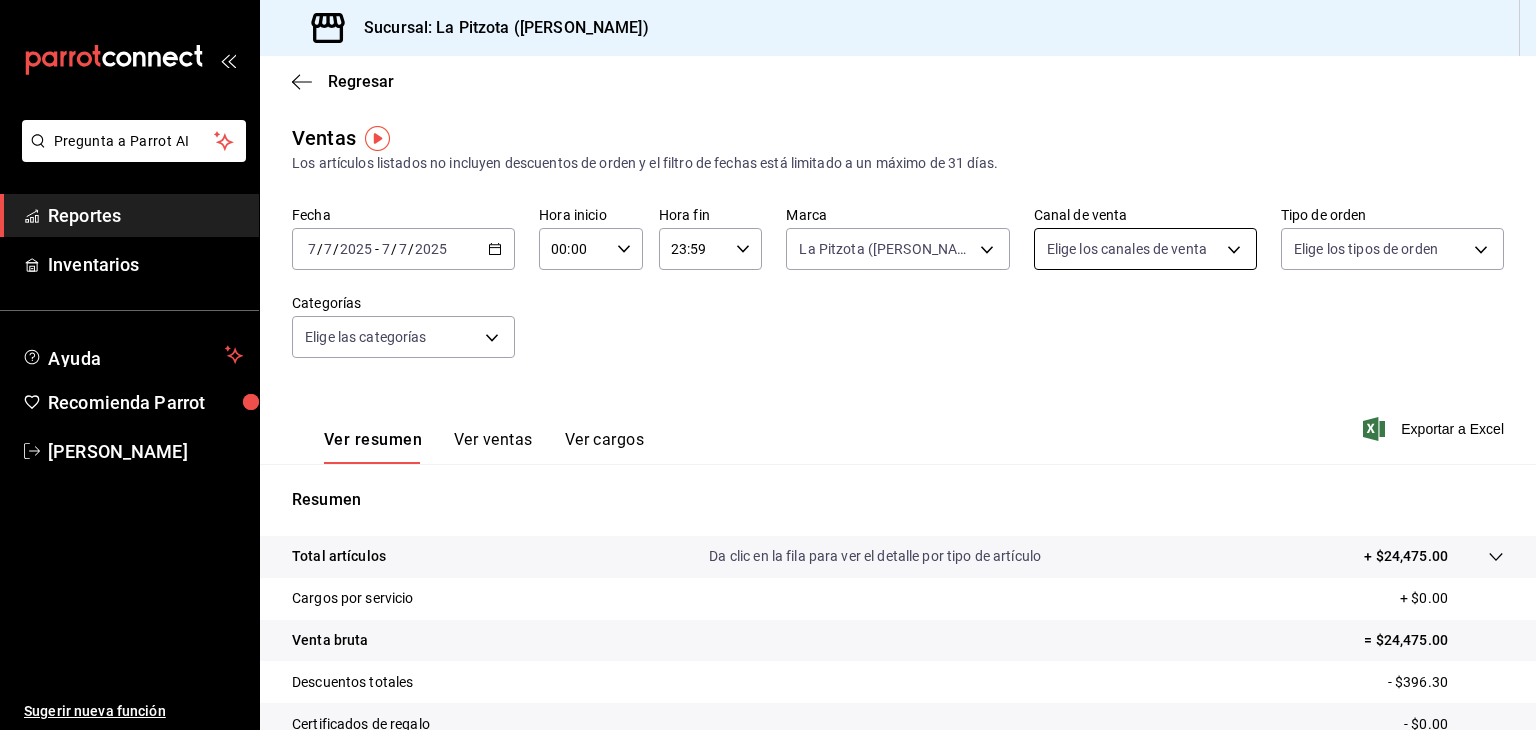 click on "Pregunta a Parrot AI Reportes   Inventarios   Ayuda Recomienda Parrot   [PERSON_NAME]   Sugerir nueva función   Sucursal: La Pitzota ([PERSON_NAME]) Regresar Ventas Los artículos listados no incluyen descuentos de orden y el filtro de fechas está limitado a un máximo de 31 días. Fecha [DATE] [DATE] - [DATE] [DATE] Hora inicio 00:00 Hora inicio Hora fin 23:59 Hora fin Marca La Pitzota ([PERSON_NAME]) 3722eccf-6cf2-48cd-b838-7de1340e0a71 Canal de venta Elige los canales de venta Tipo de orden Elige los tipos de orden Categorías Elige las categorías Ver resumen Ver ventas Ver cargos Exportar a Excel Resumen Total artículos Da clic en la fila para ver el detalle por tipo de artículo + $24,475.00 Cargos por servicio + $0.00 Venta bruta = $24,475.00 Descuentos totales - $396.30 Certificados de regalo - $0.00 Venta total = $24,078.70 Impuestos - $3,321.20 Venta neta = $20,757.50 Pregunta a Parrot AI Reportes   Inventarios   Ayuda Recomienda Parrot   [PERSON_NAME]   Sugerir nueva función   Ir a video" at bounding box center [768, 365] 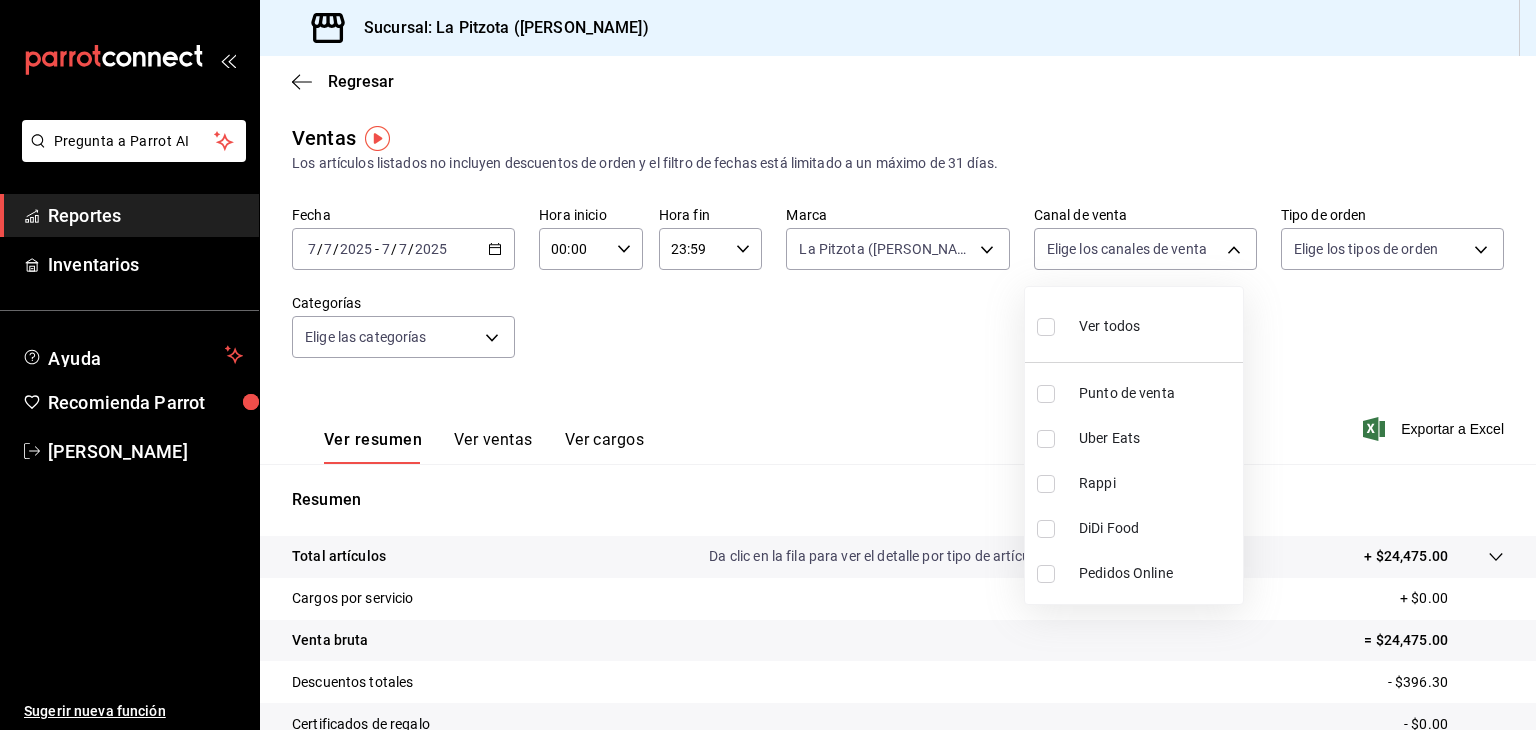 click on "Punto de venta" at bounding box center (1134, 393) 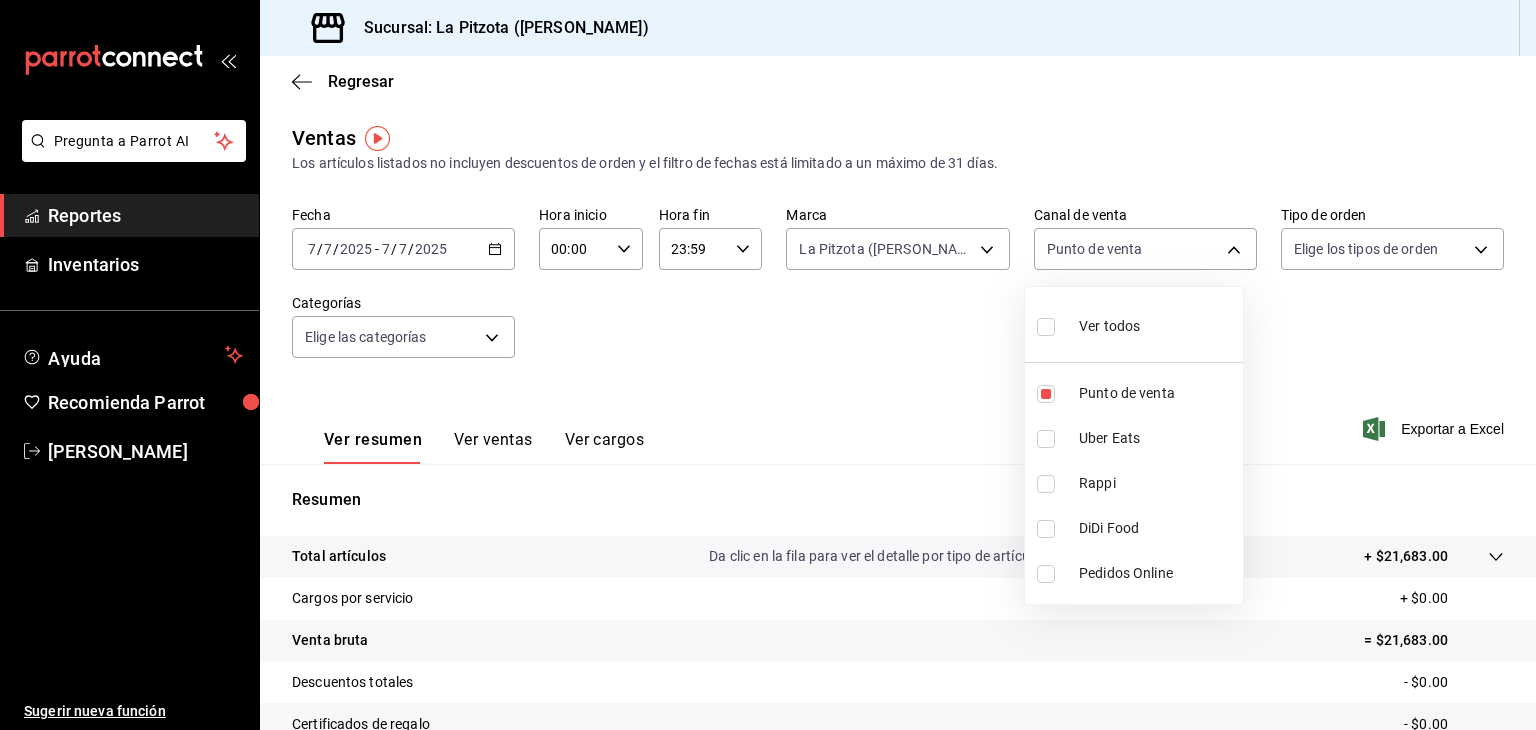 drag, startPoint x: 1228, startPoint y: 352, endPoint x: 1322, endPoint y: 305, distance: 105.09519 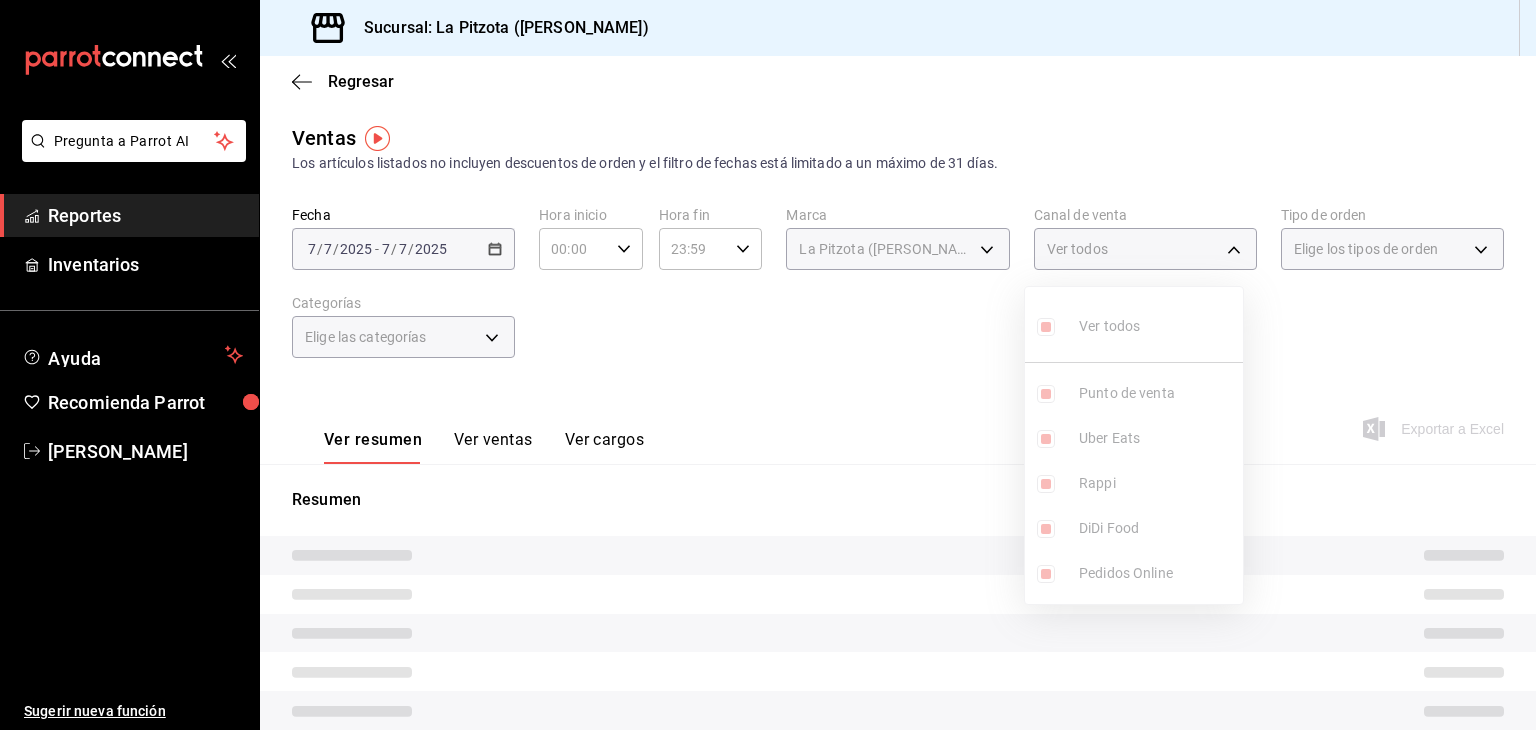 click at bounding box center [768, 365] 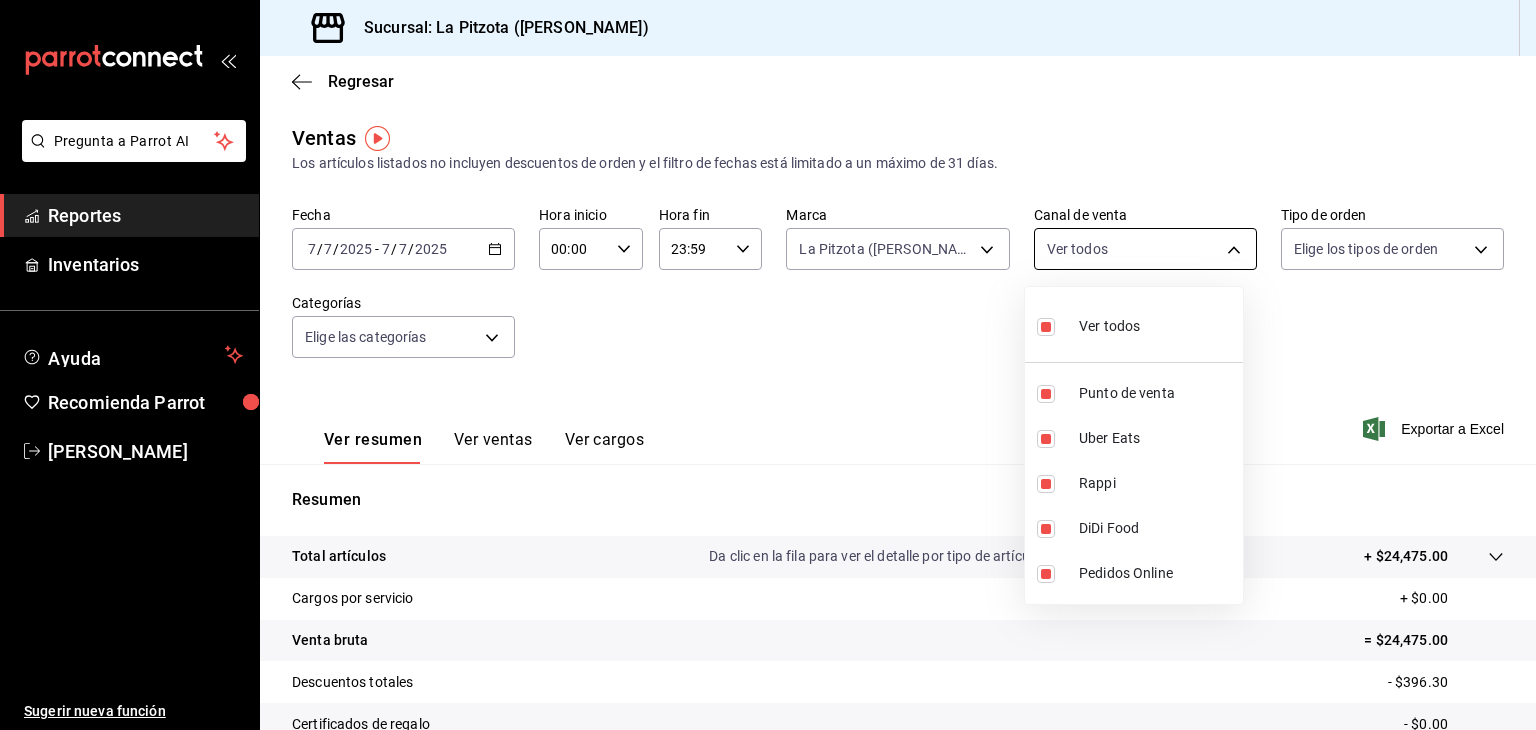 click on "Pregunta a Parrot AI Reportes   Inventarios   Ayuda Recomienda Parrot   [PERSON_NAME]   Sugerir nueva función   Sucursal: La Pitzota ([PERSON_NAME]) Regresar Ventas Los artículos listados no incluyen descuentos de orden y el filtro de fechas está limitado a un máximo de 31 días. Fecha [DATE] [DATE] - [DATE] [DATE] Hora inicio 00:00 Hora inicio Hora fin 23:59 Hora fin Marca La Pitzota ([PERSON_NAME]) 3722eccf-6cf2-48cd-b838-7de1340e0a71 Canal de venta Ver todos PARROT,UBER_EATS,RAPPI,DIDI_FOOD,ONLINE Tipo de orden Elige los tipos de orden Categorías Elige las categorías Ver resumen Ver ventas Ver cargos Exportar a Excel Resumen Total artículos Da clic en la fila para ver el detalle por tipo de artículo + $24,475.00 Cargos por servicio + $0.00 Venta bruta = $24,475.00 Descuentos totales - $396.30 Certificados de regalo - $0.00 Venta total = $24,078.70 Impuestos - $3,321.20 Venta neta = $20,757.50 Pregunta a Parrot AI Reportes   Inventarios   Ayuda Recomienda Parrot   [PERSON_NAME]     Ir a video" at bounding box center (768, 365) 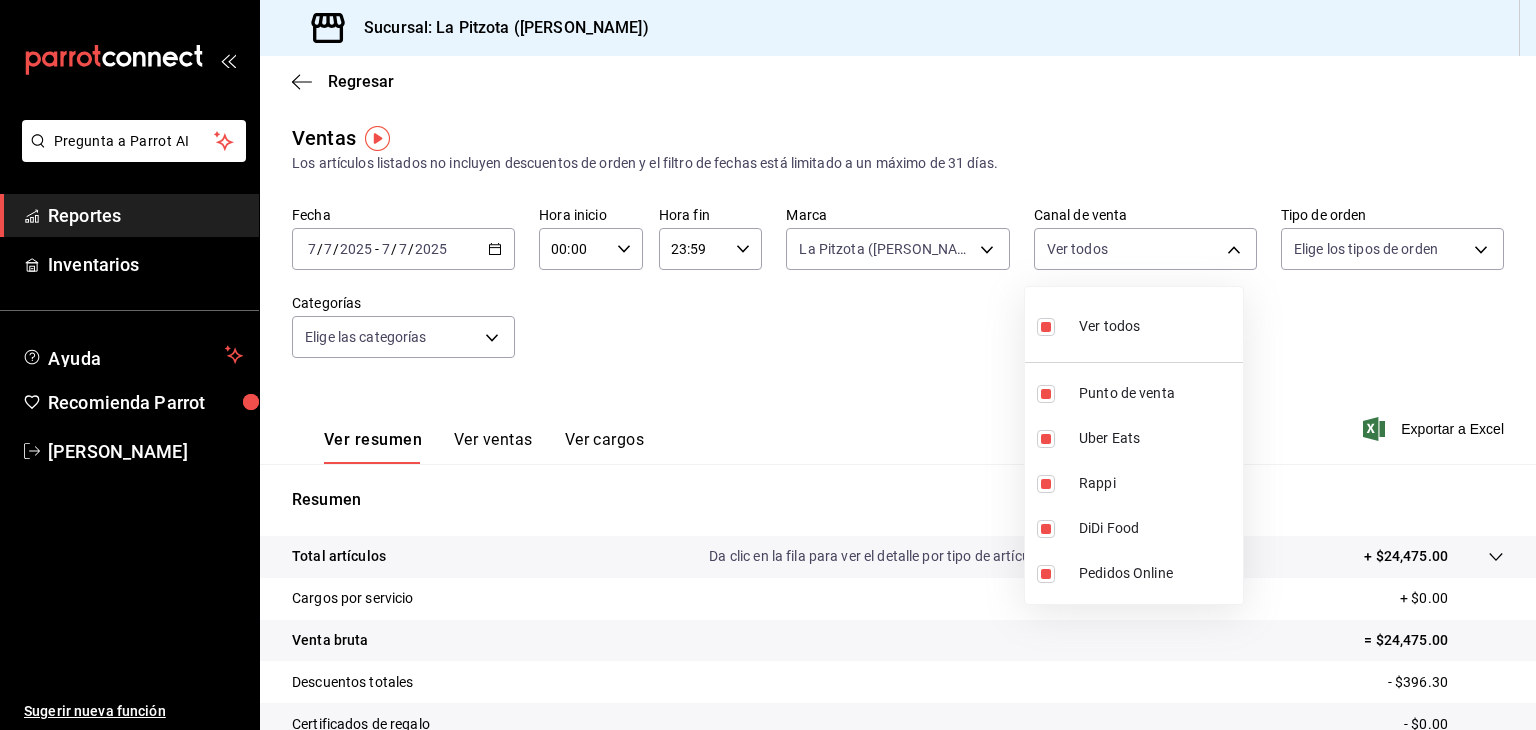 click at bounding box center [1046, 327] 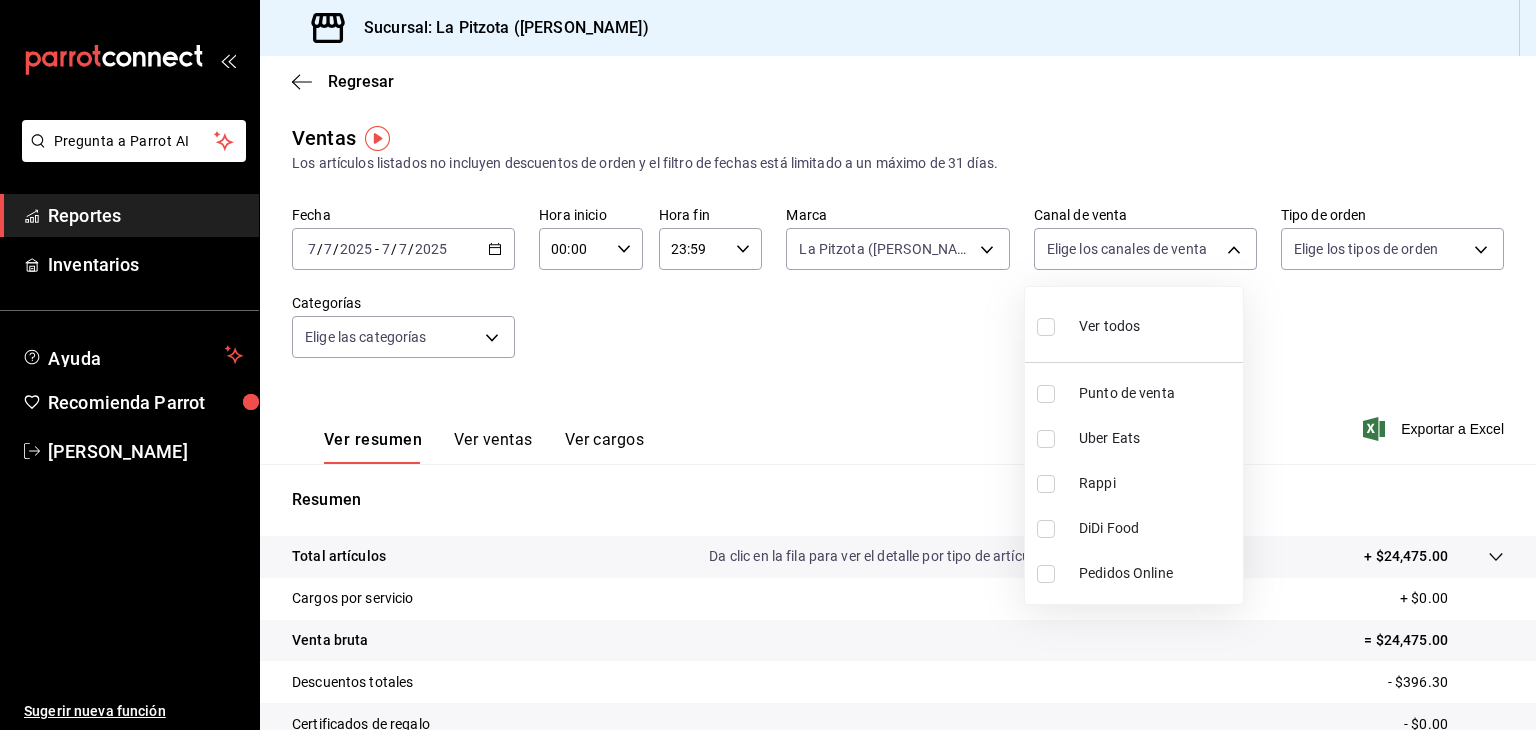 click at bounding box center (768, 365) 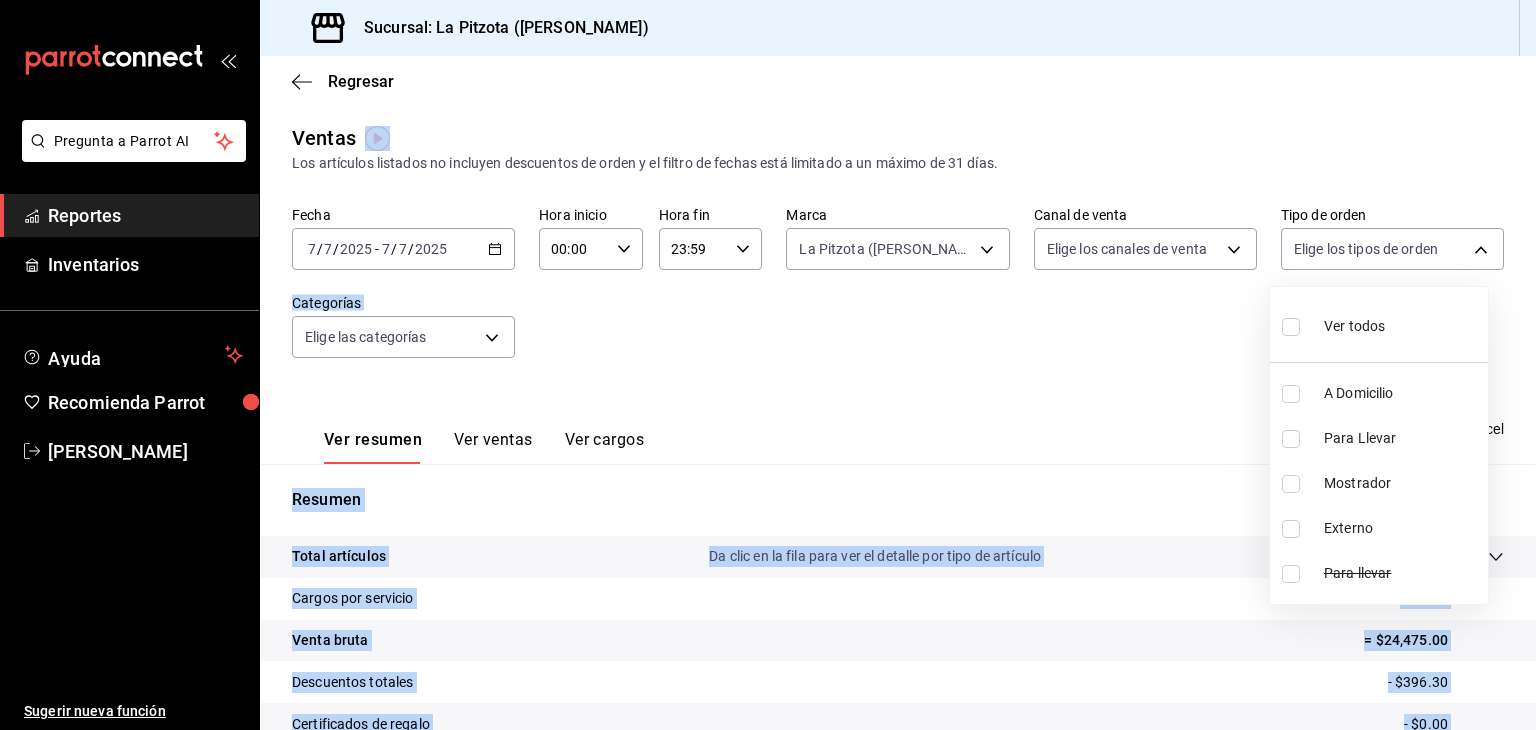 drag, startPoint x: 1335, startPoint y: 264, endPoint x: 1341, endPoint y: 249, distance: 16.155495 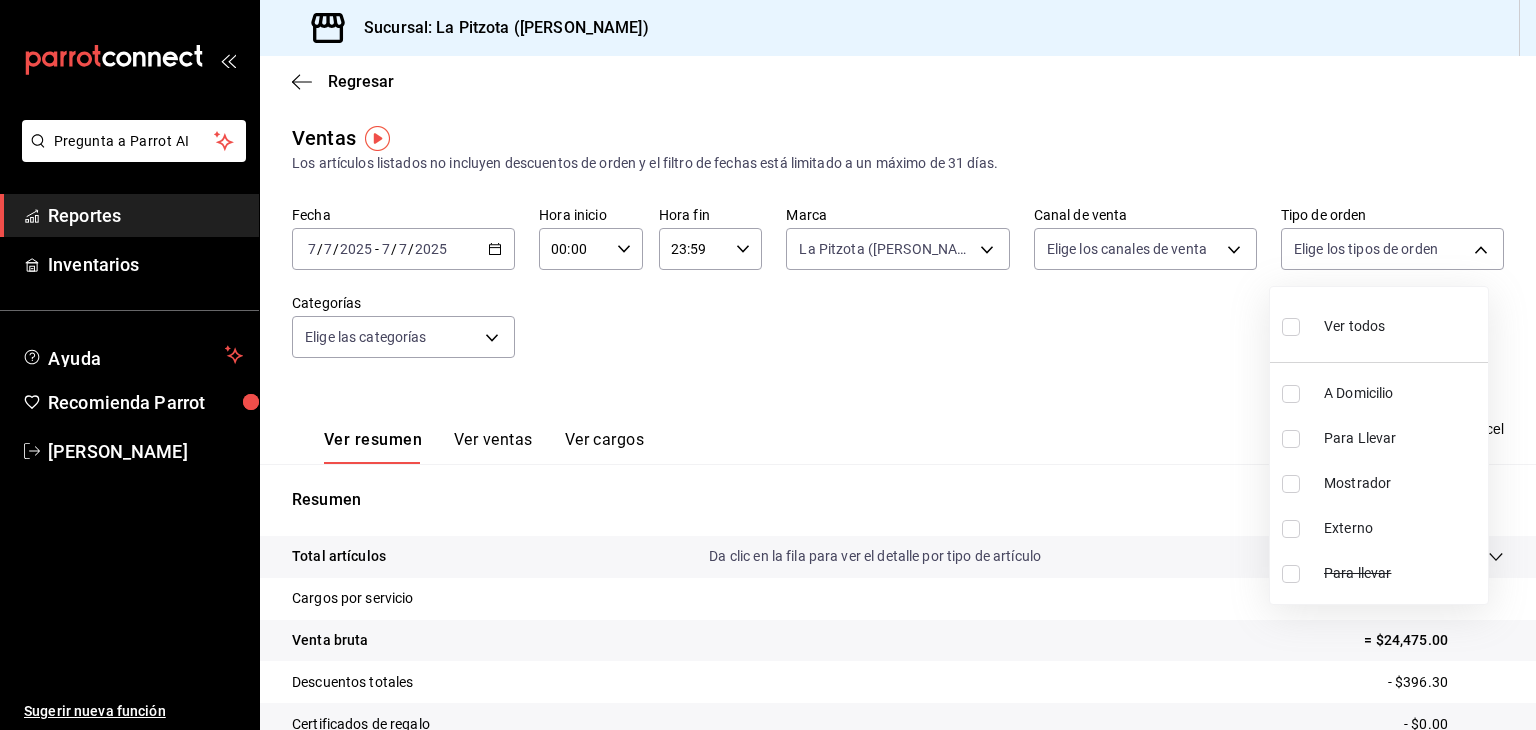 click at bounding box center (768, 365) 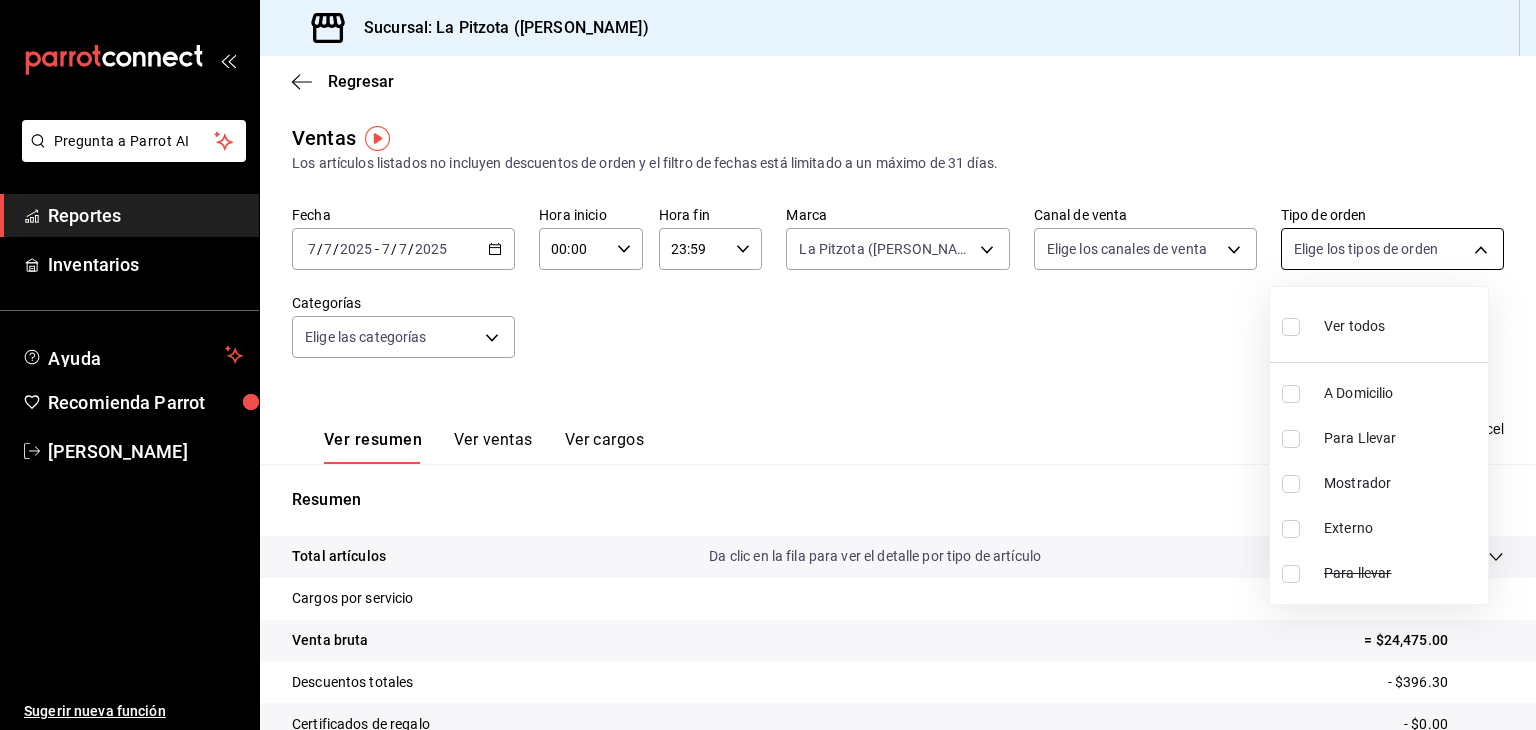 click on "Pregunta a Parrot AI Reportes   Inventarios   Ayuda Recomienda Parrot   [PERSON_NAME]   Sugerir nueva función   Sucursal: La Pitzota ([PERSON_NAME]) Regresar Ventas Los artículos listados no incluyen descuentos de orden y el filtro de fechas está limitado a un máximo de 31 días. Fecha [DATE] [DATE] - [DATE] [DATE] Hora inicio 00:00 Hora inicio Hora fin 23:59 Hora fin Marca La Pitzota ([PERSON_NAME]) 3722eccf-6cf2-48cd-b838-7de1340e0a71 Canal de venta Elige los canales de venta Tipo de orden Elige los tipos de orden Categorías Elige las categorías Ver resumen Ver ventas Ver cargos Exportar a Excel Resumen Total artículos Da clic en la fila para ver el detalle por tipo de artículo + $24,475.00 Cargos por servicio + $0.00 Venta bruta = $24,475.00 Descuentos totales - $396.30 Certificados de regalo - $0.00 Venta total = $24,078.70 Impuestos - $3,321.20 Venta neta = $20,757.50 Pregunta a Parrot AI Reportes   Inventarios   Ayuda Recomienda Parrot   [PERSON_NAME]   Sugerir nueva función   Ir a video" at bounding box center [768, 365] 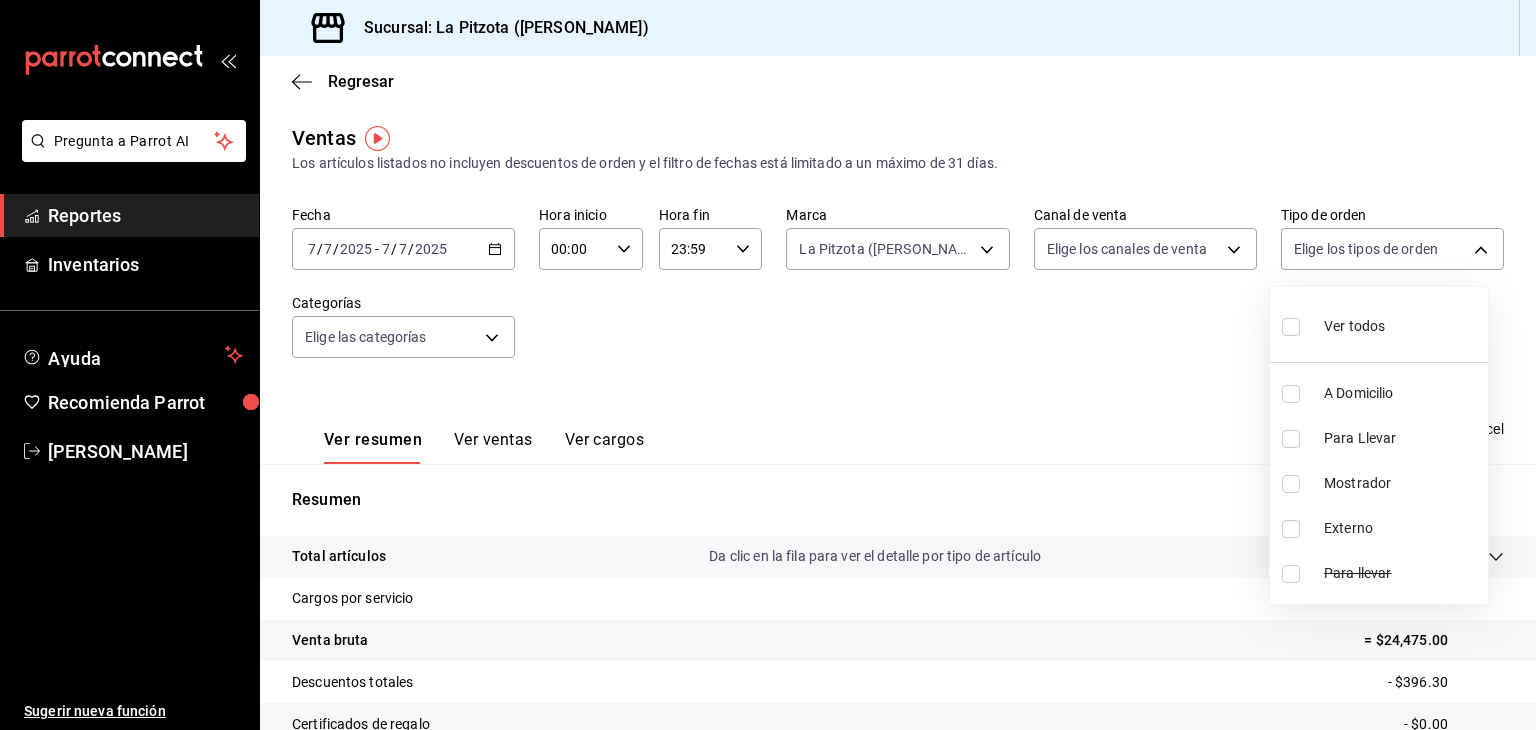 click at bounding box center [1291, 394] 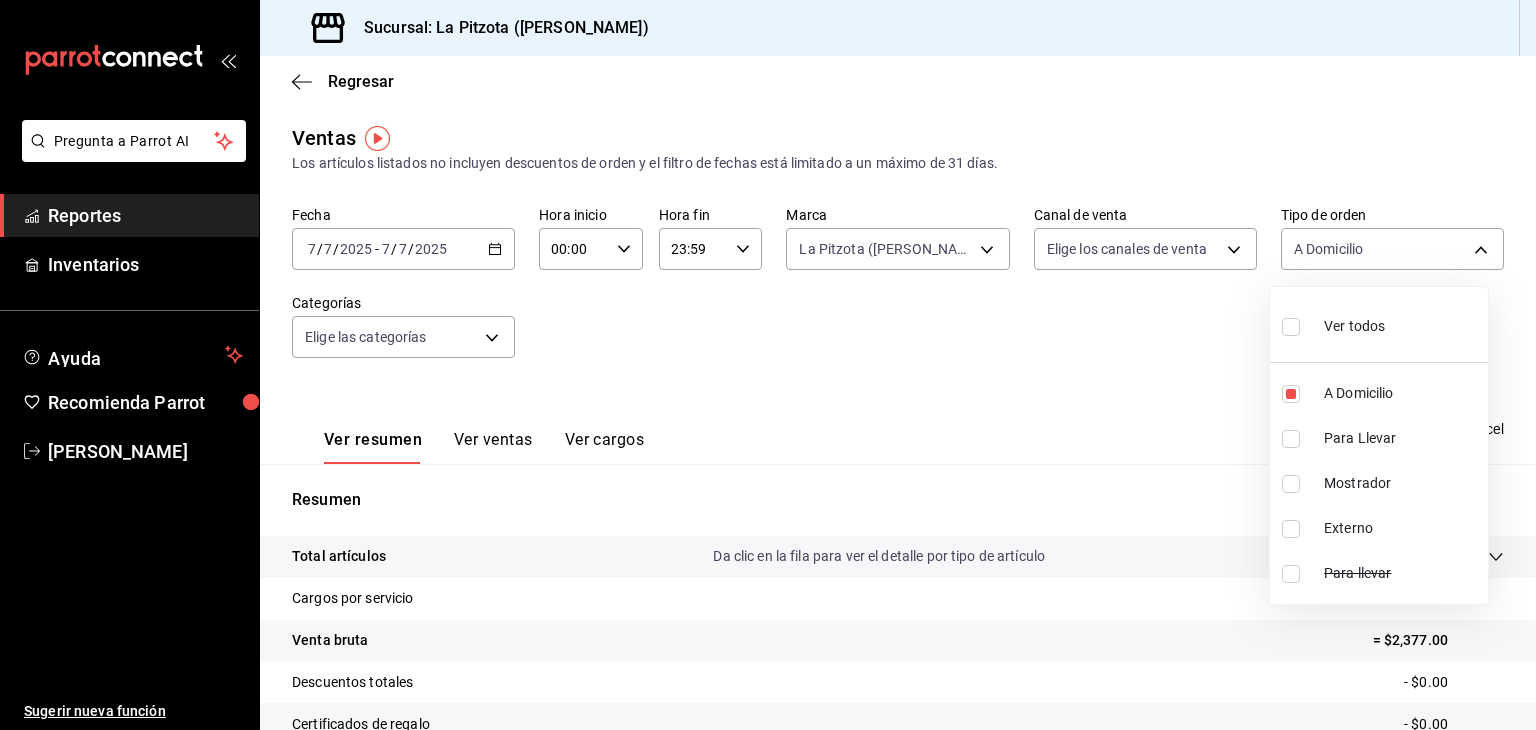 drag, startPoint x: 1305, startPoint y: 457, endPoint x: 1295, endPoint y: 444, distance: 16.40122 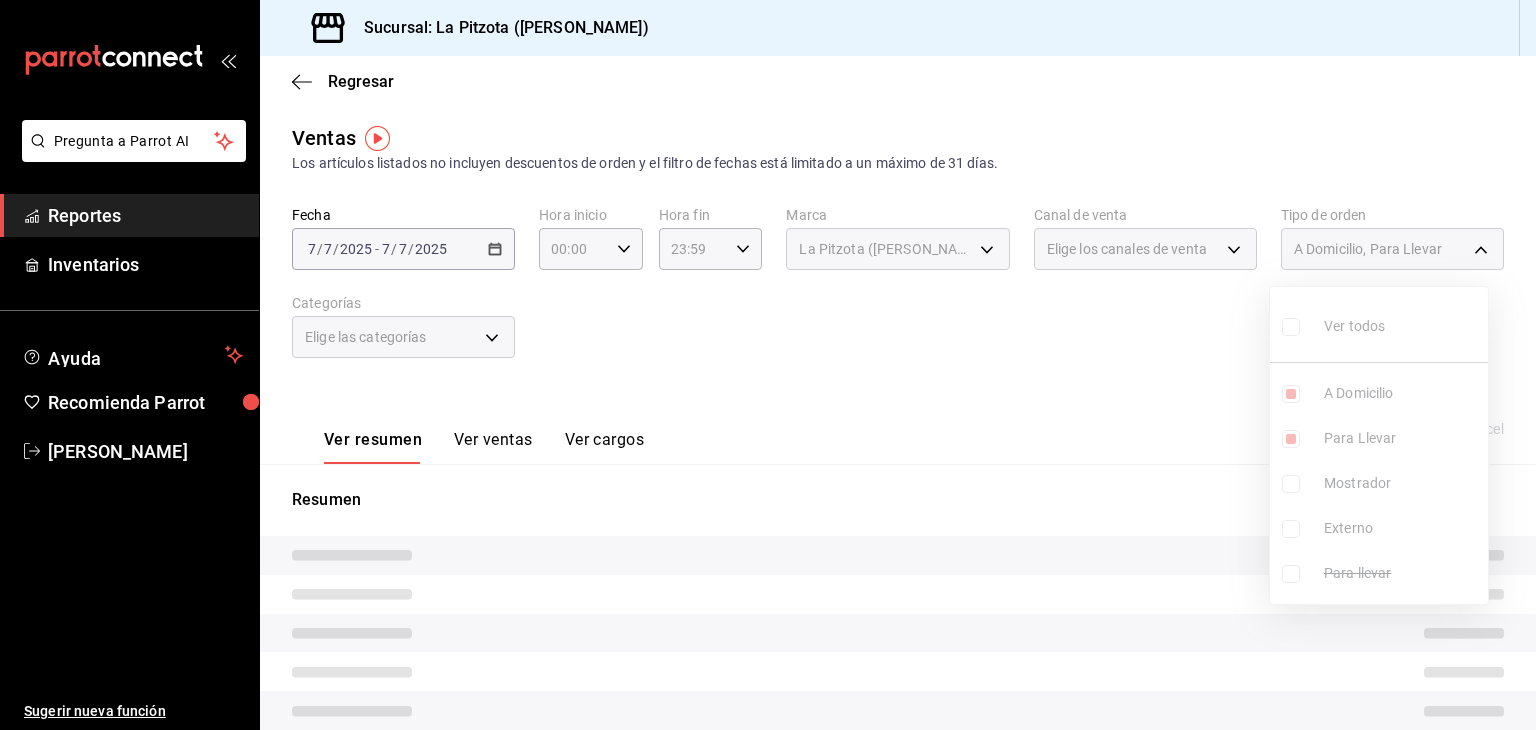 click on "Ver todos A Domicilio Para Llevar Mostrador Externo Para llevar" at bounding box center [1379, 445] 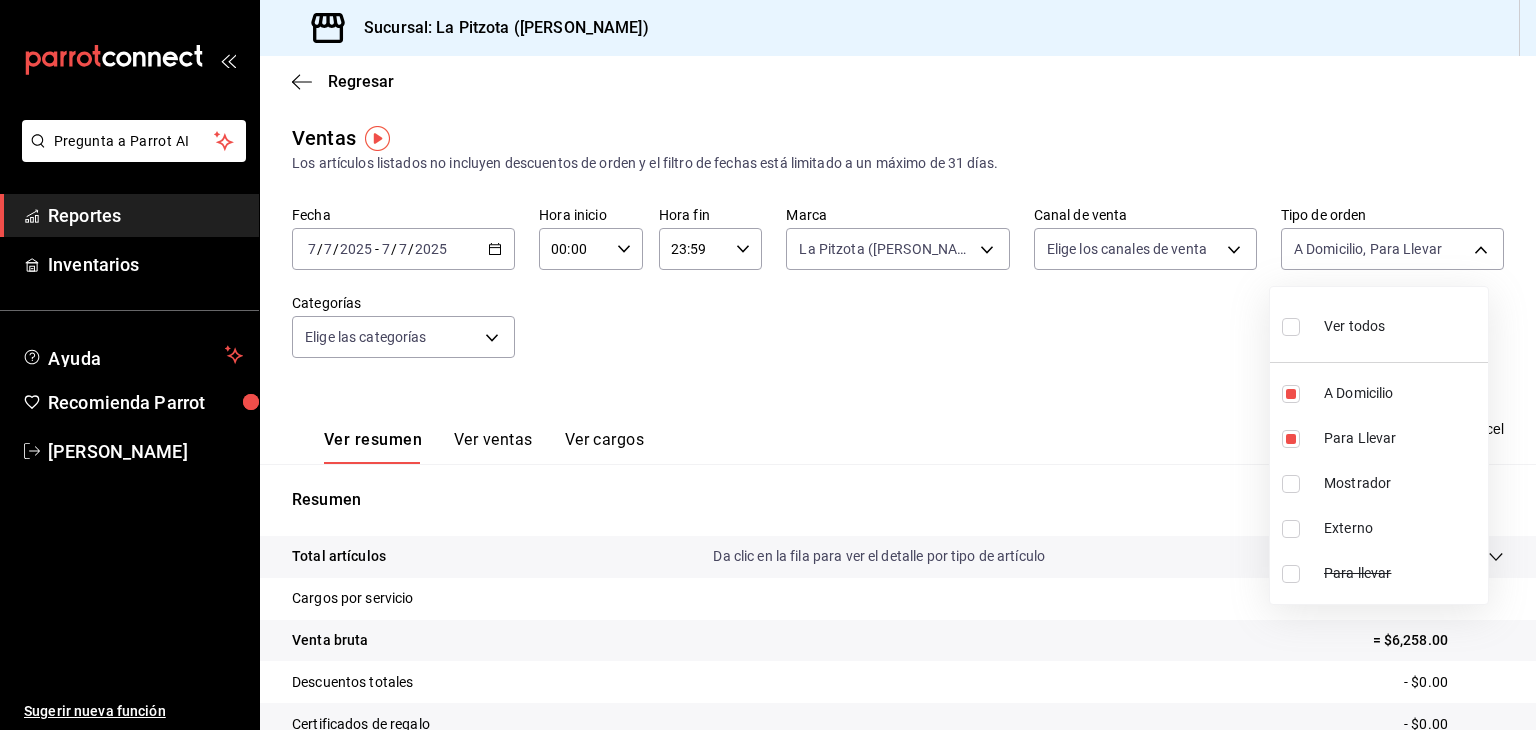 click at bounding box center [1291, 484] 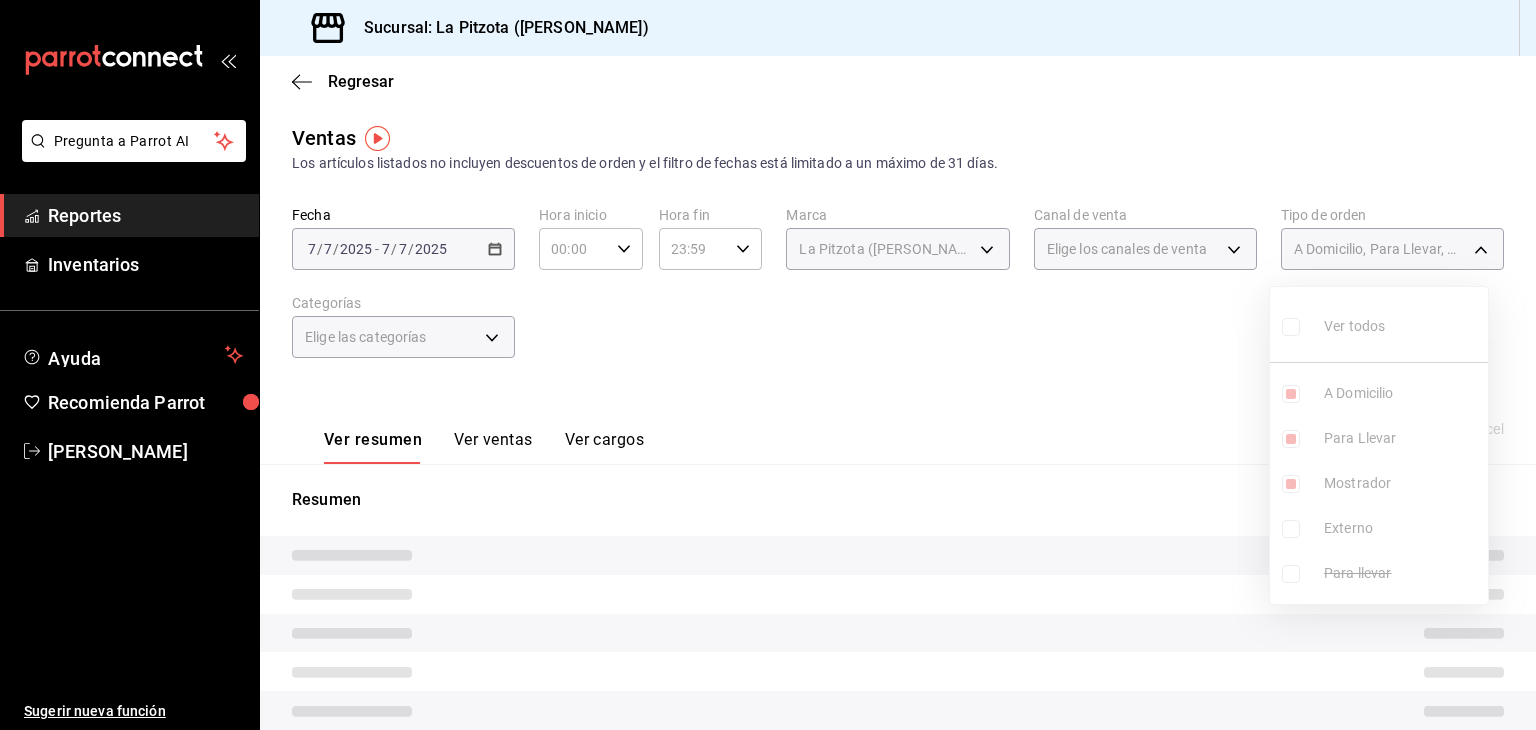 click at bounding box center [768, 365] 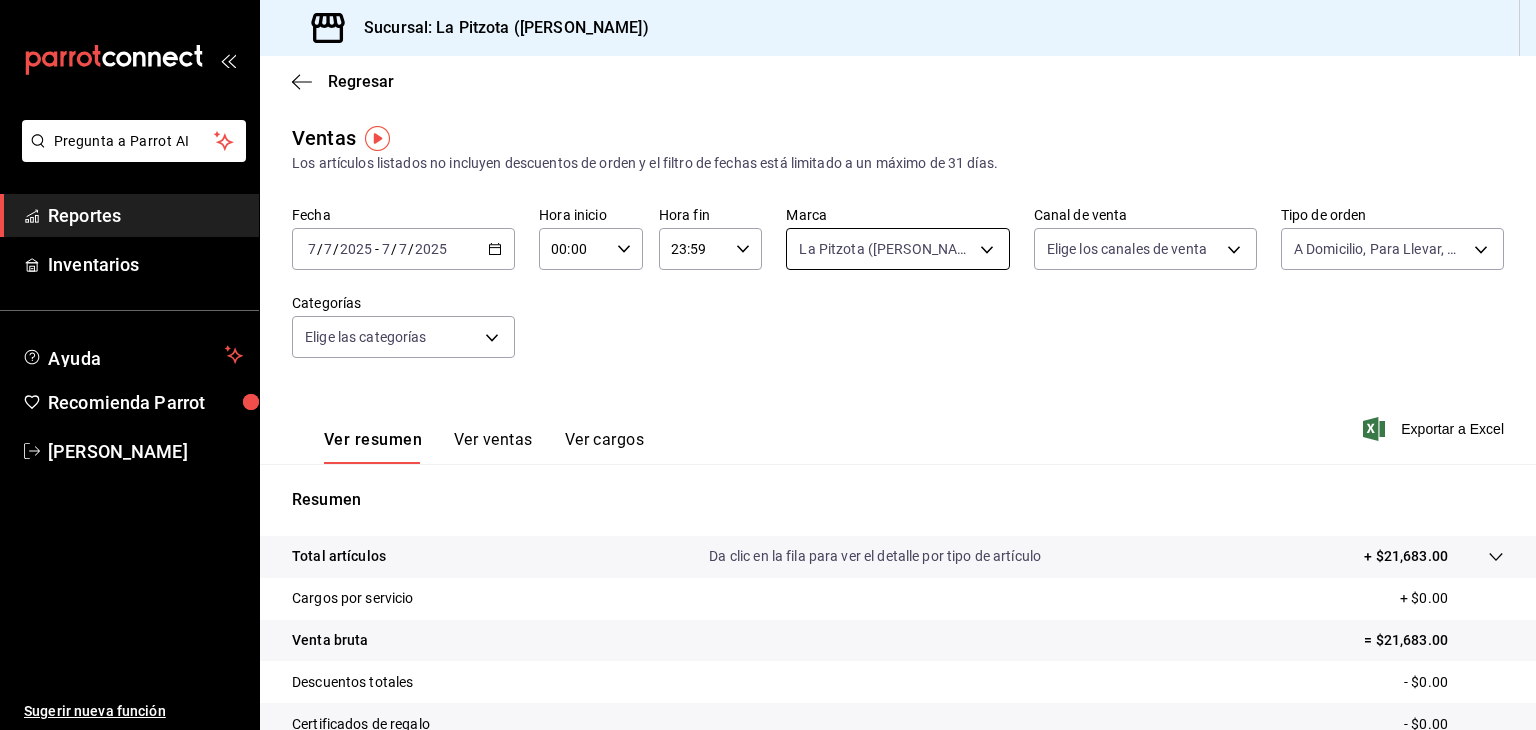 click on "Pregunta a Parrot AI Reportes   Inventarios   Ayuda Recomienda Parrot   [PERSON_NAME]   Sugerir nueva función   Sucursal: La Pitzota ([PERSON_NAME]) Regresar Ventas Los artículos listados no incluyen descuentos de orden y el filtro de fechas está limitado a un máximo de 31 días. Fecha [DATE] [DATE] - [DATE] [DATE] Hora inicio 00:00 Hora inicio Hora fin 23:59 Hora fin Marca La Pitzota ([PERSON_NAME]) 3722eccf-6cf2-48cd-b838-7de1340e0a71 Canal de venta Elige los canales de venta Tipo de orden A Domicilio, Para Llevar, Mostrador 81f4041d-3278-4299-a7e5-e35226ebcd02,fd0c4c9f-9f4b-4d1e-81ac-d5bece1566f2,e4915303-b4fb-4325-bb73-4cec941fce14 Categorías Elige las categorías Ver resumen Ver ventas Ver cargos Exportar a Excel Resumen Total artículos Da clic en la fila para ver el detalle por tipo de artículo + $21,683.00 Cargos por servicio + $0.00 Venta bruta = $21,683.00 Descuentos totales - $0.00 Certificados de regalo - $0.00 Venta total = $21,683.00 Impuestos - $2,990.76 Venta neta = $18,692.24" at bounding box center [768, 365] 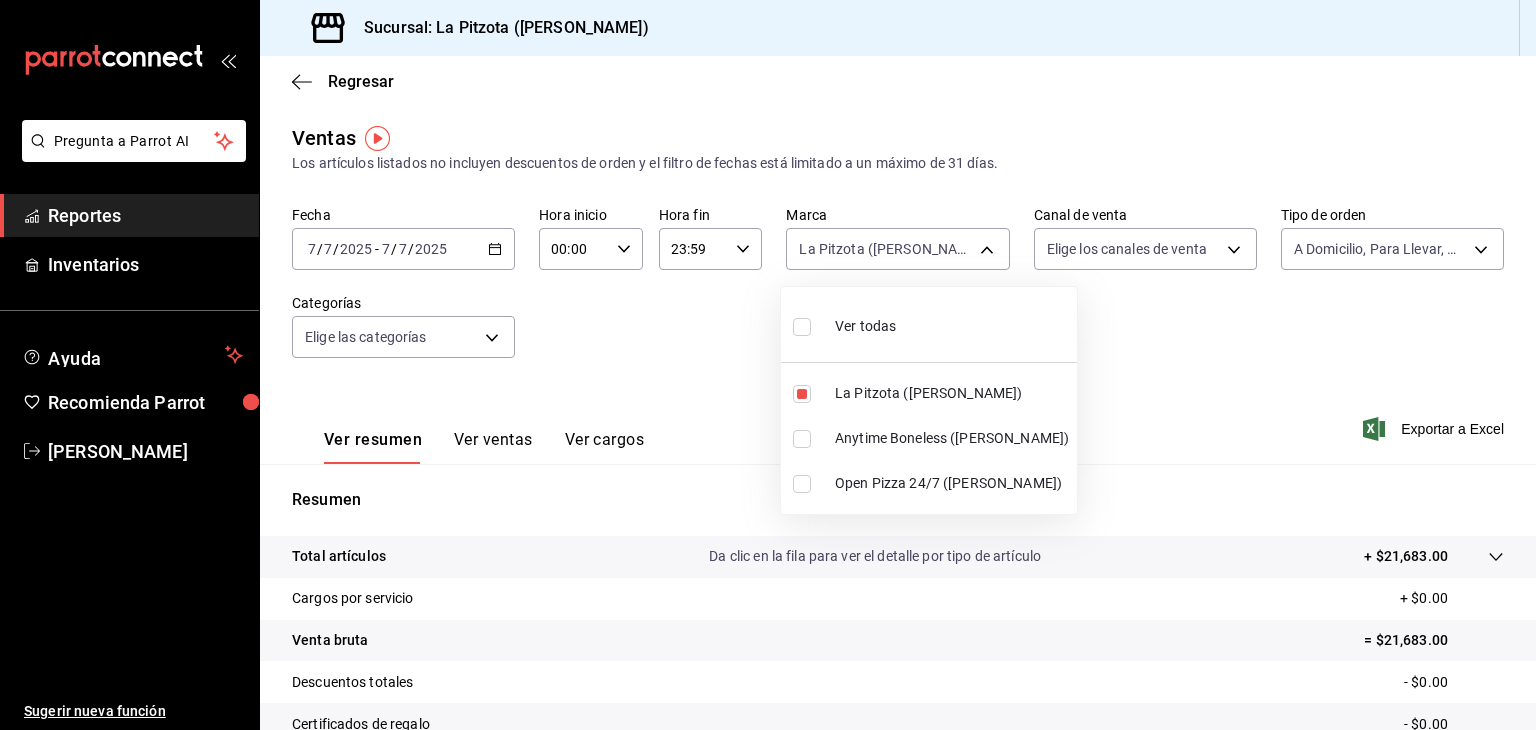click at bounding box center (768, 365) 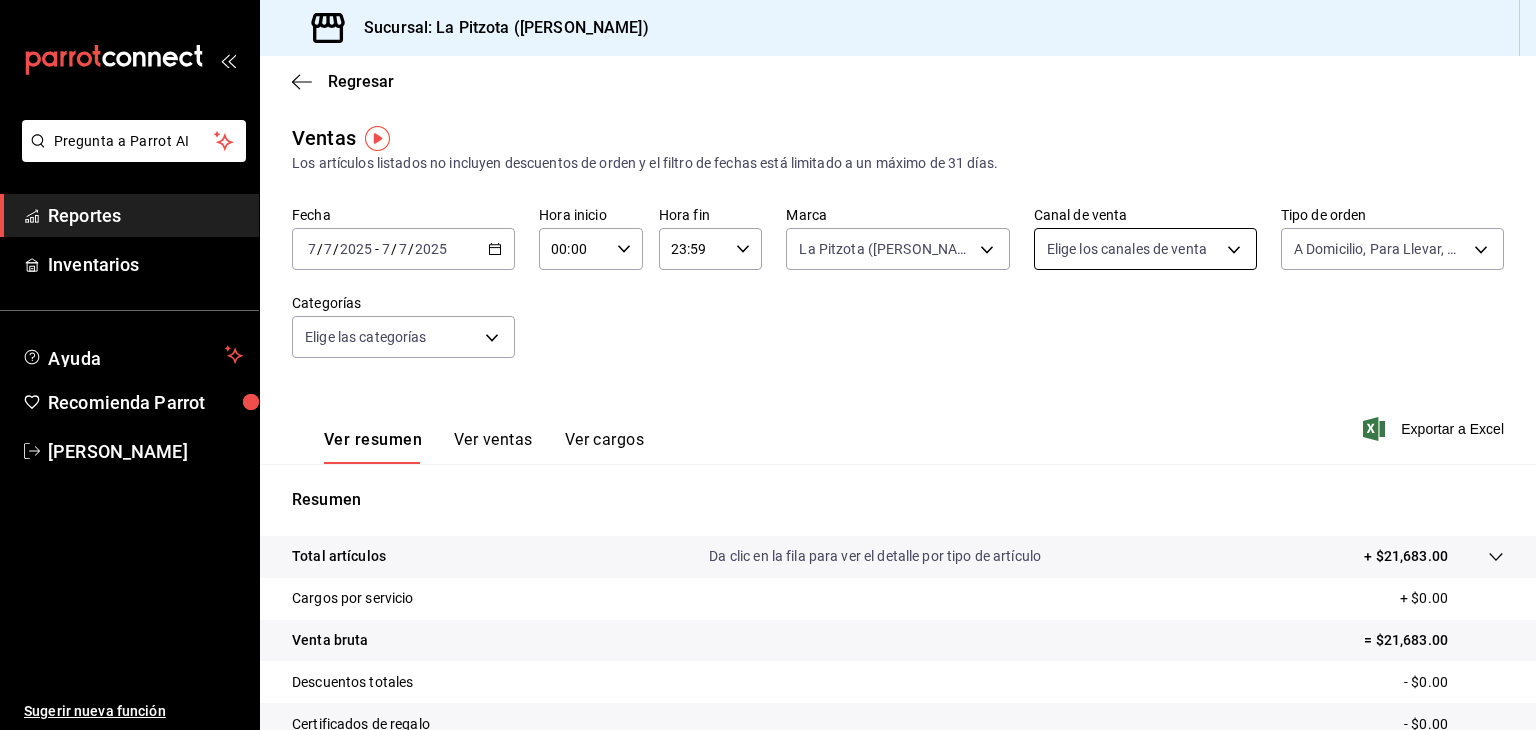 click on "Pregunta a Parrot AI Reportes   Inventarios   Ayuda Recomienda Parrot   [PERSON_NAME]   Sugerir nueva función   Sucursal: La Pitzota ([PERSON_NAME]) Regresar Ventas Los artículos listados no incluyen descuentos de orden y el filtro de fechas está limitado a un máximo de 31 días. Fecha [DATE] [DATE] - [DATE] [DATE] Hora inicio 00:00 Hora inicio Hora fin 23:59 Hora fin Marca La Pitzota ([PERSON_NAME]) 3722eccf-6cf2-48cd-b838-7de1340e0a71 Canal de venta Elige los canales de venta Tipo de orden A Domicilio, Para Llevar, Mostrador 81f4041d-3278-4299-a7e5-e35226ebcd02,fd0c4c9f-9f4b-4d1e-81ac-d5bece1566f2,e4915303-b4fb-4325-bb73-4cec941fce14 Categorías Elige las categorías Ver resumen Ver ventas Ver cargos Exportar a Excel Resumen Total artículos Da clic en la fila para ver el detalle por tipo de artículo + $21,683.00 Cargos por servicio + $0.00 Venta bruta = $21,683.00 Descuentos totales - $0.00 Certificados de regalo - $0.00 Venta total = $21,683.00 Impuestos - $2,990.76 Venta neta = $18,692.24" at bounding box center (768, 365) 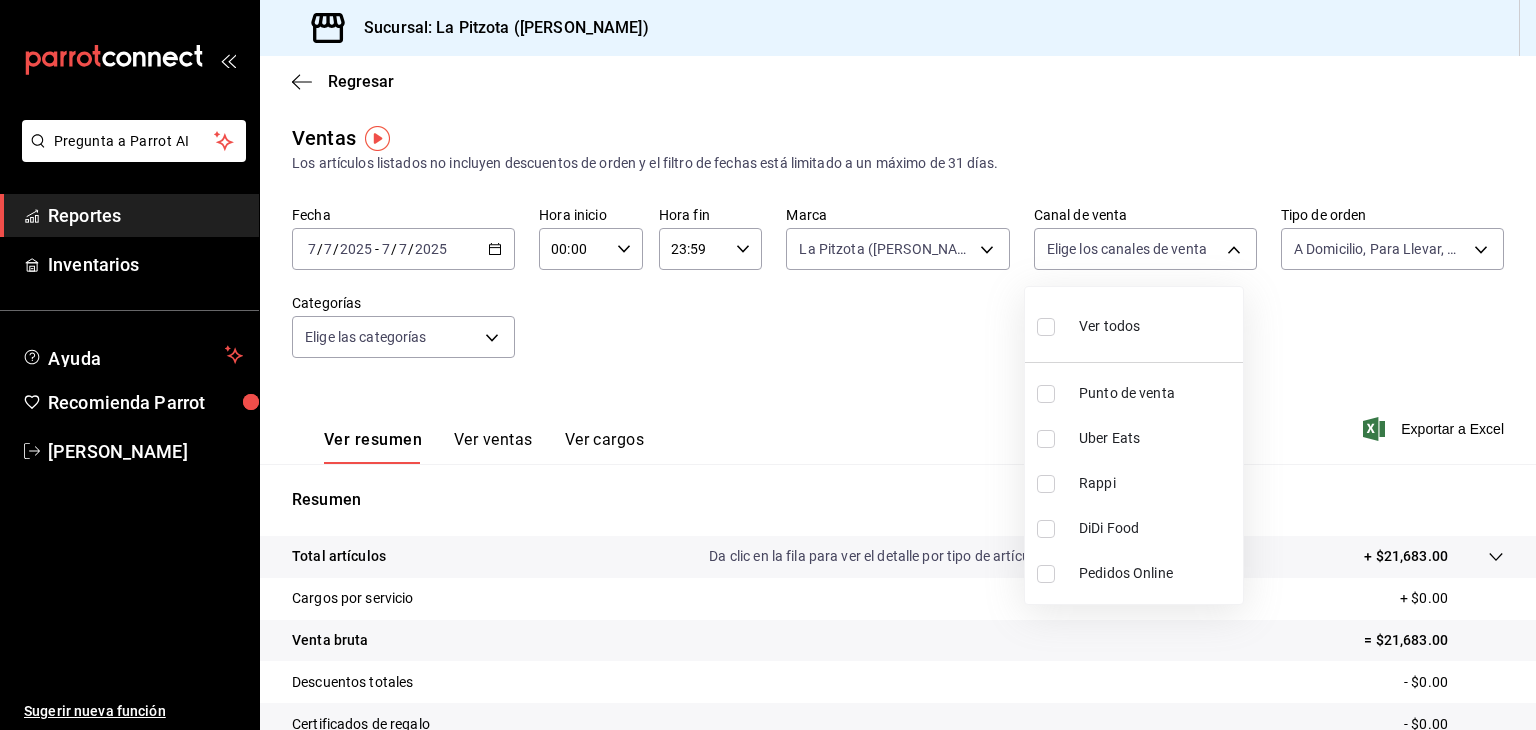 click at bounding box center (768, 365) 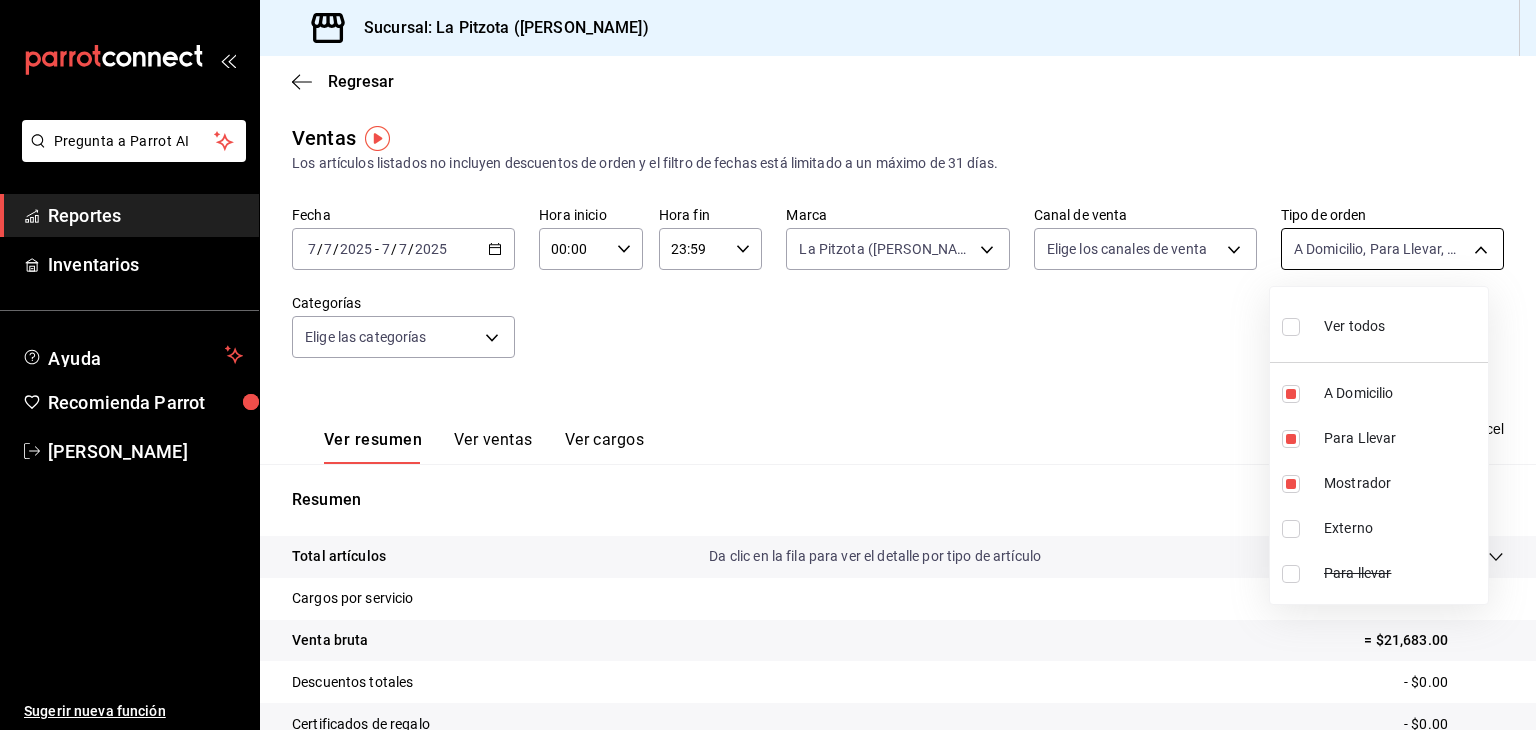 click on "Pregunta a Parrot AI Reportes   Inventarios   Ayuda Recomienda Parrot   [PERSON_NAME]   Sugerir nueva función   Sucursal: La Pitzota ([PERSON_NAME]) Regresar Ventas Los artículos listados no incluyen descuentos de orden y el filtro de fechas está limitado a un máximo de 31 días. Fecha [DATE] [DATE] - [DATE] [DATE] Hora inicio 00:00 Hora inicio Hora fin 23:59 Hora fin Marca La Pitzota ([PERSON_NAME]) 3722eccf-6cf2-48cd-b838-7de1340e0a71 Canal de venta Elige los canales de venta Tipo de orden A Domicilio, Para Llevar, Mostrador 81f4041d-3278-4299-a7e5-e35226ebcd02,fd0c4c9f-9f4b-4d1e-81ac-d5bece1566f2,e4915303-b4fb-4325-bb73-4cec941fce14 Categorías Elige las categorías Ver resumen Ver ventas Ver cargos Exportar a Excel Resumen Total artículos Da clic en la fila para ver el detalle por tipo de artículo + $21,683.00 Cargos por servicio + $0.00 Venta bruta = $21,683.00 Descuentos totales - $0.00 Certificados de regalo - $0.00 Venta total = $21,683.00 Impuestos - $2,990.76 Venta neta = $18,692.24" at bounding box center (768, 365) 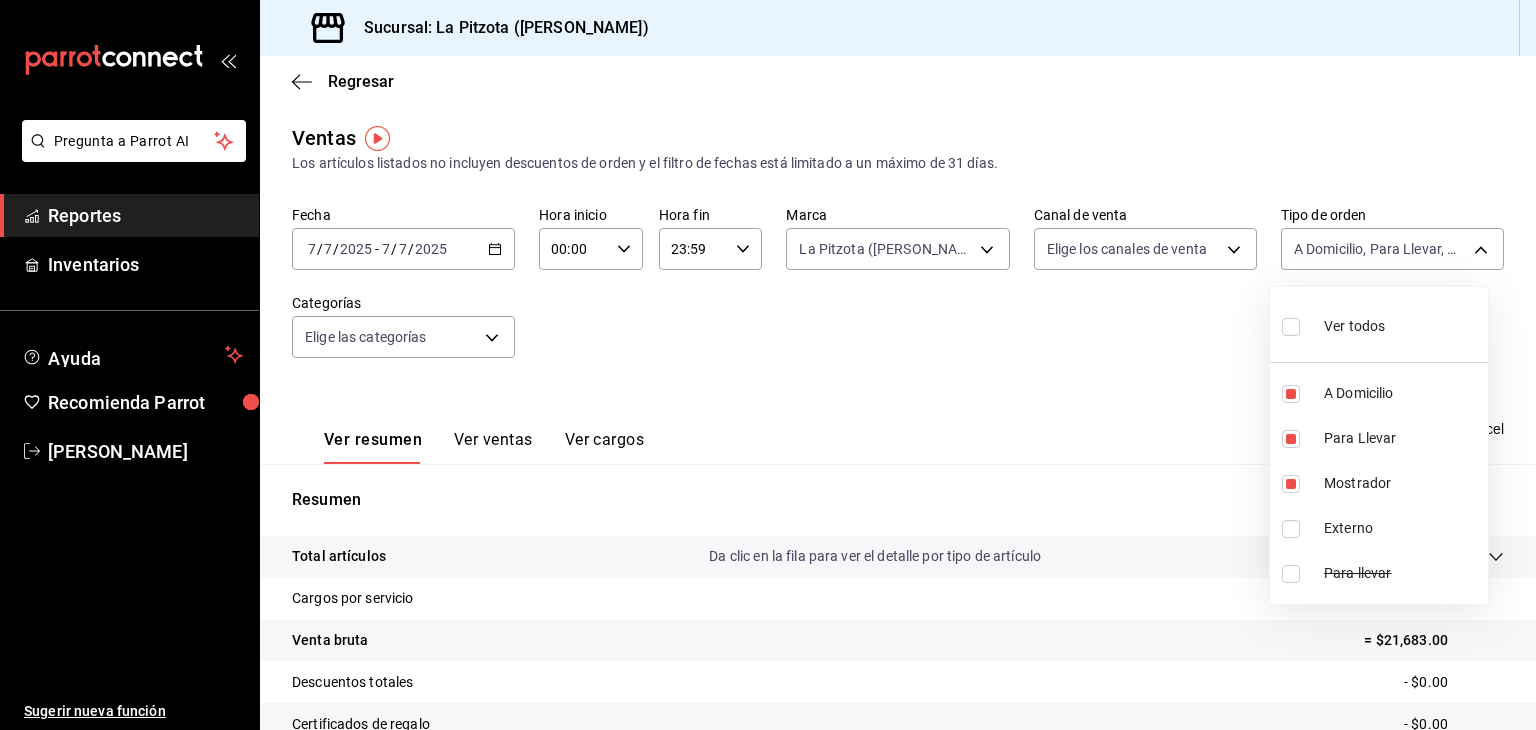 click at bounding box center [768, 365] 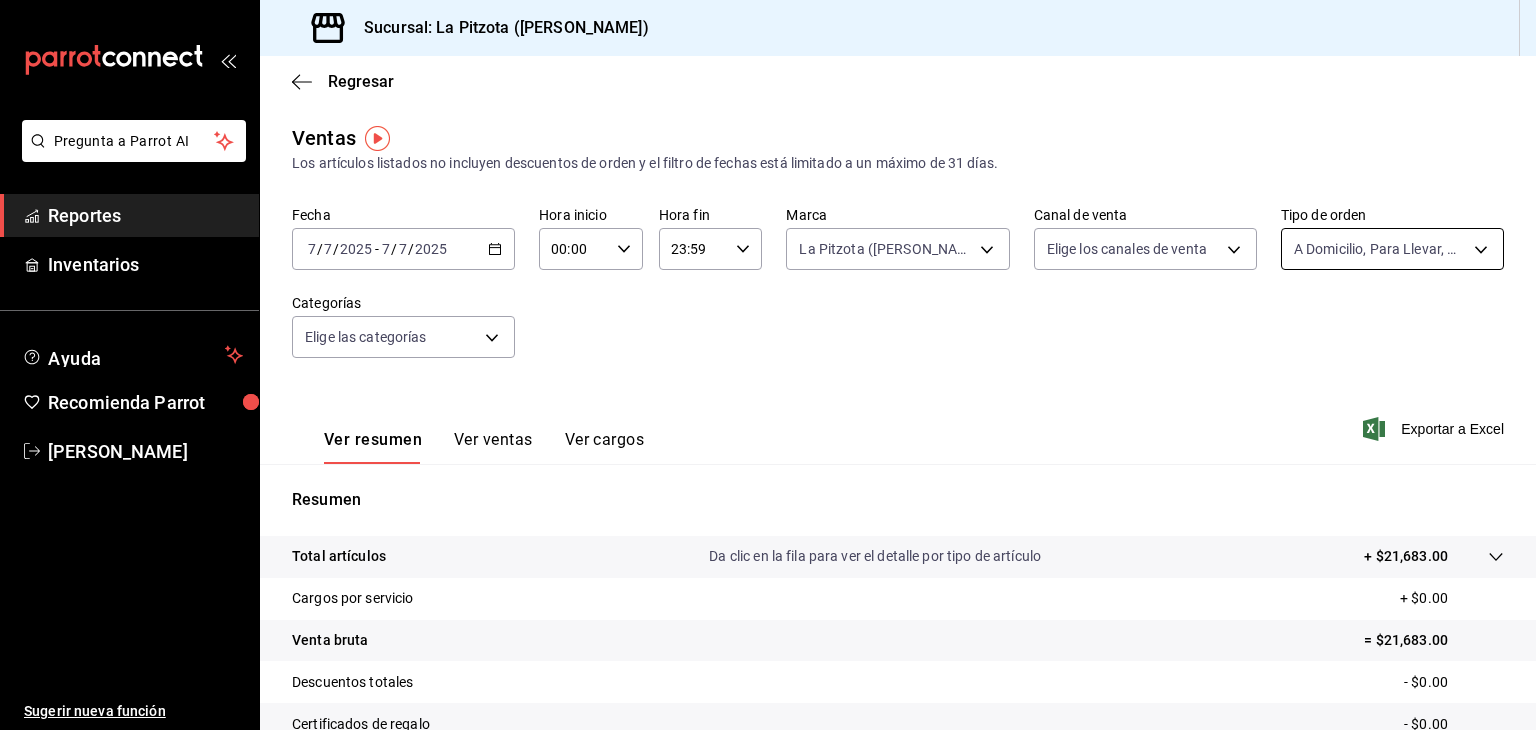 click on "Pregunta a Parrot AI Reportes   Inventarios   Ayuda Recomienda Parrot   [PERSON_NAME]   Sugerir nueva función   Sucursal: La Pitzota ([PERSON_NAME]) Regresar Ventas Los artículos listados no incluyen descuentos de orden y el filtro de fechas está limitado a un máximo de 31 días. Fecha [DATE] [DATE] - [DATE] [DATE] Hora inicio 00:00 Hora inicio Hora fin 23:59 Hora fin Marca La Pitzota ([PERSON_NAME]) 3722eccf-6cf2-48cd-b838-7de1340e0a71 Canal de venta Elige los canales de venta Tipo de orden A Domicilio, Para Llevar, Mostrador 81f4041d-3278-4299-a7e5-e35226ebcd02,fd0c4c9f-9f4b-4d1e-81ac-d5bece1566f2,e4915303-b4fb-4325-bb73-4cec941fce14 Categorías Elige las categorías Ver resumen Ver ventas Ver cargos Exportar a Excel Resumen Total artículos Da clic en la fila para ver el detalle por tipo de artículo + $21,683.00 Cargos por servicio + $0.00 Venta bruta = $21,683.00 Descuentos totales - $0.00 Certificados de regalo - $0.00 Venta total = $21,683.00 Impuestos - $2,990.76 Venta neta = $18,692.24" at bounding box center (768, 365) 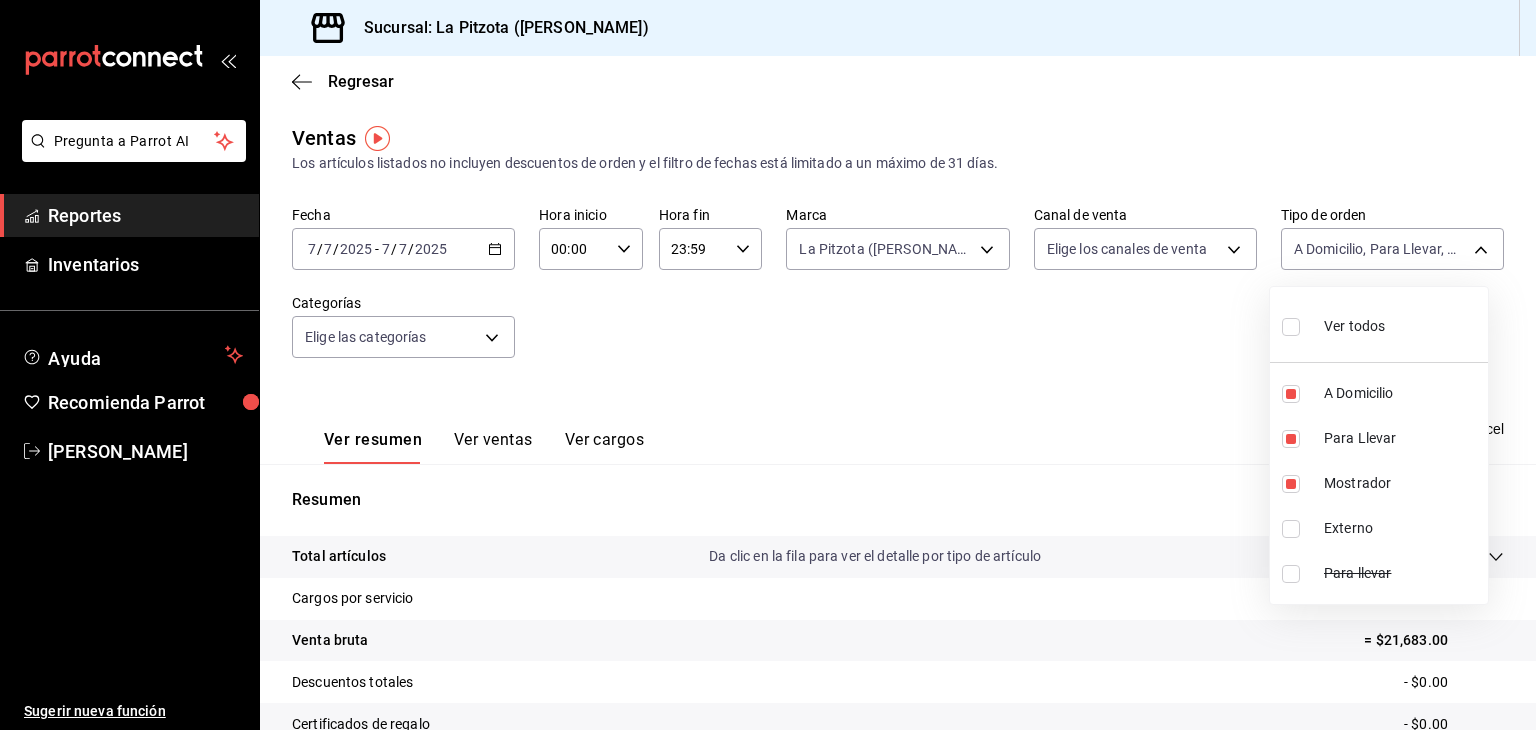 click at bounding box center (1291, 327) 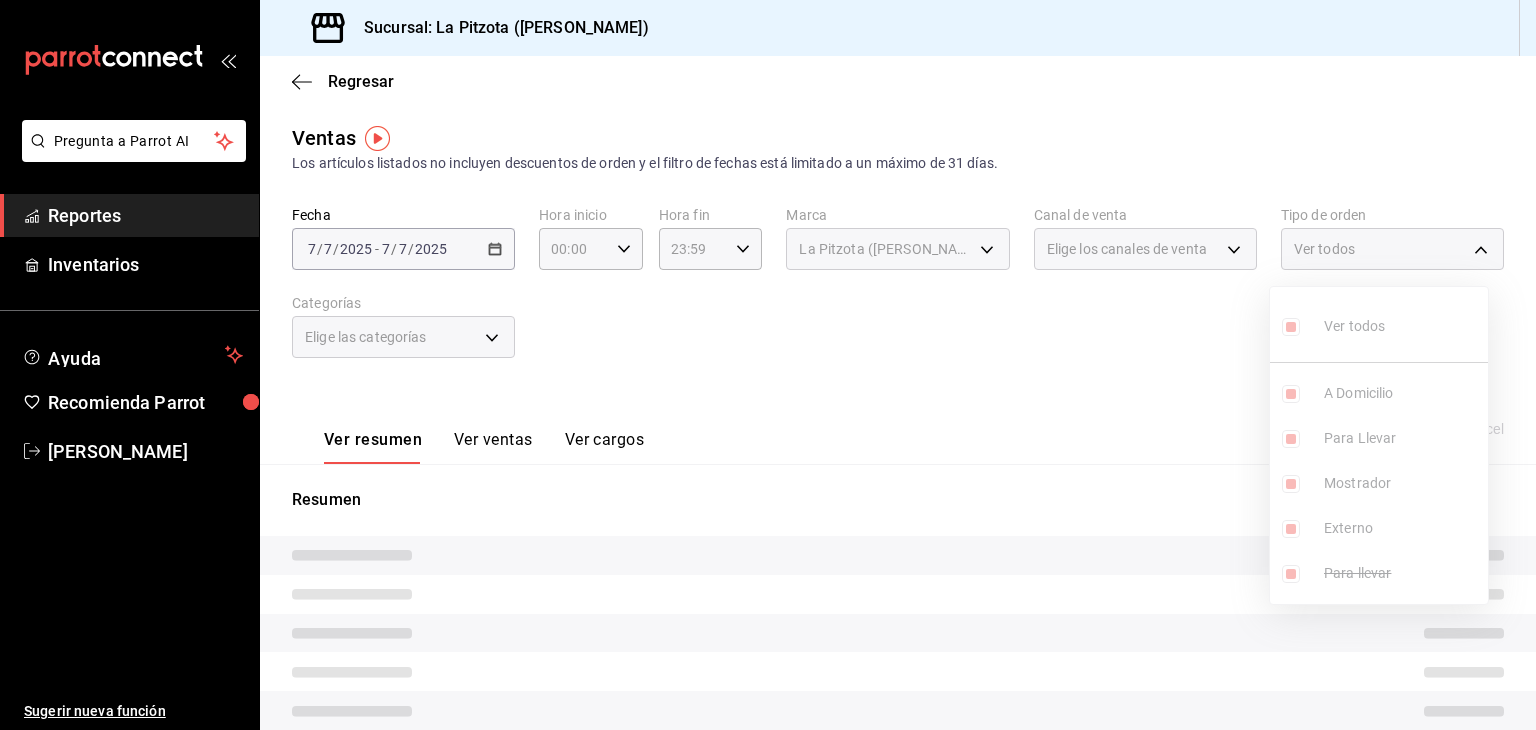 click on "Ver todos A Domicilio Para Llevar Mostrador Externo Para llevar" at bounding box center [1379, 445] 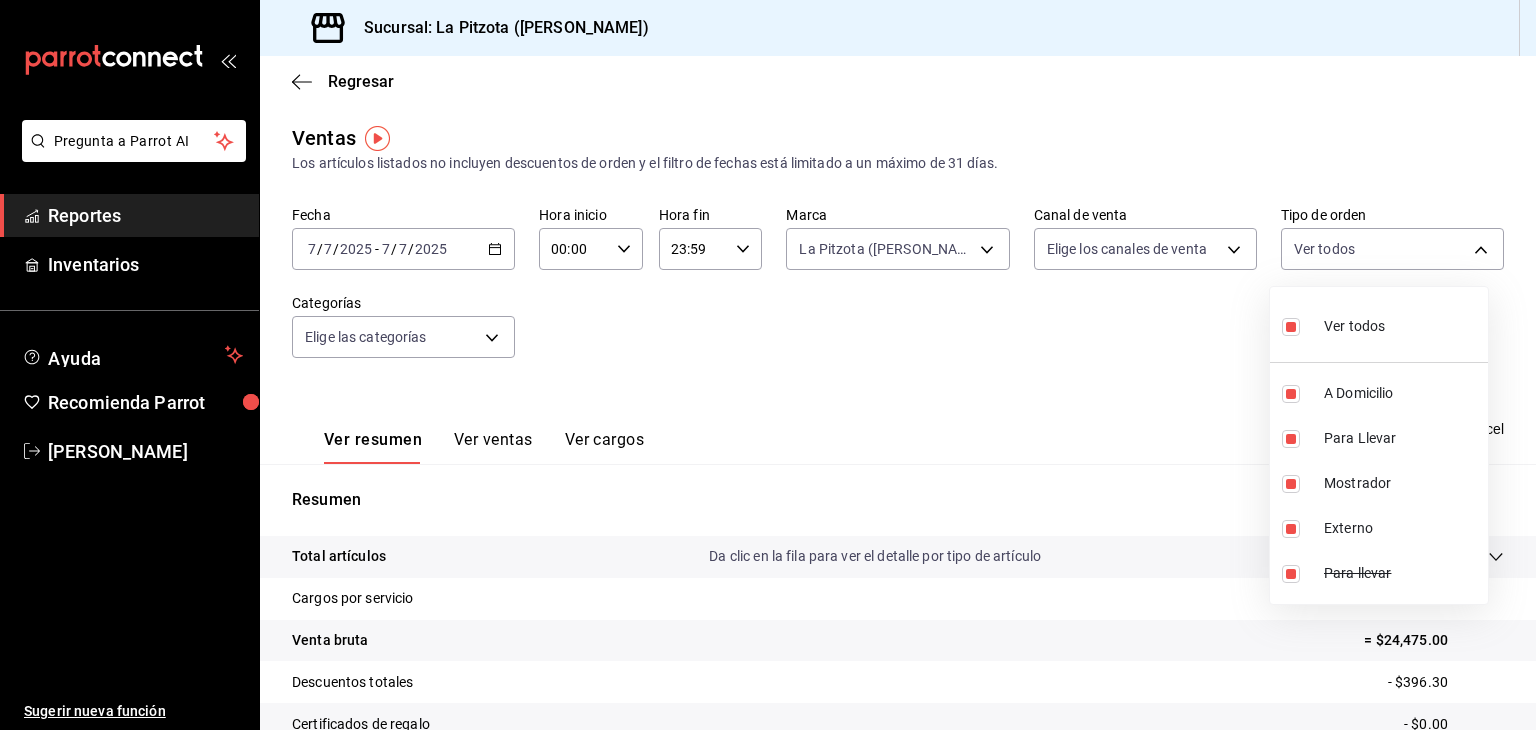 click at bounding box center (1291, 327) 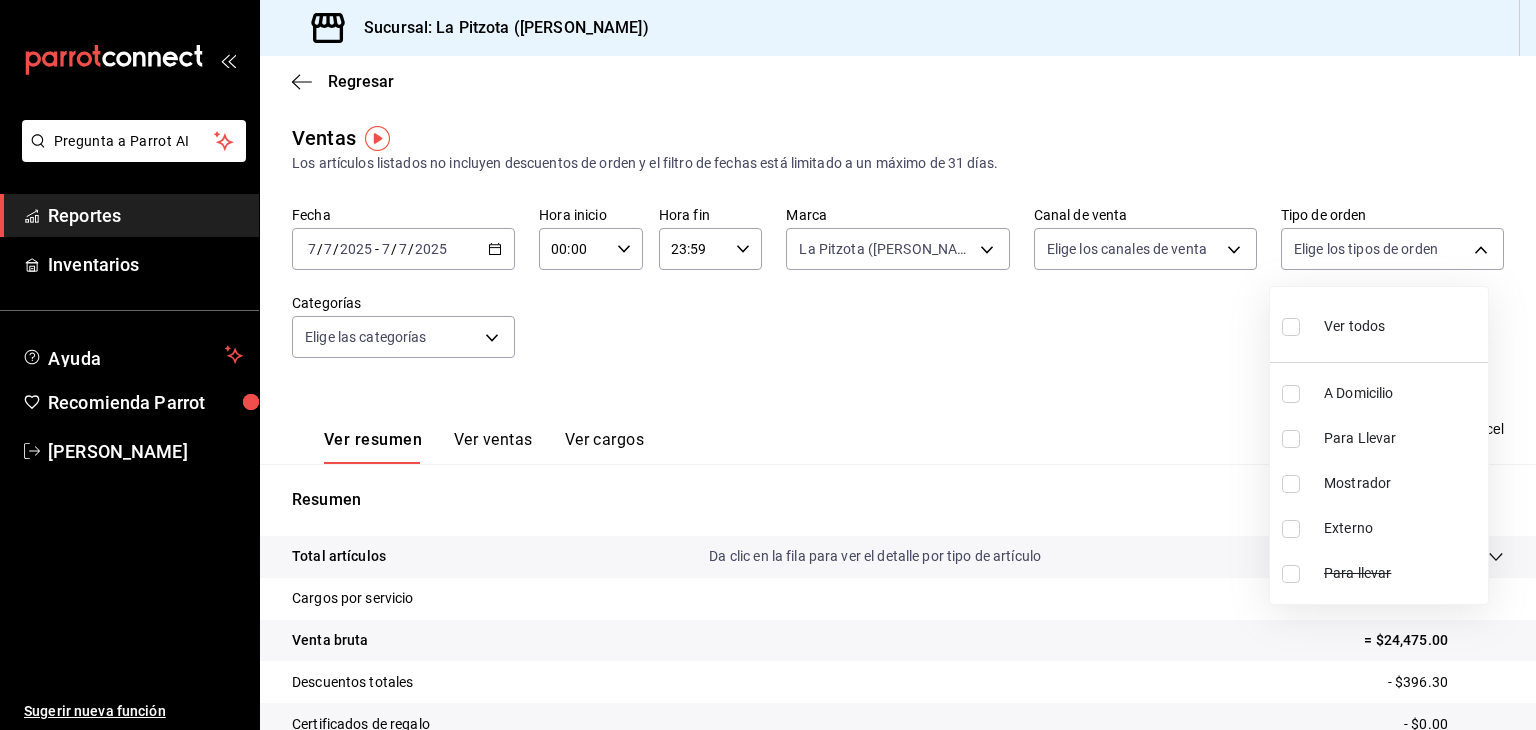 drag, startPoint x: 839, startPoint y: 357, endPoint x: 852, endPoint y: 353, distance: 13.601471 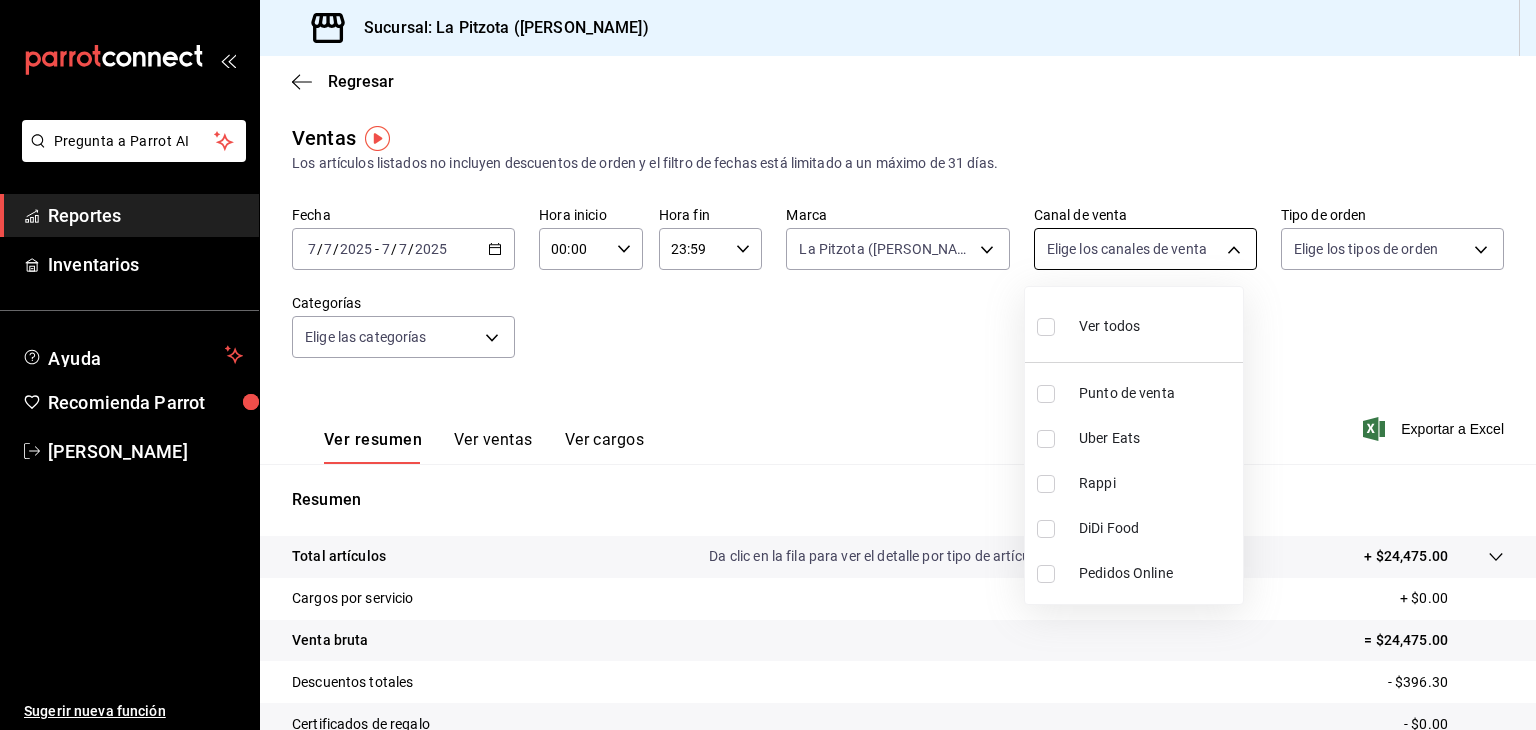 click on "Pregunta a Parrot AI Reportes   Inventarios   Ayuda Recomienda Parrot   [PERSON_NAME]   Sugerir nueva función   Sucursal: La Pitzota ([PERSON_NAME]) Regresar Ventas Los artículos listados no incluyen descuentos de orden y el filtro de fechas está limitado a un máximo de 31 días. Fecha [DATE] [DATE] - [DATE] [DATE] Hora inicio 00:00 Hora inicio Hora fin 23:59 Hora fin Marca La Pitzota ([PERSON_NAME]) 3722eccf-6cf2-48cd-b838-7de1340e0a71 Canal de venta Elige los canales de venta Tipo de orden Elige los tipos de orden Categorías Elige las categorías Ver resumen Ver ventas Ver cargos Exportar a Excel Resumen Total artículos Da clic en la fila para ver el detalle por tipo de artículo + $24,475.00 Cargos por servicio + $0.00 Venta bruta = $24,475.00 Descuentos totales - $396.30 Certificados de regalo - $0.00 Venta total = $24,078.70 Impuestos - $3,321.20 Venta neta = $20,757.50 Pregunta a Parrot AI Reportes   Inventarios   Ayuda Recomienda Parrot   [PERSON_NAME]   Sugerir nueva función   Ir a video" at bounding box center (768, 365) 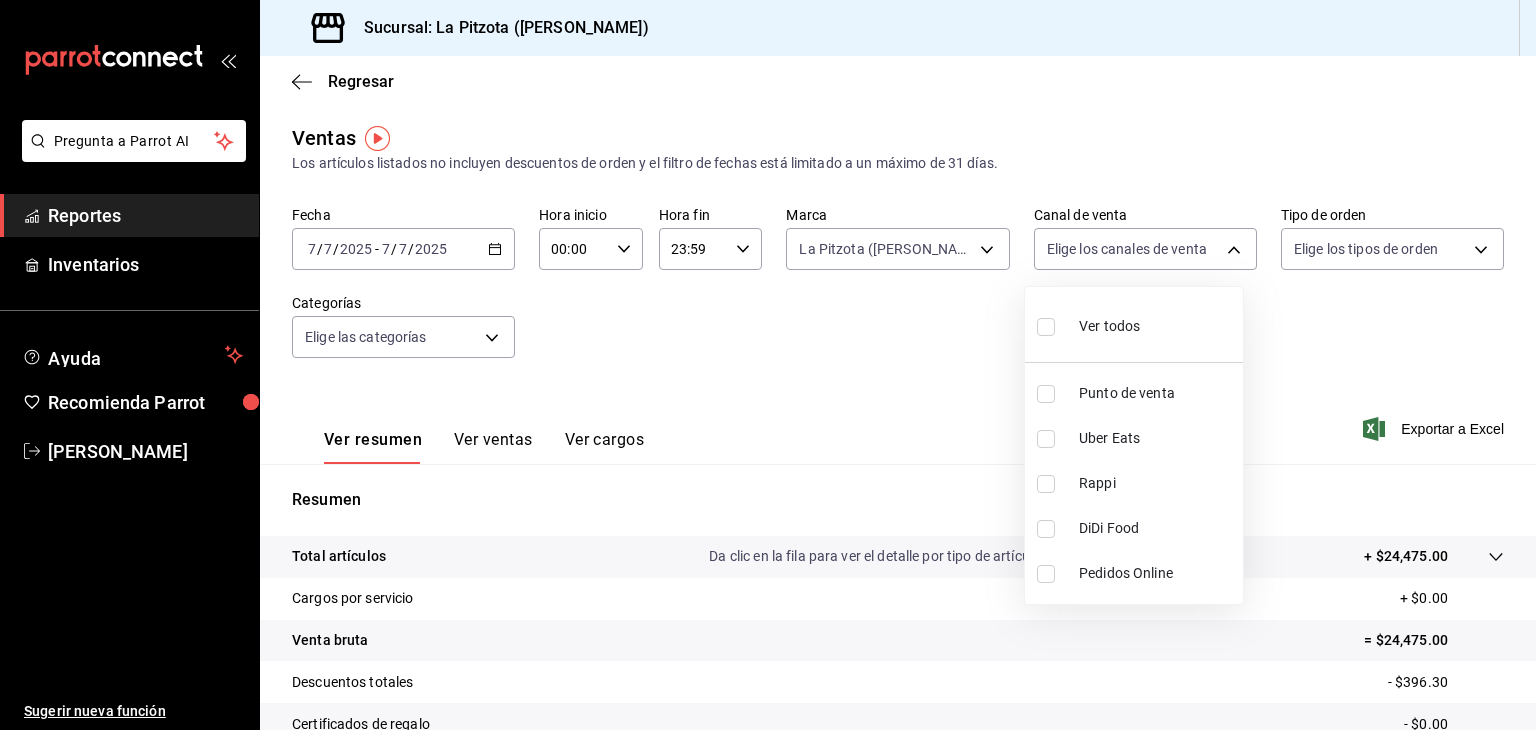 click at bounding box center [1046, 439] 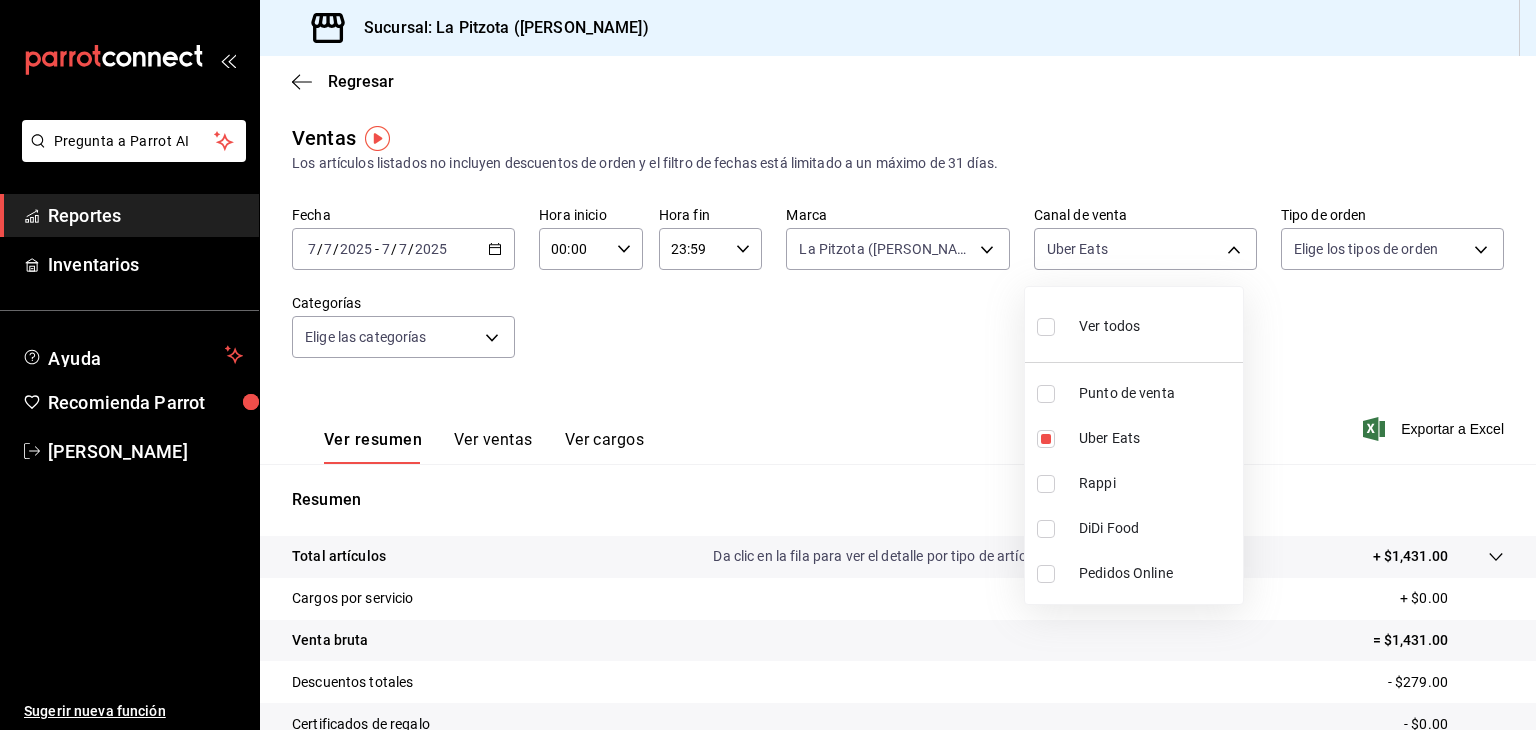 click at bounding box center (768, 365) 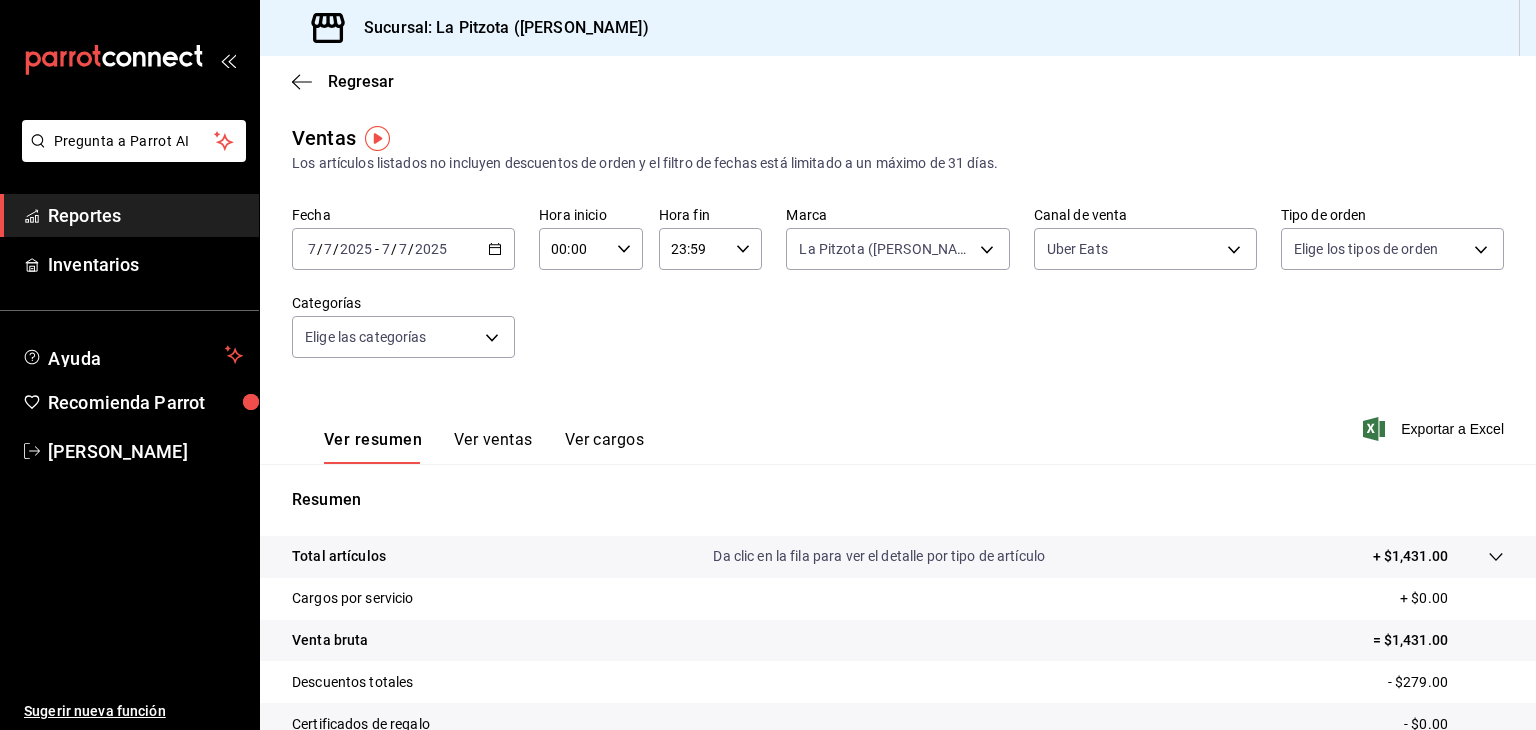 click on "Ver ventas" at bounding box center [493, 447] 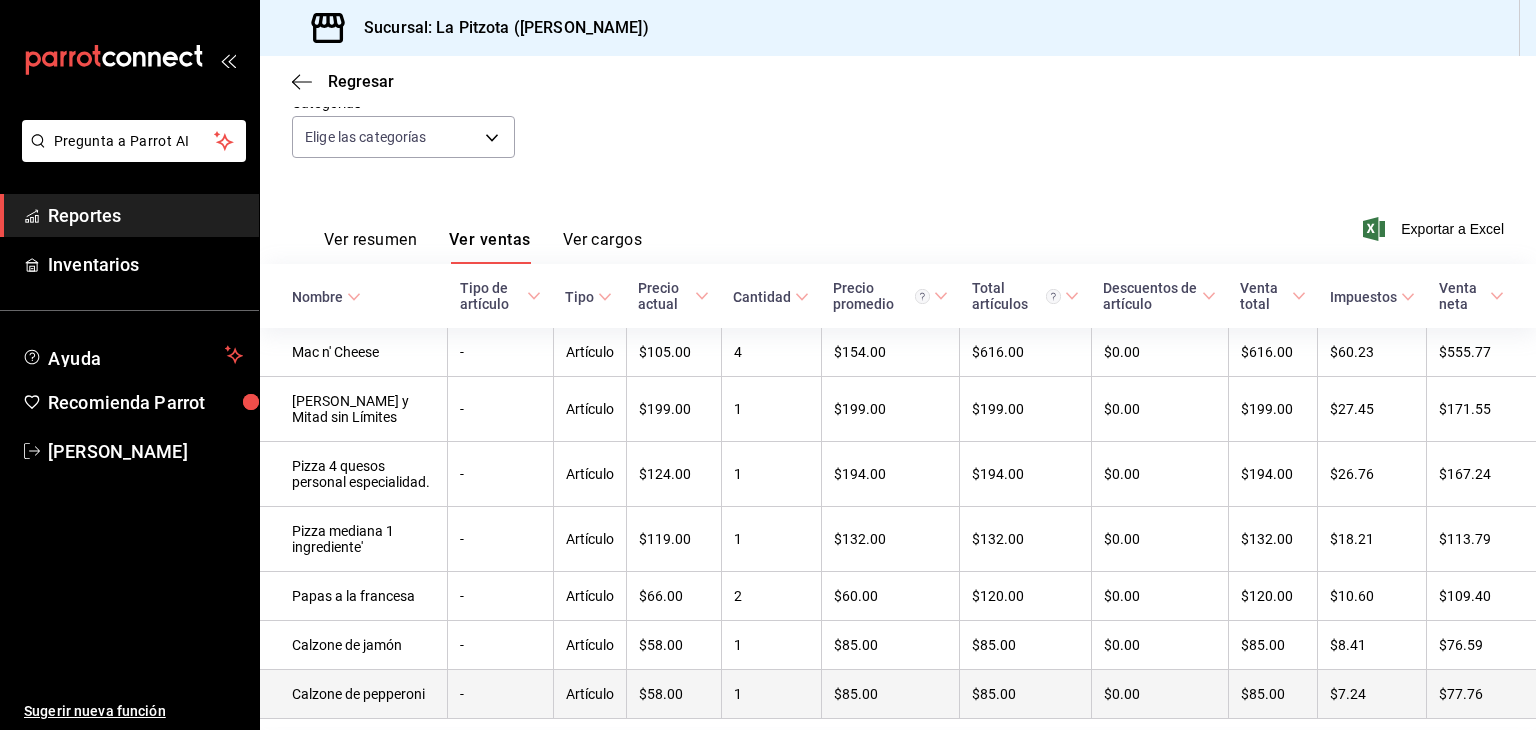 scroll, scrollTop: 300, scrollLeft: 0, axis: vertical 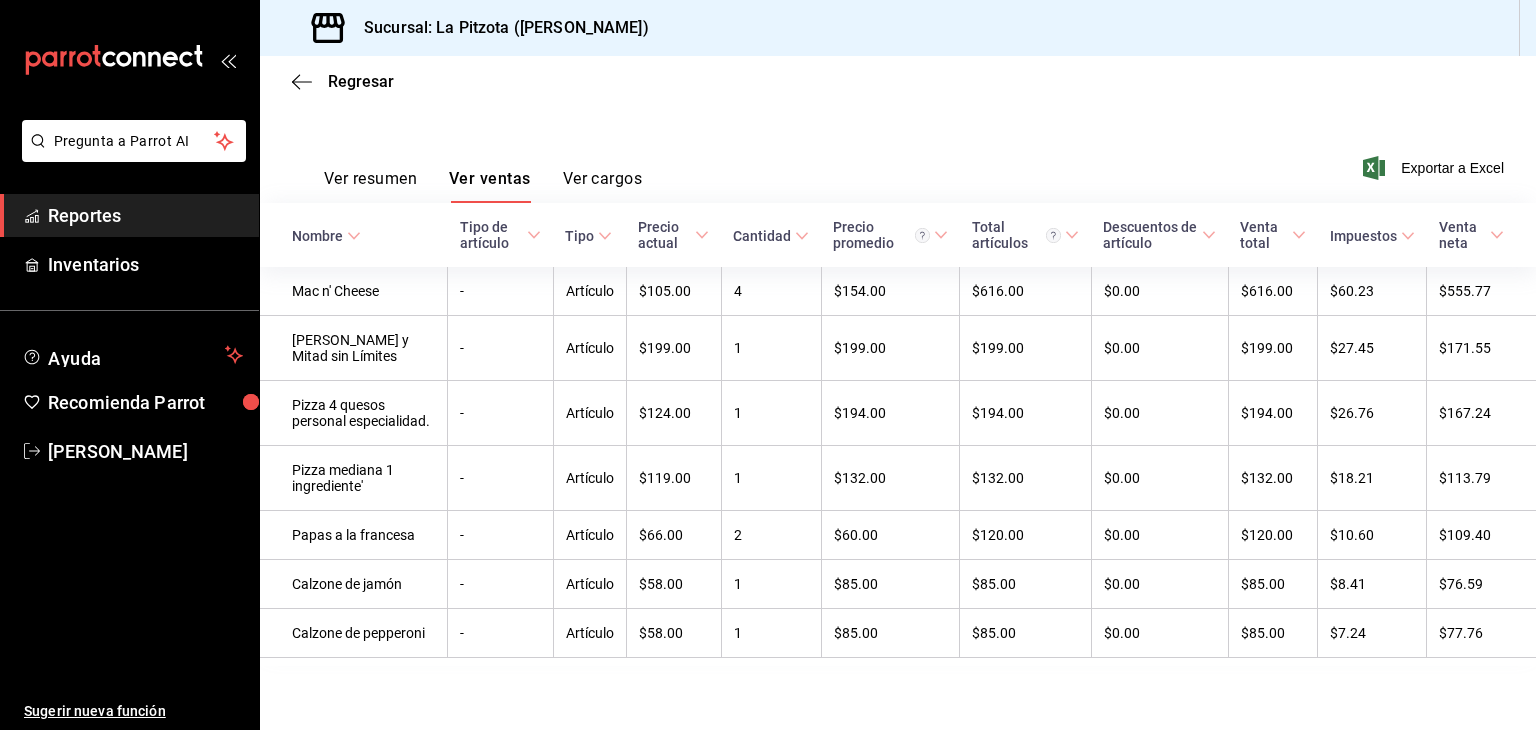 type 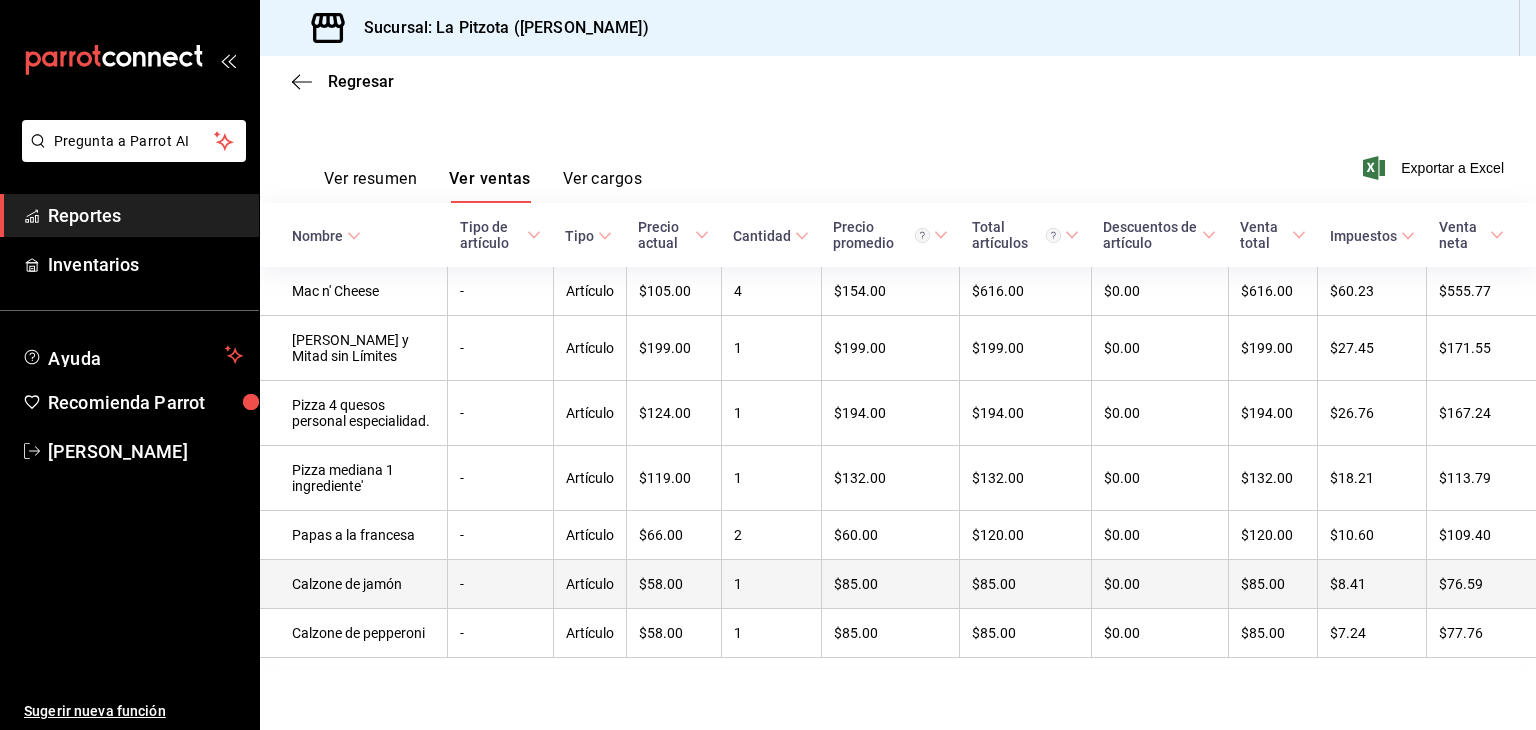 click on "Artículo" at bounding box center [589, 584] 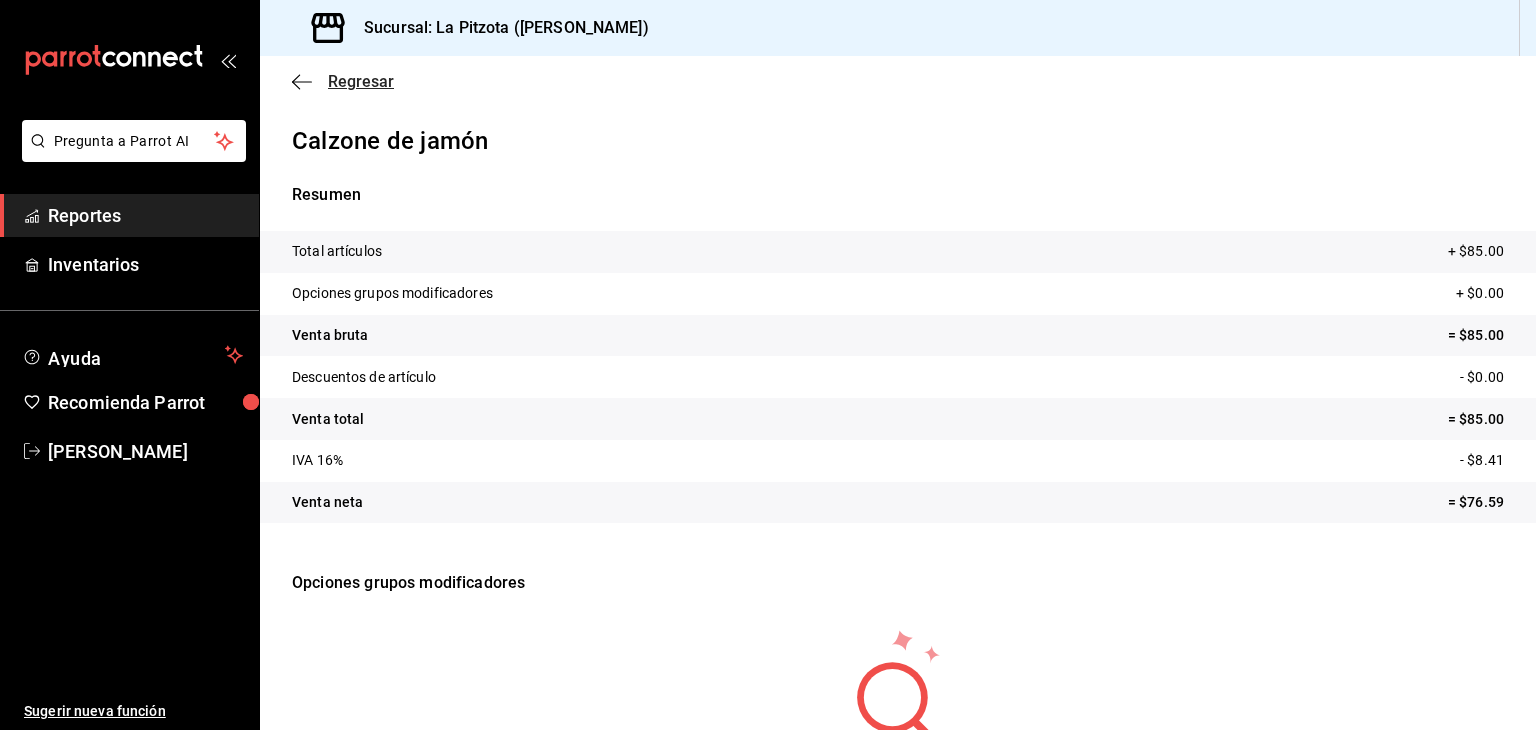 click 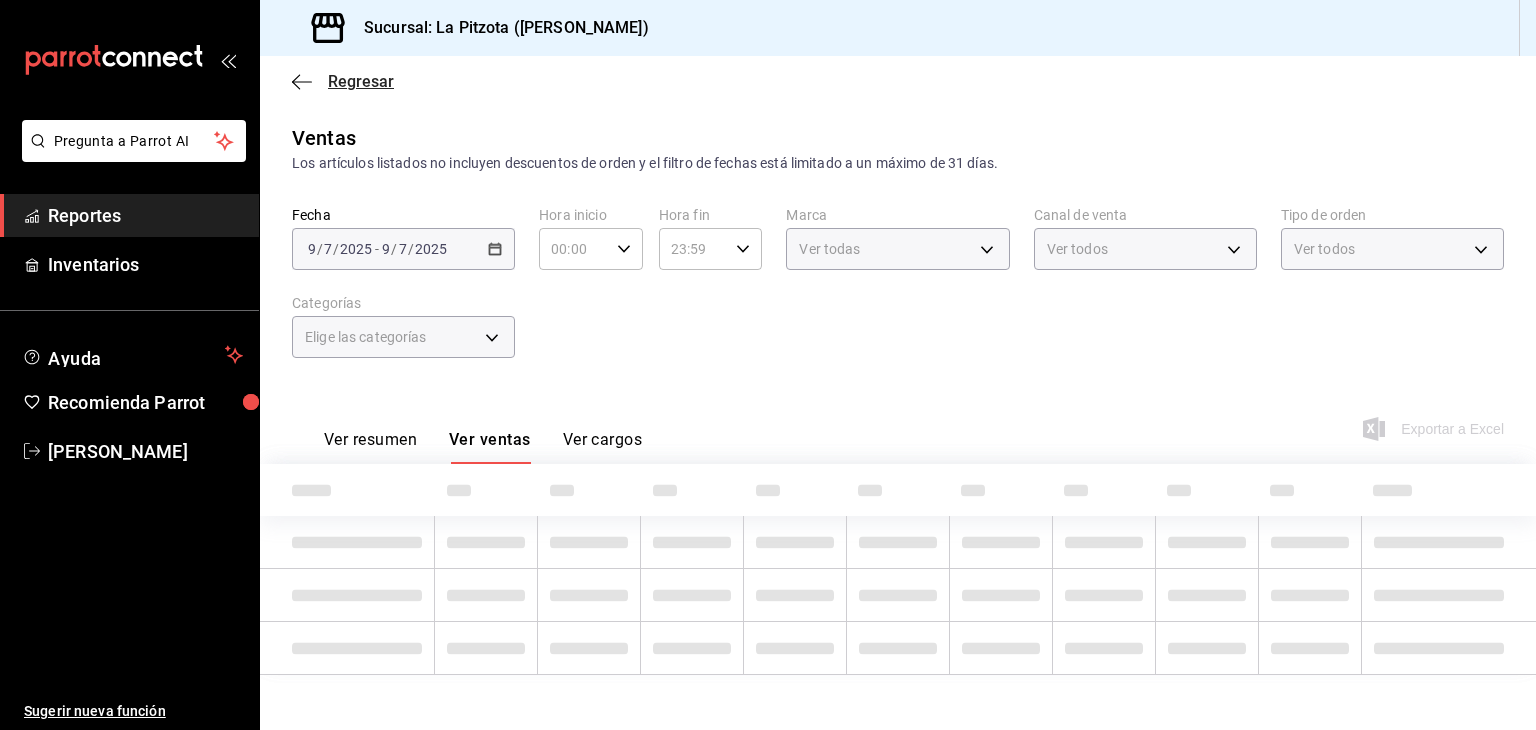 type on "3722eccf-6cf2-48cd-b838-7de1340e0a71" 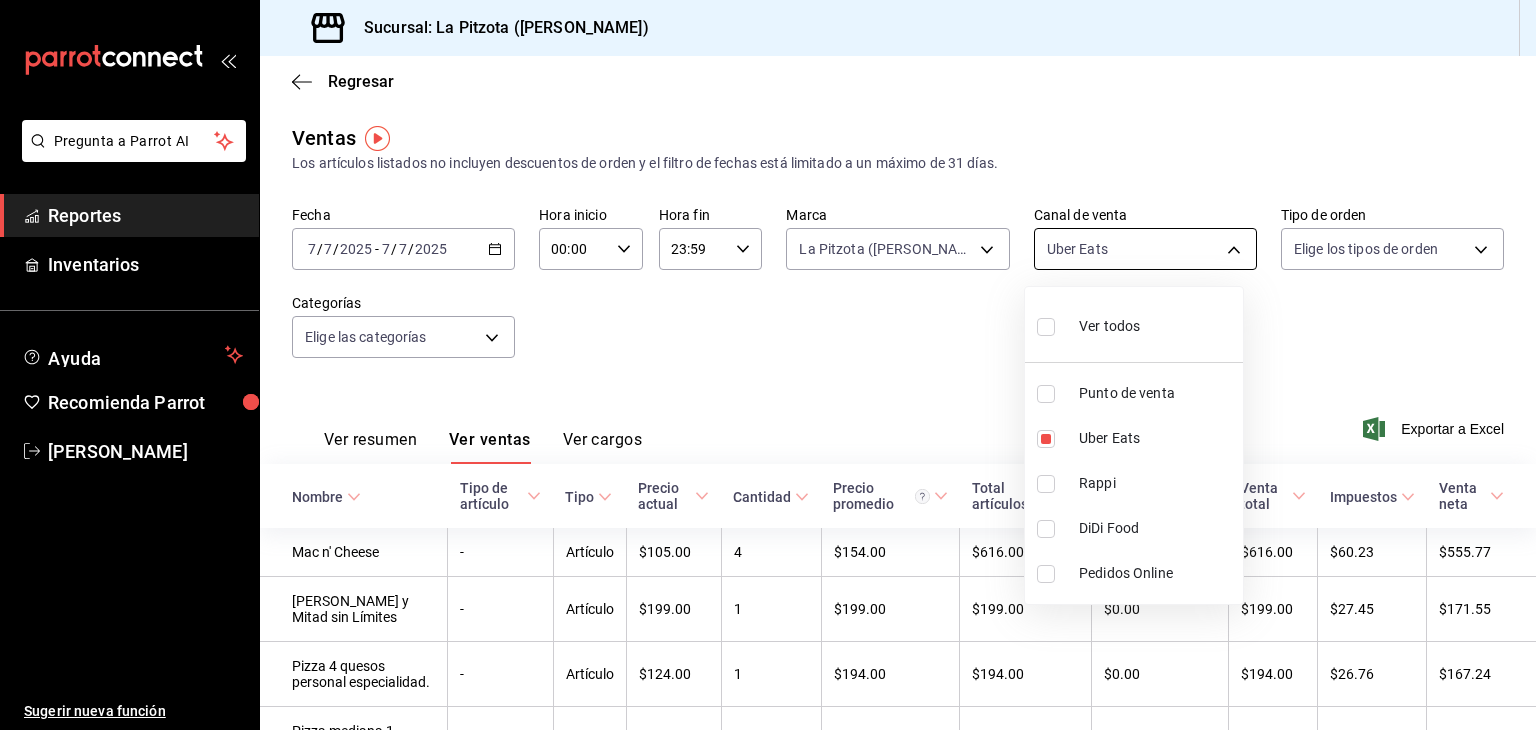 click on "Pregunta a Parrot AI Reportes   Inventarios   Ayuda Recomienda Parrot   [PERSON_NAME]   Sugerir nueva función   Sucursal: La Pitzota ([PERSON_NAME]) Regresar Ventas Los artículos listados no incluyen descuentos de orden y el filtro de fechas está limitado a un máximo de 31 días. Fecha [DATE] [DATE] - [DATE] [DATE] Hora inicio 00:00 Hora inicio Hora fin 23:59 Hora fin Marca La Pitzota ([PERSON_NAME]) 3722eccf-6cf2-48cd-b838-7de1340e0a71 Canal de venta Uber Eats UBER_EATS Tipo de orden Elige los tipos de orden Categorías Elige las categorías Ver resumen Ver ventas Ver cargos Exportar a Excel Nombre Tipo de artículo Tipo Precio actual Cantidad Precio promedio   Total artículos   Descuentos de artículo Venta total Impuestos Venta neta Mac n' Cheese - Artículo $105.00 4 $154.00 $616.00 $0.00 $616.00 $60.23 $555.77 Promo Mitad y Mitad sin Límites - Artículo $199.00 1 $199.00 $199.00 $0.00 $199.00 $27.45 $171.55 Pizza 4 quesos personal especialidad. - Artículo $124.00 1 $194.00 $194.00 $0.00 - 1" at bounding box center (768, 365) 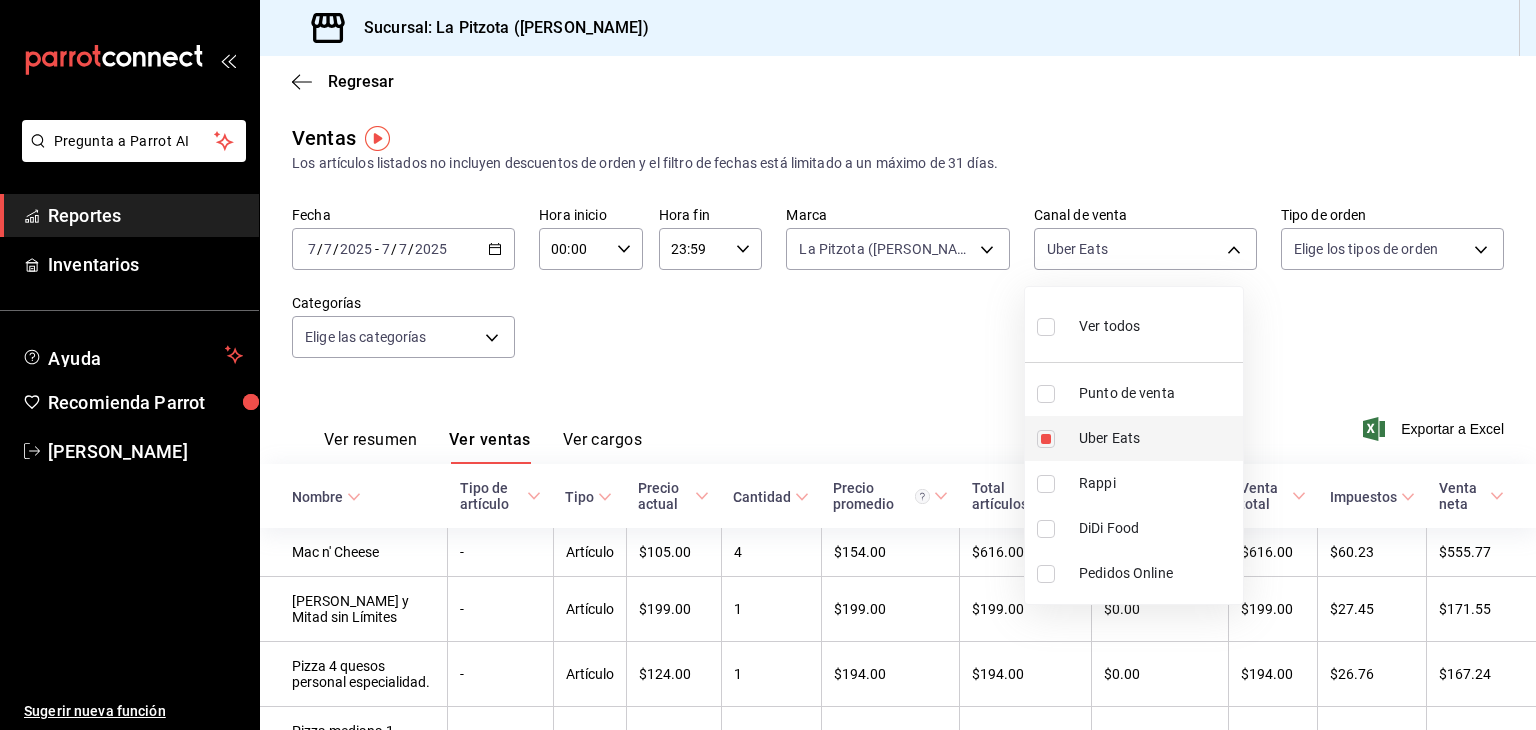 click at bounding box center [1046, 439] 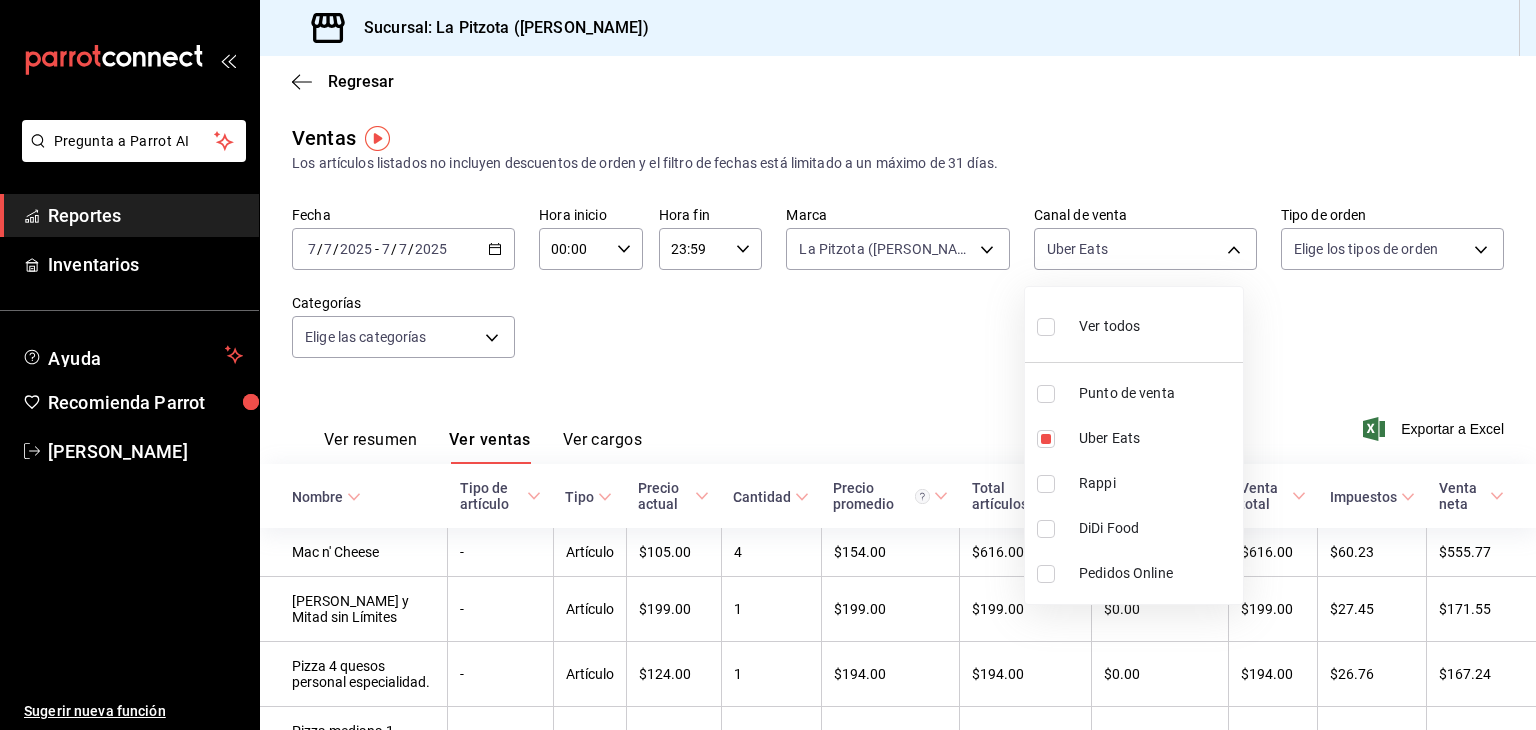 type 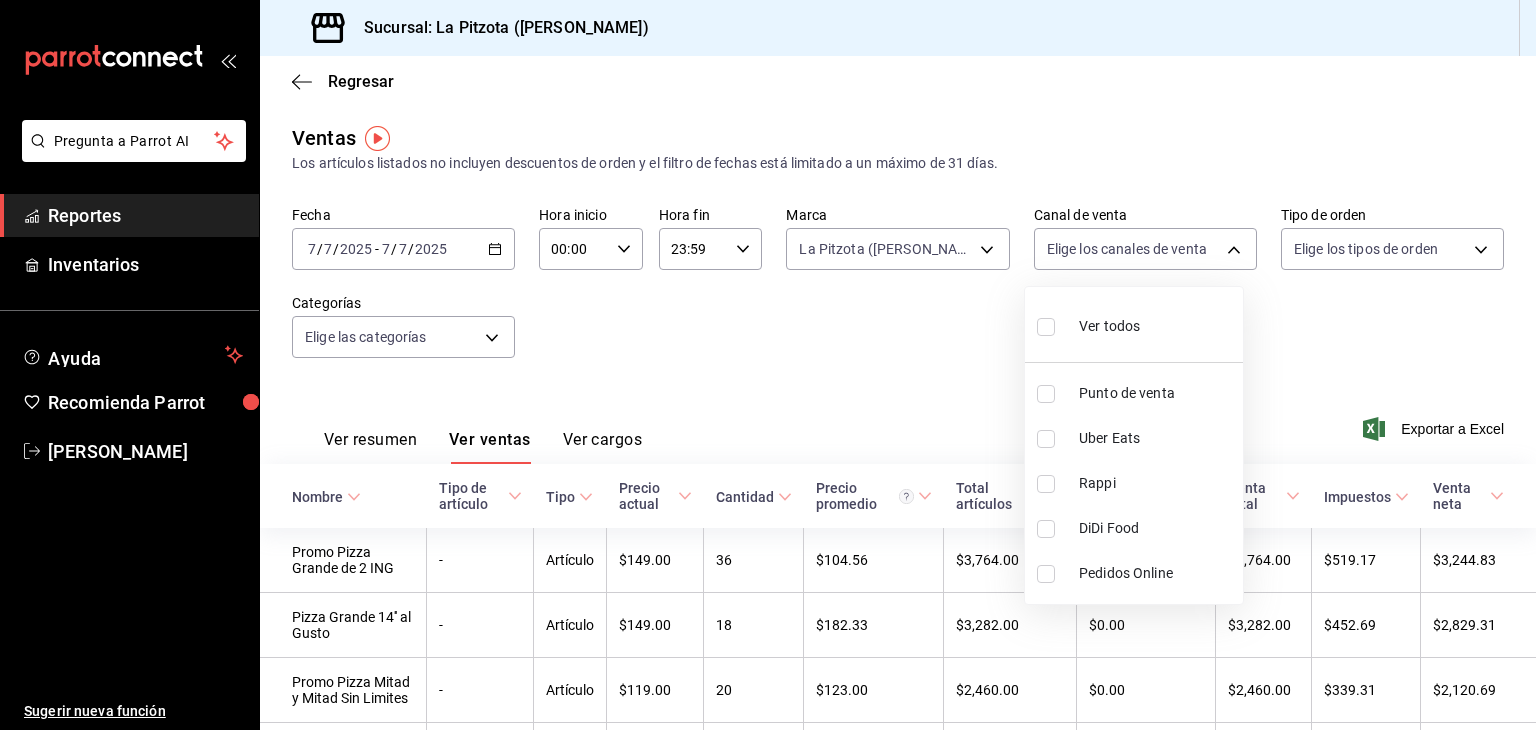 click at bounding box center [1046, 484] 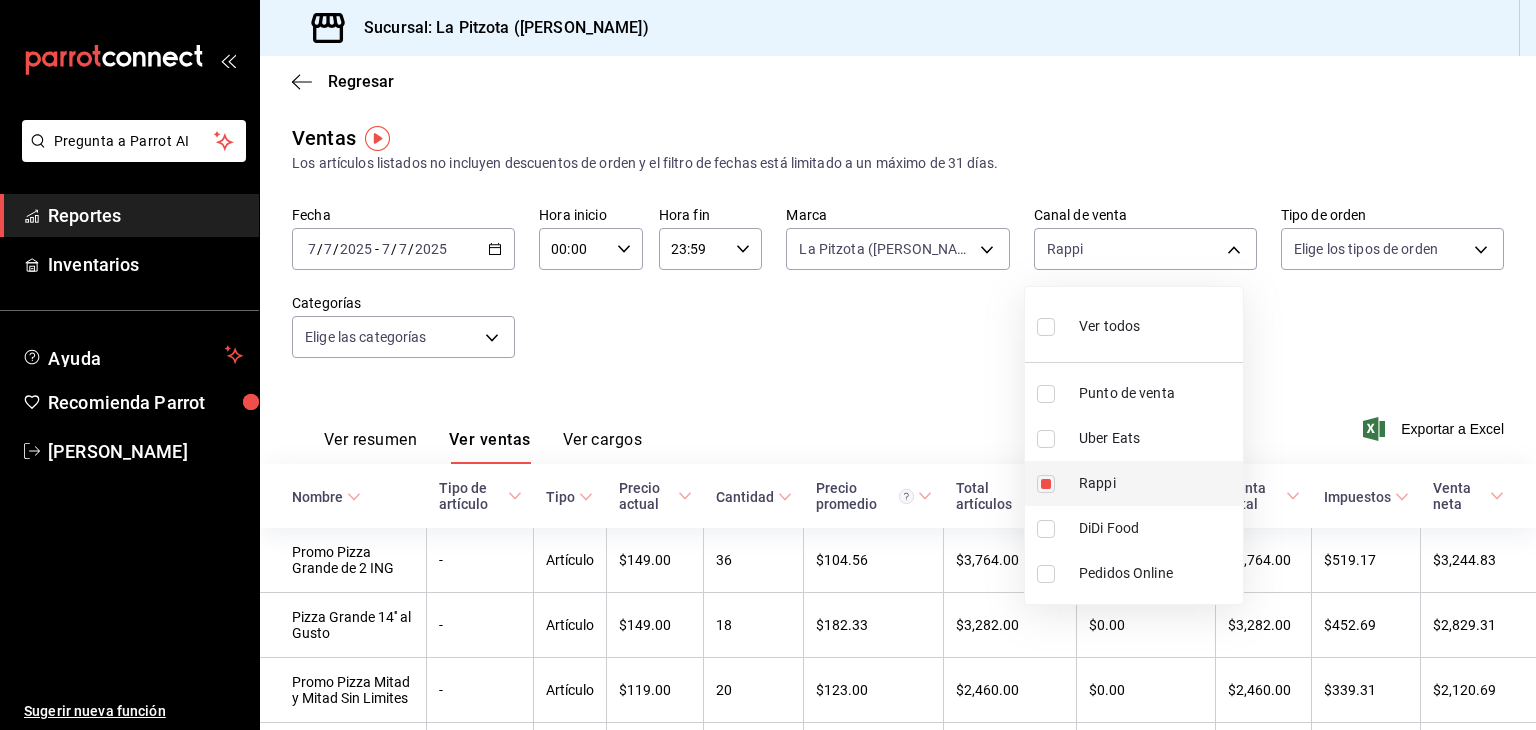 type on "RAPPI" 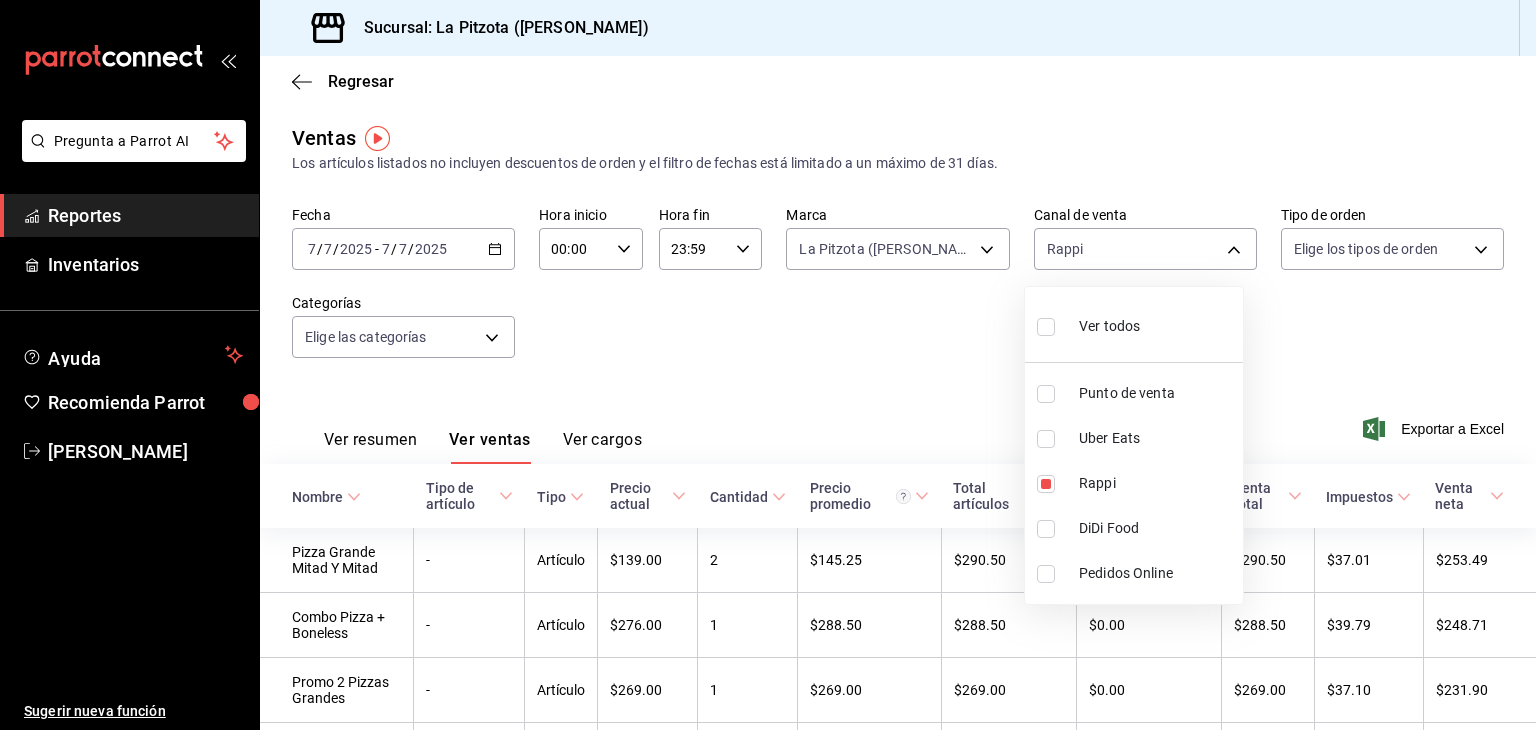 click at bounding box center [768, 365] 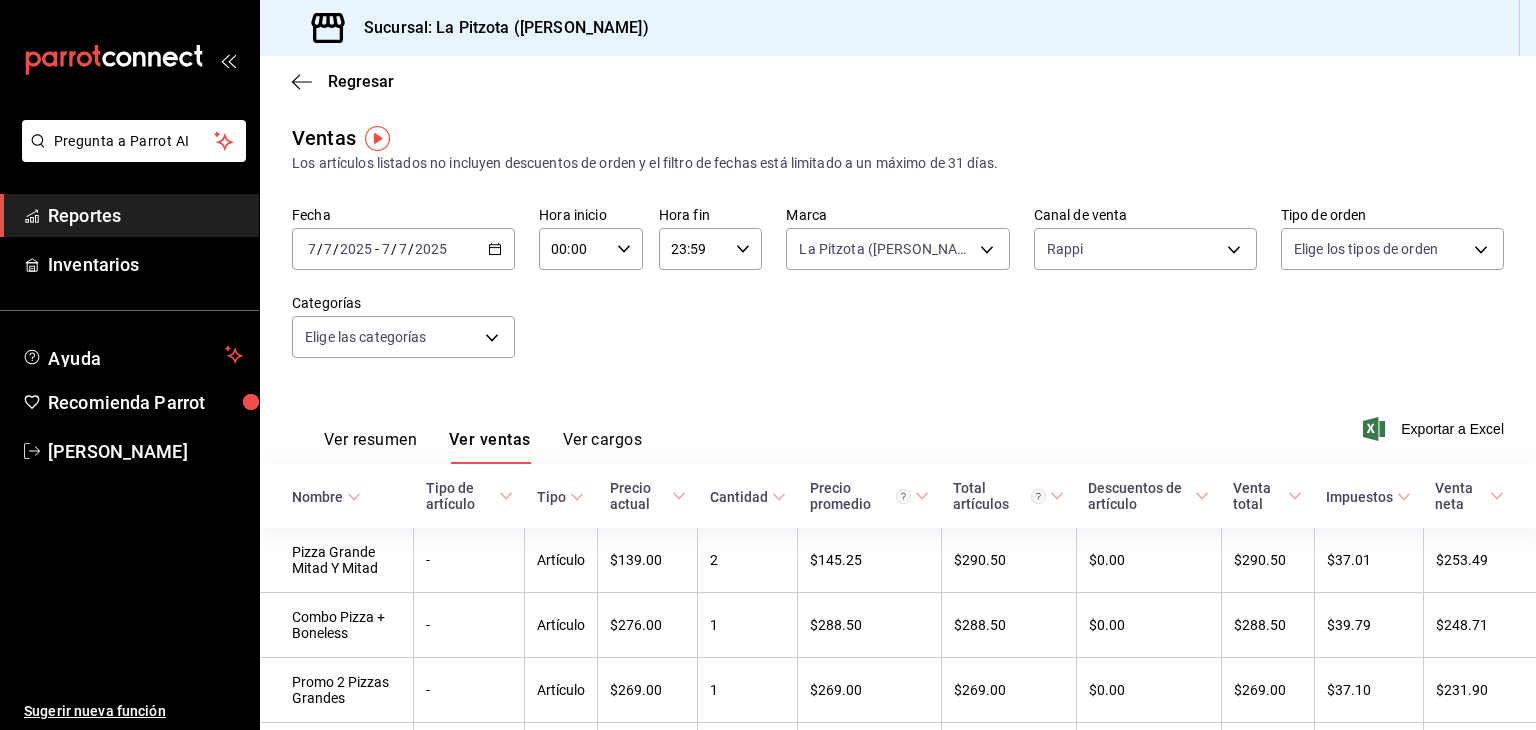 click on "Ver resumen" at bounding box center [370, 447] 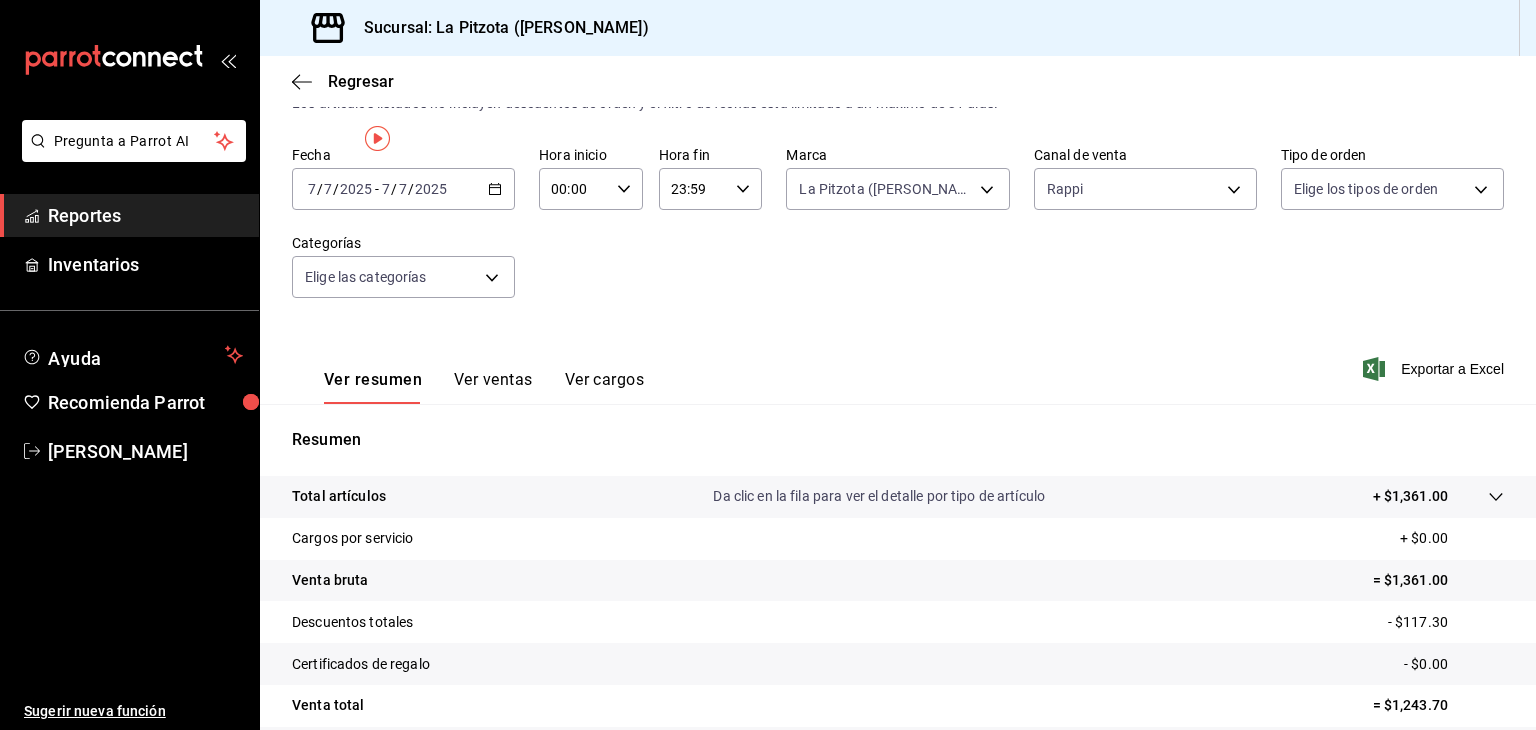 scroll, scrollTop: 100, scrollLeft: 0, axis: vertical 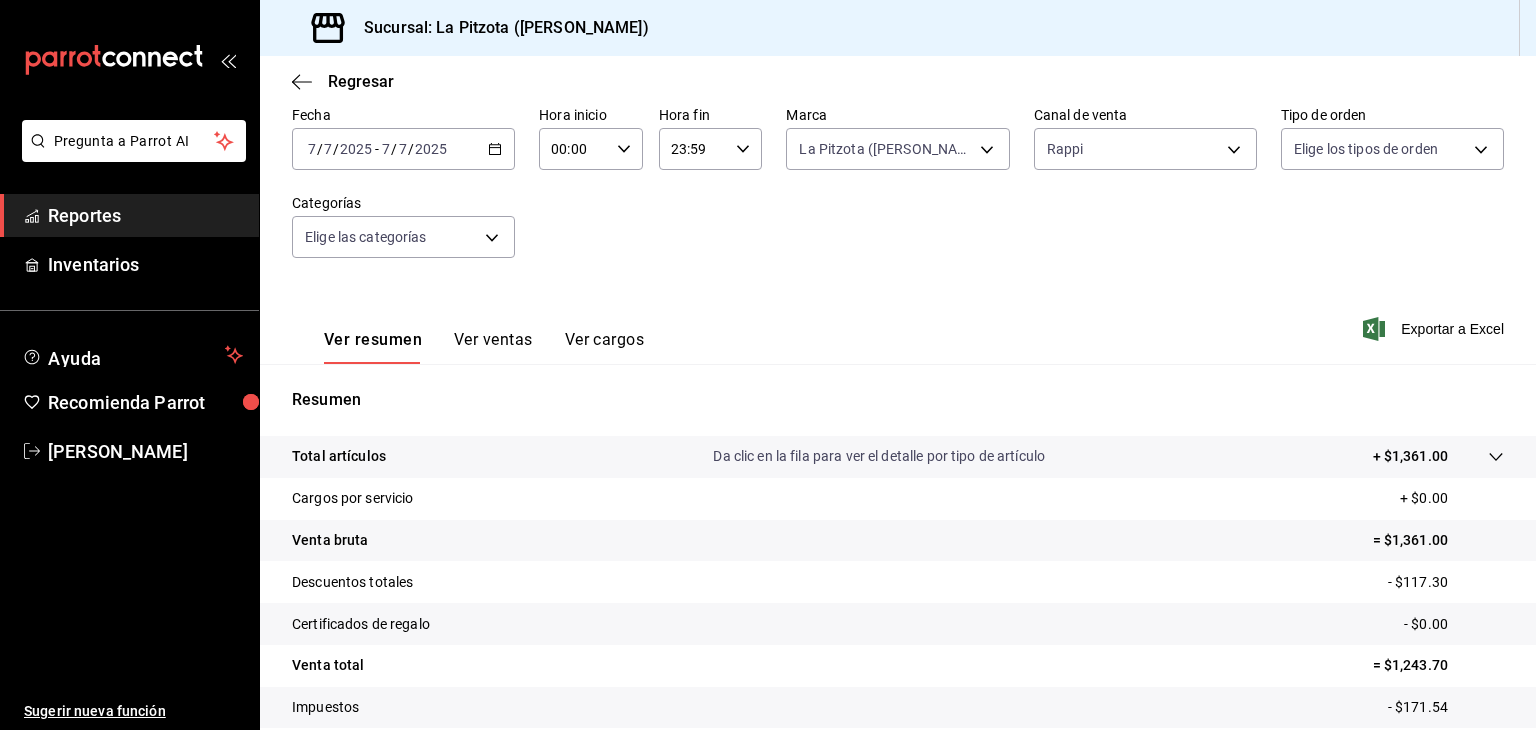 type 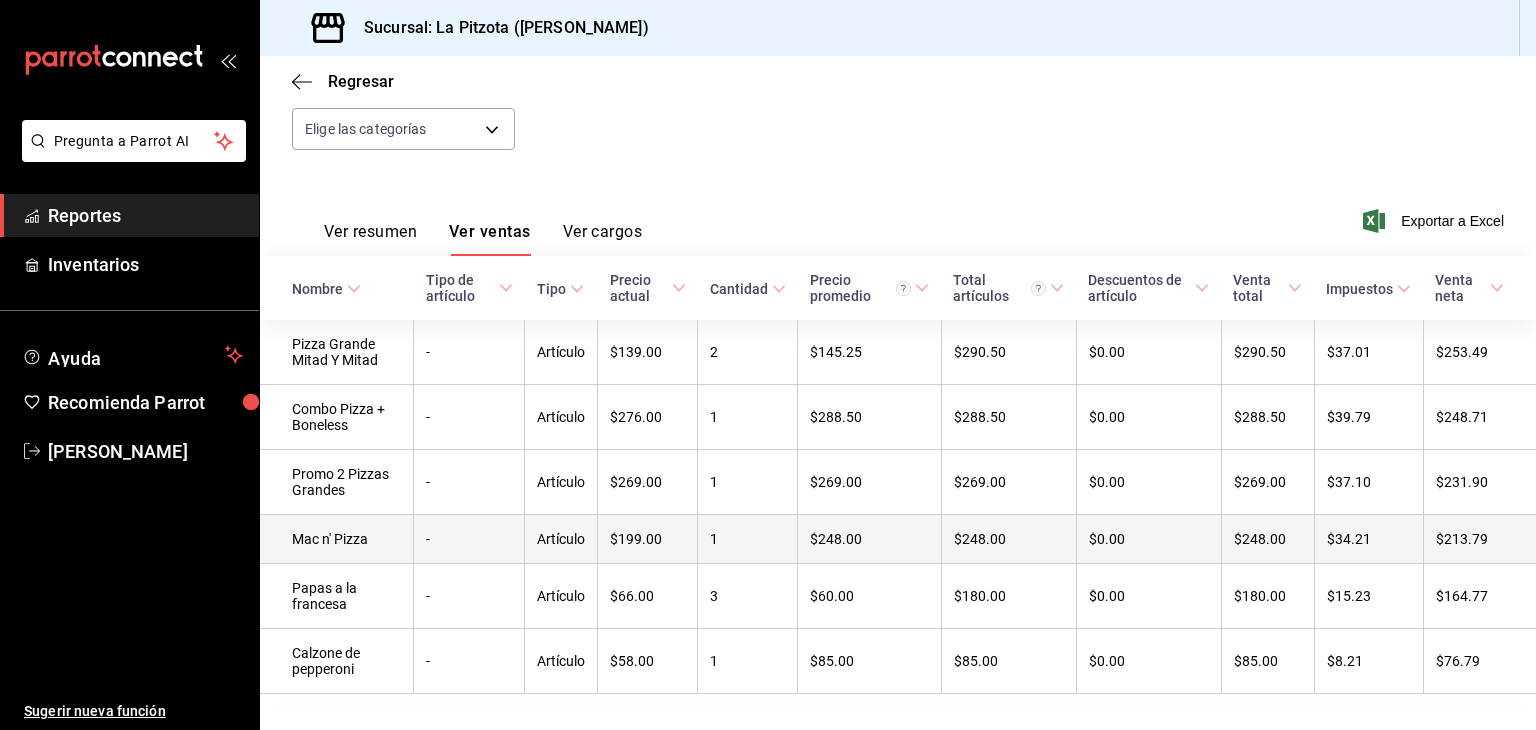 scroll, scrollTop: 253, scrollLeft: 0, axis: vertical 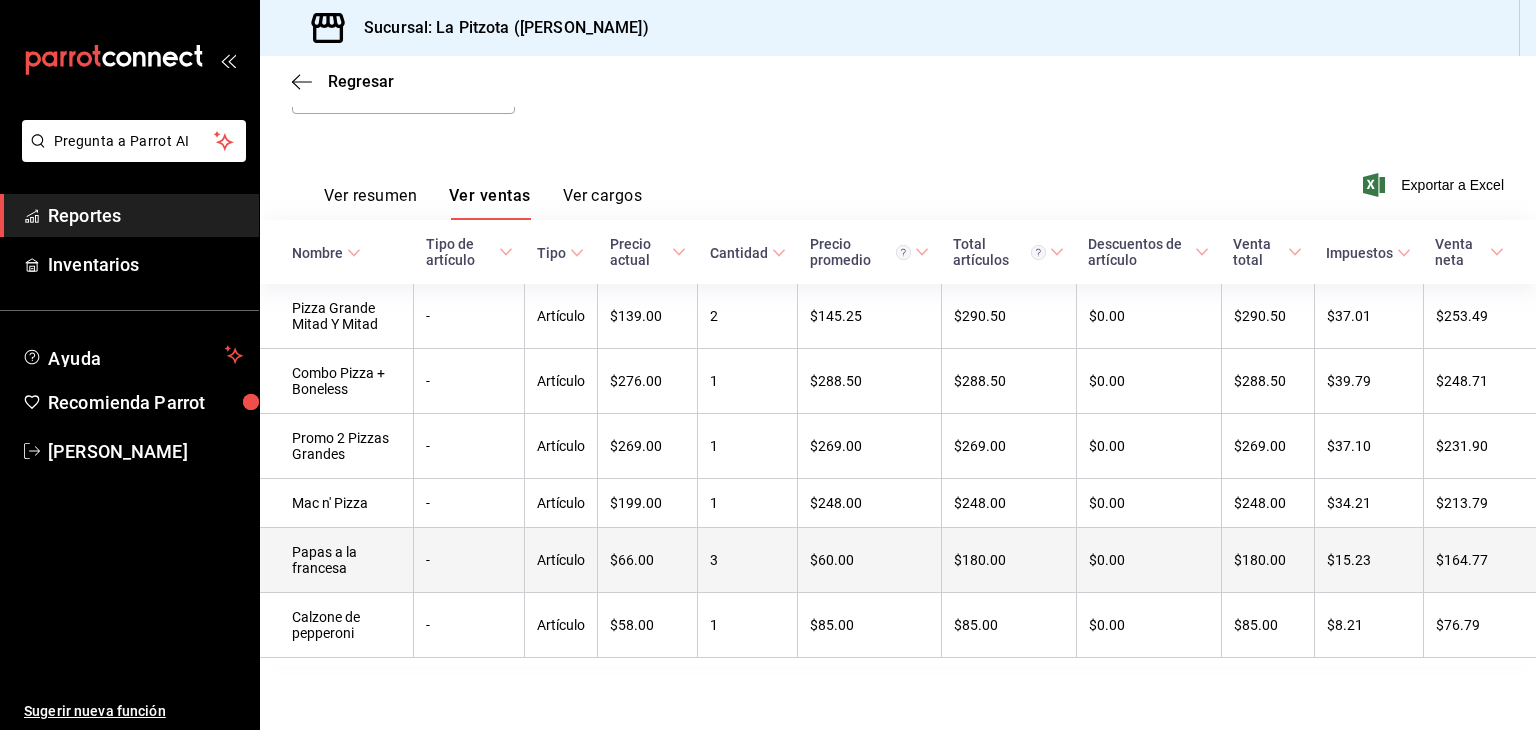 type 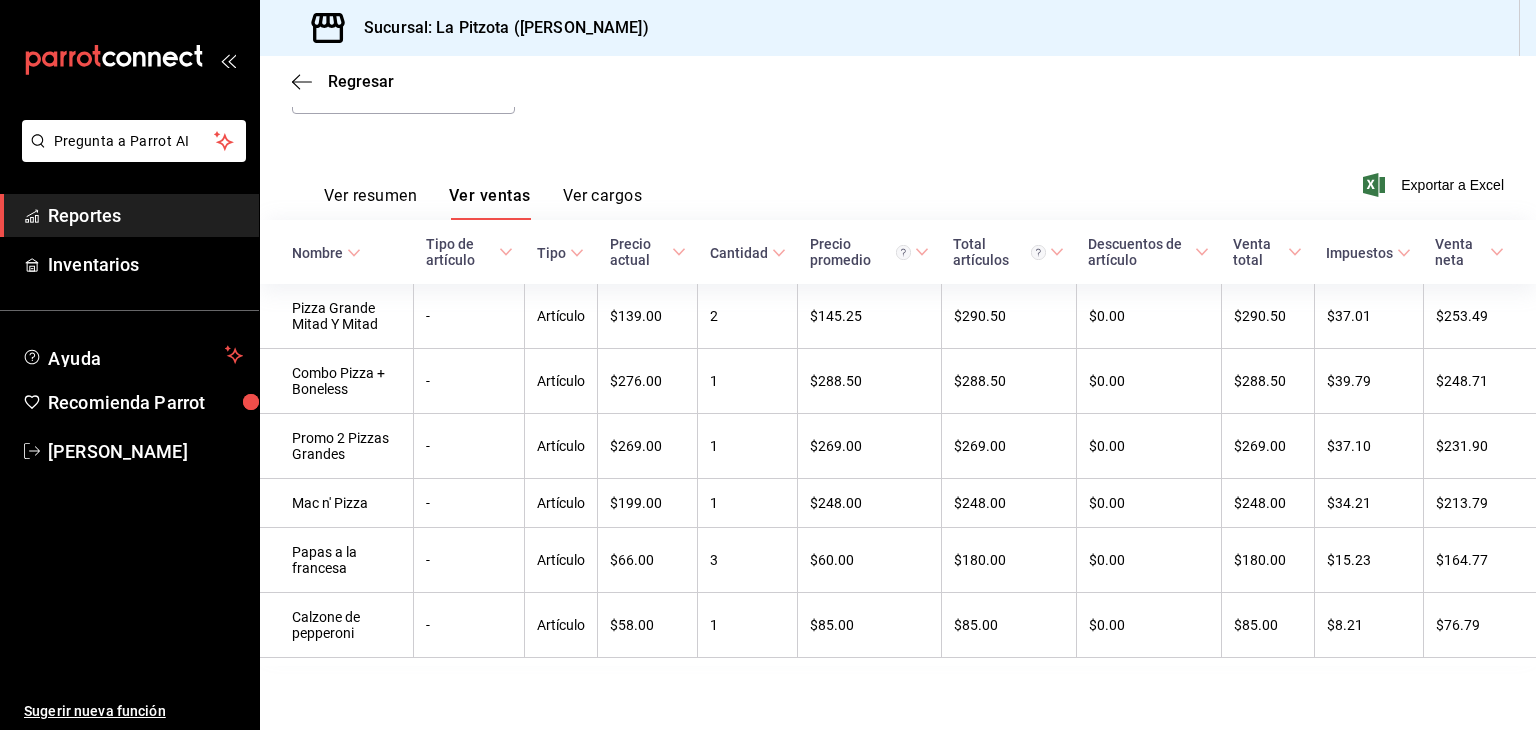 click on "Ver resumen" at bounding box center [370, 203] 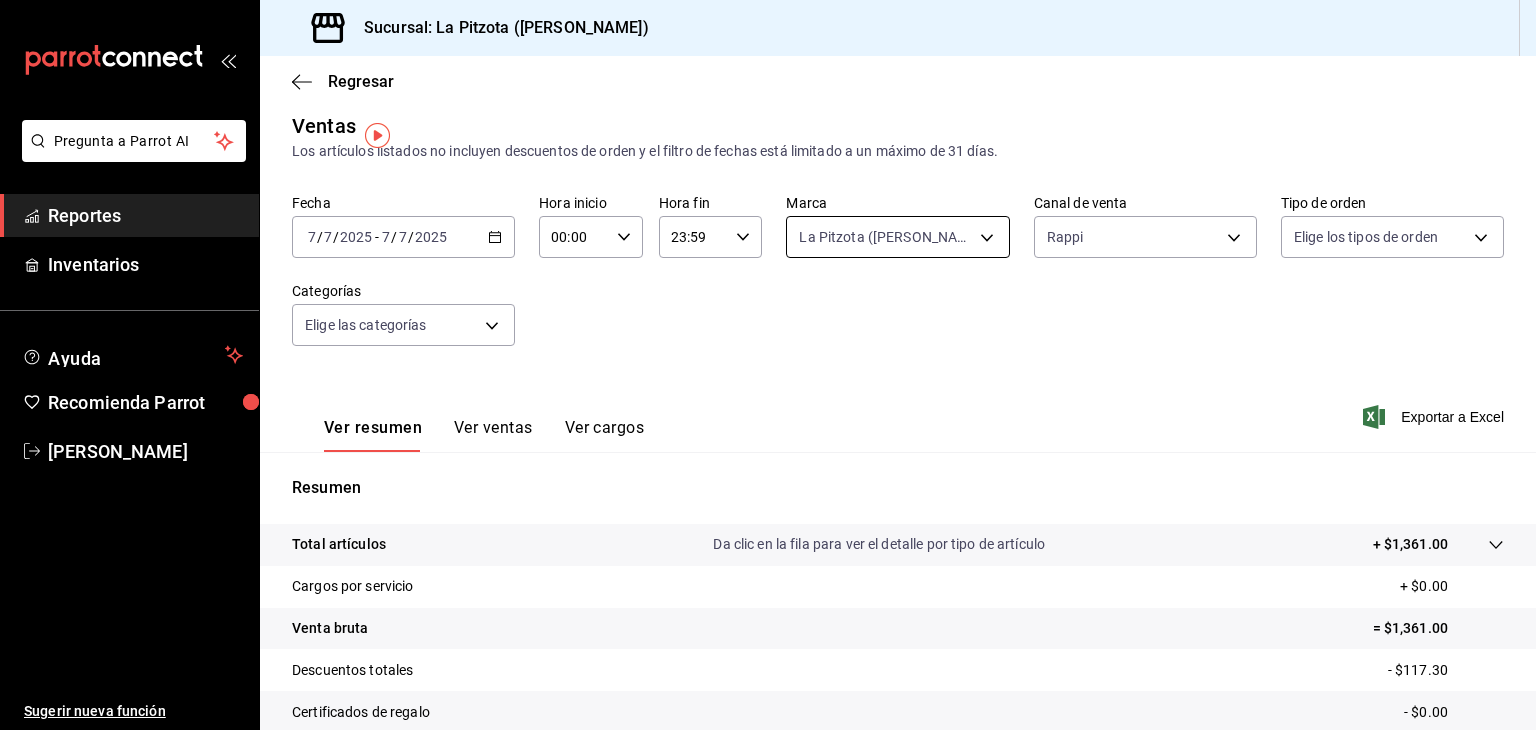scroll, scrollTop: 0, scrollLeft: 0, axis: both 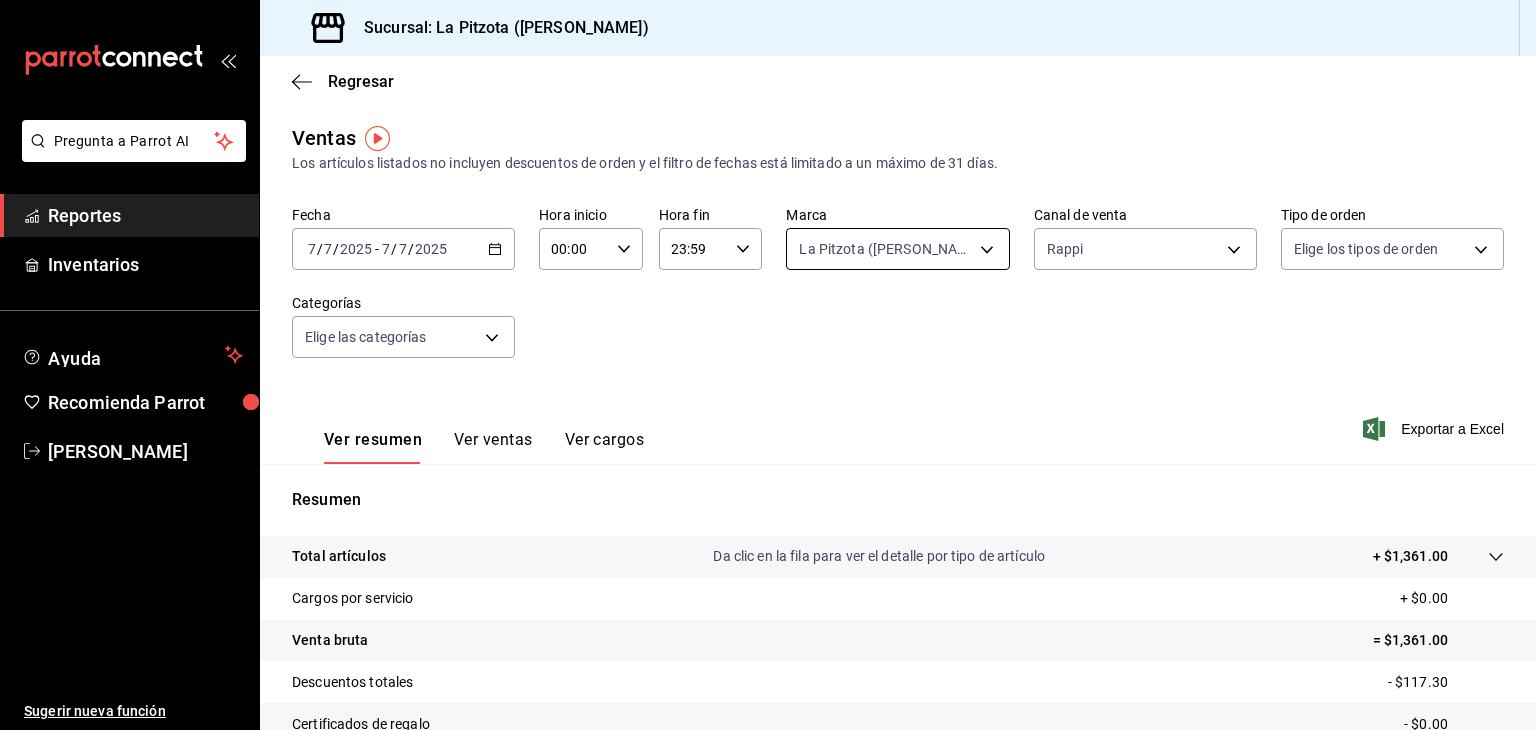 click on "Pregunta a Parrot AI Reportes   Inventarios   Ayuda Recomienda Parrot   [PERSON_NAME]   Sugerir nueva función   Sucursal: La Pitzota ([PERSON_NAME]) Regresar Ventas Los artículos listados no incluyen descuentos de orden y el filtro de fechas está limitado a un máximo de 31 días. Fecha [DATE] [DATE] - [DATE] [DATE] Hora inicio 00:00 Hora inicio Hora fin 23:59 Hora fin Marca La Pitzota ([PERSON_NAME]) 3722eccf-6cf2-48cd-b838-7de1340e0a71 Canal de venta Rappi RAPPI Tipo de orden Elige los tipos de orden Categorías Elige las categorías Ver resumen Ver ventas Ver cargos Exportar a Excel Resumen Total artículos Da clic en la fila para ver el detalle por tipo de artículo + $1,361.00 Cargos por servicio + $0.00 Venta bruta = $1,361.00 Descuentos totales - $117.30 Certificados de regalo - $0.00 Venta total = $1,243.70 Impuestos - $171.54 Venta neta = $1,072.16 Pregunta a Parrot AI Reportes   Inventarios   Ayuda Recomienda Parrot   [PERSON_NAME]   Sugerir nueva función   Ver video tutorial Ir a video" at bounding box center (768, 365) 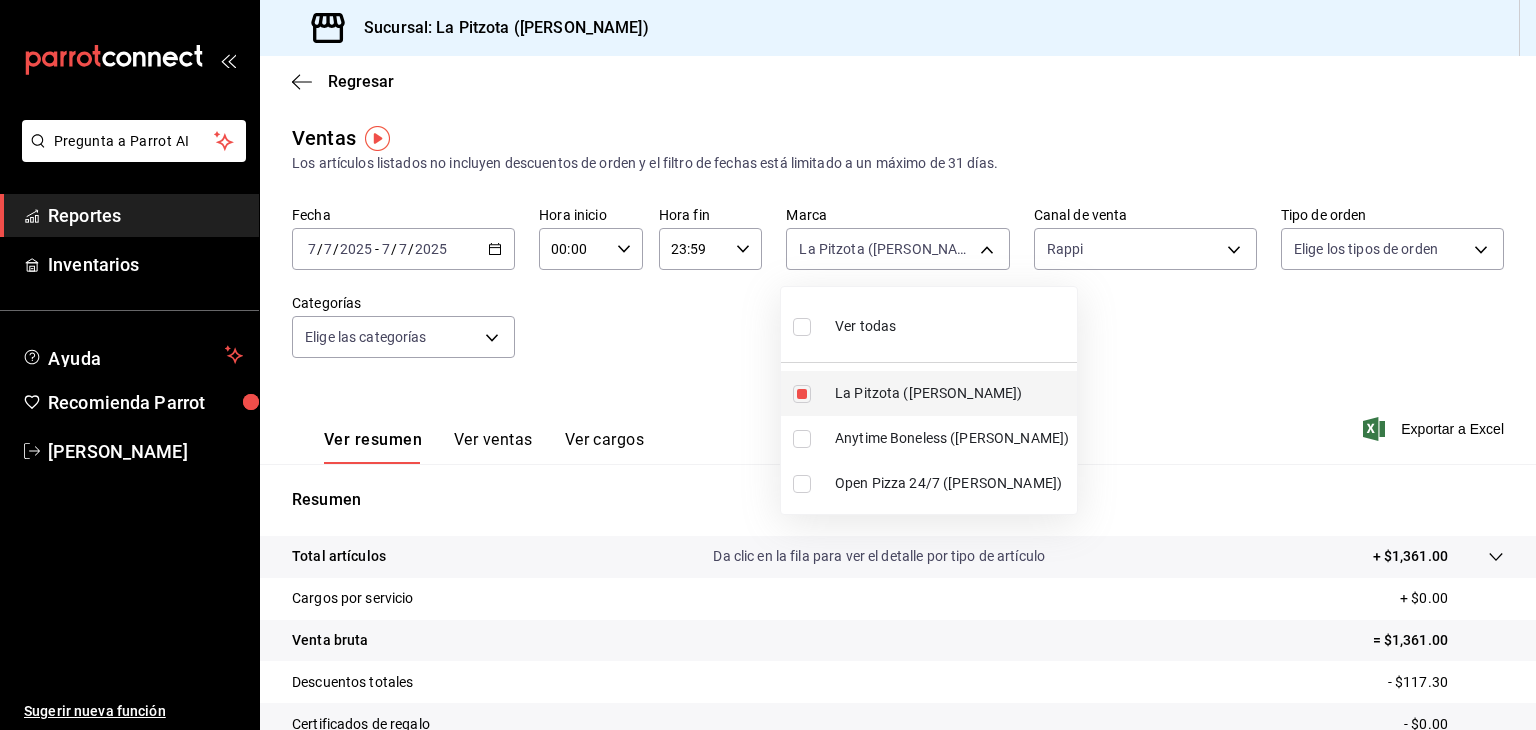 click at bounding box center [802, 394] 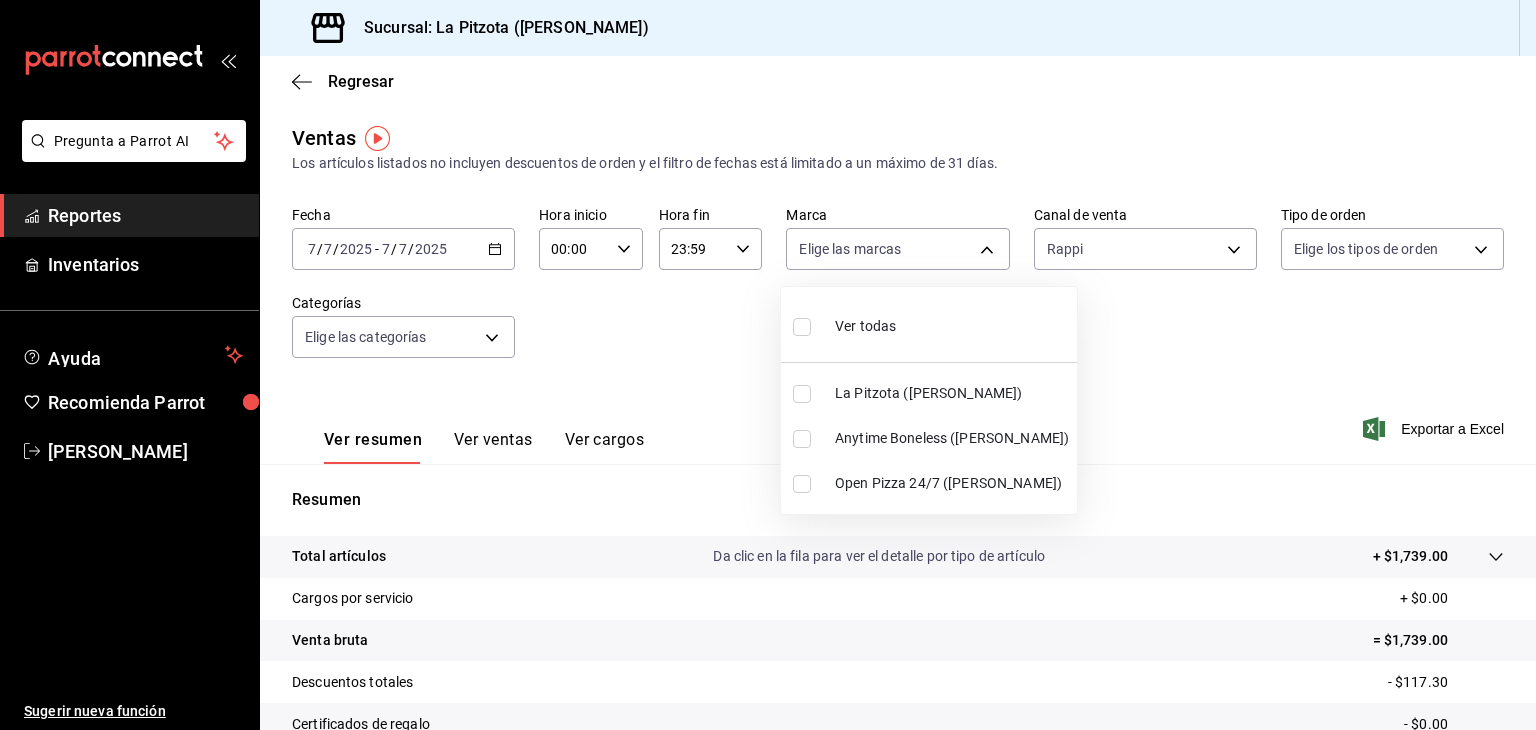 click at bounding box center (802, 439) 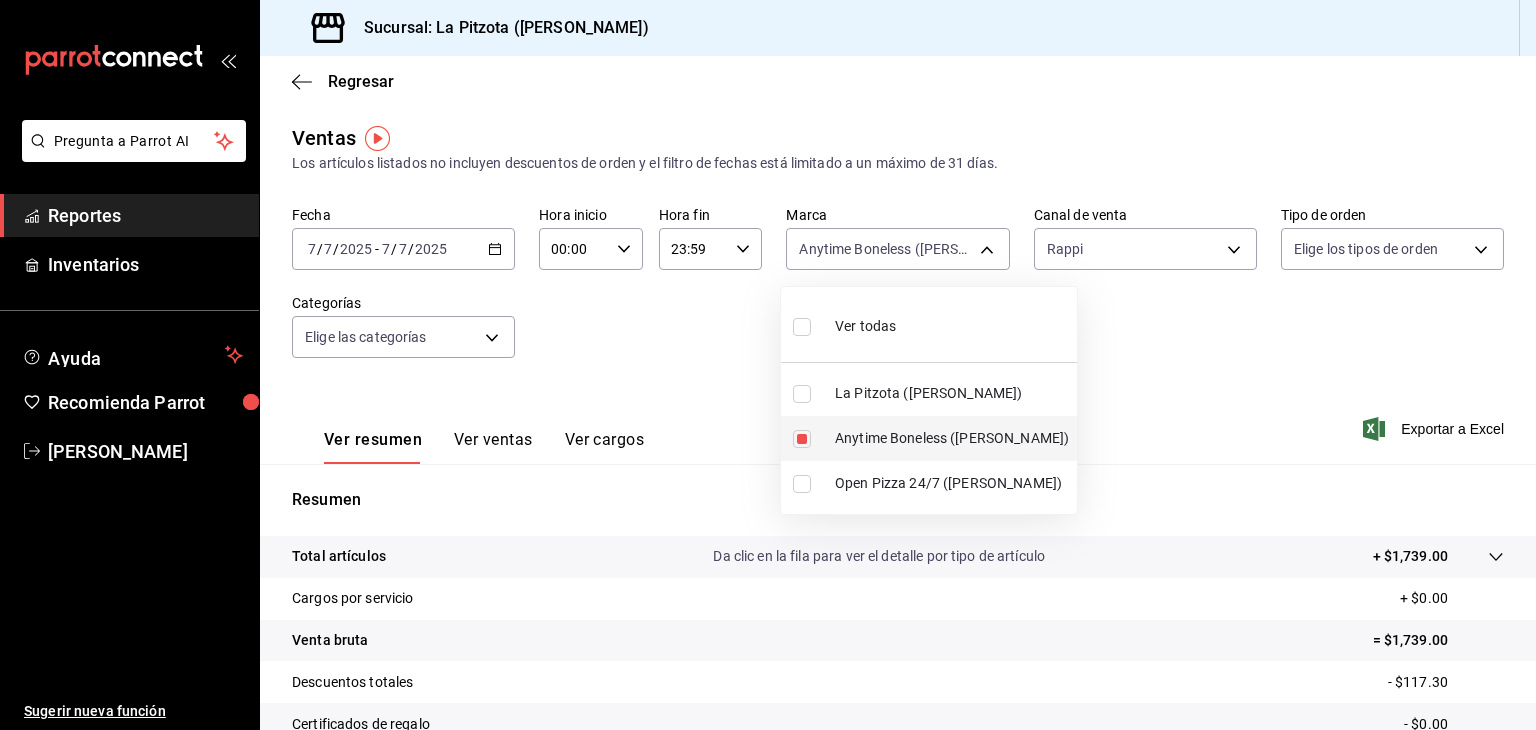 type on "d0b15645-4641-49bc-8be3-6a792ed6583e" 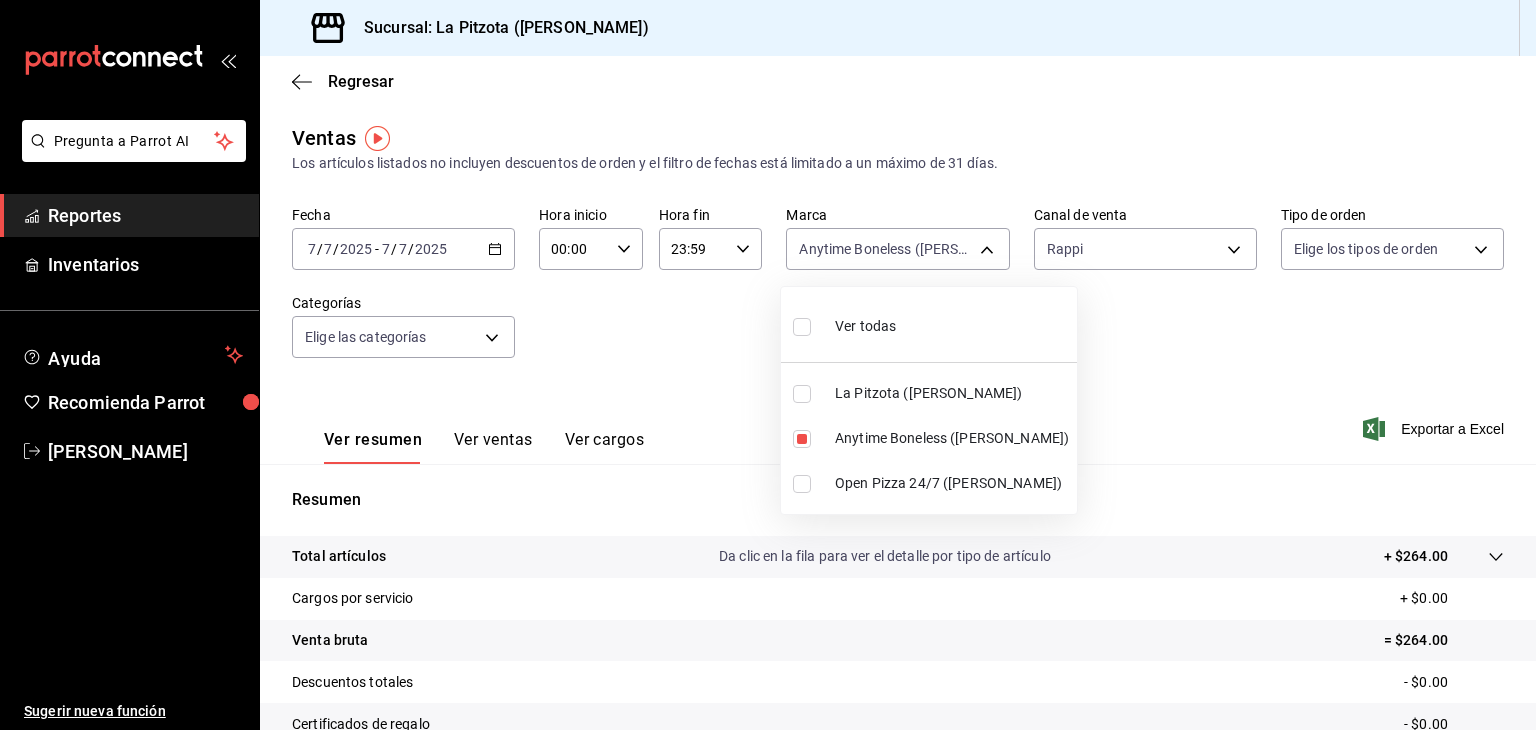 click at bounding box center [768, 365] 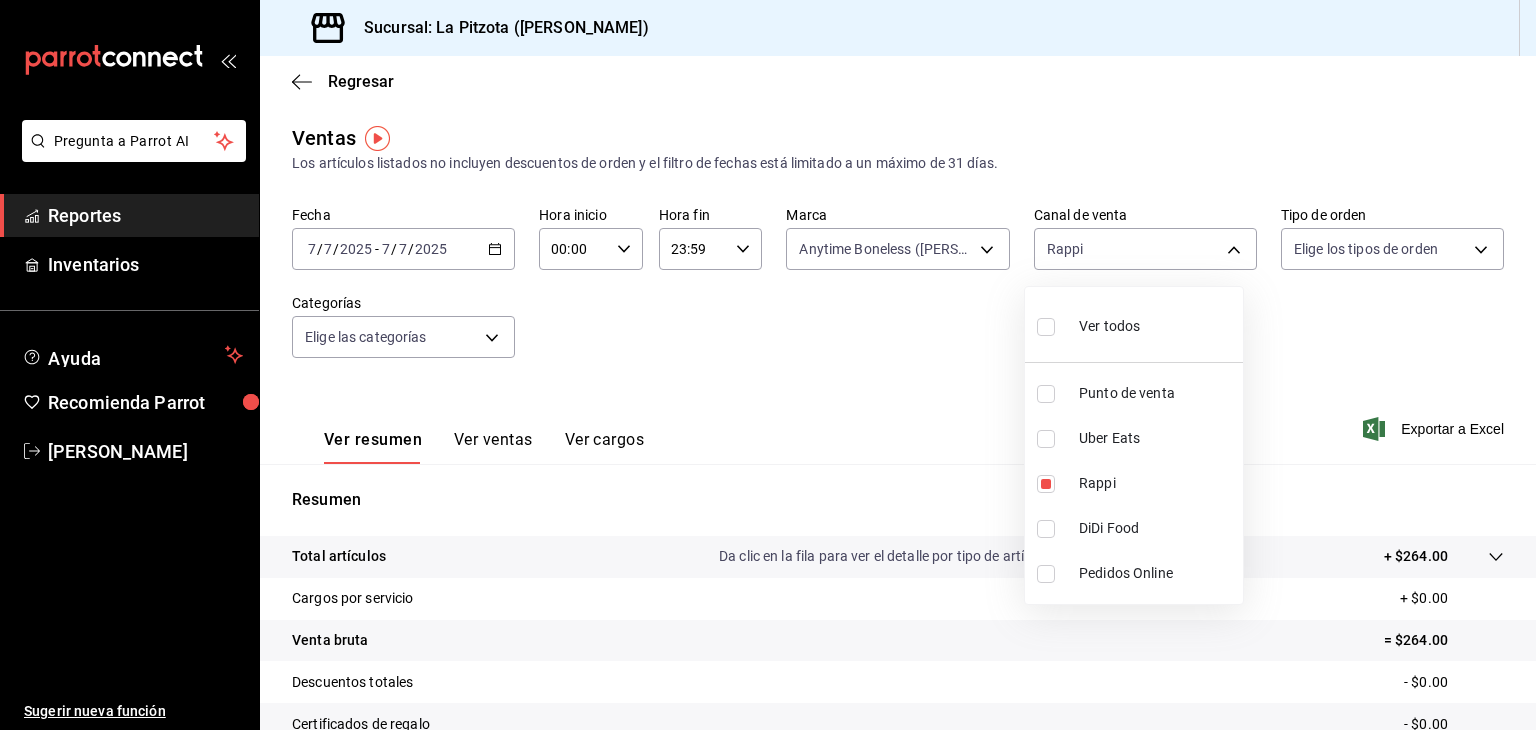 click on "Pregunta a Parrot AI Reportes   Inventarios   Ayuda Recomienda Parrot   [PERSON_NAME]   Sugerir nueva función   Sucursal: La Pitzota ([PERSON_NAME]) Regresar Ventas Los artículos listados no incluyen descuentos de orden y el filtro de fechas está limitado a un máximo de 31 días. Fecha [DATE] [DATE] - [DATE] [DATE] Hora inicio 00:00 Hora inicio Hora fin 23:59 Hora fin Marca Anytime Boneless ([PERSON_NAME]) d0b15645-4641-49bc-8be3-6a792ed6583e Canal de venta Rappi RAPPI Tipo de orden Elige los tipos de orden Categorías Elige las categorías Ver resumen Ver ventas Ver cargos Exportar a Excel Resumen Total artículos Da clic en la fila para ver el detalle por tipo de artículo + $264.00 Cargos por servicio + $0.00 Venta bruta = $264.00 Descuentos totales - $0.00 Certificados de regalo - $0.00 Venta total = $264.00 Impuestos - $36.41 Venta neta = $227.59 Pregunta a Parrot AI Reportes   Inventarios   Ayuda Recomienda Parrot   [PERSON_NAME]   Sugerir nueva función   Ver video tutorial Ir a video Ver todos" at bounding box center [768, 365] 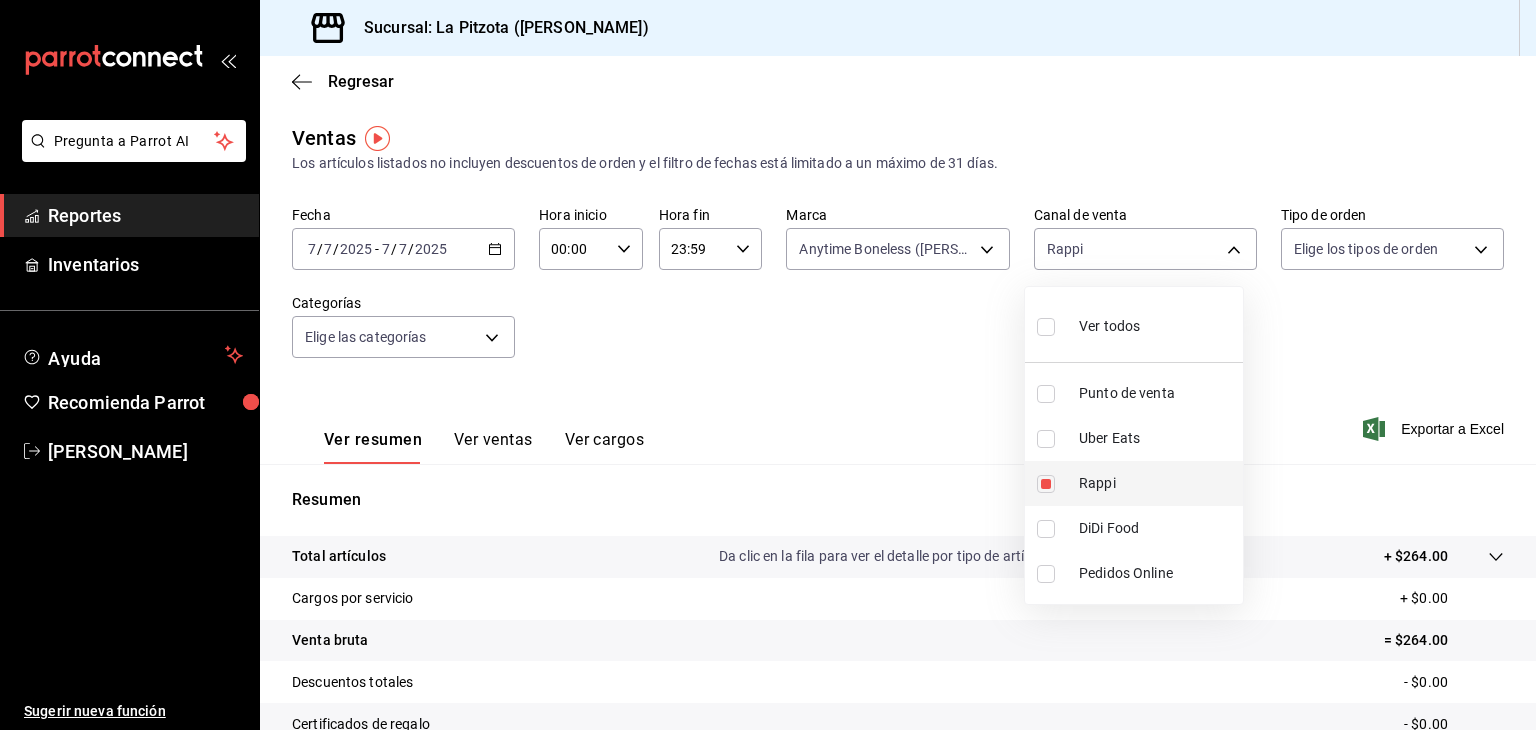 click at bounding box center (1046, 484) 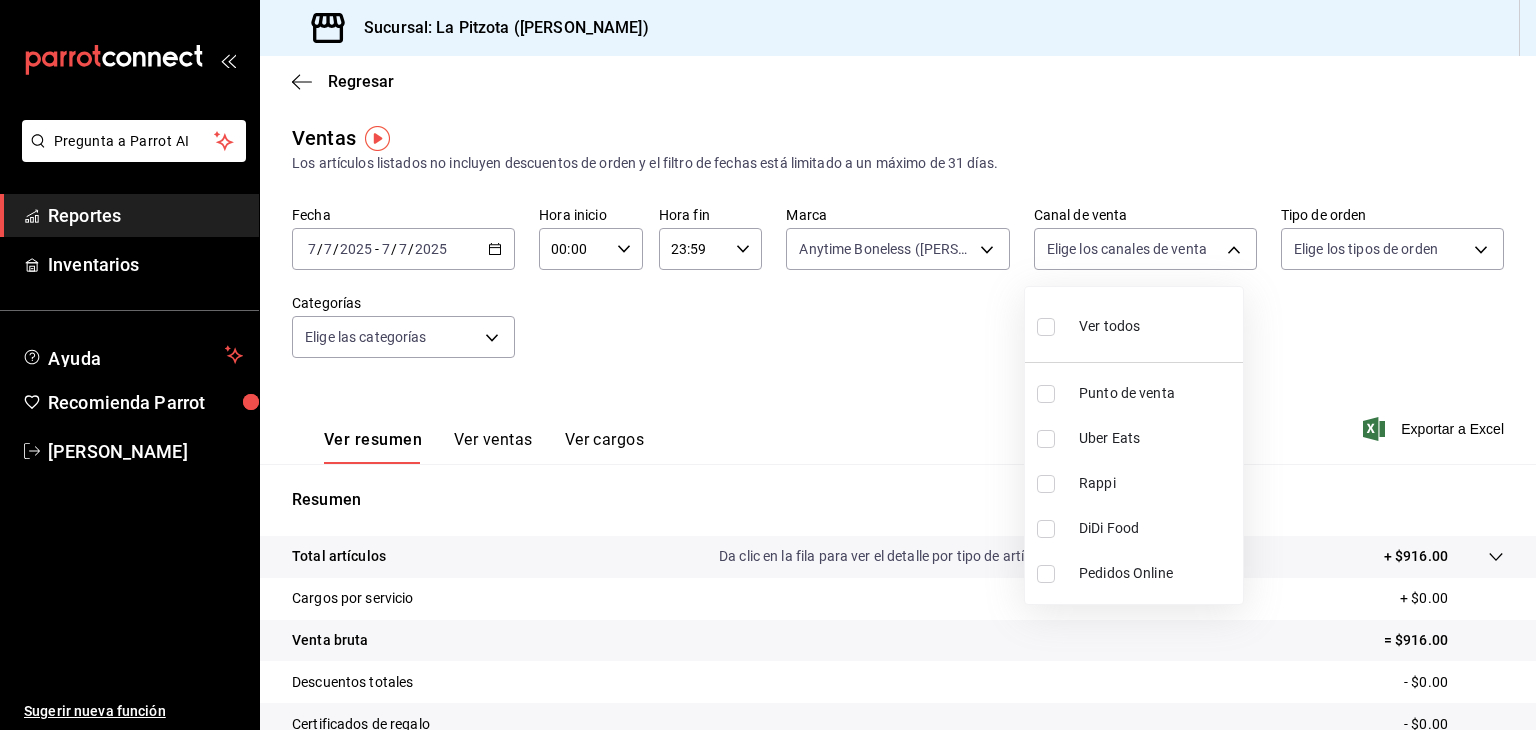 click at bounding box center (1046, 529) 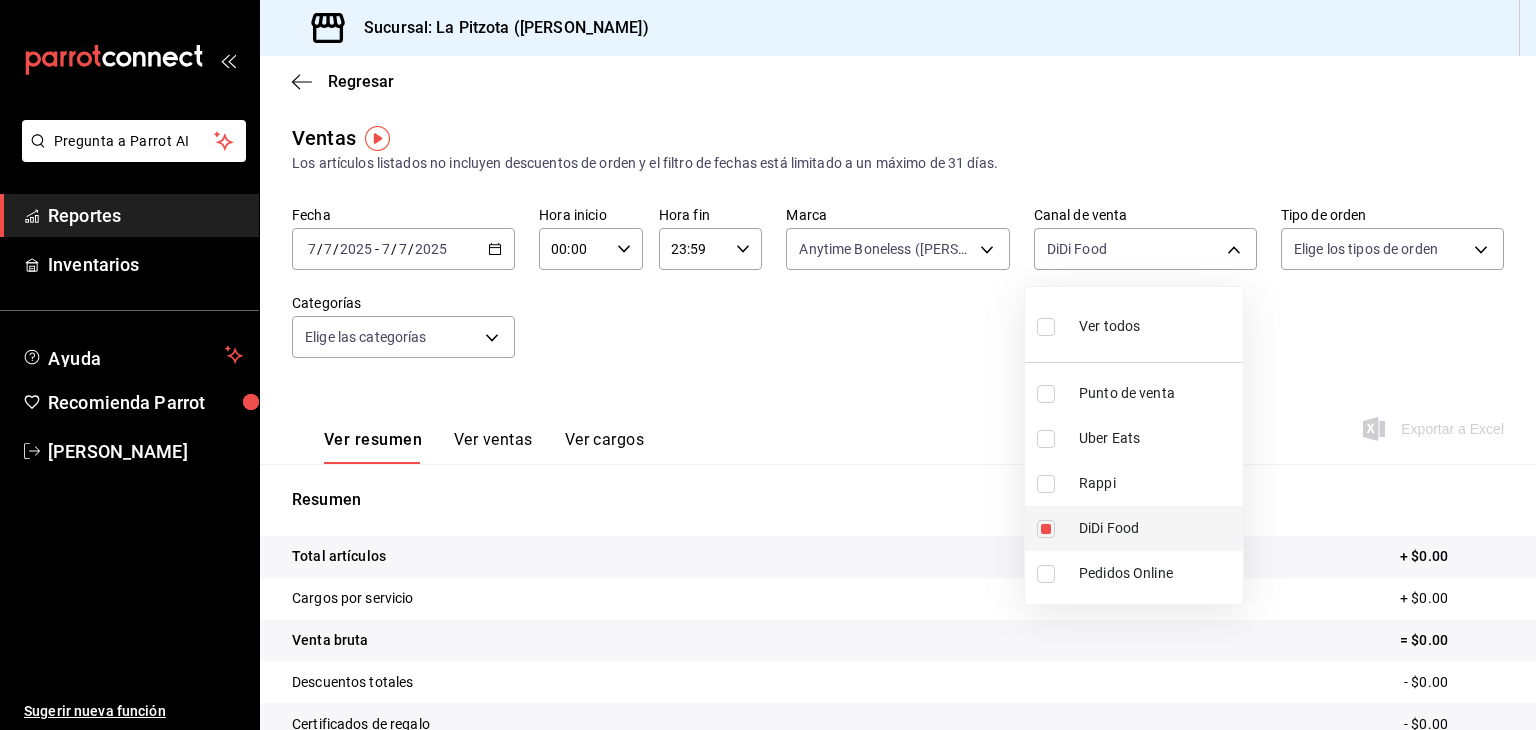 click at bounding box center (1046, 529) 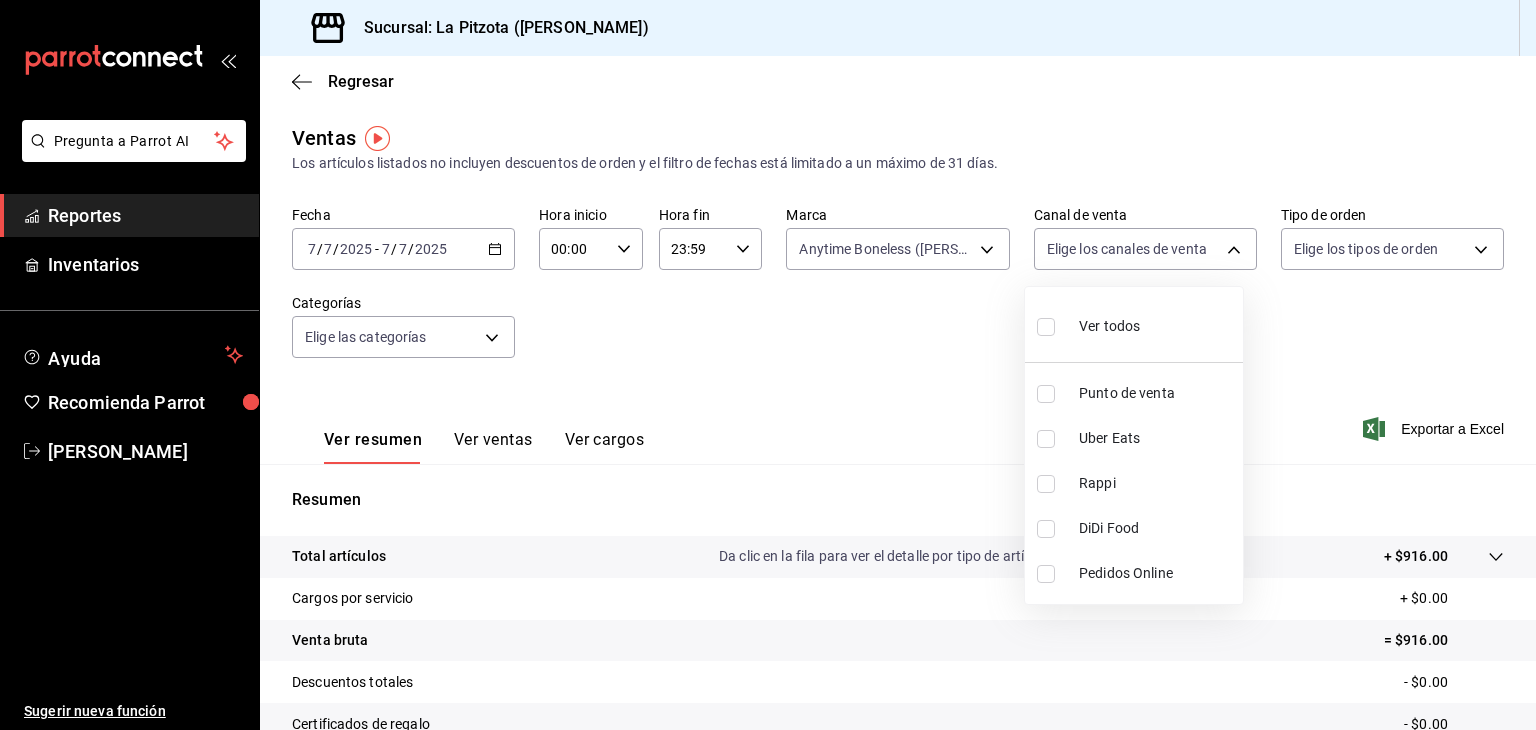 click at bounding box center (1046, 439) 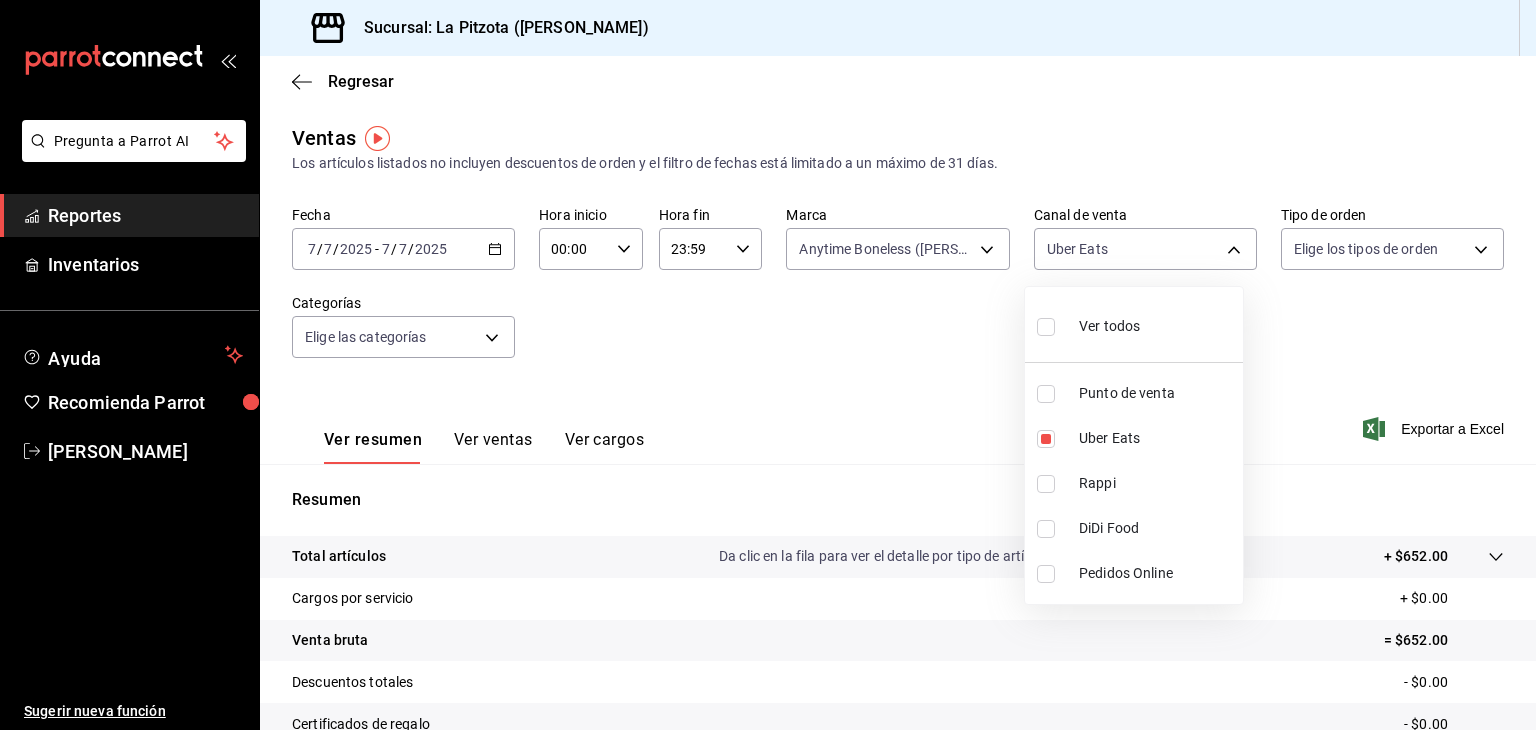 click at bounding box center [768, 365] 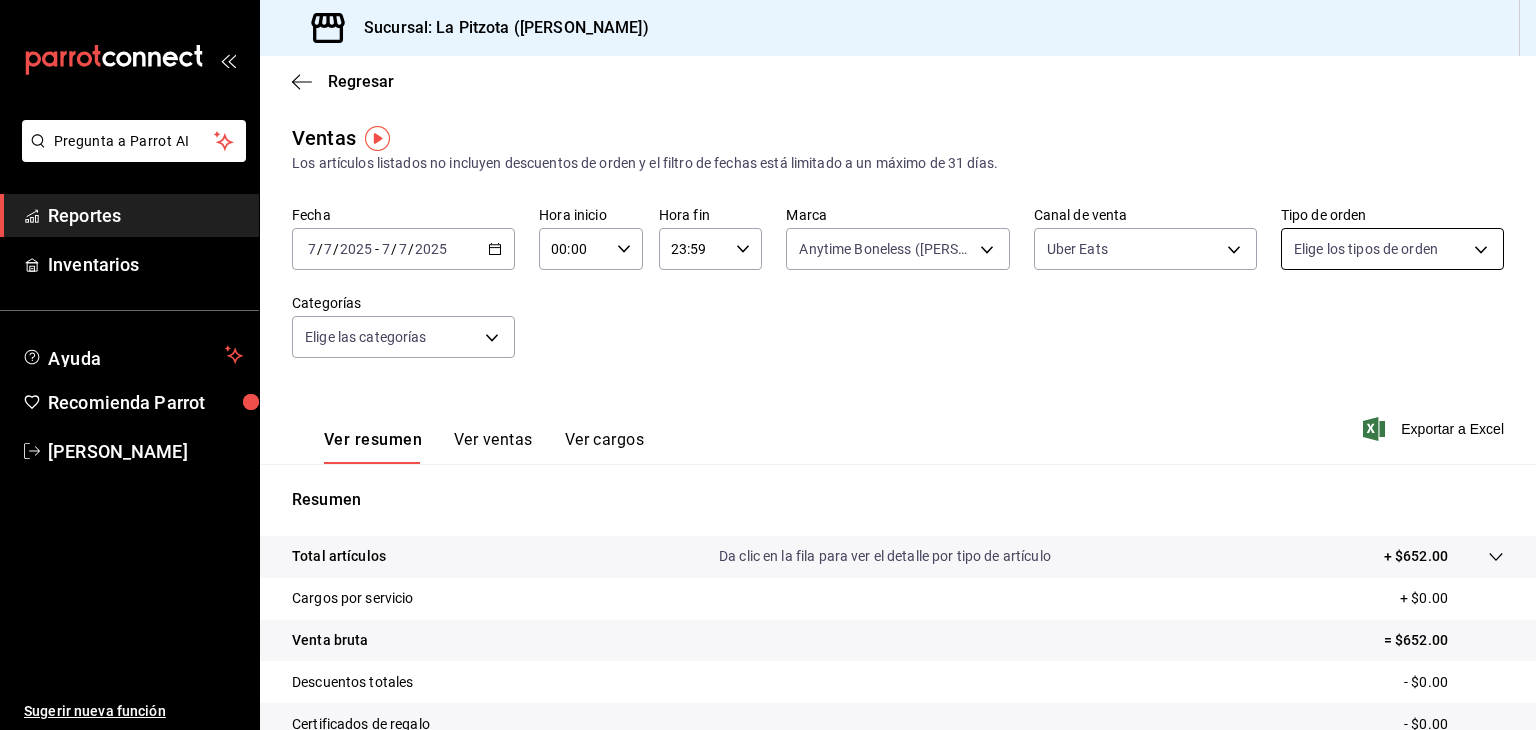 click on "Pregunta a Parrot AI Reportes   Inventarios   Ayuda Recomienda Parrot   [PERSON_NAME]   Sugerir nueva función   Sucursal: La Pitzota ([PERSON_NAME]) Regresar Ventas Los artículos listados no incluyen descuentos de orden y el filtro de fechas está limitado a un máximo de 31 días. Fecha [DATE] [DATE] - [DATE] [DATE] Hora inicio 00:00 Hora inicio Hora fin 23:59 Hora fin Marca Anytime Boneless ([PERSON_NAME]) d0b15645-4641-49bc-8be3-6a792ed6583e Canal de venta Uber Eats UBER_EATS Tipo de orden Elige los tipos de orden Categorías Elige las categorías Ver resumen Ver ventas Ver cargos Exportar a Excel Resumen Total artículos Da clic en la fila para ver el detalle por tipo de artículo + $652.00 Cargos por servicio + $0.00 Venta bruta = $652.00 Descuentos totales - $0.00 Certificados de regalo - $0.00 Venta total = $652.00 Impuestos - $89.93 Venta neta = $562.07 Pregunta a Parrot AI Reportes   Inventarios   Ayuda Recomienda Parrot   [PERSON_NAME]   Sugerir nueva función   Ver video tutorial Ir a video" at bounding box center (768, 365) 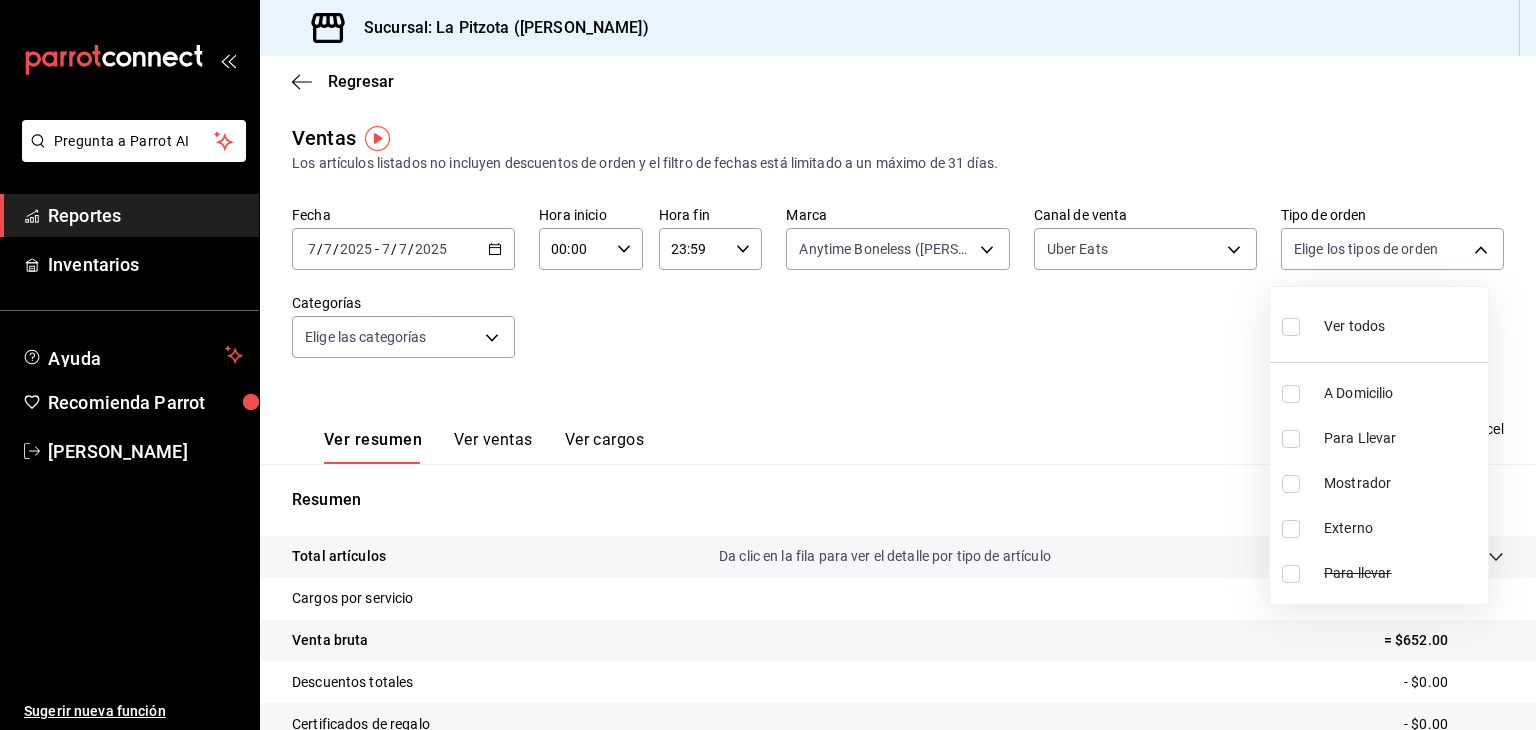 click at bounding box center (768, 365) 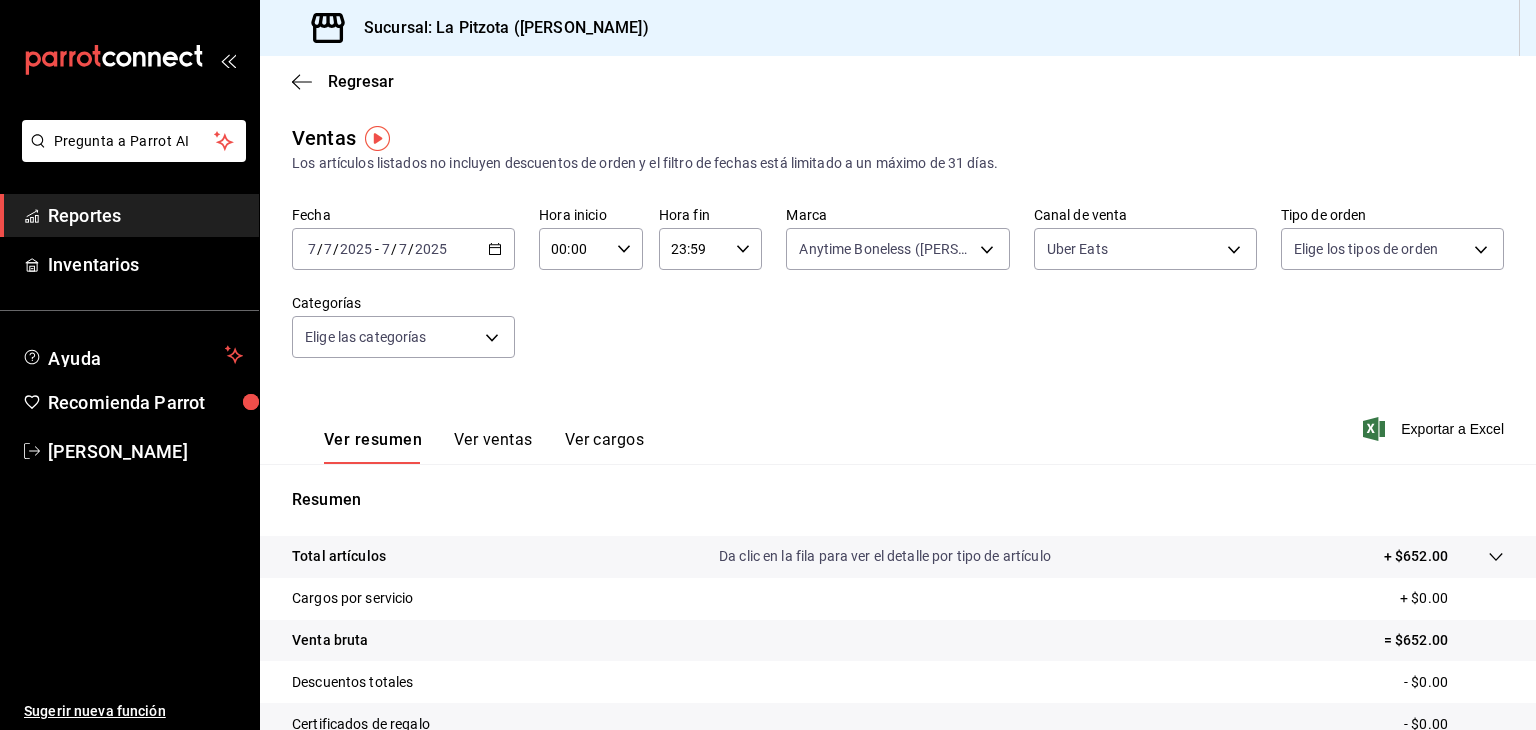 click on "Ver resumen Ver ventas Ver cargos" at bounding box center [484, 447] 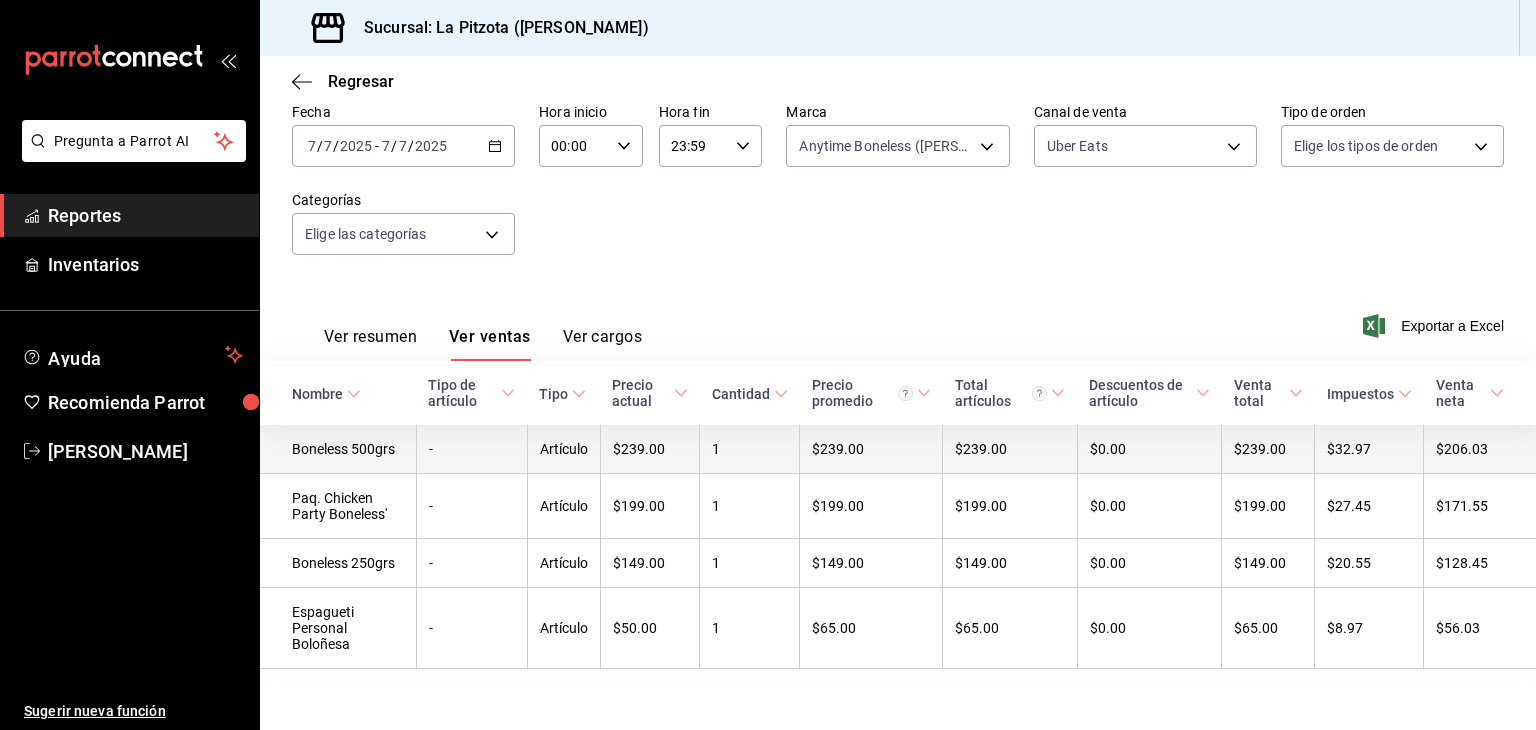scroll, scrollTop: 120, scrollLeft: 0, axis: vertical 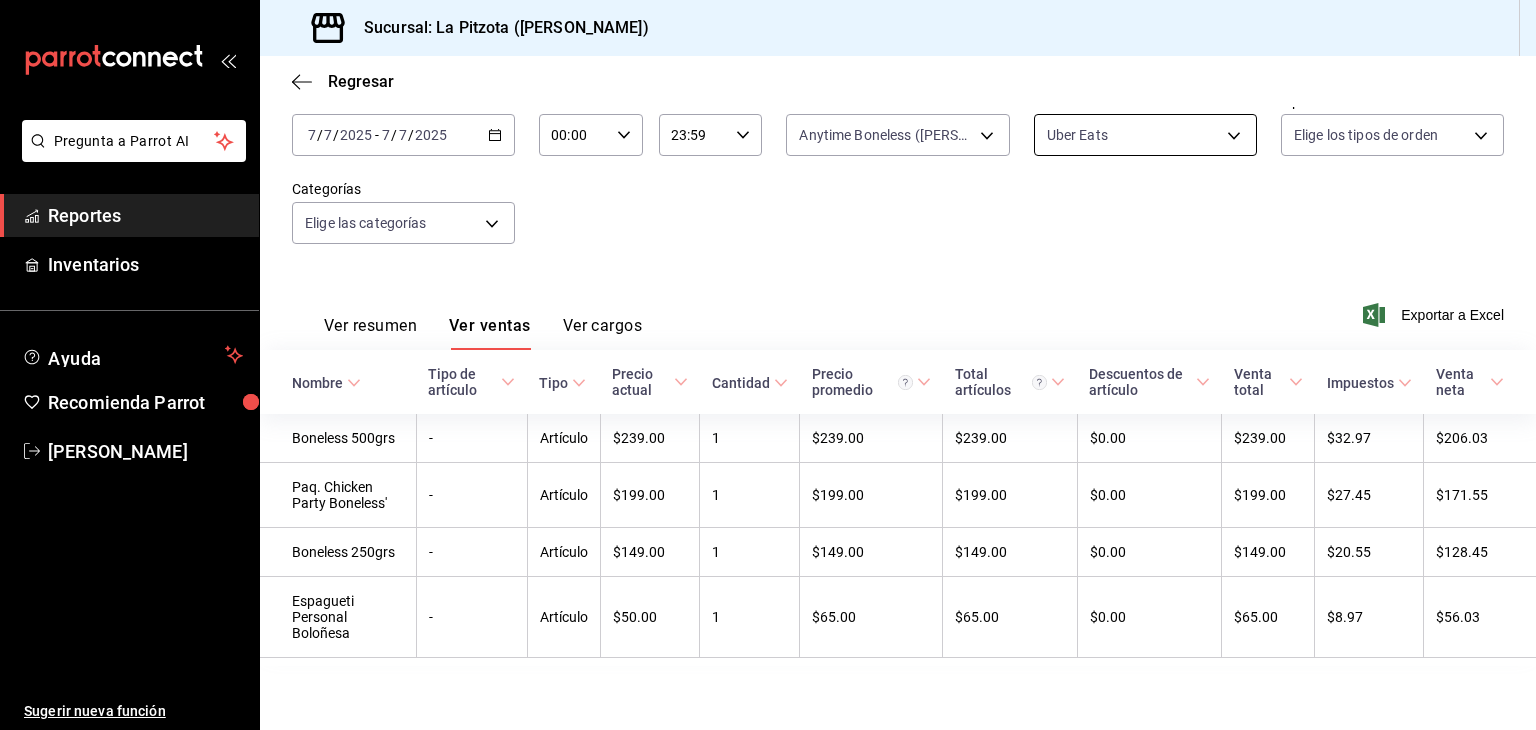 click on "Pregunta a Parrot AI Reportes   Inventarios   Ayuda Recomienda Parrot   [PERSON_NAME]   Sugerir nueva función   Sucursal: La Pitzota ([PERSON_NAME]) Regresar Ventas Los artículos listados no incluyen descuentos de orden y el filtro de fechas está limitado a un máximo de 31 días. Fecha [DATE] [DATE] - [DATE] [DATE] Hora inicio 00:00 Hora inicio Hora fin 23:59 Hora fin Marca Anytime Boneless ([PERSON_NAME]) d0b15645-4641-49bc-8be3-6a792ed6583e Canal de venta Uber Eats UBER_EATS Tipo de orden Elige los tipos de orden Categorías Elige las categorías Ver resumen Ver ventas Ver cargos Exportar a Excel Nombre Tipo de artículo Tipo Precio actual Cantidad Precio promedio   Total artículos   Descuentos de artículo Venta total Impuestos Venta neta Boneless 500grs - Artículo $239.00 1 $239.00 $239.00 $0.00 $239.00 $32.97 $206.03 Paq. Chicken Party Boneless' - Artículo $199.00 1 $199.00 $199.00 $0.00 $199.00 $27.45 $171.55 Boneless 250grs - Artículo $149.00 1 $149.00 $149.00 $0.00 $149.00 $20.55 $128.45" at bounding box center [768, 365] 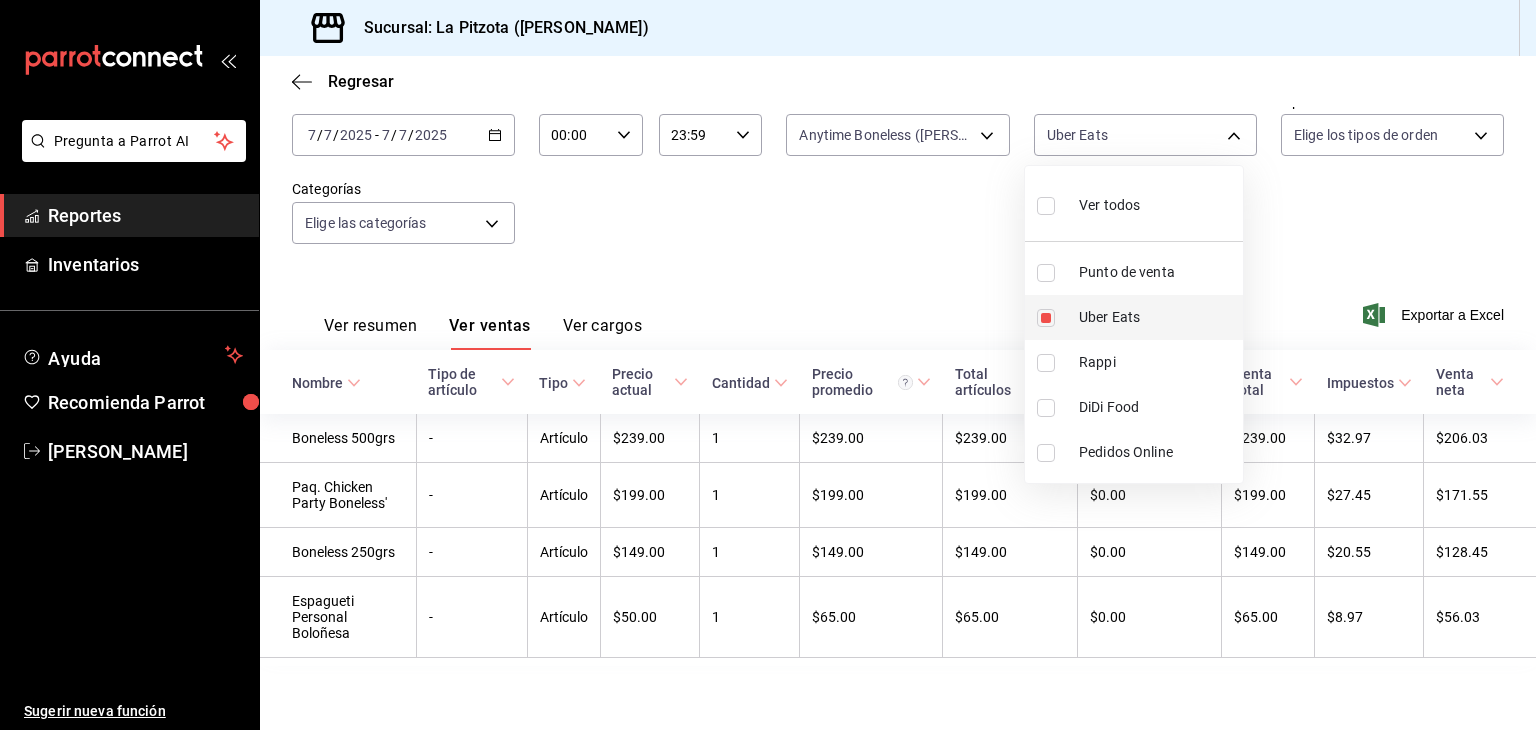 click at bounding box center (1046, 318) 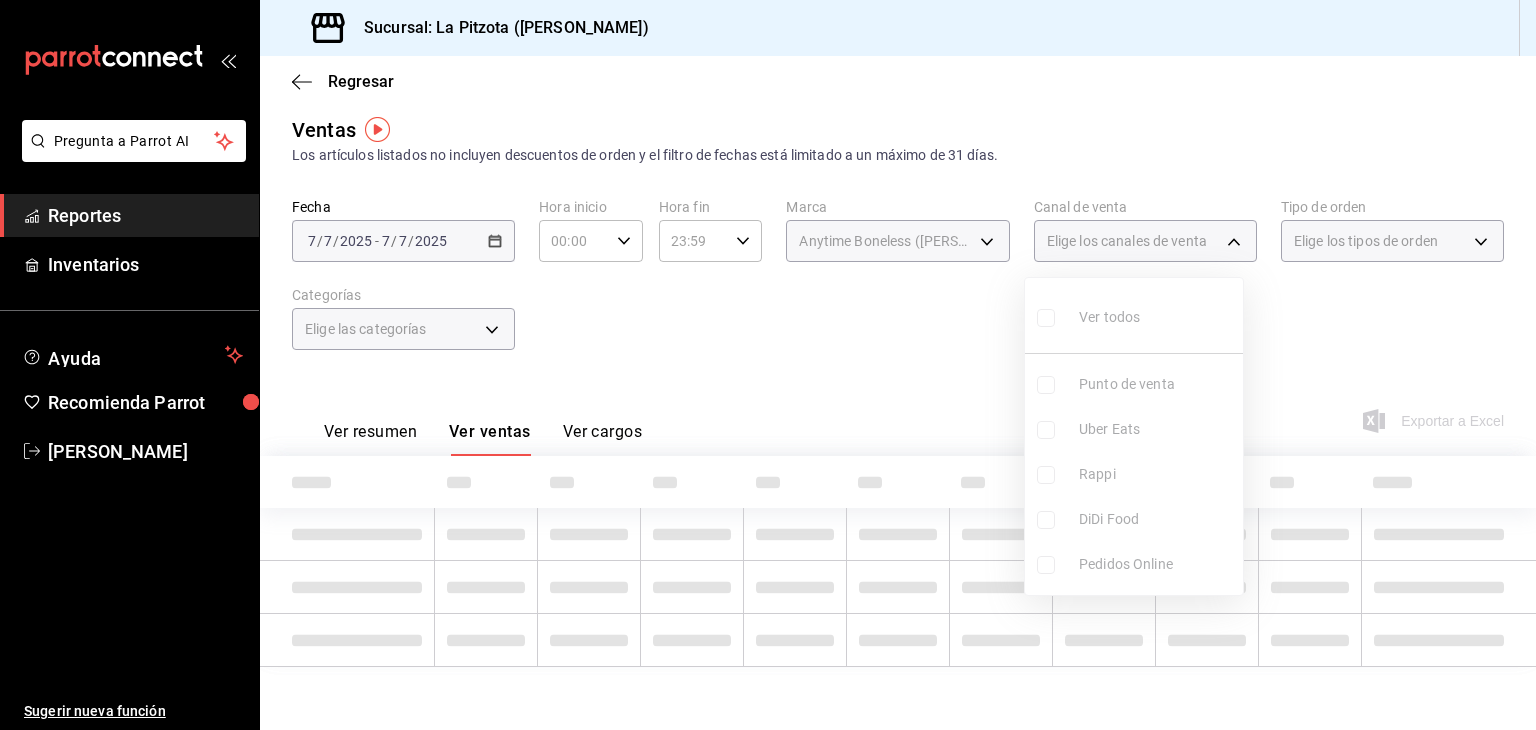 scroll, scrollTop: 120, scrollLeft: 0, axis: vertical 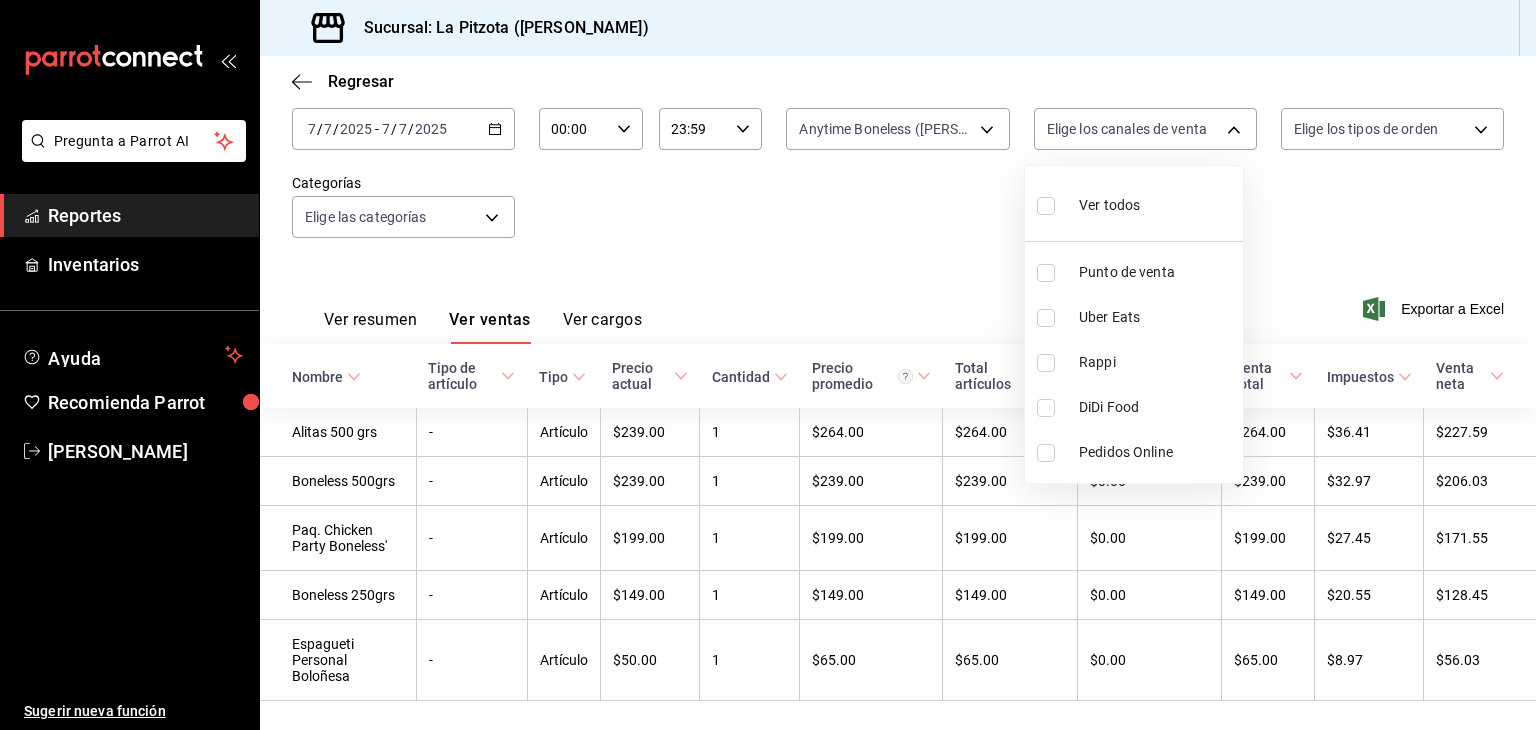 drag, startPoint x: 1053, startPoint y: 358, endPoint x: 1051, endPoint y: 340, distance: 18.110771 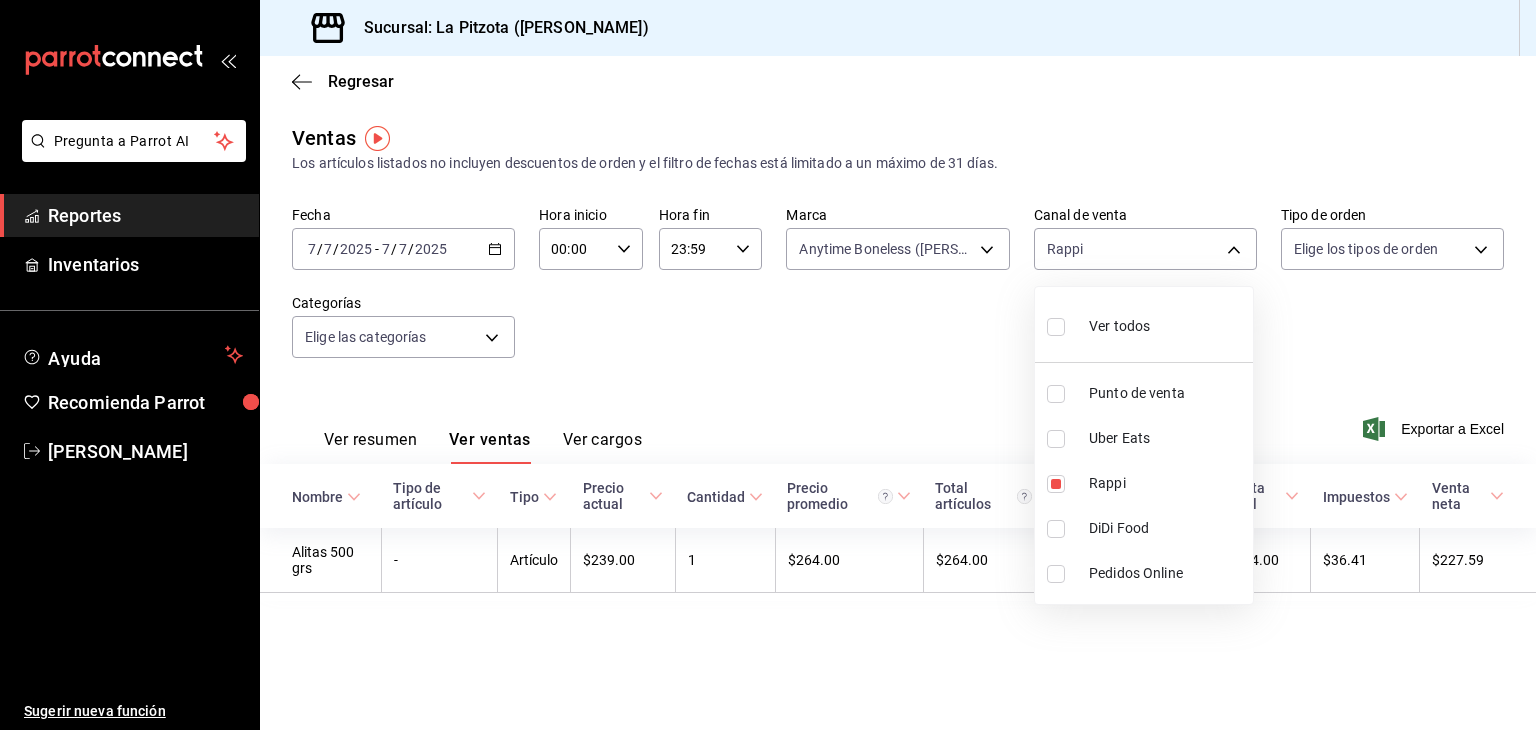 scroll, scrollTop: 0, scrollLeft: 0, axis: both 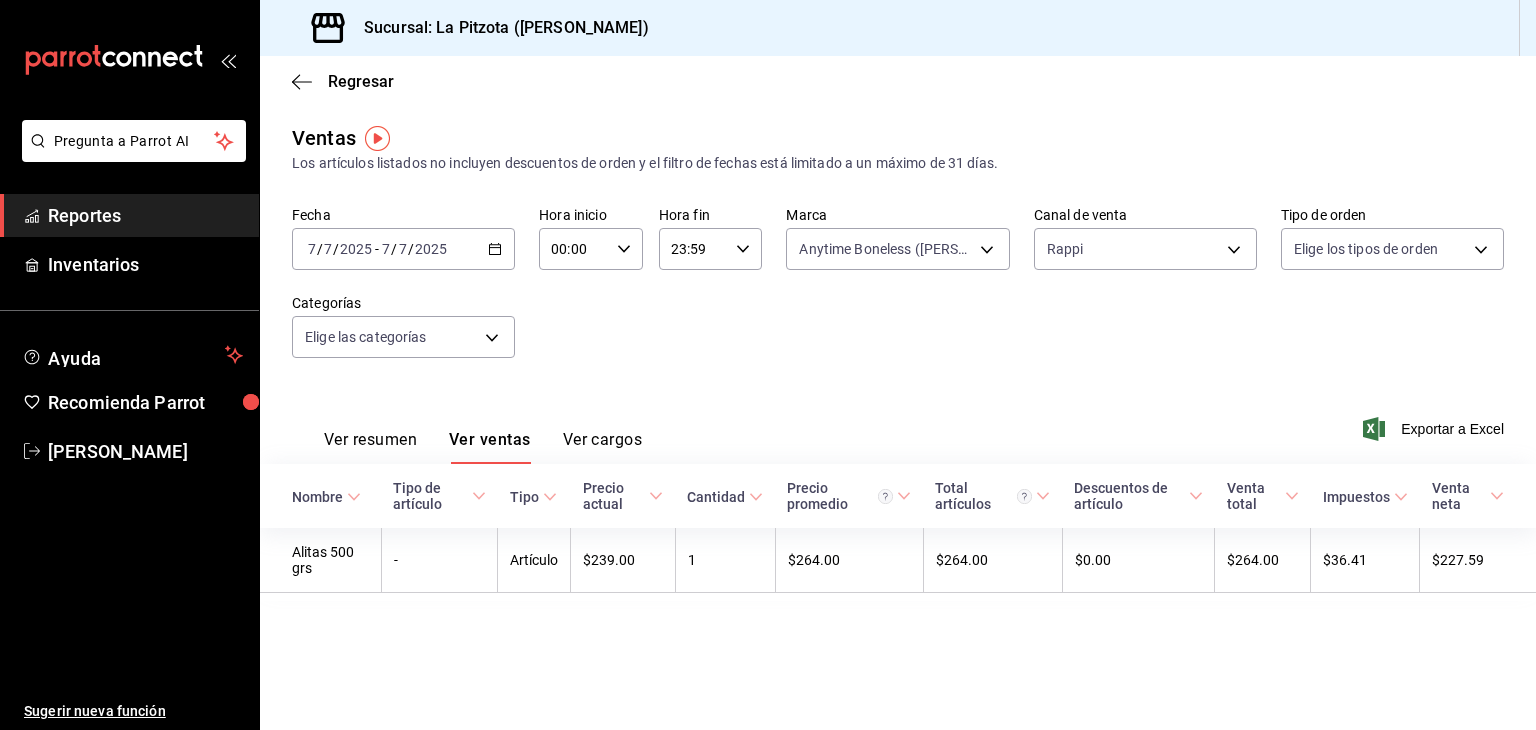 click on "Ver resumen" at bounding box center (370, 447) 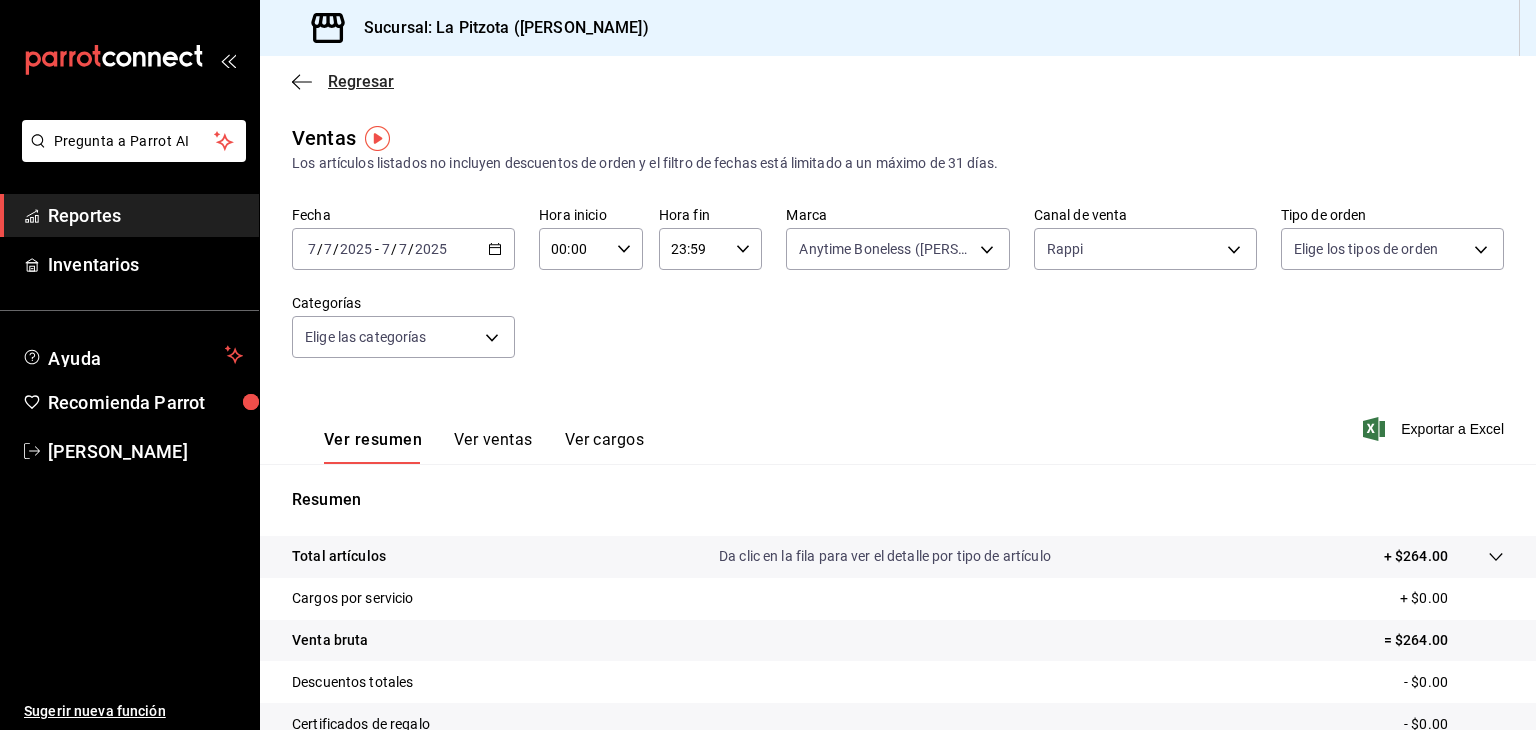 click 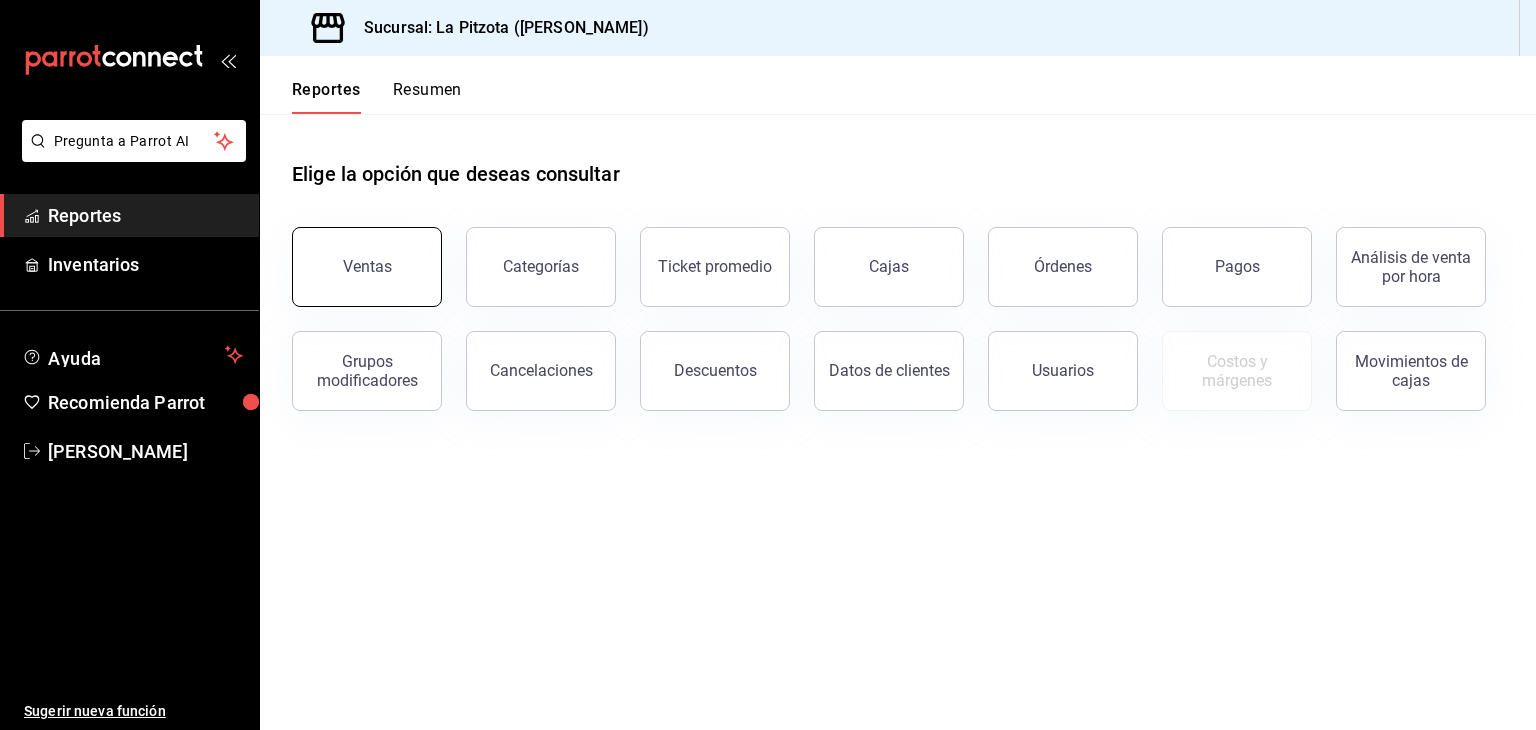 click on "Ventas" at bounding box center [367, 267] 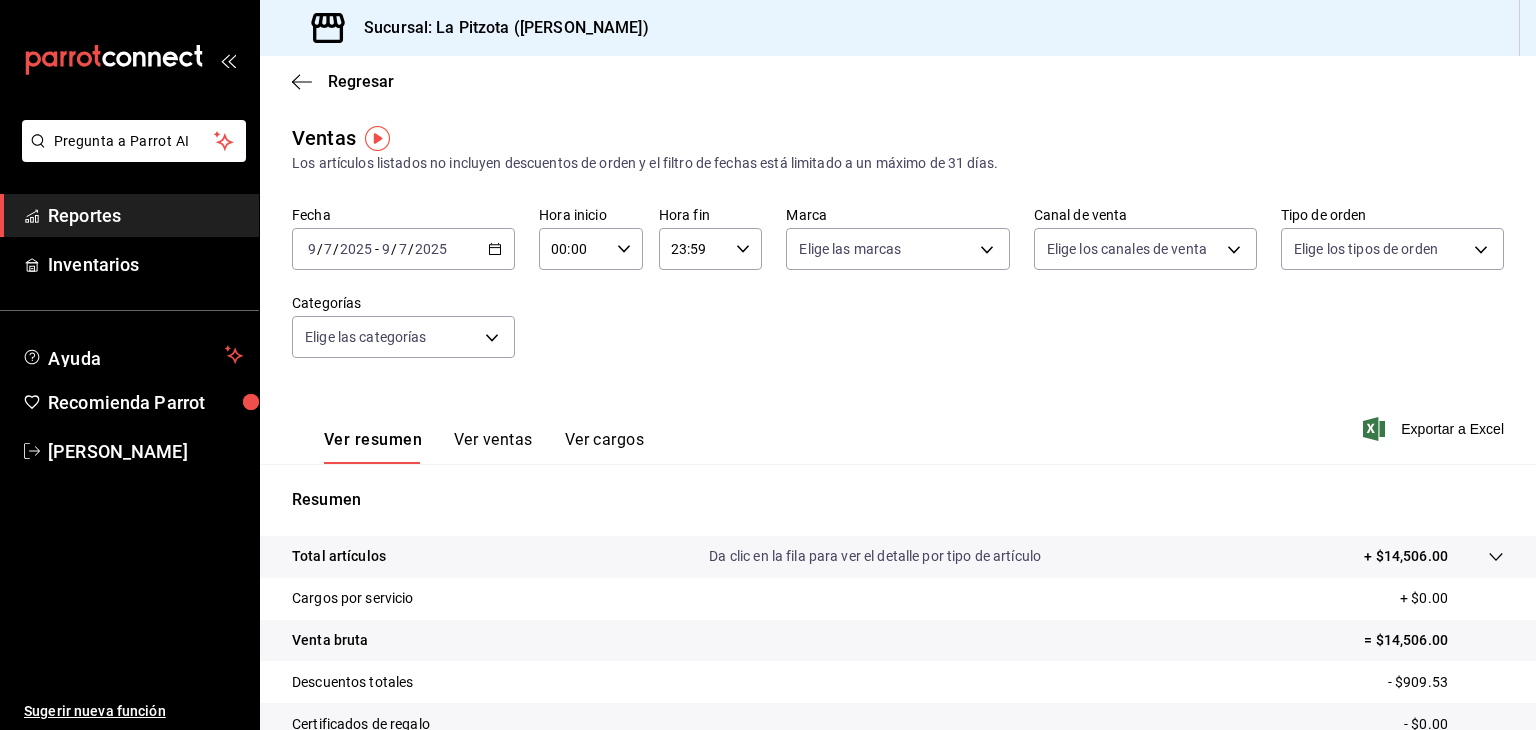 click on "9" at bounding box center [312, 249] 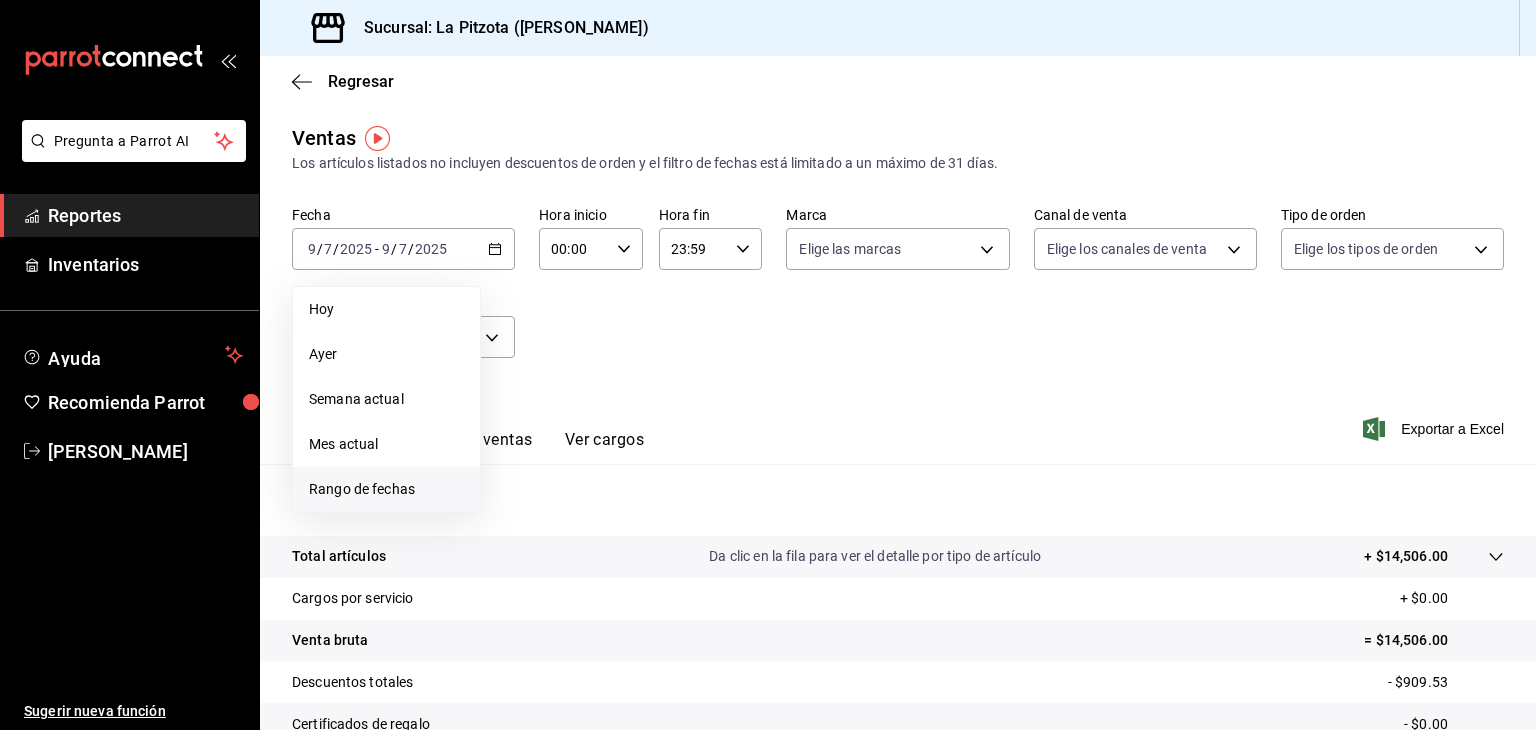 click on "Rango de fechas" at bounding box center (386, 489) 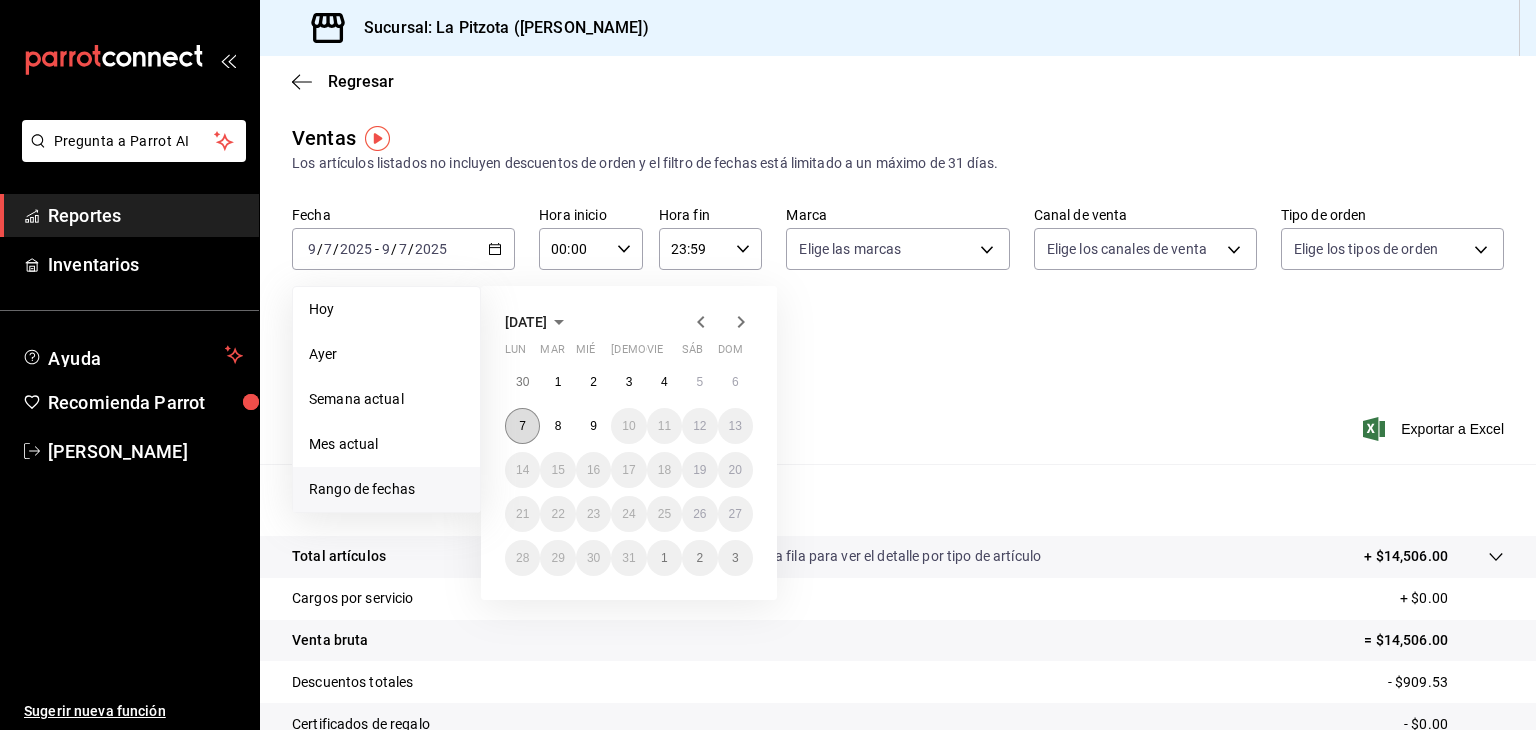 click on "7" at bounding box center [522, 426] 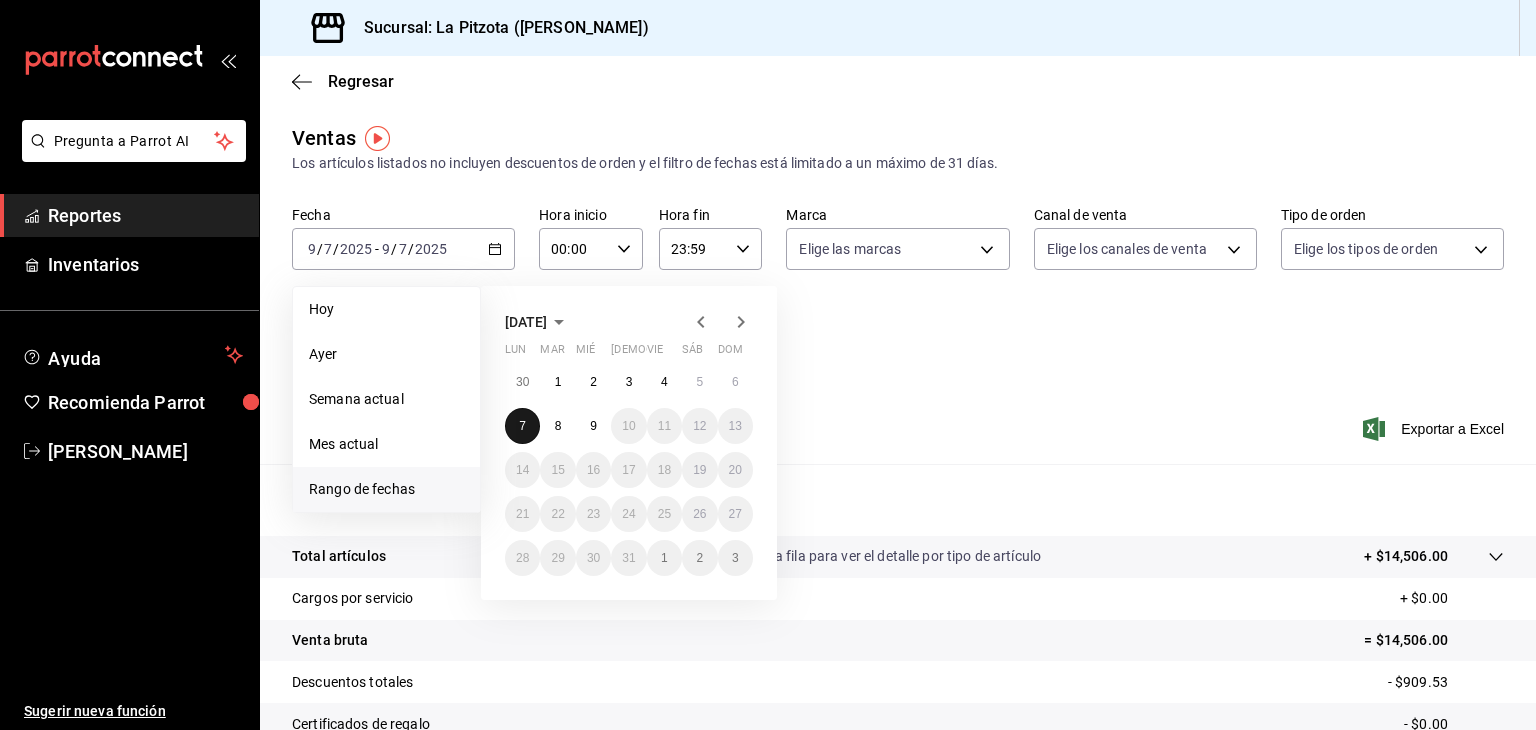 click on "7" at bounding box center [522, 426] 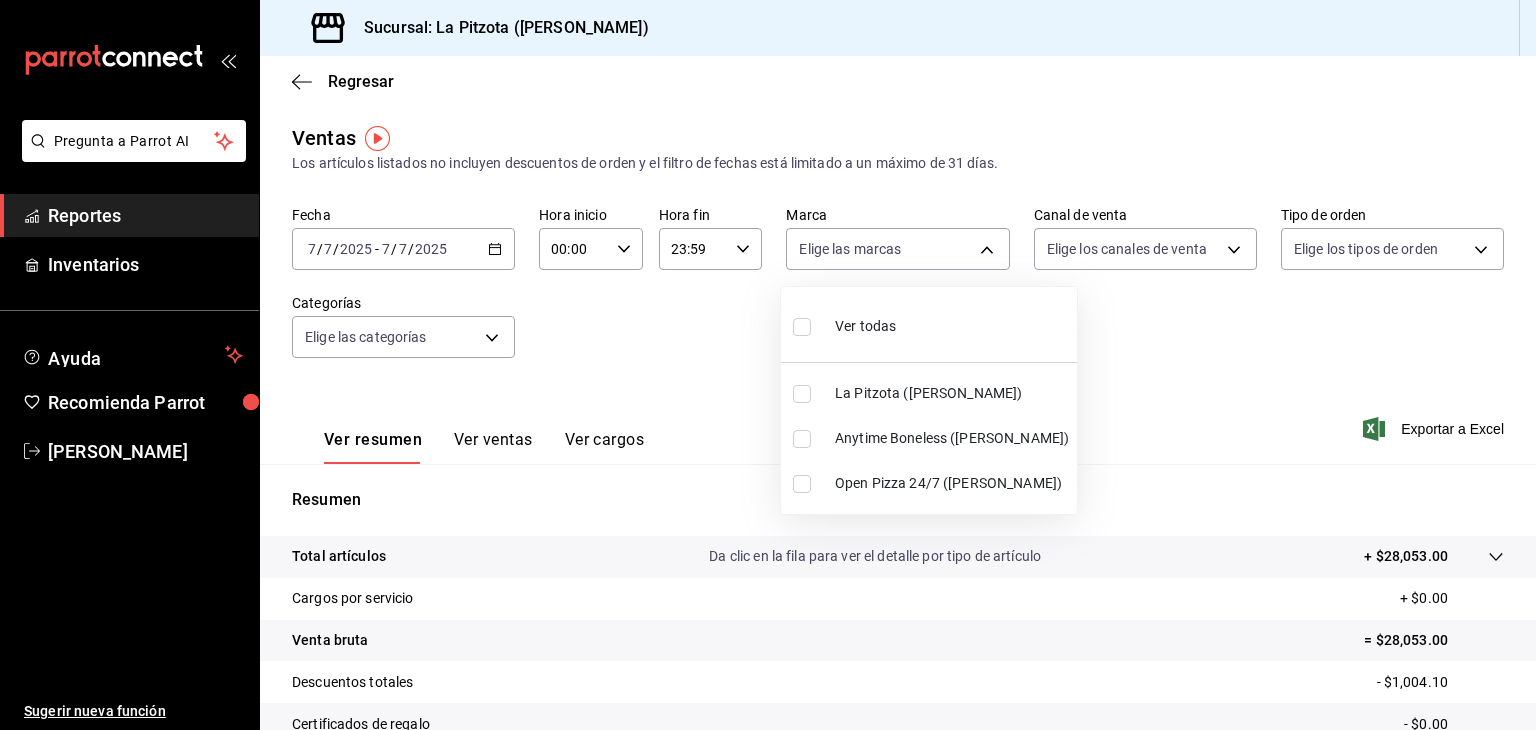 click on "Pregunta a Parrot AI Reportes   Inventarios   Ayuda Recomienda Parrot   [PERSON_NAME]   Sugerir nueva función   Sucursal: La Pitzota ([PERSON_NAME]) Regresar Ventas Los artículos listados no incluyen descuentos de orden y el filtro de fechas está limitado a un máximo de 31 días. Fecha [DATE] [DATE] - [DATE] [DATE] Hora inicio 00:00 Hora inicio Hora fin 23:59 Hora fin Marca Elige las marcas Canal de venta Elige los canales de venta Tipo de orden Elige los tipos de orden Categorías Elige las categorías Ver resumen Ver ventas Ver cargos Exportar a Excel Resumen Total artículos Da clic en la fila para ver el detalle por tipo de artículo + $28,053.00 Cargos por servicio + $0.00 Venta bruta = $28,053.00 Descuentos totales - $1,004.10 Certificados de regalo - $0.00 Venta total = $27,048.90 Impuestos - $3,730.88 Venta neta = $23,318.02 Pregunta a Parrot AI Reportes   Inventarios   Ayuda Recomienda Parrot   [PERSON_NAME]   Sugerir nueva función   GANA 1 MES GRATIS EN TU SUSCRIPCIÓN AQUÍ Ir a video" at bounding box center (768, 365) 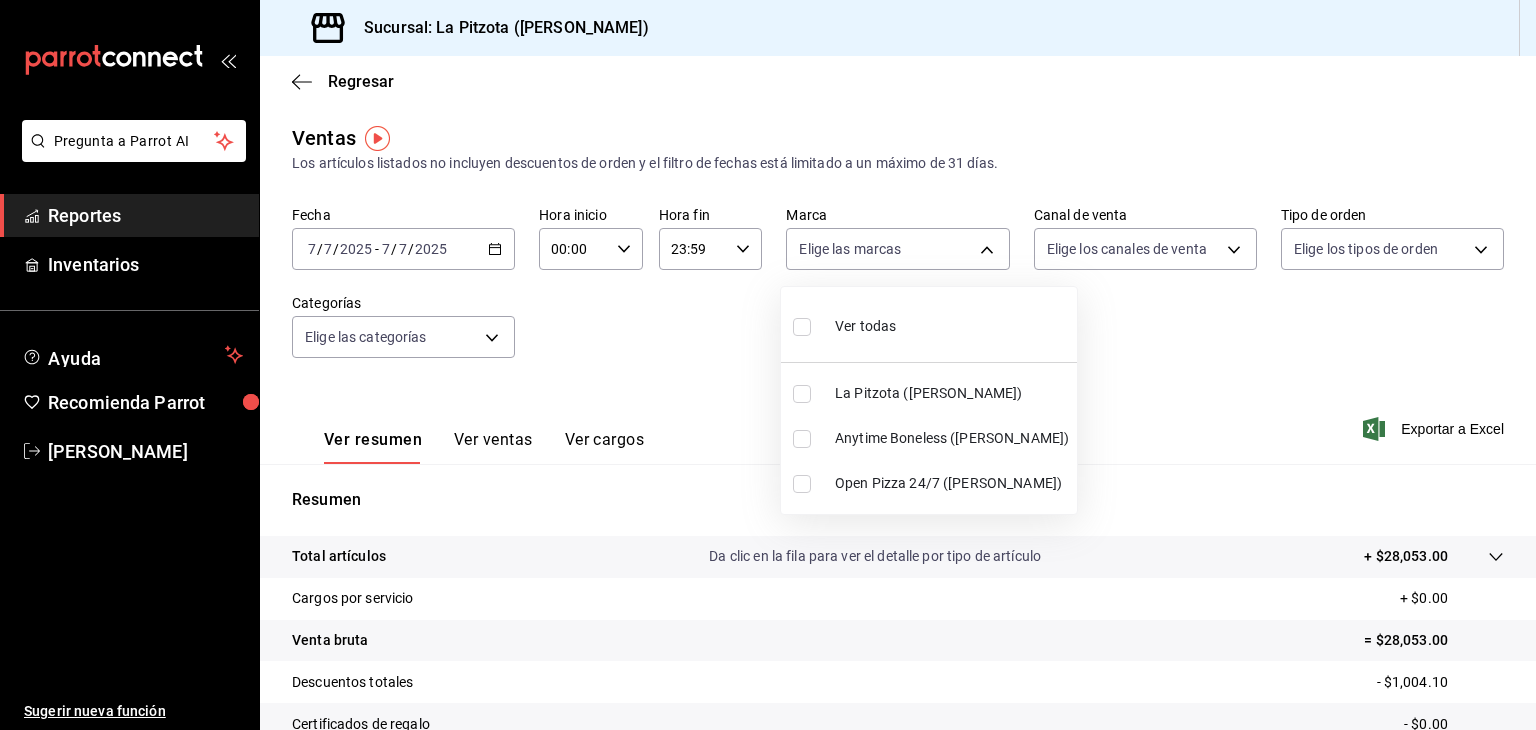click at bounding box center [802, 484] 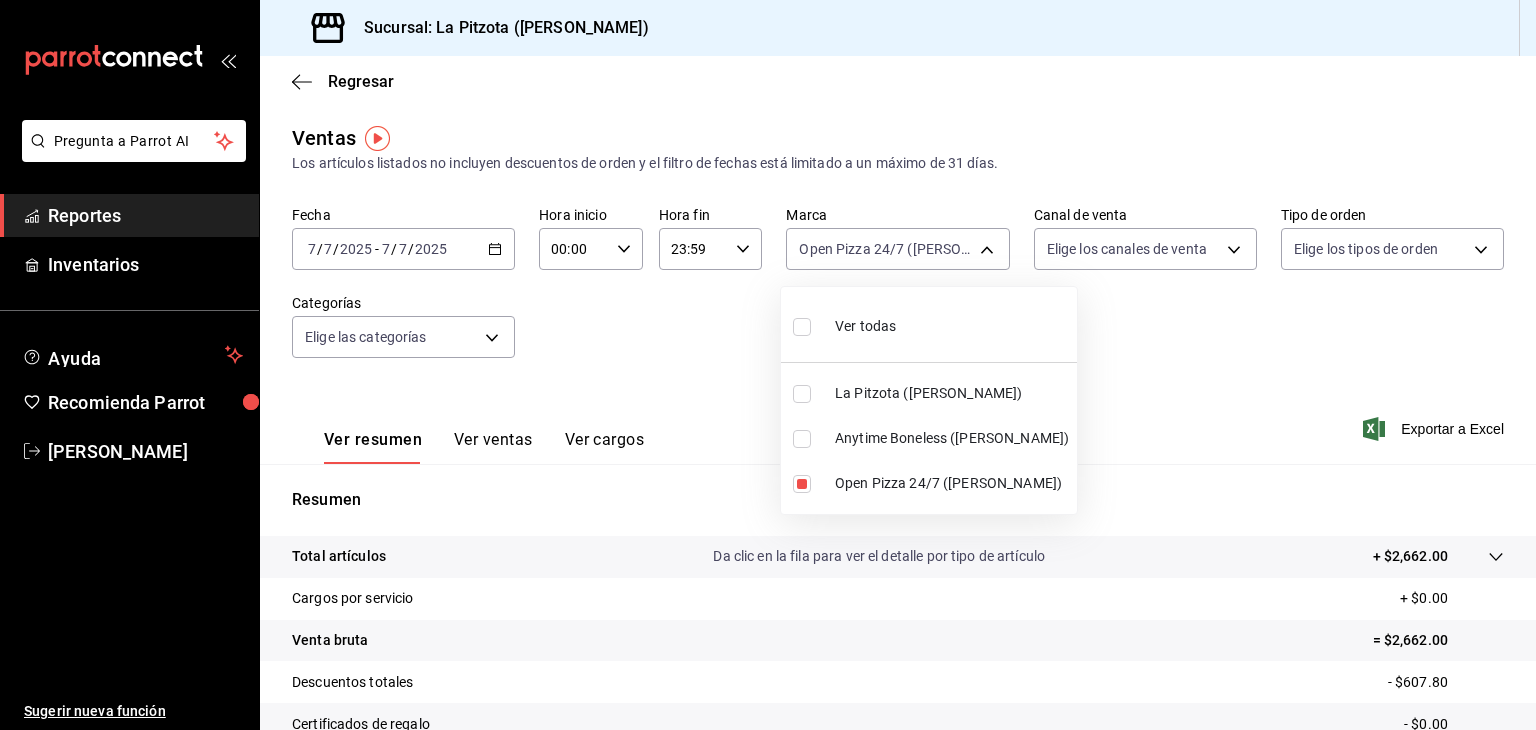 click at bounding box center (768, 365) 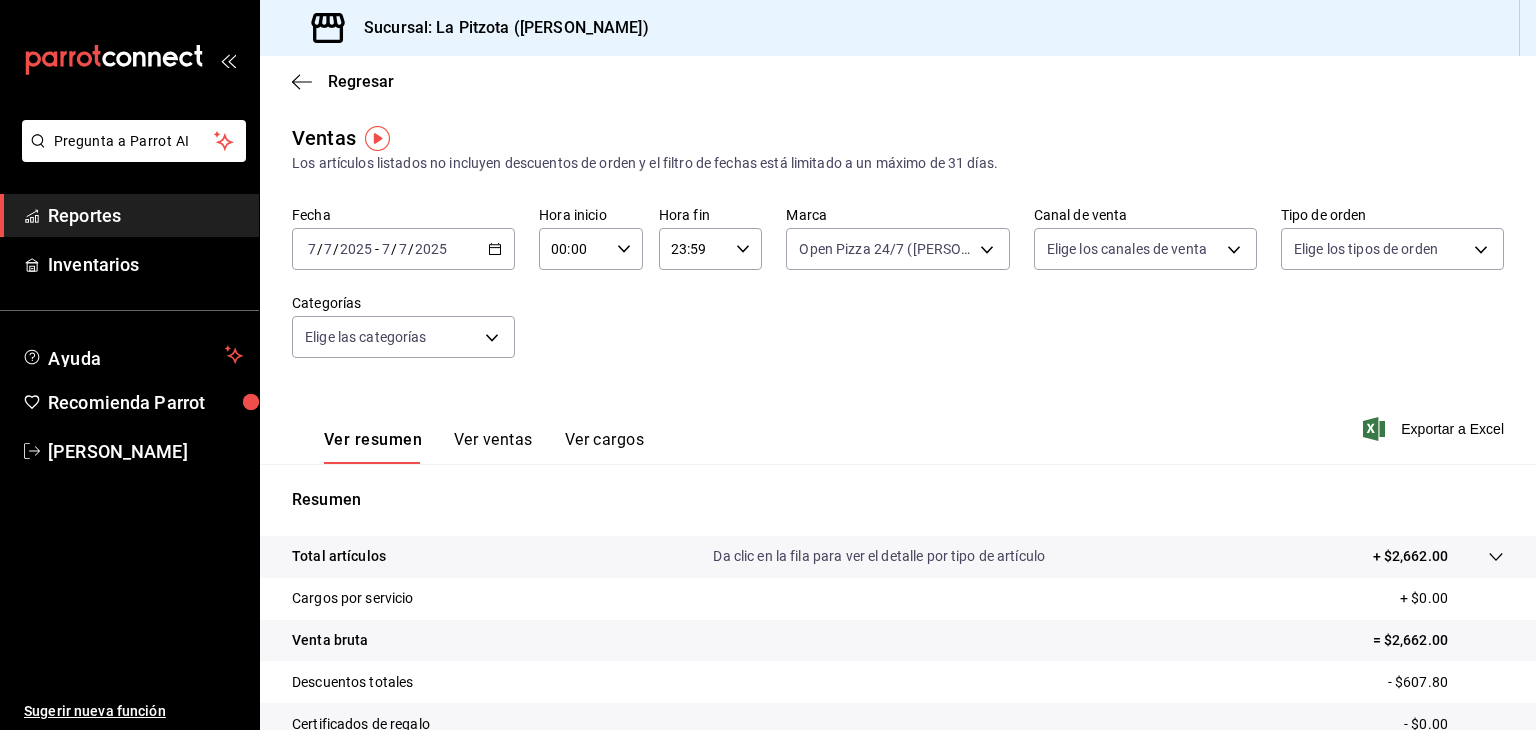 click on "Pregunta a Parrot AI Reportes   Inventarios   Ayuda Recomienda Parrot   [PERSON_NAME]   Sugerir nueva función   Sucursal: La Pitzota ([PERSON_NAME]) Regresar Ventas Los artículos listados no incluyen descuentos de orden y el filtro de fechas está limitado a un máximo de 31 días. Fecha [DATE] [DATE] - [DATE] [DATE] Hora inicio 00:00 Hora inicio Hora fin 23:59 Hora fin Marca Open Pizza 24/7 ([PERSON_NAME]) 8f97d9a1-f00b-4323-96e2-15f6e5ebb1cd Canal de venta Elige los canales de venta Tipo de orden Elige los tipos de orden Categorías Elige las categorías Ver resumen Ver ventas Ver cargos Exportar a Excel Resumen Total artículos Da clic en la fila para ver el detalle por tipo de artículo + $2,662.00 Cargos por servicio + $0.00 Venta bruta = $2,662.00 Descuentos totales - $607.80 Certificados de regalo - $0.00 Venta total = $2,054.20 Impuestos - $283.34 Venta neta = $1,770.86 Pregunta a Parrot AI Reportes   Inventarios   Ayuda Recomienda Parrot   [PERSON_NAME]   Sugerir nueva función   Ir a video" at bounding box center [768, 365] 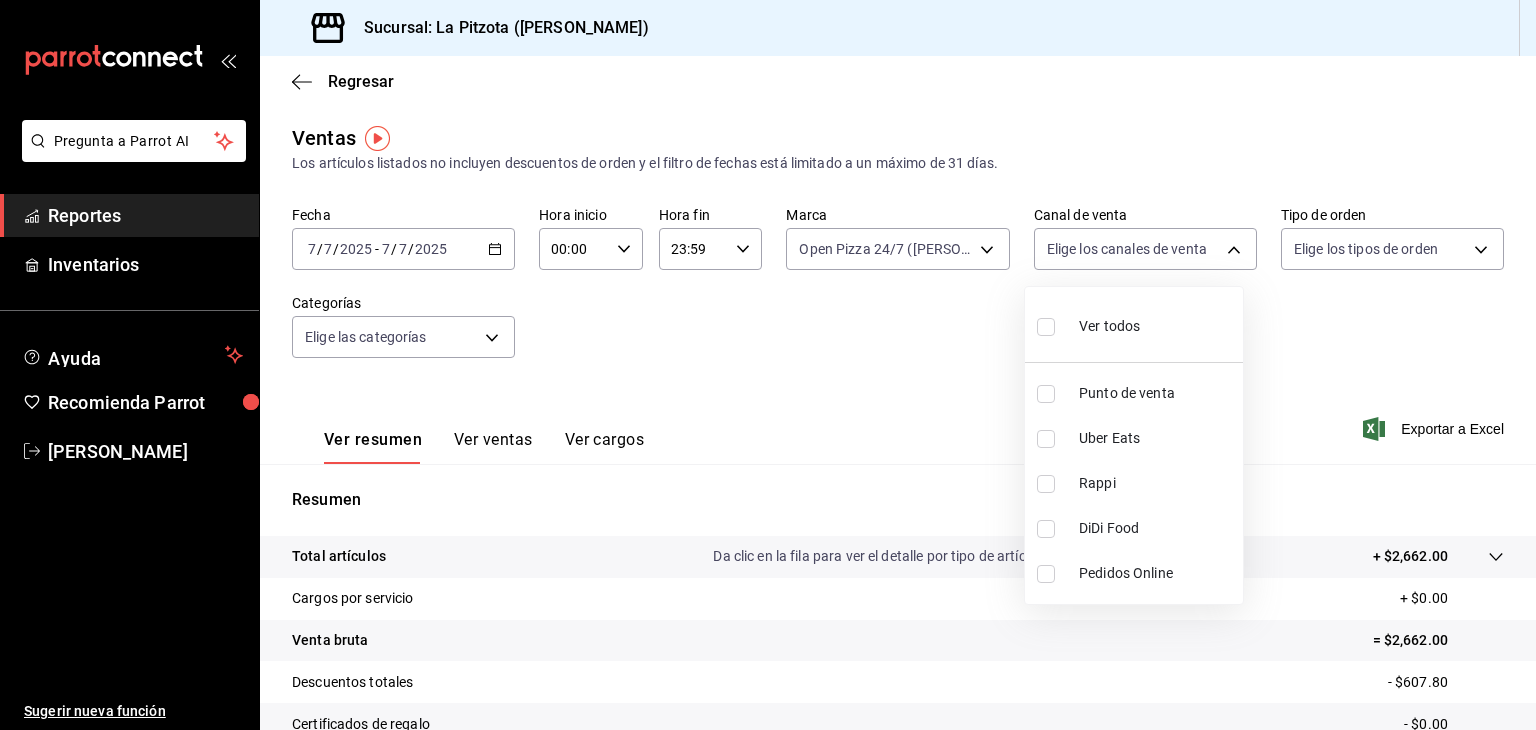 drag, startPoint x: 1075, startPoint y: 529, endPoint x: 1033, endPoint y: 518, distance: 43.416588 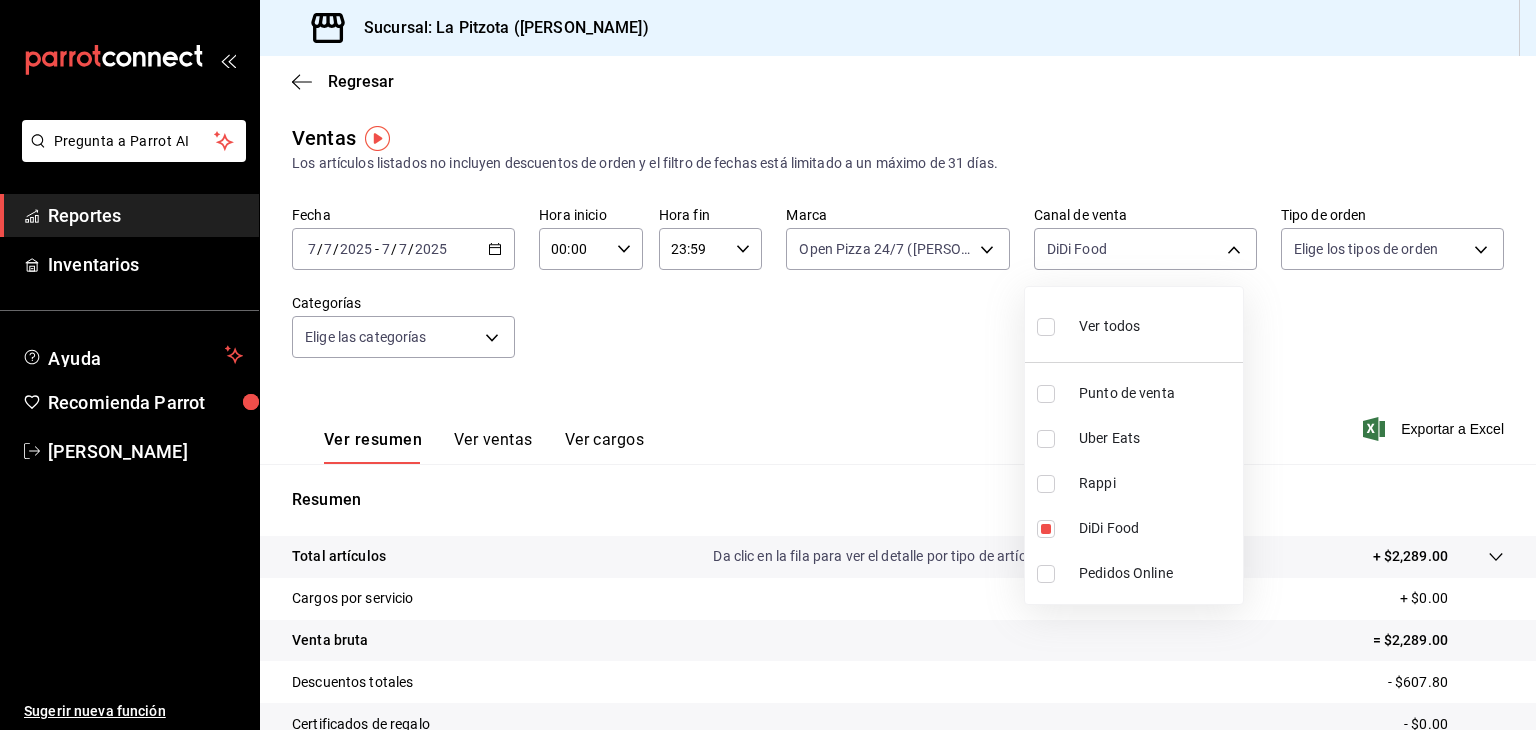 click at bounding box center (768, 365) 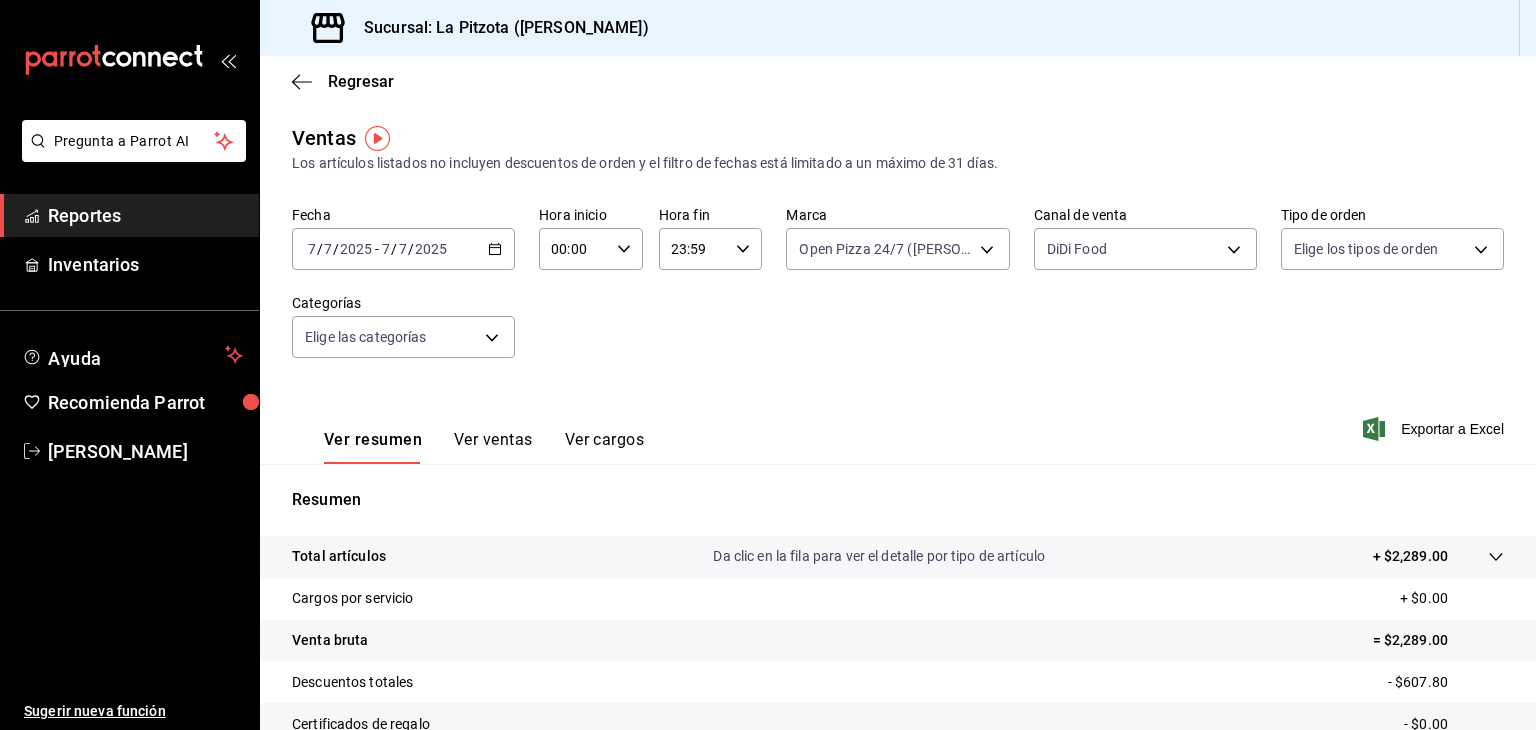 click on "Ver ventas" at bounding box center (493, 447) 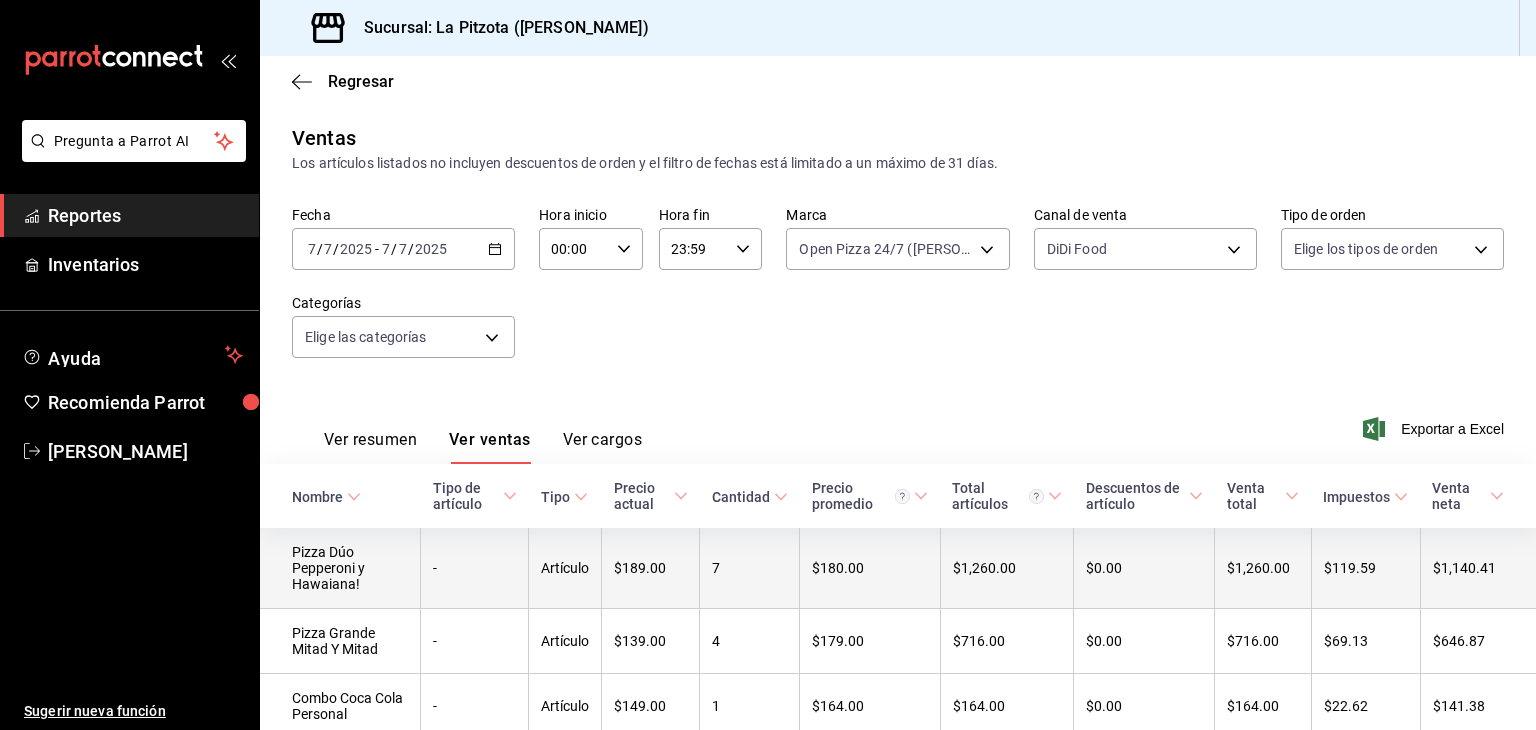 scroll, scrollTop: 137, scrollLeft: 0, axis: vertical 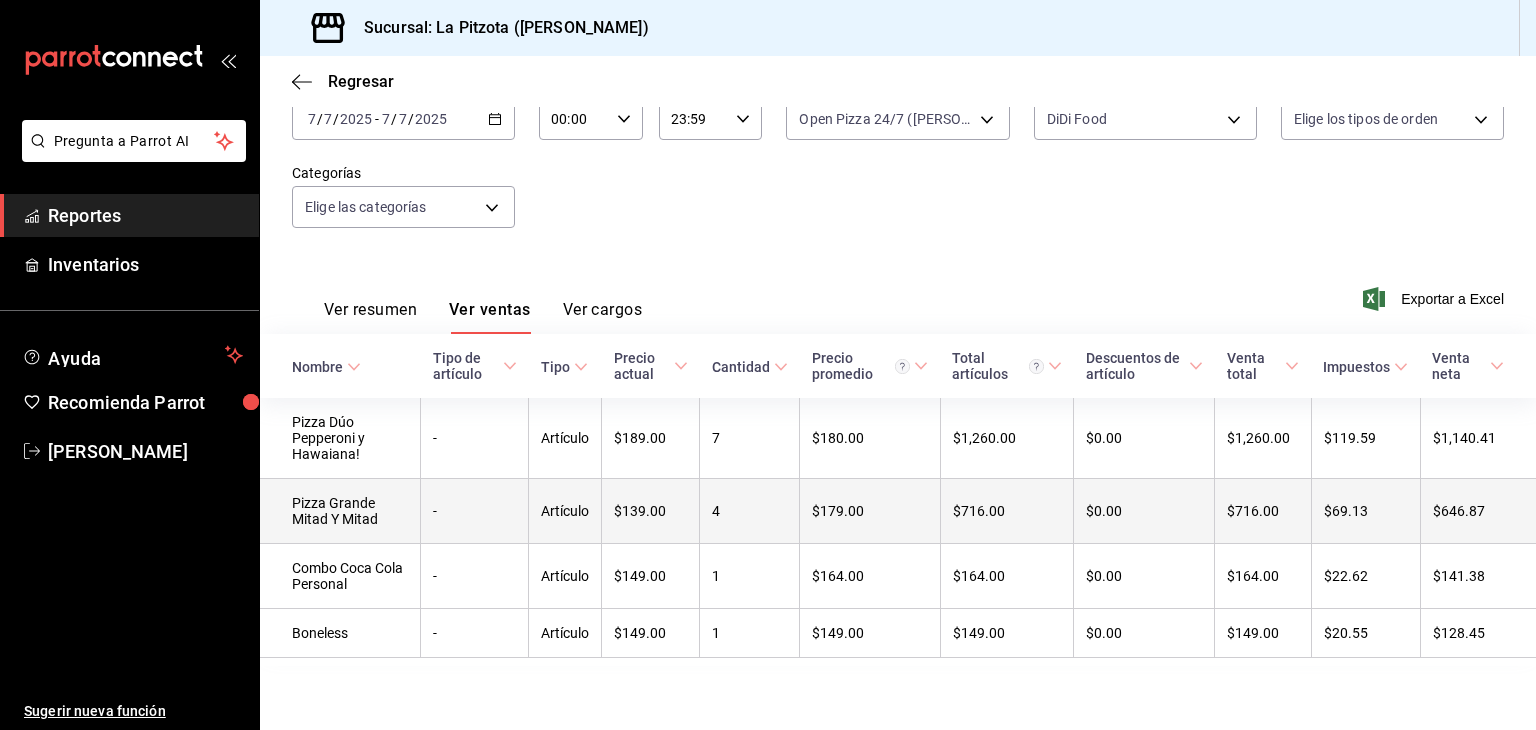 type 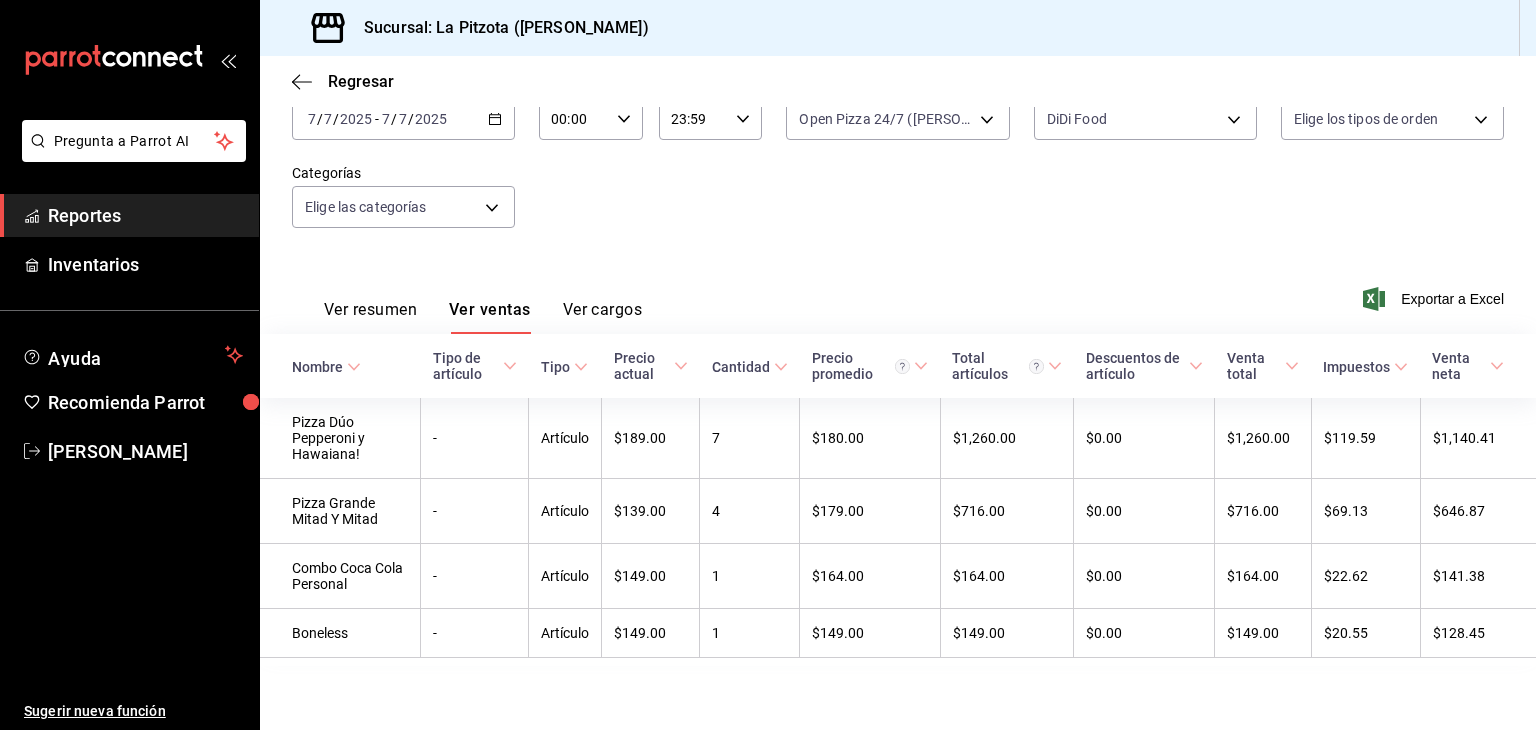 click on "Ver resumen" at bounding box center [370, 317] 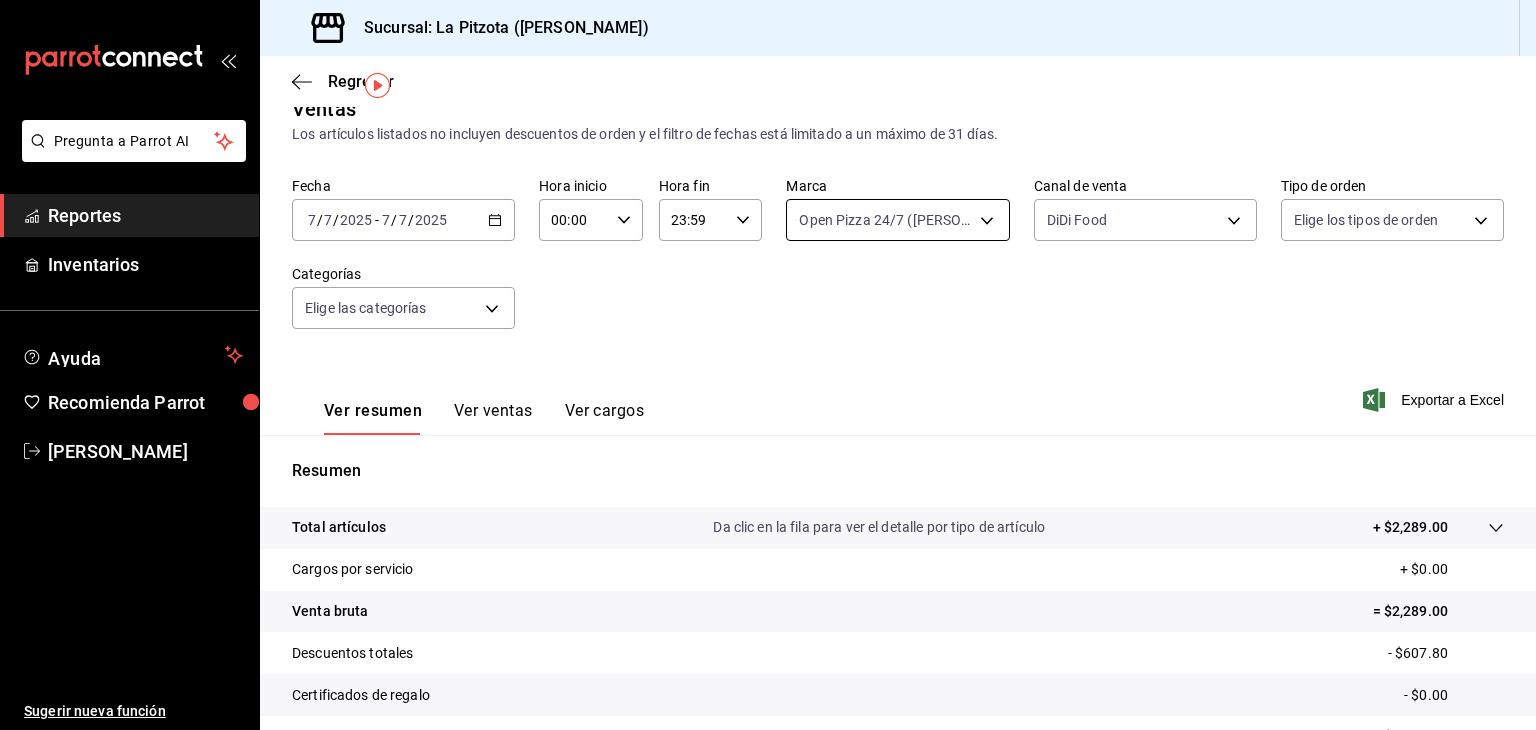 scroll, scrollTop: 0, scrollLeft: 0, axis: both 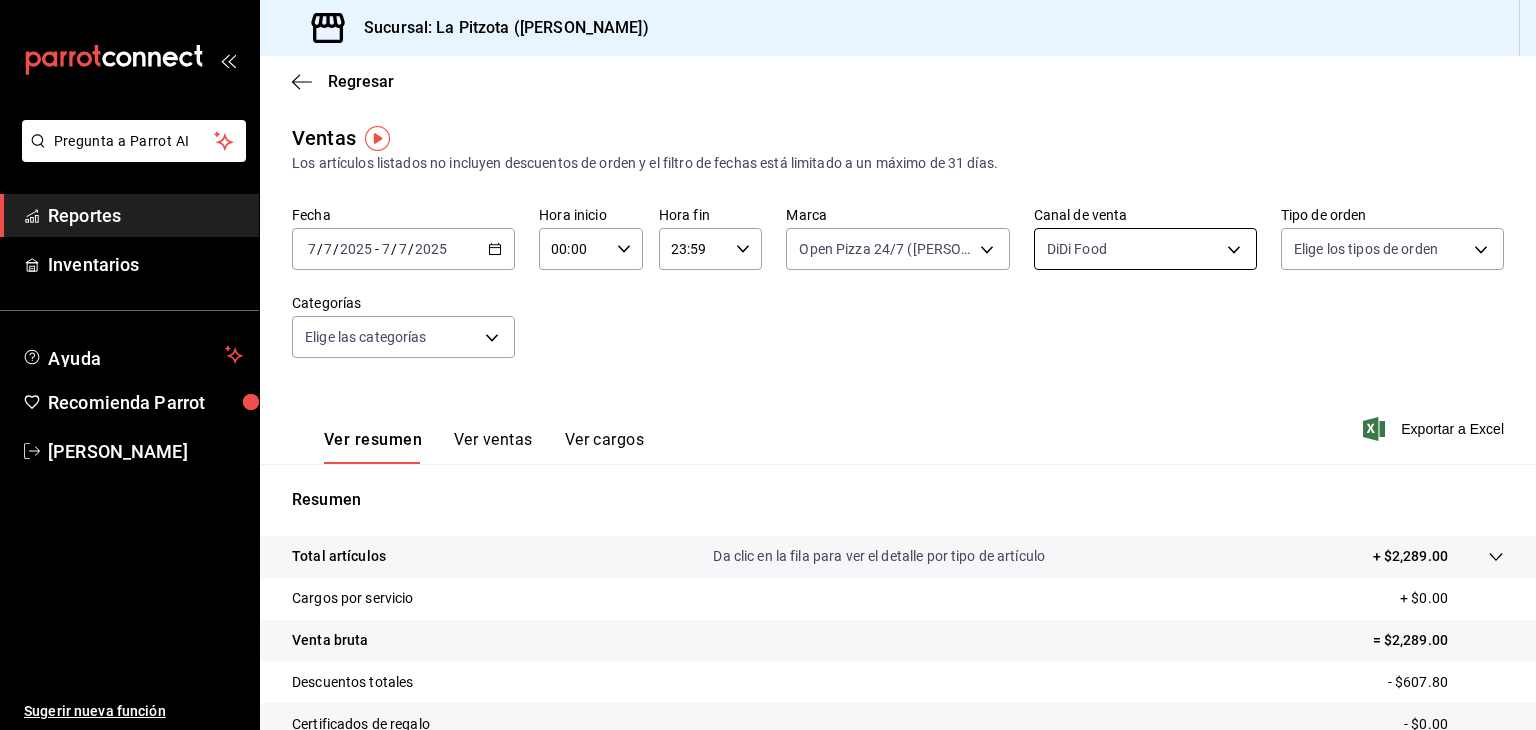 click on "Pregunta a Parrot AI Reportes   Inventarios   Ayuda Recomienda Parrot   [PERSON_NAME]   Sugerir nueva función   Sucursal: La Pitzota ([PERSON_NAME]) Regresar Ventas Los artículos listados no incluyen descuentos de orden y el filtro de fechas está limitado a un máximo de 31 días. Fecha [DATE] [DATE] - [DATE] [DATE] Hora inicio 00:00 Hora inicio Hora fin 23:59 Hora fin Marca Open Pizza 24/7 ([PERSON_NAME]) 8f97d9a1-f00b-4323-96e2-15f6e5ebb1cd Canal de venta DiDi Food DIDI_FOOD Tipo de orden Elige los tipos de orden Categorías Elige las categorías Ver resumen Ver ventas Ver cargos Exportar a Excel Resumen Total artículos Da clic en la fila para ver el detalle por tipo de artículo + $2,289.00 Cargos por servicio + $0.00 Venta bruta = $2,289.00 Descuentos totales - $607.80 Certificados de regalo - $0.00 Venta total = $1,681.20 Impuestos - $231.89 Venta neta = $1,449.31 Pregunta a Parrot AI Reportes   Inventarios   Ayuda Recomienda Parrot   [PERSON_NAME]   Sugerir nueva función   Ver video tutorial" at bounding box center (768, 365) 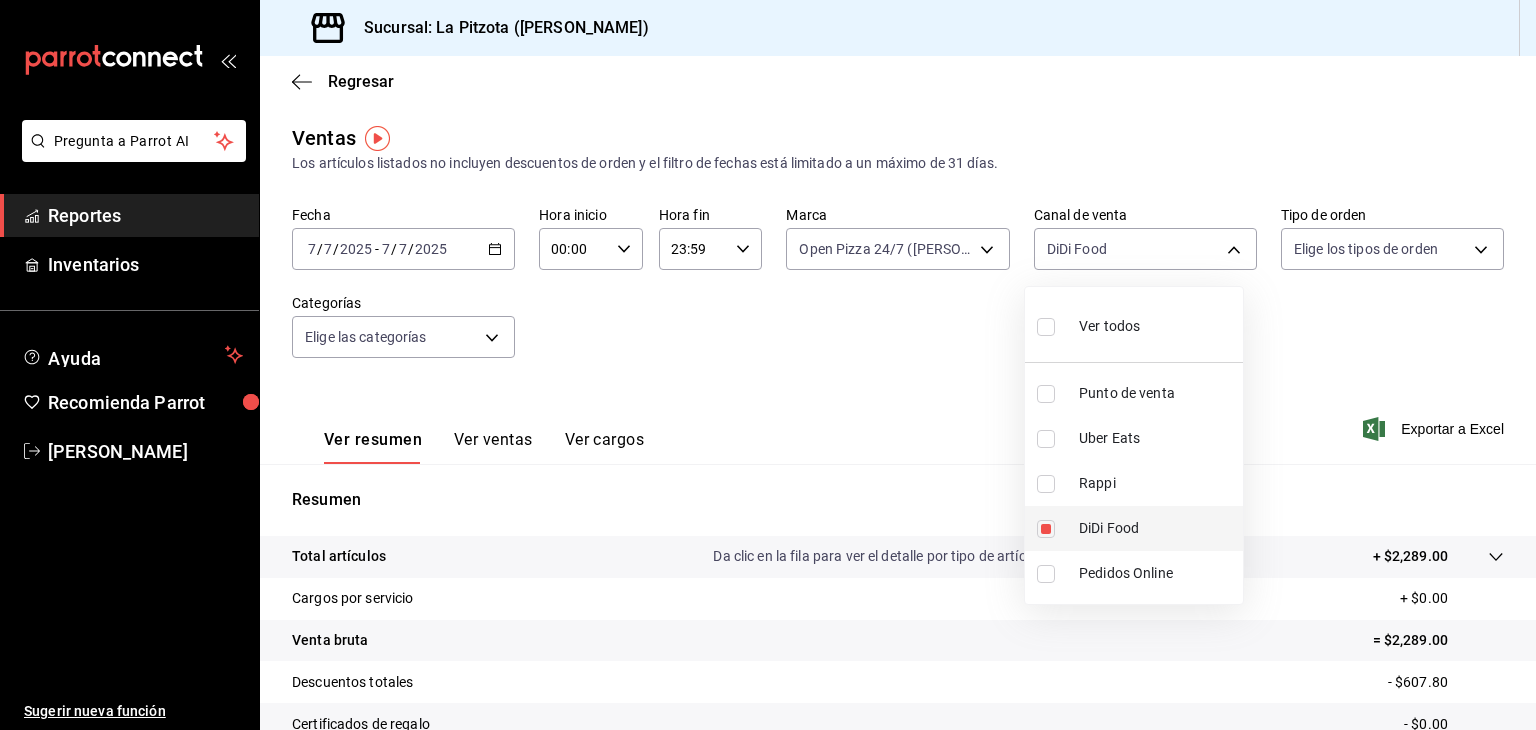 click at bounding box center (1046, 529) 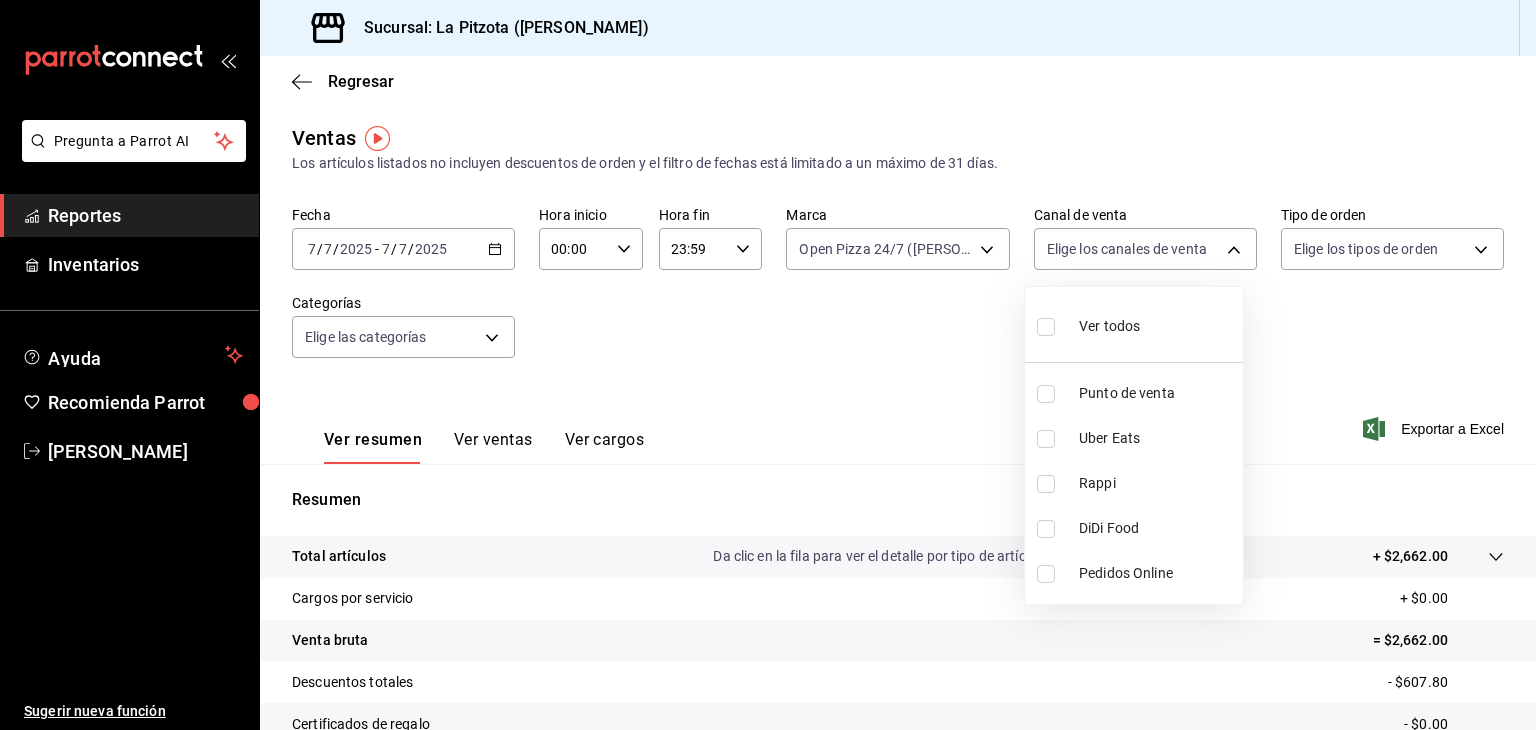 click at bounding box center (1046, 439) 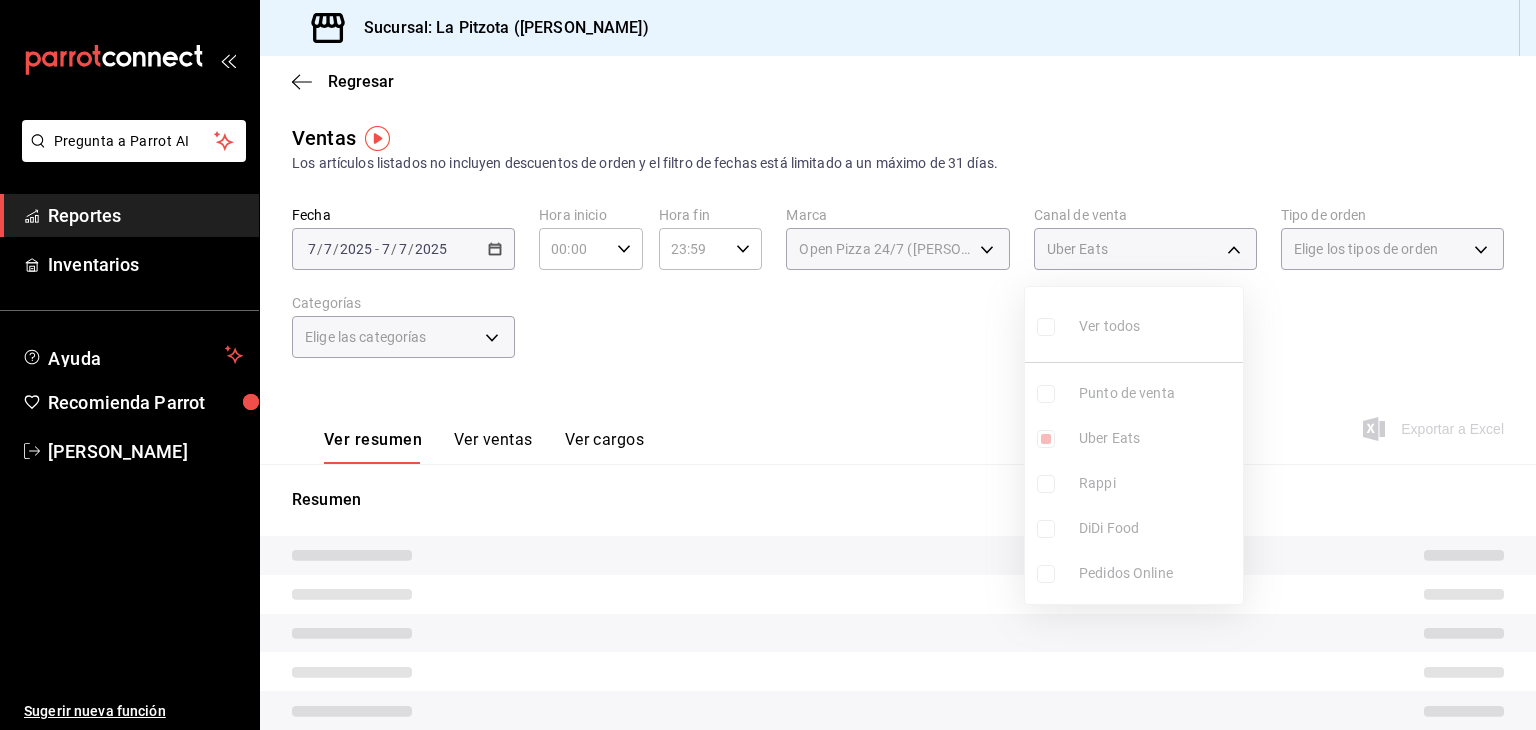 click at bounding box center [768, 365] 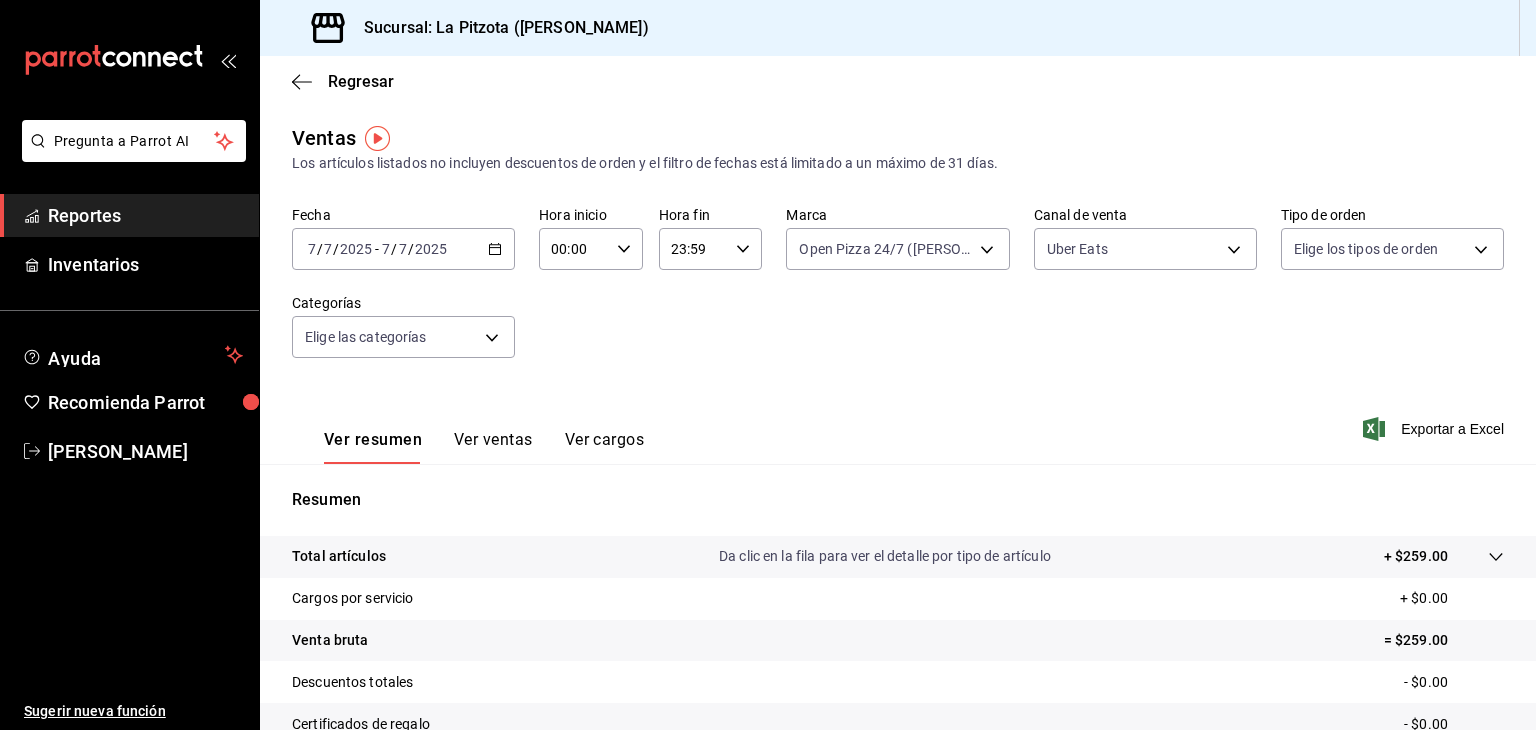 click on "Ver ventas" at bounding box center (493, 447) 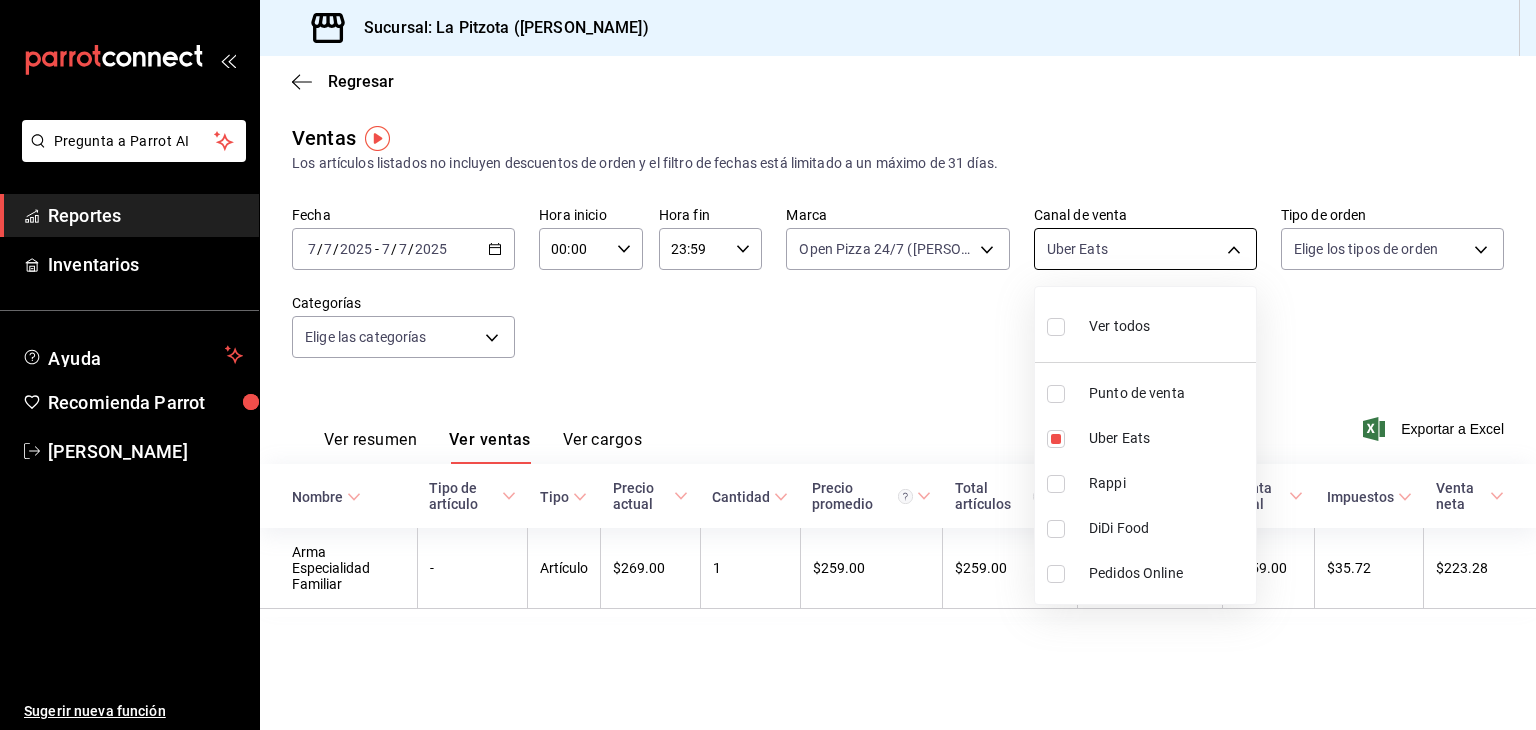 click on "Pregunta a Parrot AI Reportes   Inventarios   Ayuda Recomienda Parrot   [PERSON_NAME]   Sugerir nueva función   Sucursal: La Pitzota ([PERSON_NAME]) Regresar Ventas Los artículos listados no incluyen descuentos de orden y el filtro de fechas está limitado a un máximo de 31 días. Fecha [DATE] [DATE] - [DATE] [DATE] Hora inicio 00:00 Hora inicio Hora fin 23:59 Hora fin Marca Open Pizza 24/7 ([PERSON_NAME]) 8f97d9a1-f00b-4323-96e2-15f6e5ebb1cd Canal de venta Uber Eats UBER_EATS Tipo de orden Elige los tipos de orden Categorías Elige las categorías Ver resumen Ver ventas Ver cargos Exportar a Excel Nombre Tipo de artículo Tipo Precio actual Cantidad Precio promedio   Total artículos   Descuentos de artículo Venta total Impuestos Venta neta Arma Especialidad Familiar - Artículo $269.00 1 $259.00 $259.00 $0.00 $259.00 $35.72 $223.28 Pregunta a Parrot AI Reportes   Inventarios   Ayuda Recomienda Parrot   [PERSON_NAME]   Sugerir nueva función   GANA 1 MES GRATIS EN TU SUSCRIPCIÓN AQUÍ Ir a video Rappi" at bounding box center (768, 365) 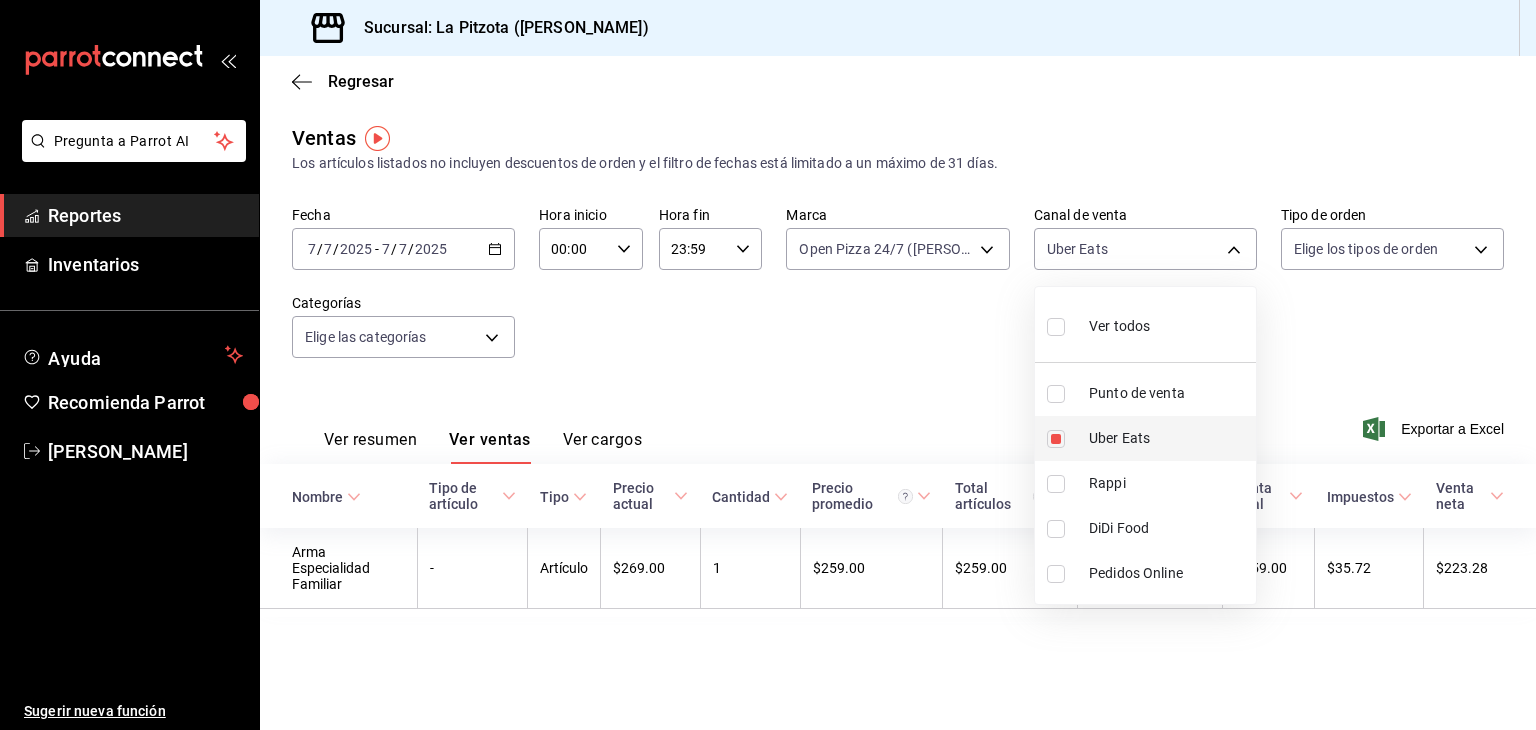 click at bounding box center [1056, 439] 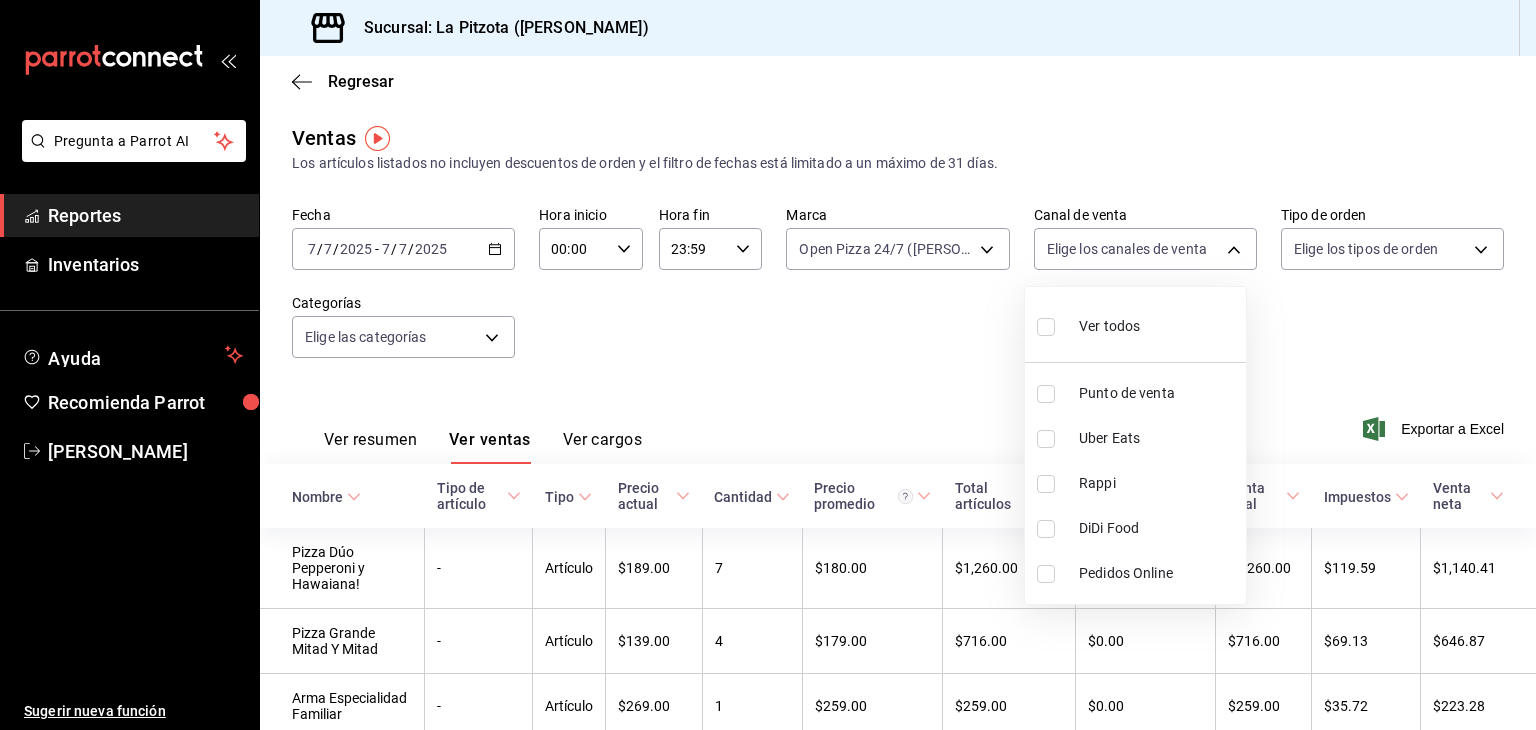 click on "Rappi" at bounding box center (1135, 483) 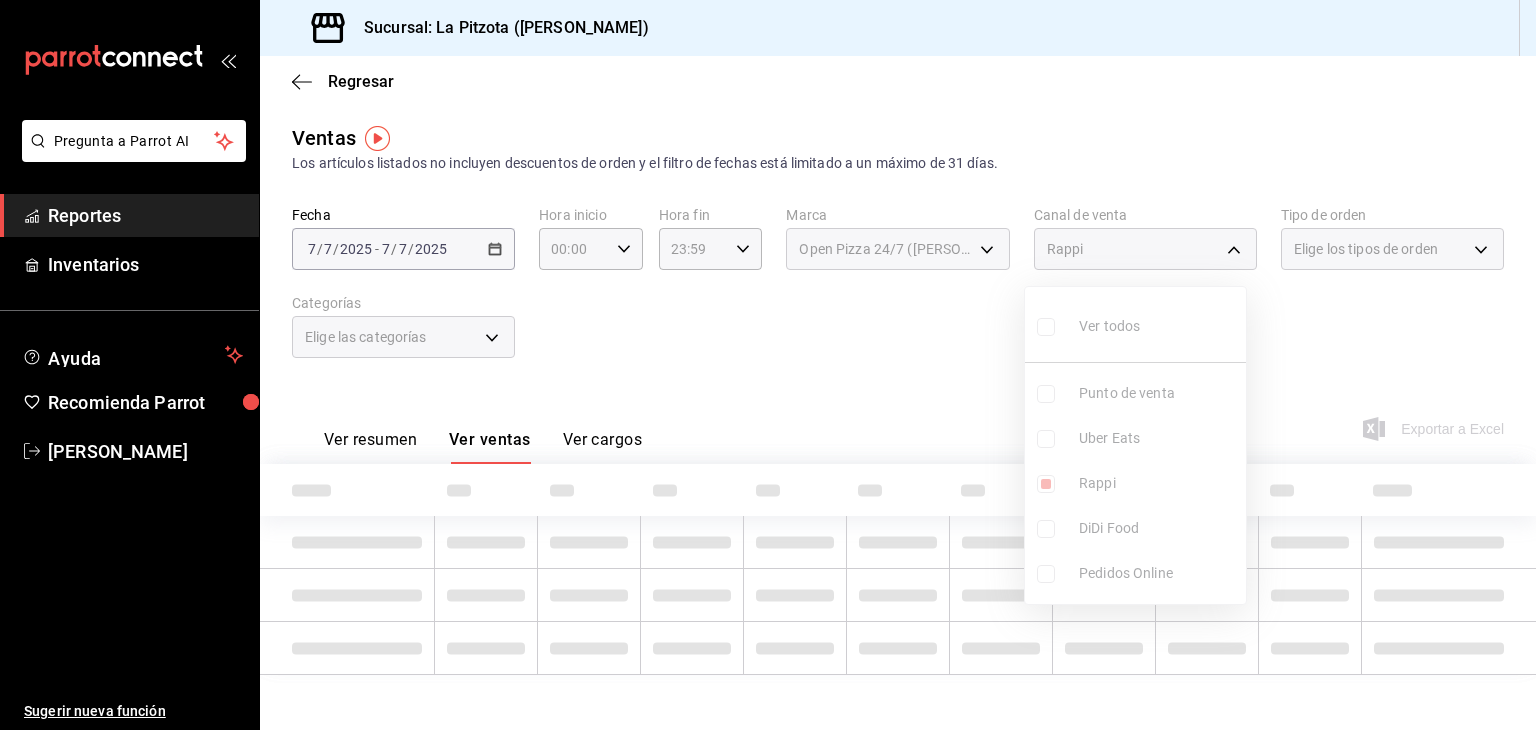 click at bounding box center (768, 365) 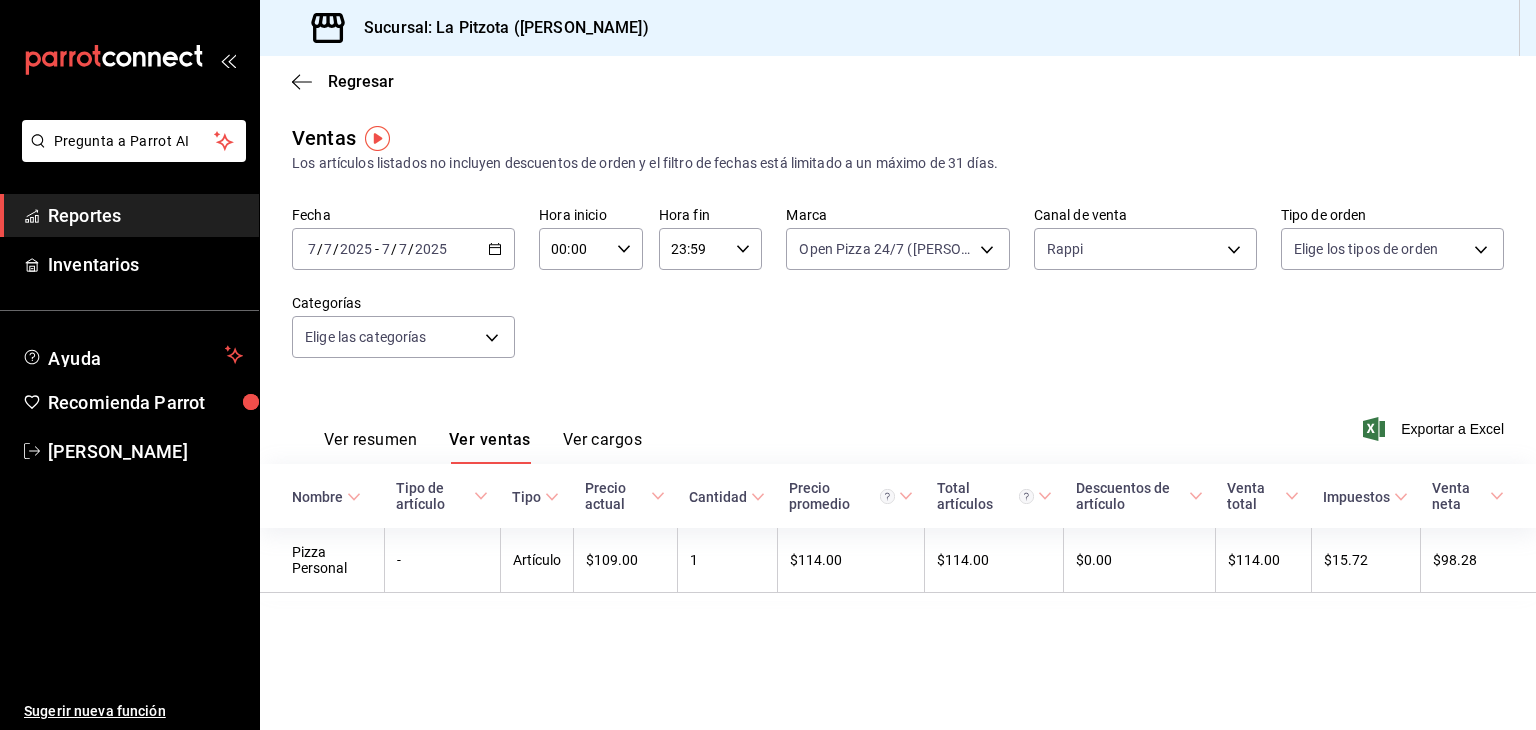 click on "Ver resumen" at bounding box center [370, 447] 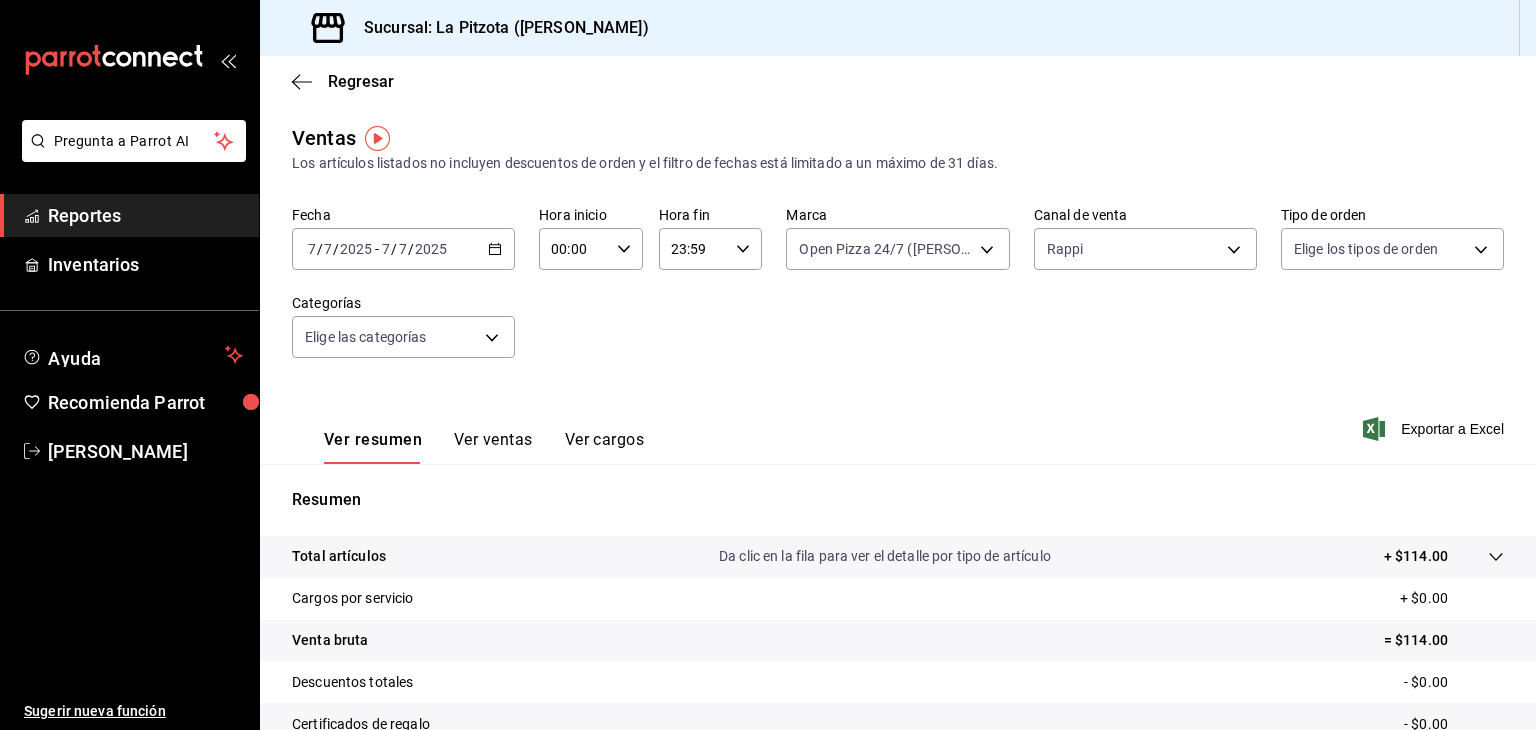 type 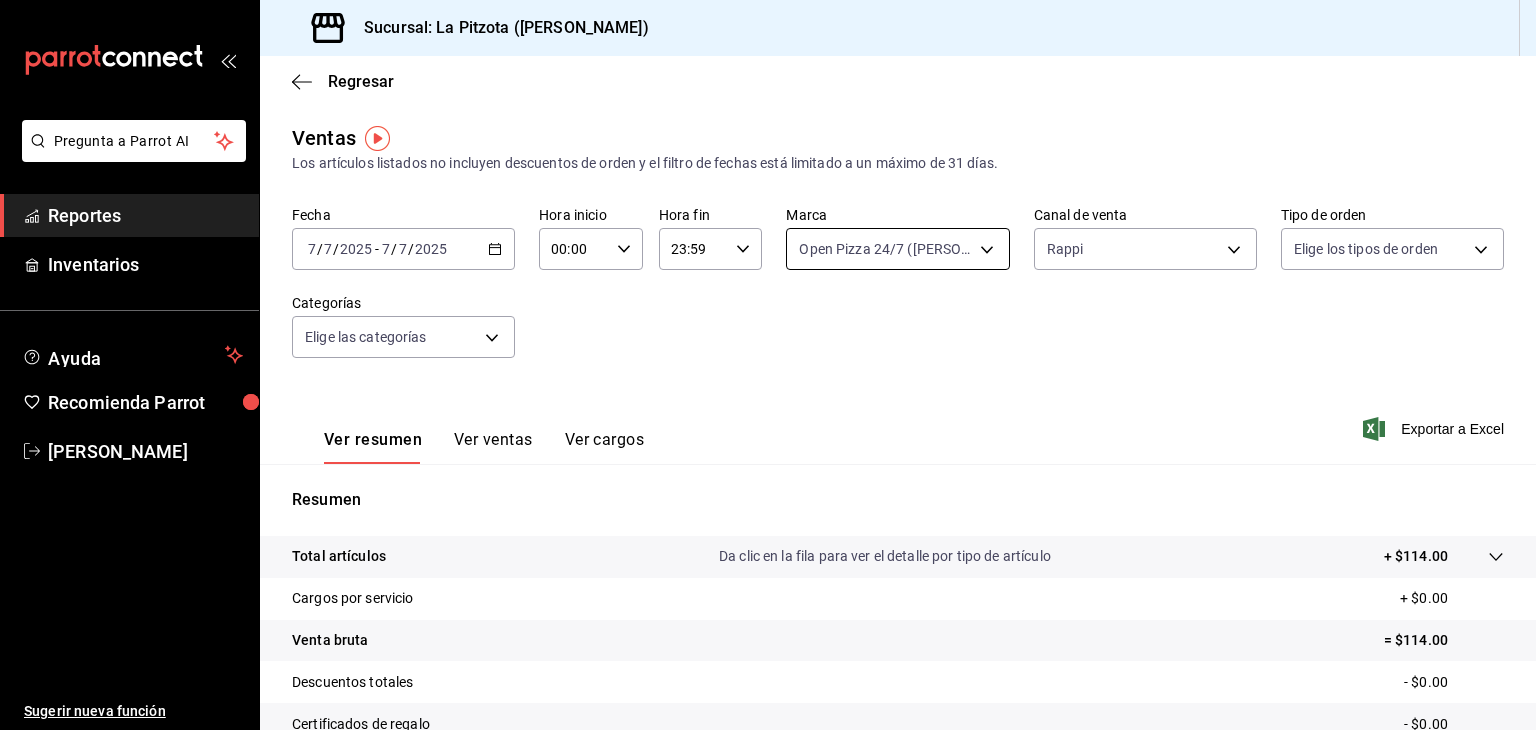 click on "Pregunta a Parrot AI Reportes   Inventarios   Ayuda Recomienda Parrot   [PERSON_NAME]   Sugerir nueva función   Sucursal: La Pitzota ([PERSON_NAME]) Regresar Ventas Los artículos listados no incluyen descuentos de orden y el filtro de fechas está limitado a un máximo de 31 días. Fecha [DATE] [DATE] - [DATE] [DATE] Hora inicio 00:00 Hora inicio Hora fin 23:59 Hora fin Marca Open Pizza 24/7 ([PERSON_NAME]) 8f97d9a1-f00b-4323-96e2-15f6e5ebb1cd Canal de venta Rappi RAPPI Tipo de orden Elige los tipos de orden Categorías Elige las categorías Ver resumen Ver ventas Ver cargos Exportar a Excel Resumen Total artículos Da clic en la fila para ver el detalle por tipo de artículo + $114.00 Cargos por servicio + $0.00 Venta bruta = $114.00 Descuentos totales - $0.00 Certificados de regalo - $0.00 Venta total = $114.00 Impuestos - $15.72 Venta neta = $98.28 Pregunta a Parrot AI Reportes   Inventarios   Ayuda Recomienda Parrot   [PERSON_NAME]   Sugerir nueva función   GANA 1 MES GRATIS EN TU SUSCRIPCIÓN AQUÍ" at bounding box center (768, 365) 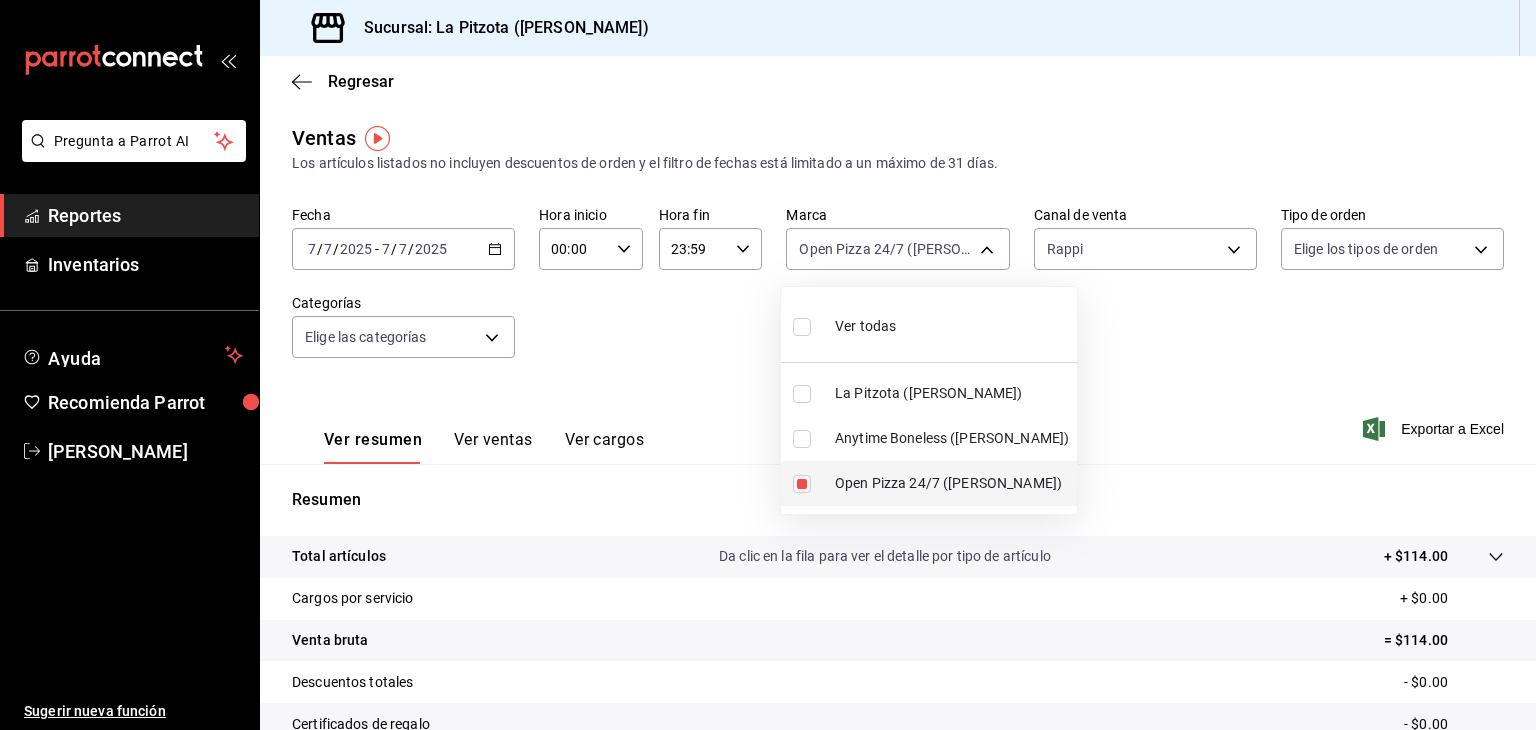 click at bounding box center (802, 484) 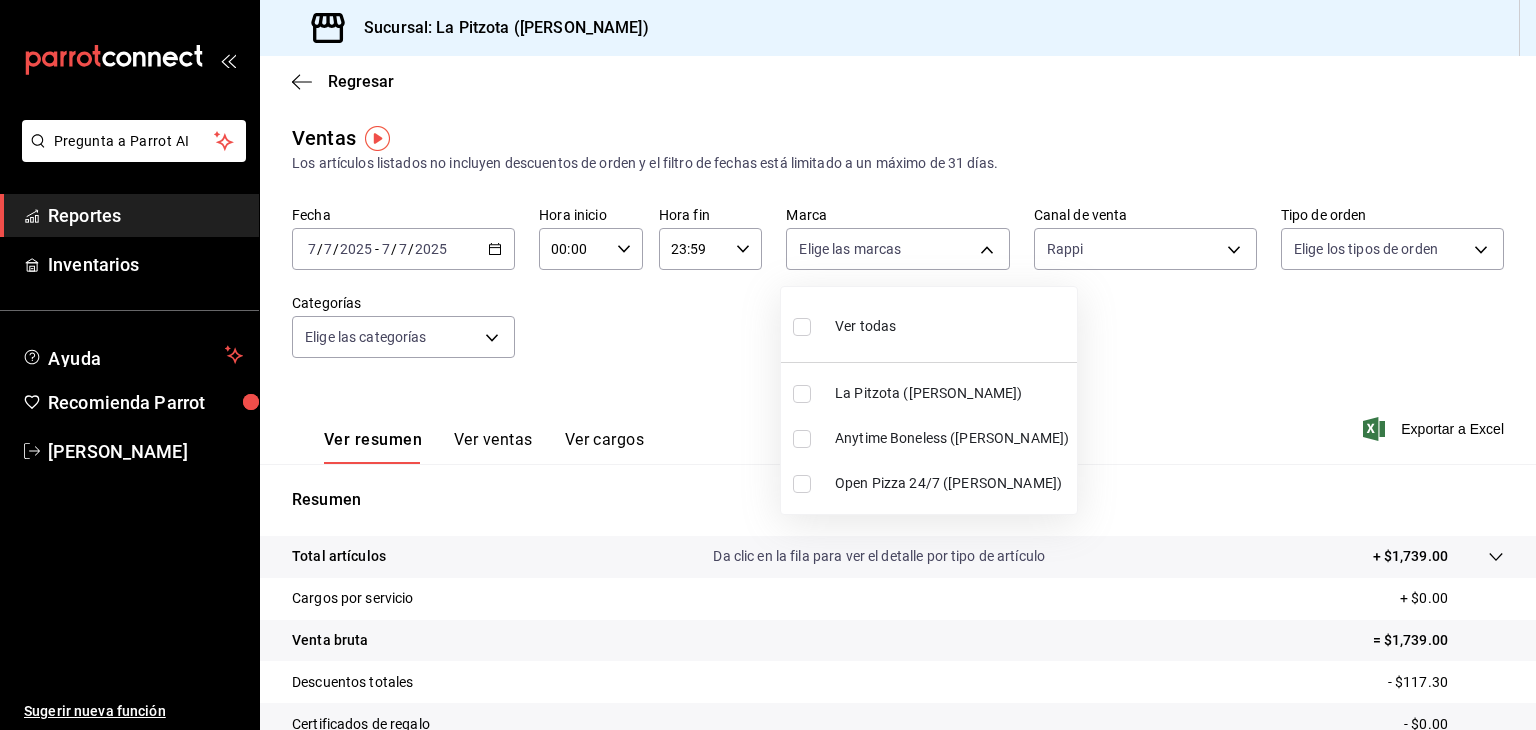 click at bounding box center (768, 365) 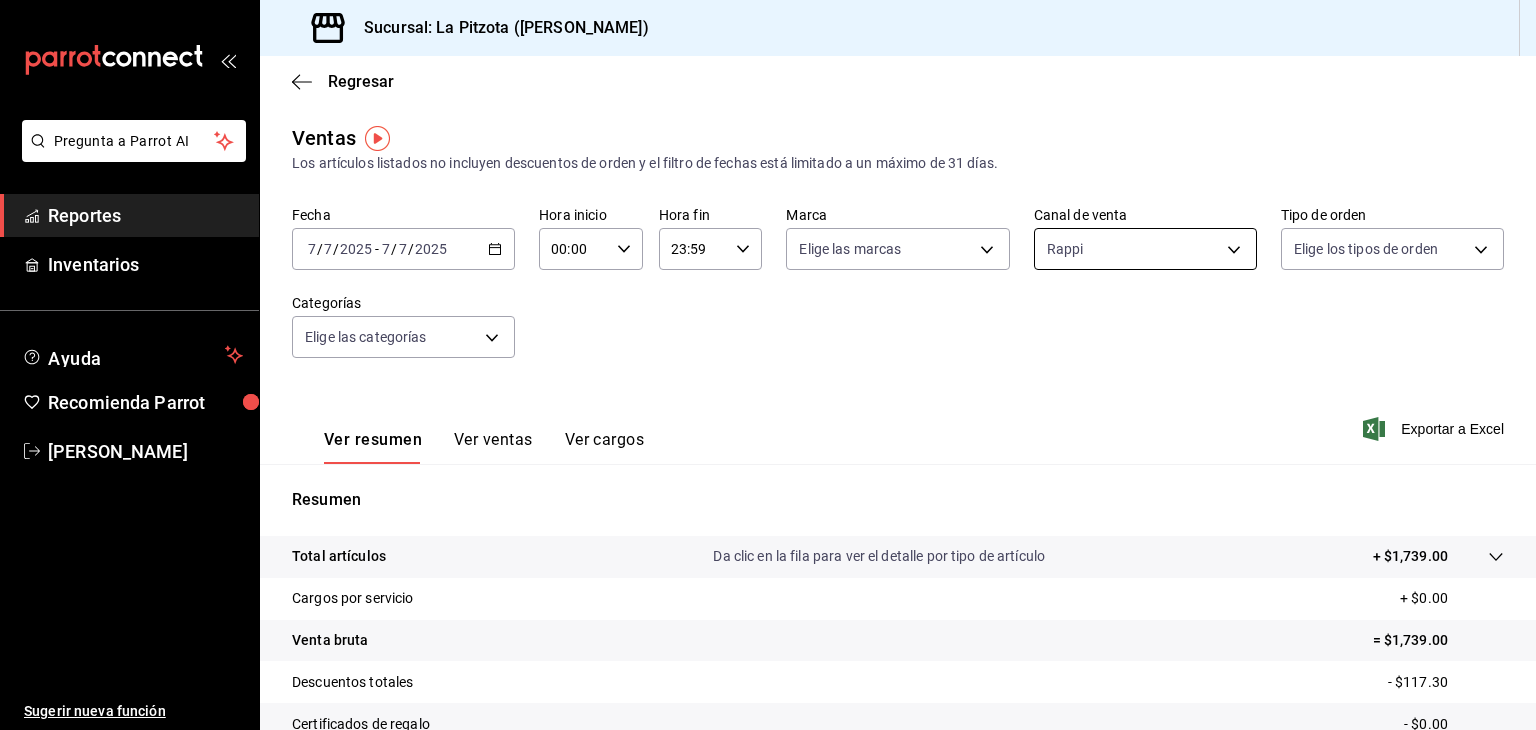 click on "Pregunta a Parrot AI Reportes   Inventarios   Ayuda Recomienda Parrot   [PERSON_NAME]   Sugerir nueva función   Sucursal: La Pitzota ([PERSON_NAME]) Regresar Ventas Los artículos listados no incluyen descuentos de orden y el filtro de fechas está limitado a un máximo de 31 días. Fecha [DATE] [DATE] - [DATE] [DATE] Hora inicio 00:00 Hora inicio Hora fin 23:59 Hora fin Marca Elige las marcas Canal de venta Rappi RAPPI Tipo de orden Elige los tipos de orden Categorías Elige las categorías Ver resumen Ver ventas Ver cargos Exportar a Excel Resumen Total artículos Da clic en la fila para ver el detalle por tipo de artículo + $1,739.00 Cargos por servicio + $0.00 Venta bruta = $1,739.00 Descuentos totales - $117.30 Certificados de regalo - $0.00 Venta total = $1,621.70 Impuestos - $223.68 Venta neta = $1,398.02 Pregunta a Parrot AI Reportes   Inventarios   Ayuda Recomienda Parrot   [PERSON_NAME]   Sugerir nueva función   GANA 1 MES GRATIS EN TU SUSCRIPCIÓN AQUÍ Ver video tutorial Ir a video" at bounding box center [768, 365] 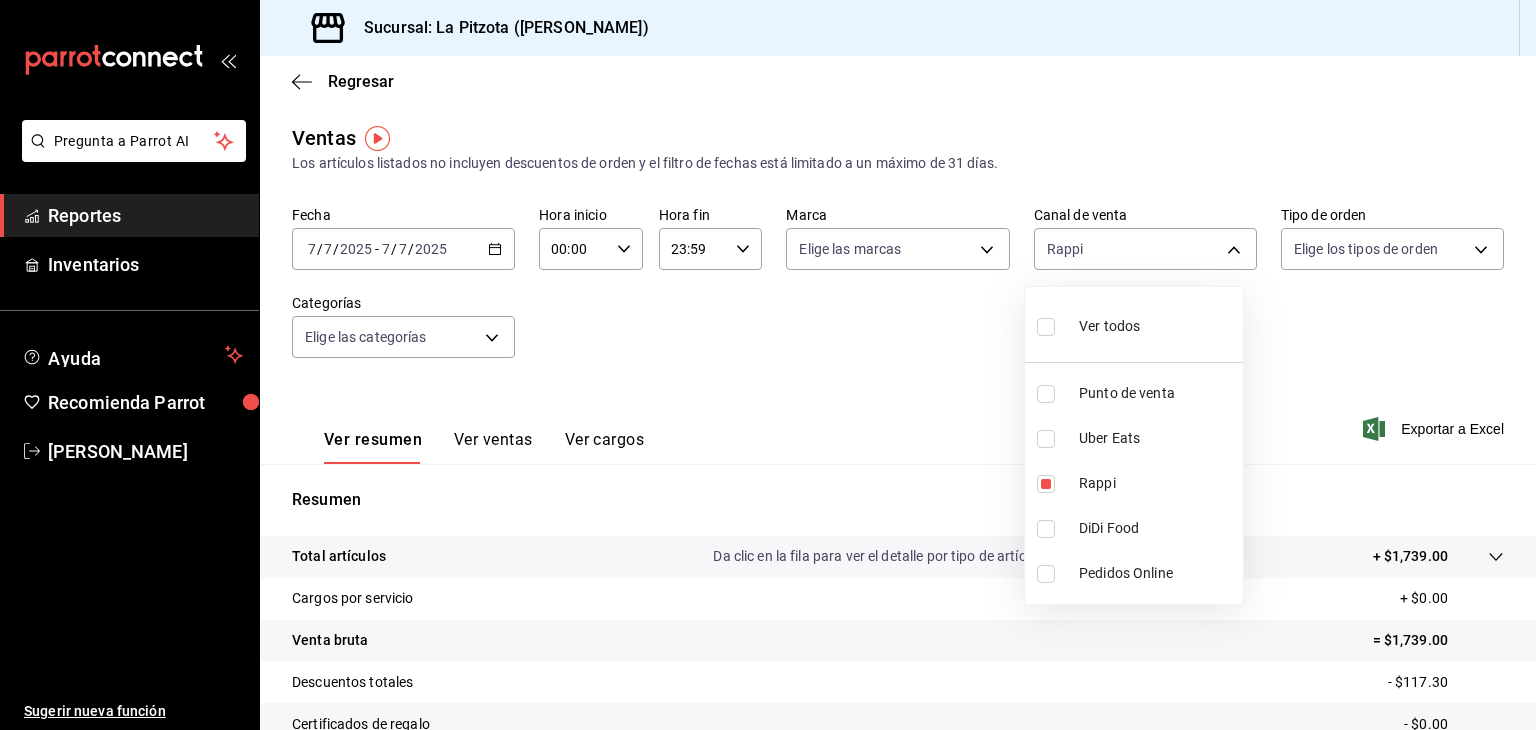 click at bounding box center [1046, 327] 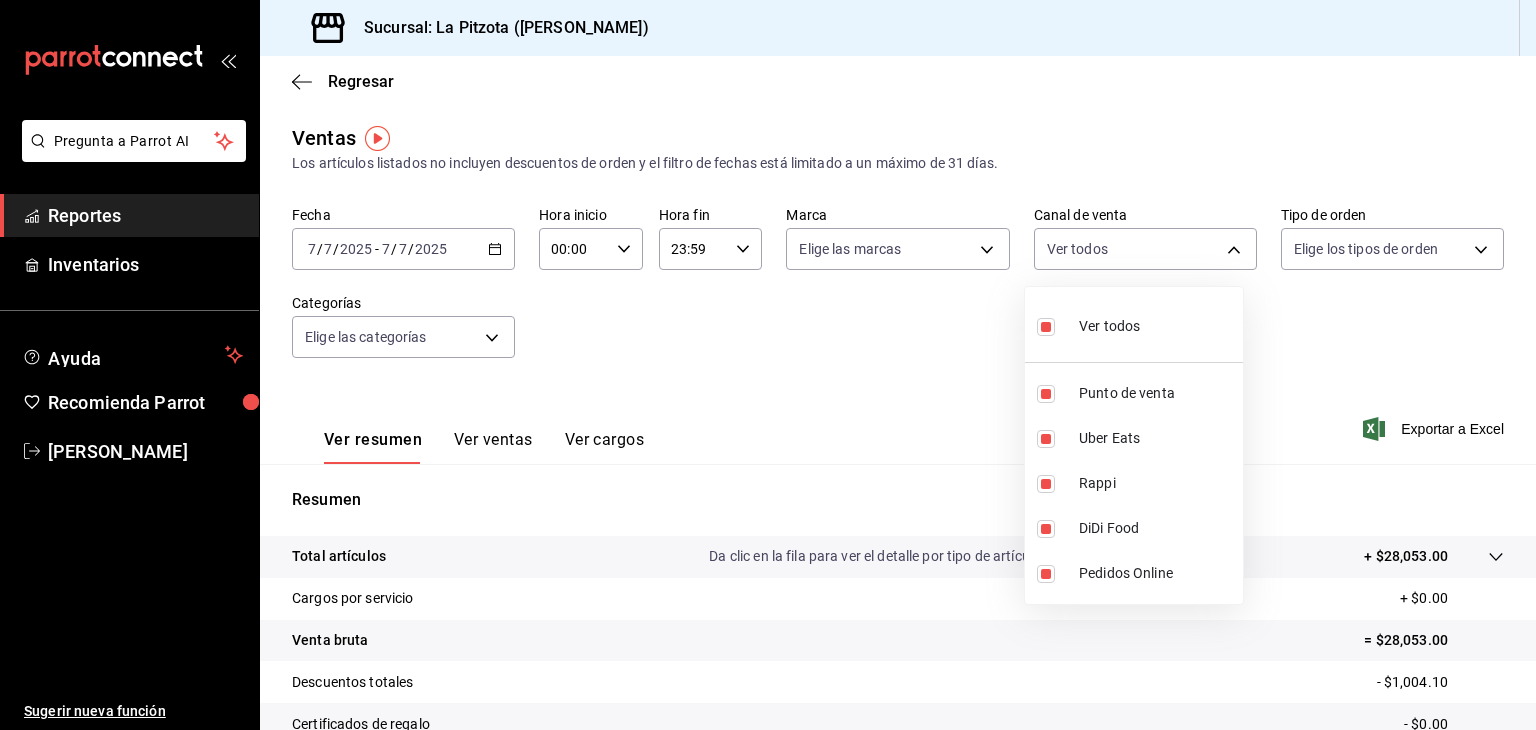 click on "Ver todos Punto de venta Uber Eats Rappi DiDi Food Pedidos Online" at bounding box center (1134, 445) 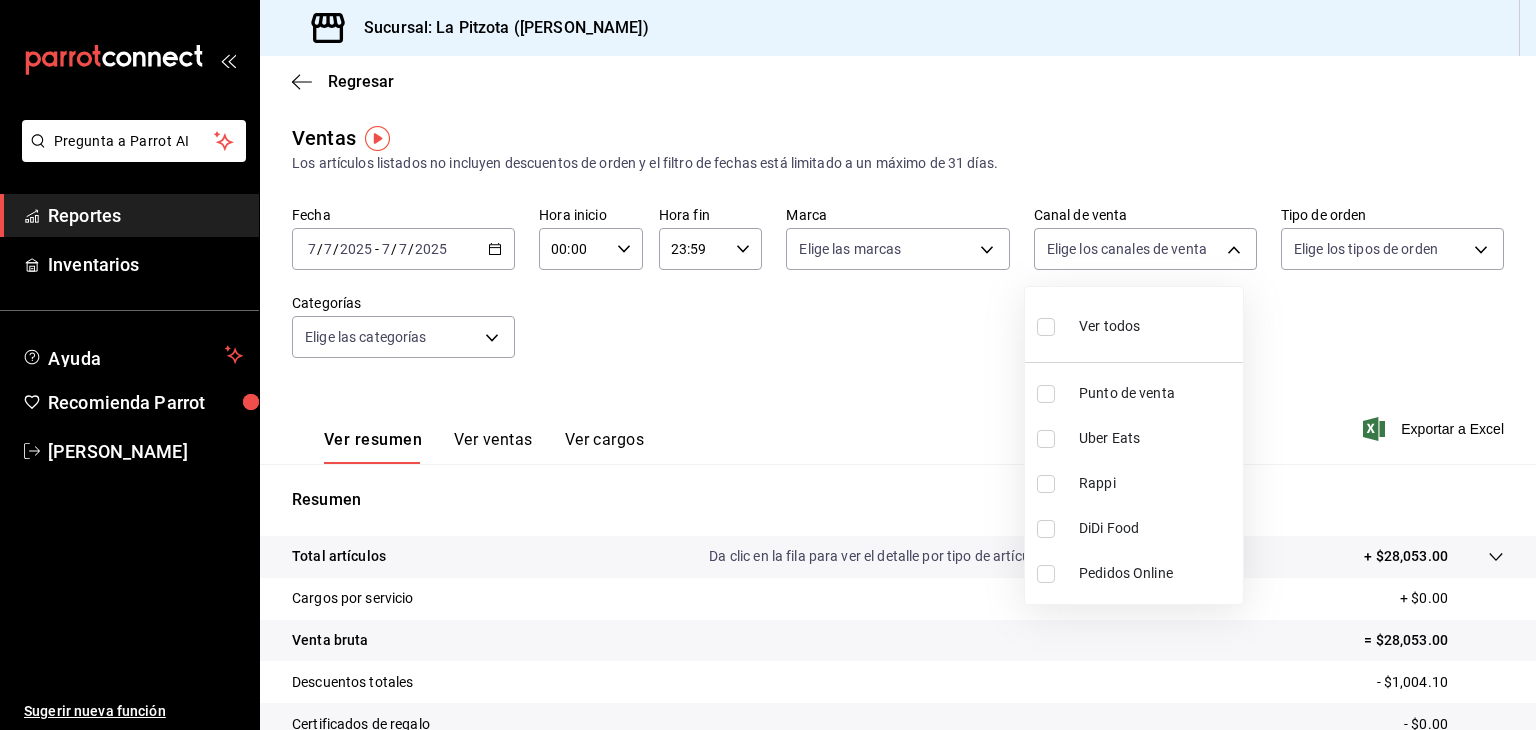 click at bounding box center (768, 365) 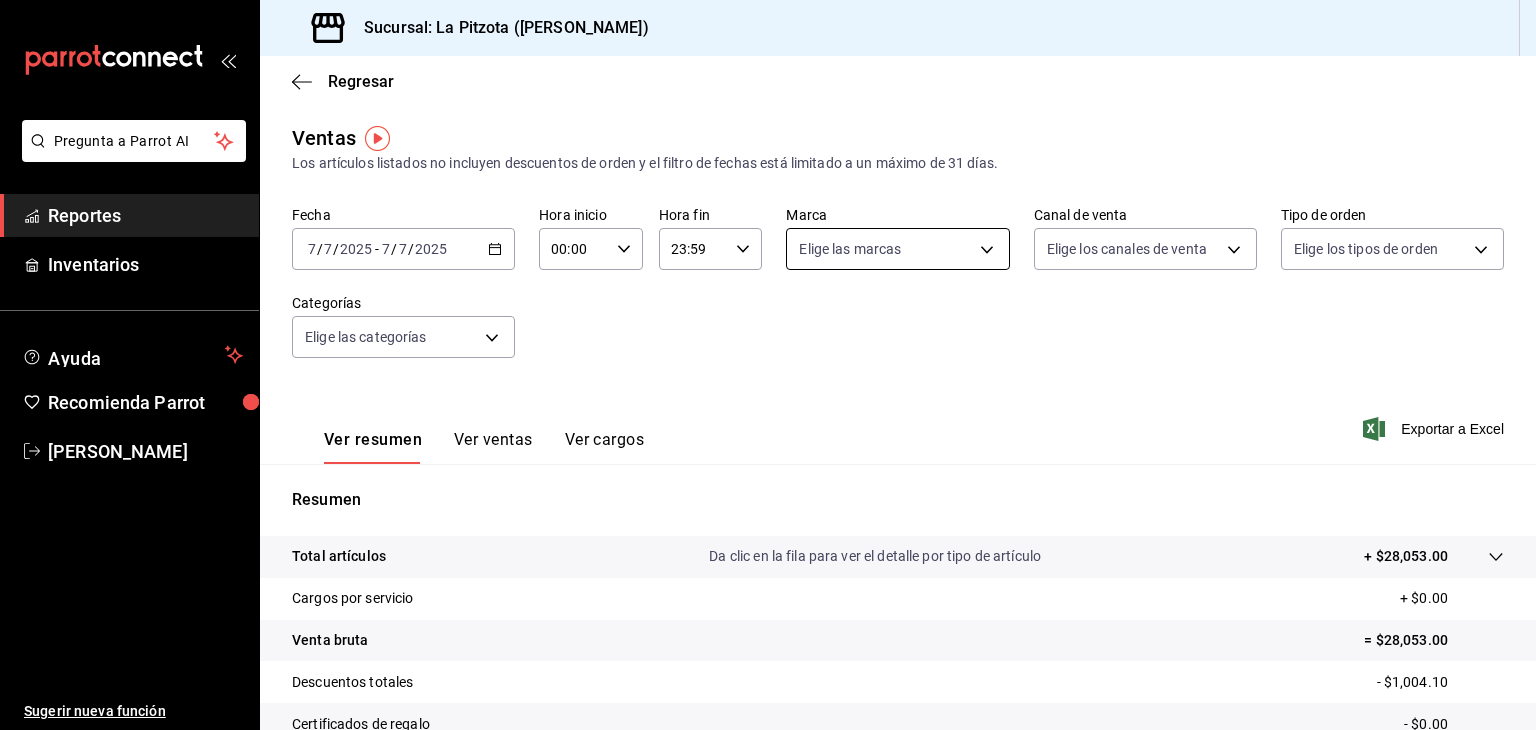 click on "Pregunta a Parrot AI Reportes   Inventarios   Ayuda Recomienda Parrot   [PERSON_NAME]   Sugerir nueva función   Sucursal: La Pitzota ([PERSON_NAME]) Regresar Ventas Los artículos listados no incluyen descuentos de orden y el filtro de fechas está limitado a un máximo de 31 días. Fecha [DATE] [DATE] - [DATE] [DATE] Hora inicio 00:00 Hora inicio Hora fin 23:59 Hora fin Marca Elige las marcas Canal de venta Elige los canales de venta Tipo de orden Elige los tipos de orden Categorías Elige las categorías Ver resumen Ver ventas Ver cargos Exportar a Excel Resumen Total artículos Da clic en la fila para ver el detalle por tipo de artículo + $28,053.00 Cargos por servicio + $0.00 Venta bruta = $28,053.00 Descuentos totales - $1,004.10 Certificados de regalo - $0.00 Venta total = $27,048.90 Impuestos - $3,730.88 Venta neta = $23,318.02 Pregunta a Parrot AI Reportes   Inventarios   Ayuda Recomienda Parrot   [PERSON_NAME]   Sugerir nueva función   GANA 1 MES GRATIS EN TU SUSCRIPCIÓN AQUÍ Ir a video" at bounding box center (768, 365) 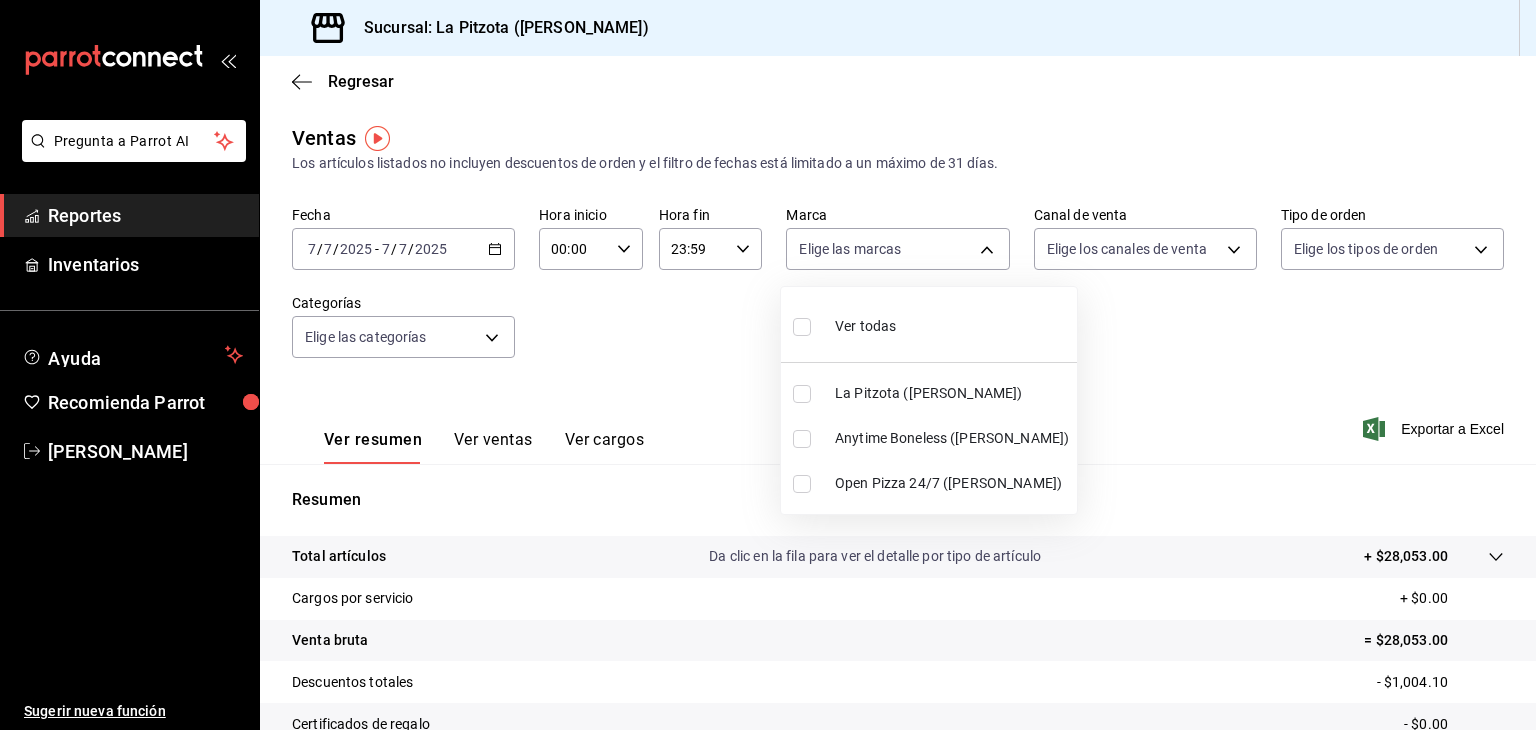 click at bounding box center [802, 394] 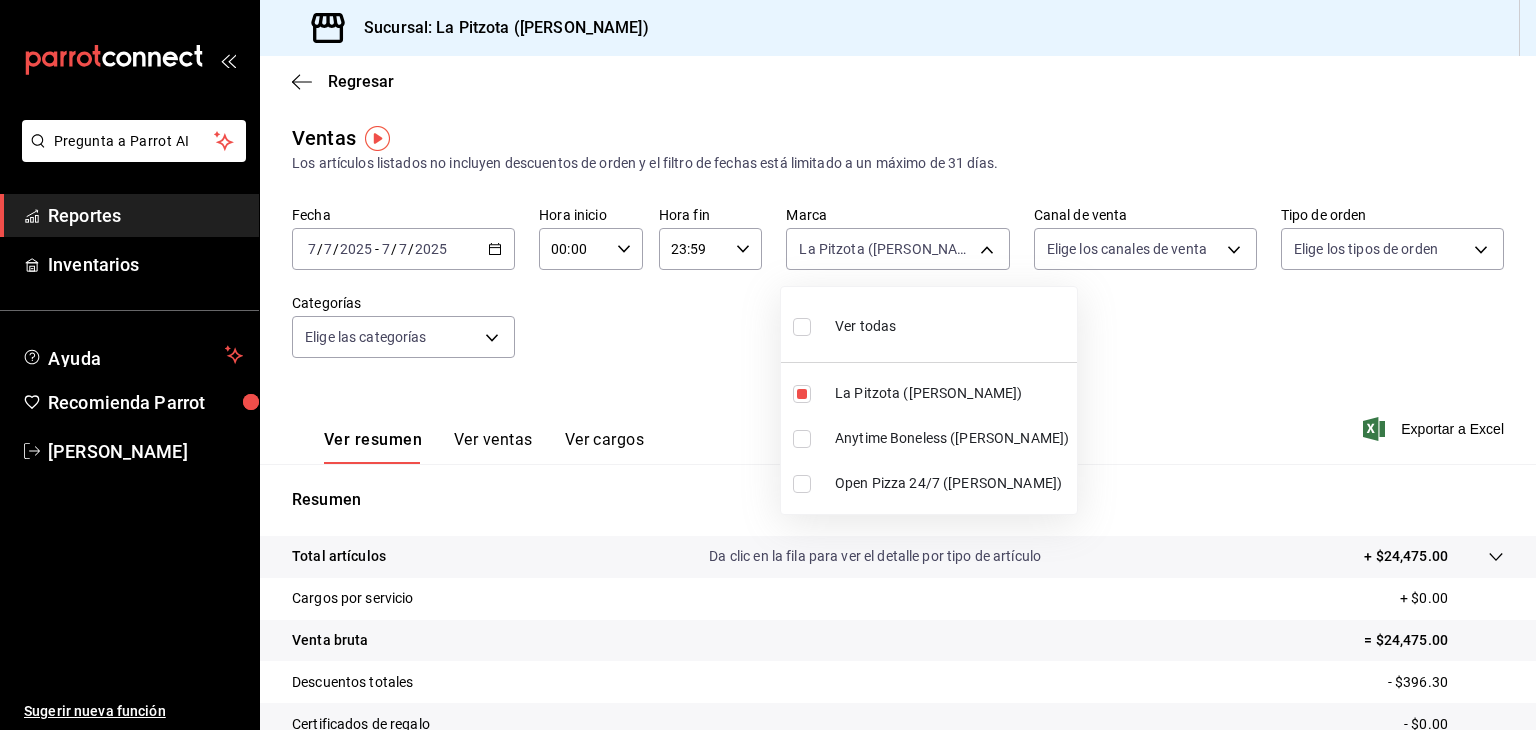 drag, startPoint x: 1091, startPoint y: 347, endPoint x: 1095, endPoint y: 337, distance: 10.770329 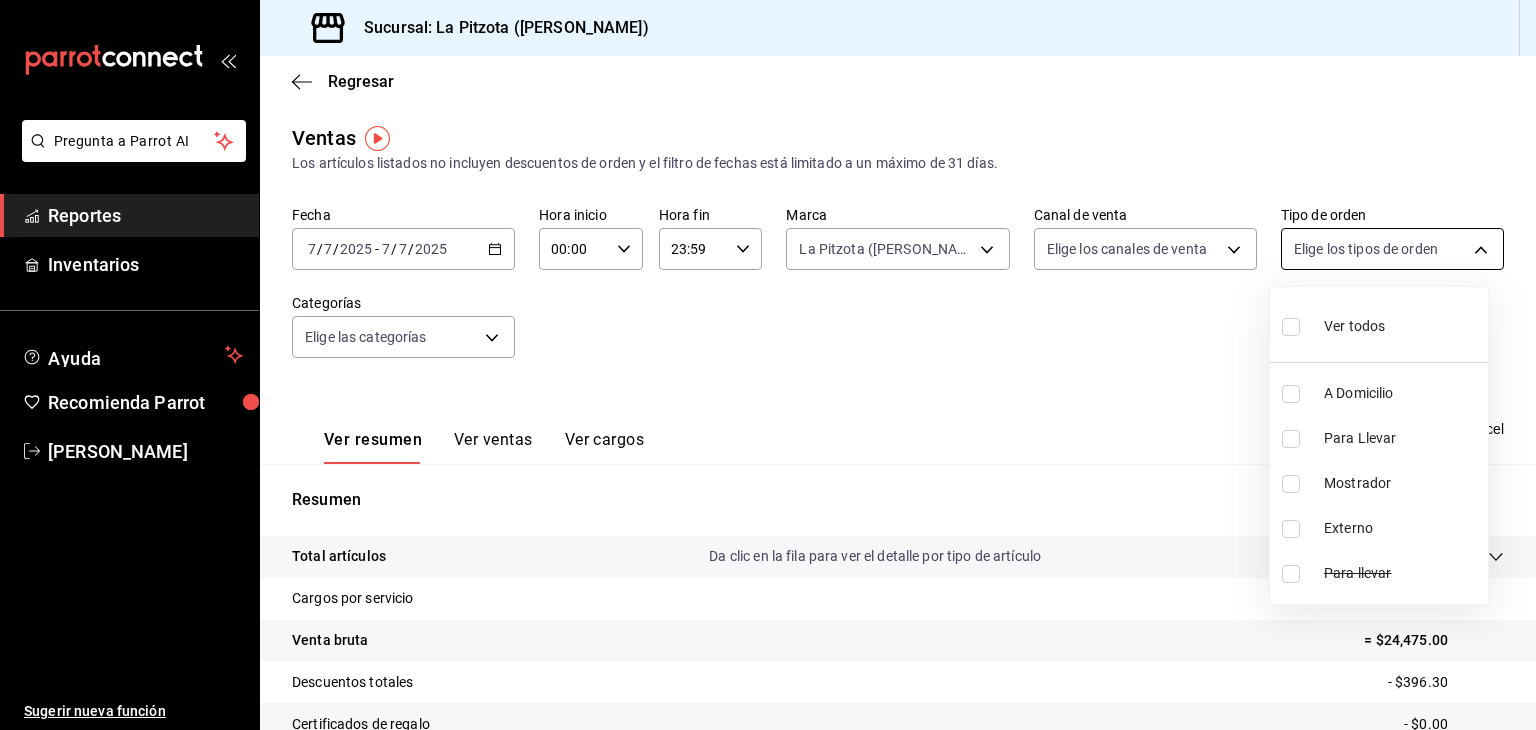 click on "Pregunta a Parrot AI Reportes   Inventarios   Ayuda Recomienda Parrot   [PERSON_NAME]   Sugerir nueva función   Sucursal: La Pitzota ([PERSON_NAME]) Regresar Ventas Los artículos listados no incluyen descuentos de orden y el filtro de fechas está limitado a un máximo de 31 días. Fecha [DATE] [DATE] - [DATE] [DATE] Hora inicio 00:00 Hora inicio Hora fin 23:59 Hora fin Marca La Pitzota ([PERSON_NAME]) 3722eccf-6cf2-48cd-b838-7de1340e0a71 Canal de venta Elige los canales de venta Tipo de orden Elige los tipos de orden Categorías Elige las categorías Ver resumen Ver ventas Ver cargos Exportar a Excel Resumen Total artículos Da clic en la fila para ver el detalle por tipo de artículo + $24,475.00 Cargos por servicio + $0.00 Venta bruta = $24,475.00 Descuentos totales - $396.30 Certificados de regalo - $0.00 Venta total = $24,078.70 Impuestos - $3,321.20 Venta neta = $20,757.50 Pregunta a Parrot AI Reportes   Inventarios   Ayuda Recomienda Parrot   [PERSON_NAME]   Sugerir nueva función   Ir a video" at bounding box center [768, 365] 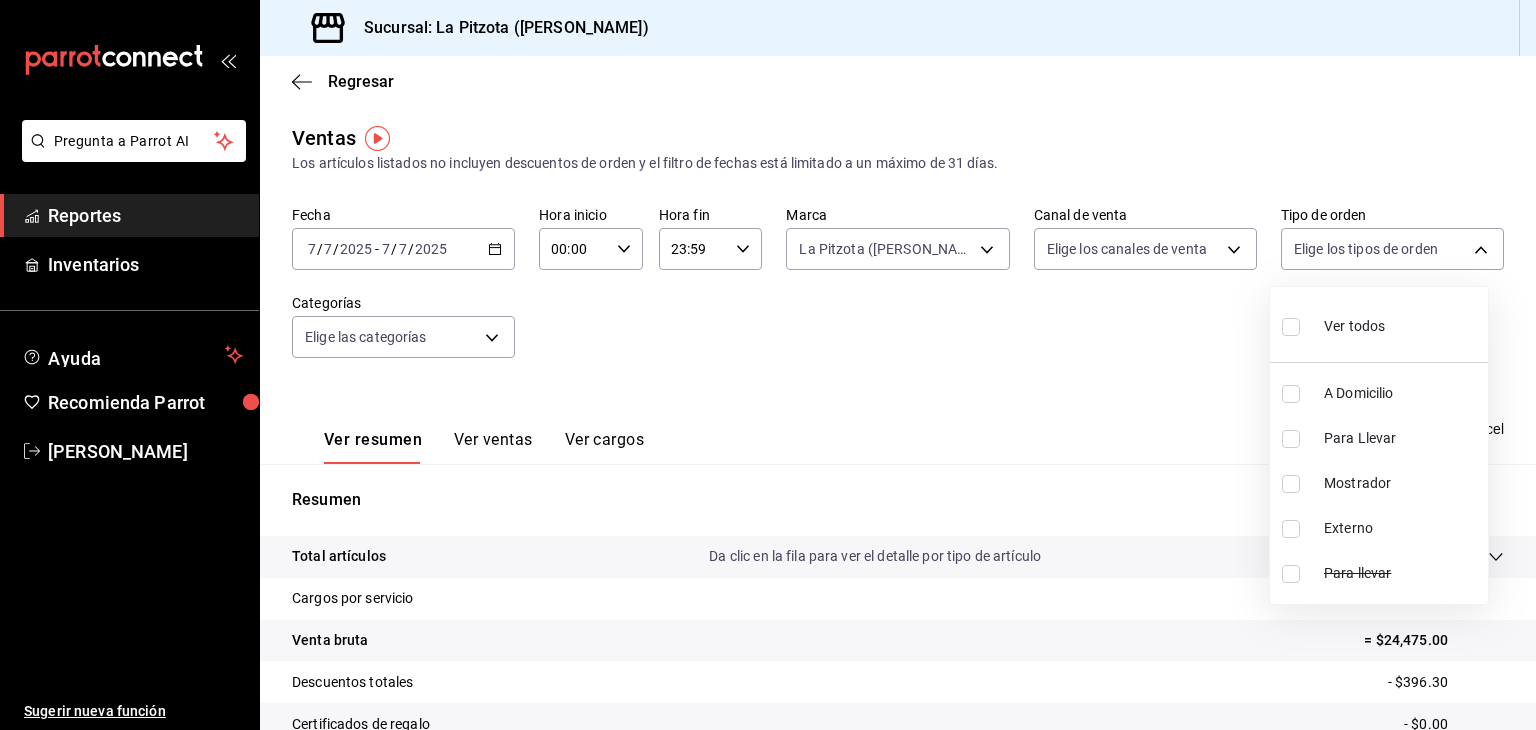 click at bounding box center (1291, 394) 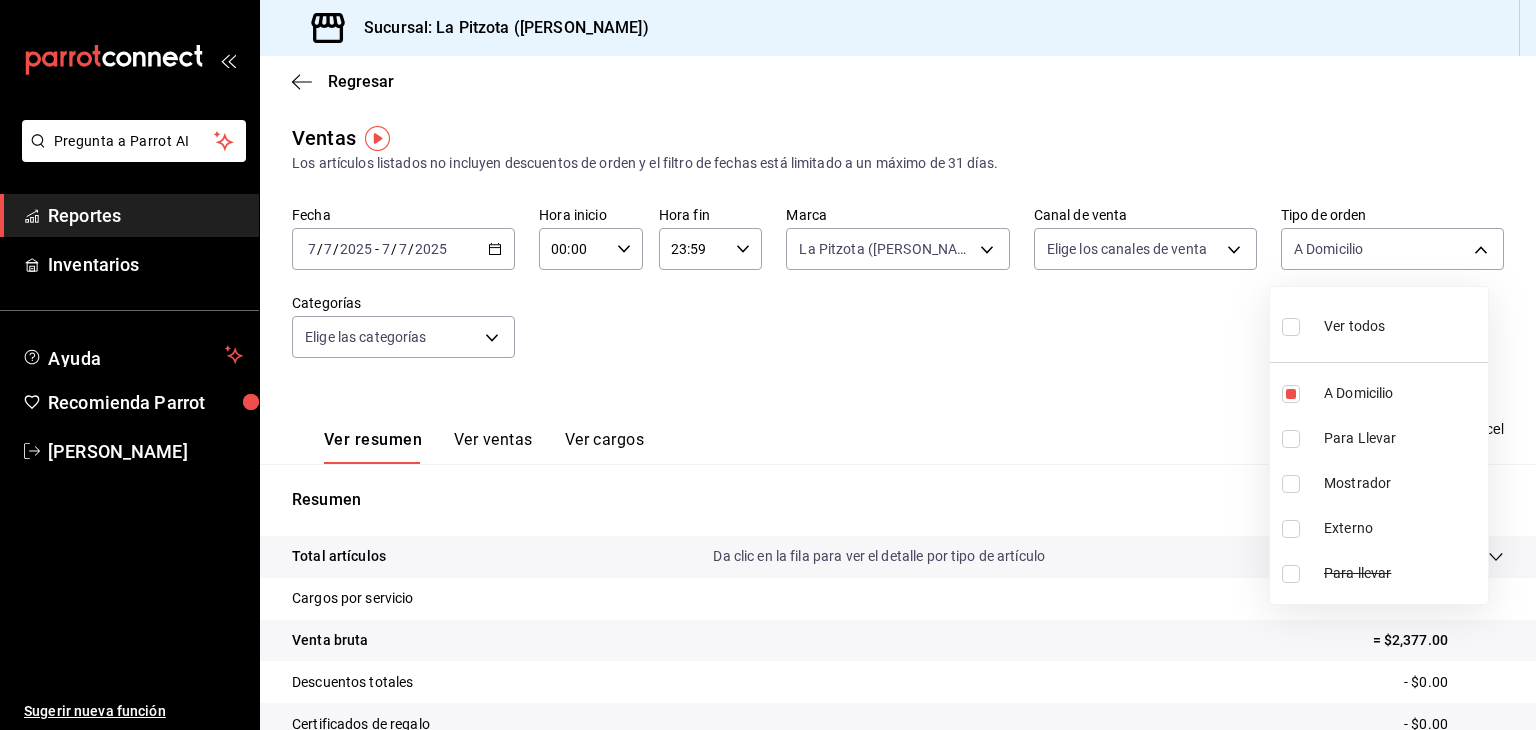 click on "Para Llevar" at bounding box center [1379, 438] 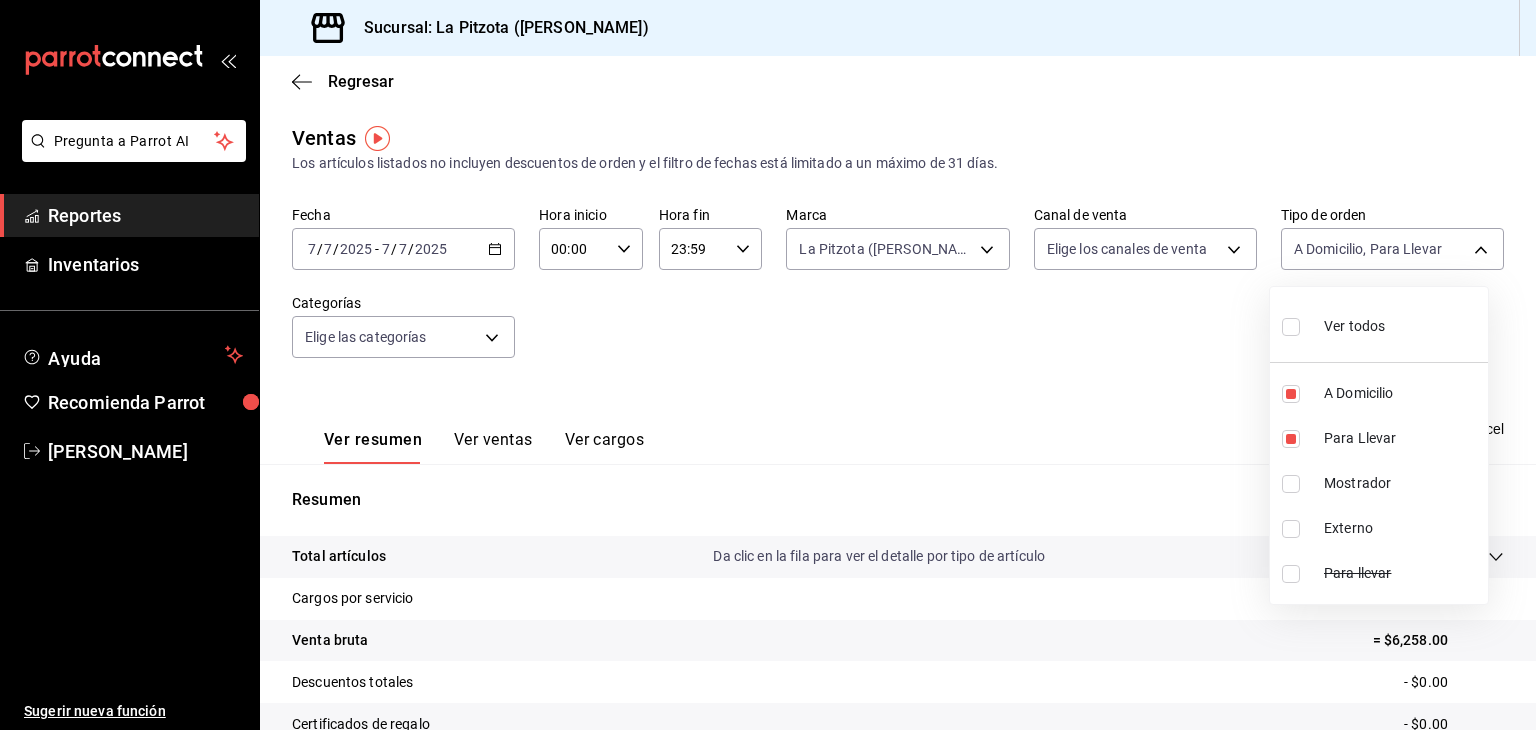 click at bounding box center [1291, 484] 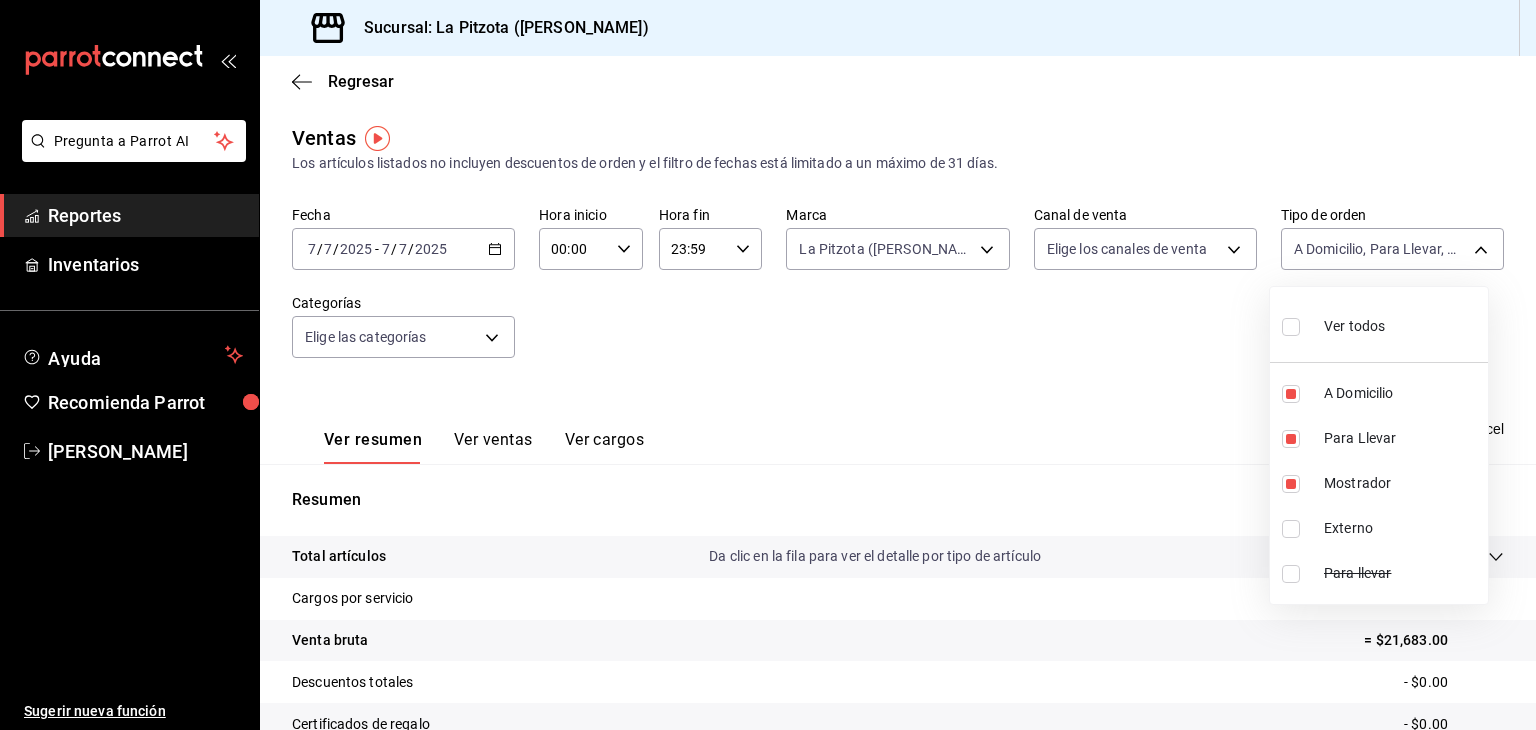 click at bounding box center (768, 365) 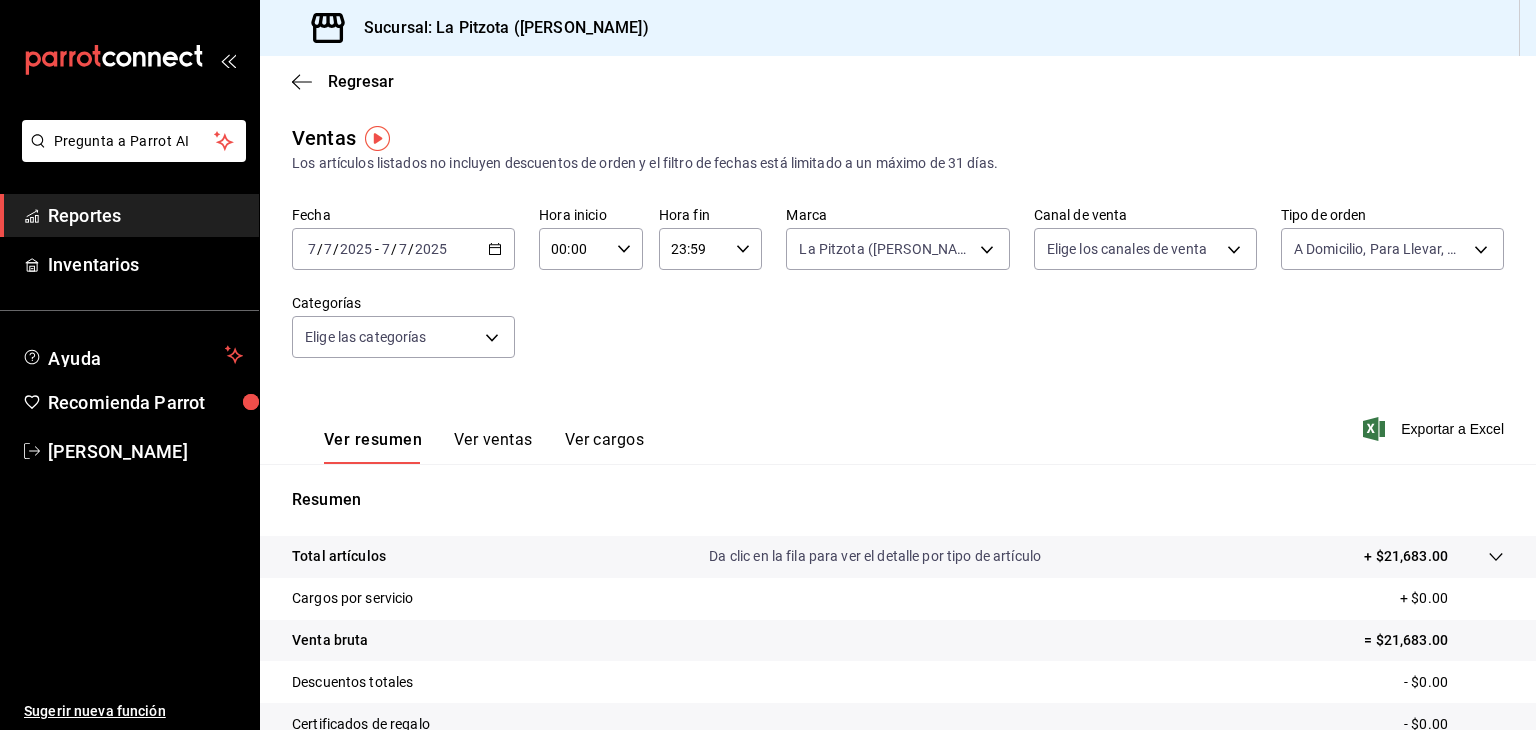 click on "7" at bounding box center [403, 249] 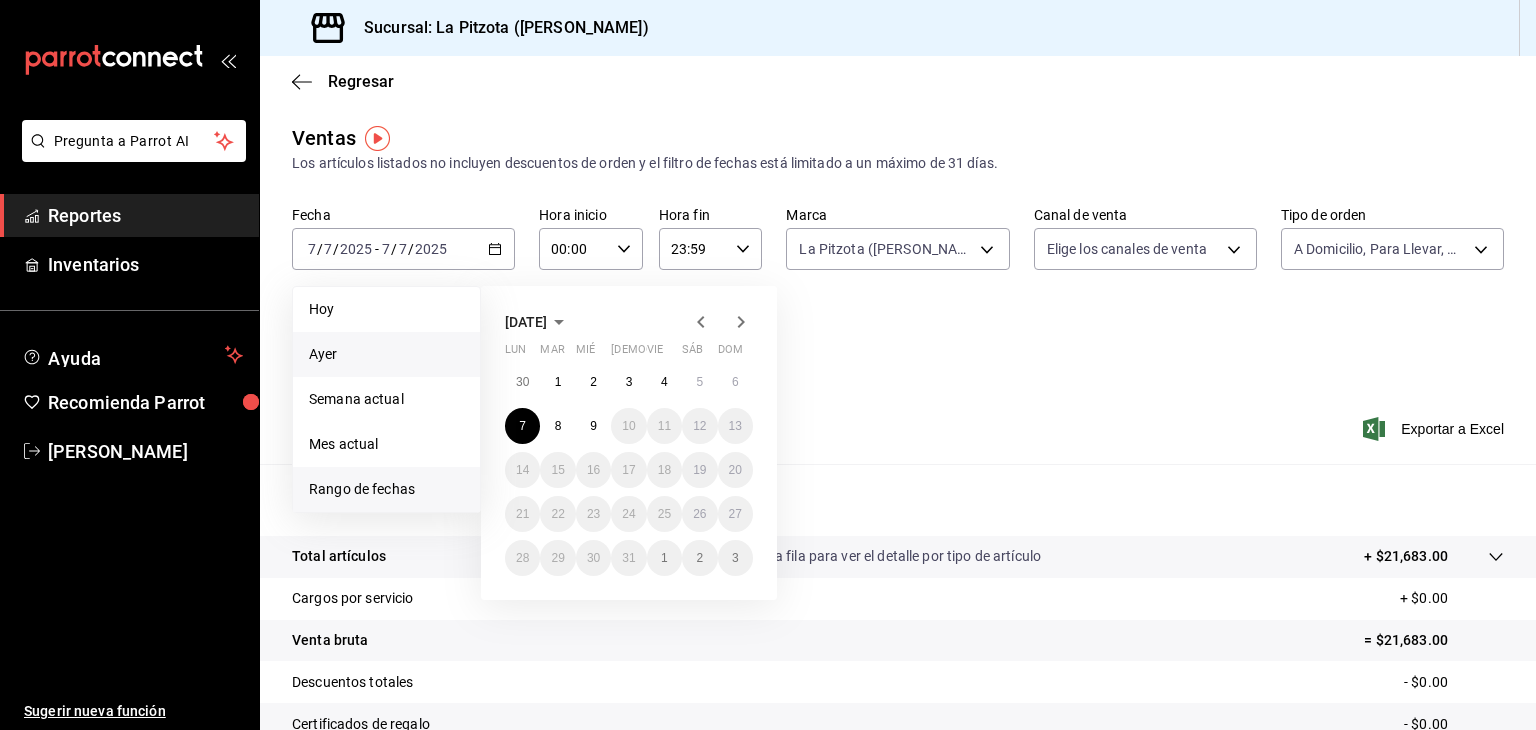 click on "Ayer" at bounding box center (386, 354) 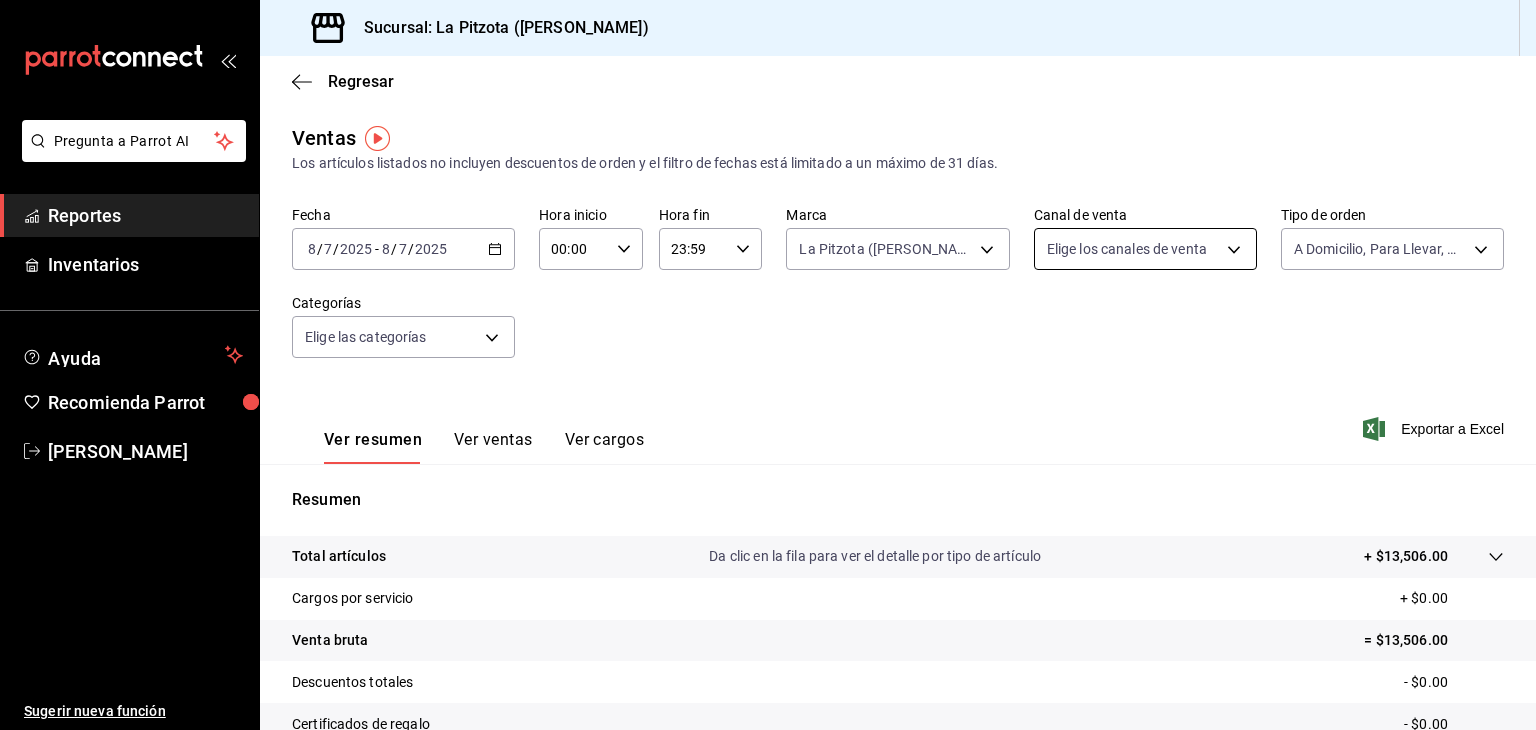 click on "Pregunta a Parrot AI Reportes   Inventarios   Ayuda Recomienda Parrot   [PERSON_NAME]   Sugerir nueva función   Sucursal: La Pitzota ([PERSON_NAME]) Regresar Ventas Los artículos listados no incluyen descuentos de orden y el filtro de fechas está limitado a un máximo de 31 días. Fecha [DATE] [DATE] - [DATE] [DATE] Hora inicio 00:00 Hora inicio Hora fin 23:59 Hora fin Marca La Pitzota ([PERSON_NAME]) 3722eccf-6cf2-48cd-b838-7de1340e0a71 Canal de venta Elige los canales de venta Tipo de orden A Domicilio, Para Llevar, Mostrador 81f4041d-3278-4299-a7e5-e35226ebcd02,fd0c4c9f-9f4b-4d1e-81ac-d5bece1566f2,e4915303-b4fb-4325-bb73-4cec941fce14 Categorías Elige las categorías Ver resumen Ver ventas Ver cargos Exportar a Excel Resumen Total artículos Da clic en la fila para ver el detalle por tipo de artículo + $13,506.00 Cargos por servicio + $0.00 Venta bruta = $13,506.00 Descuentos totales - $0.00 Certificados de regalo - $0.00 Venta total = $13,506.00 Impuestos - $1,862.90 Venta neta = $11,643.10" at bounding box center [768, 365] 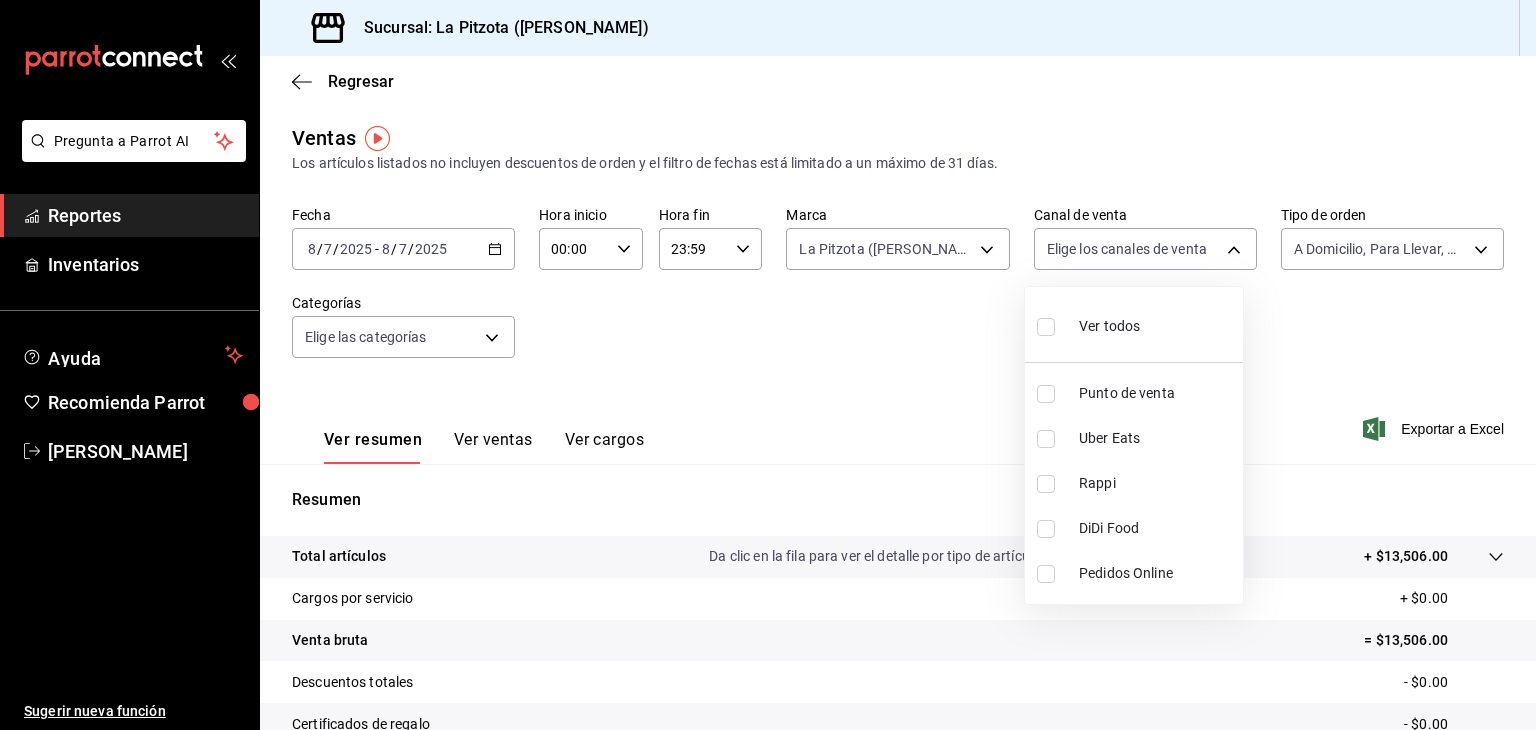 click at bounding box center [768, 365] 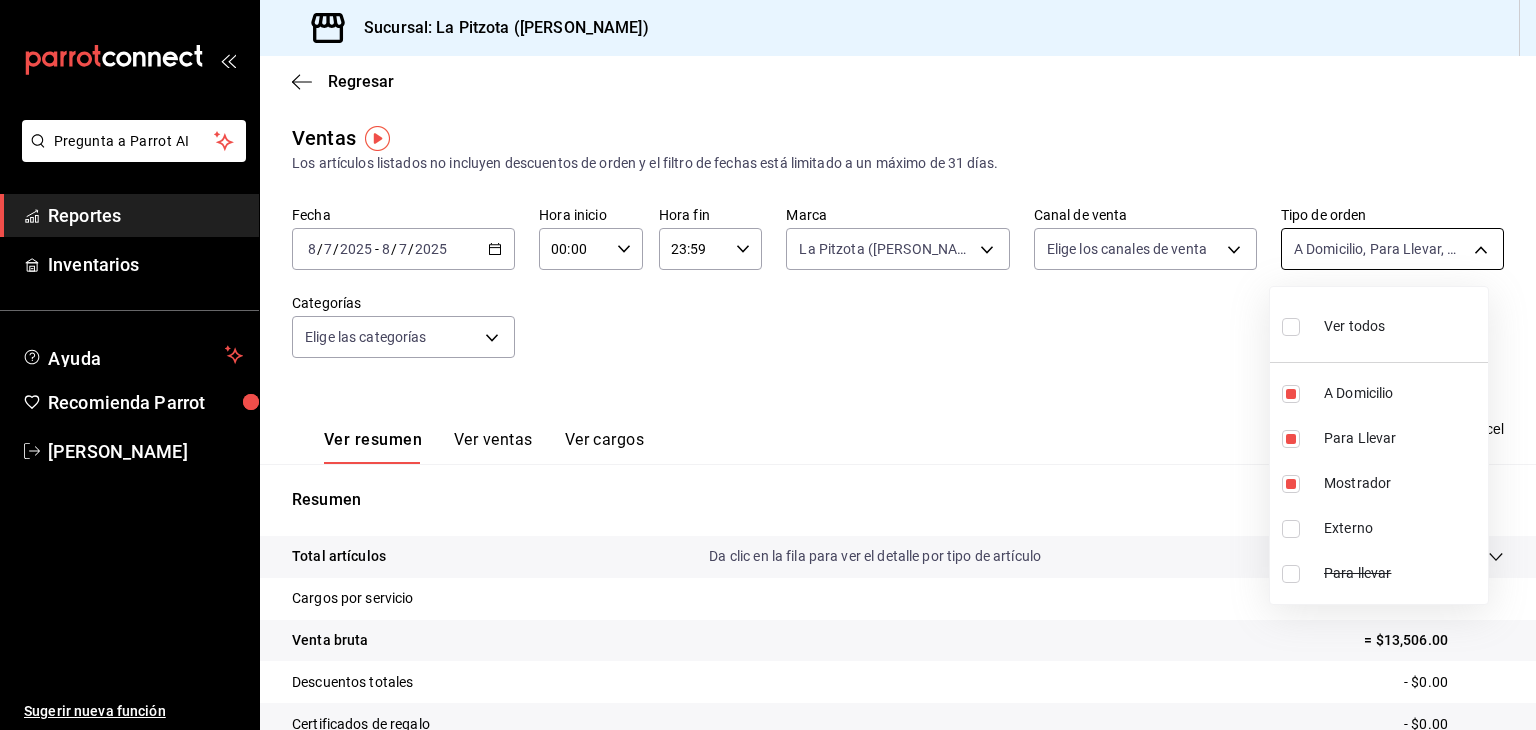click on "Pregunta a Parrot AI Reportes   Inventarios   Ayuda Recomienda Parrot   [PERSON_NAME]   Sugerir nueva función   Sucursal: La Pitzota ([PERSON_NAME]) Regresar Ventas Los artículos listados no incluyen descuentos de orden y el filtro de fechas está limitado a un máximo de 31 días. Fecha [DATE] [DATE] - [DATE] [DATE] Hora inicio 00:00 Hora inicio Hora fin 23:59 Hora fin Marca La Pitzota ([PERSON_NAME]) 3722eccf-6cf2-48cd-b838-7de1340e0a71 Canal de venta Elige los canales de venta Tipo de orden A Domicilio, Para Llevar, Mostrador 81f4041d-3278-4299-a7e5-e35226ebcd02,fd0c4c9f-9f4b-4d1e-81ac-d5bece1566f2,e4915303-b4fb-4325-bb73-4cec941fce14 Categorías Elige las categorías Ver resumen Ver ventas Ver cargos Exportar a Excel Resumen Total artículos Da clic en la fila para ver el detalle por tipo de artículo + $13,506.00 Cargos por servicio + $0.00 Venta bruta = $13,506.00 Descuentos totales - $0.00 Certificados de regalo - $0.00 Venta total = $13,506.00 Impuestos - $1,862.90 Venta neta = $11,643.10" at bounding box center (768, 365) 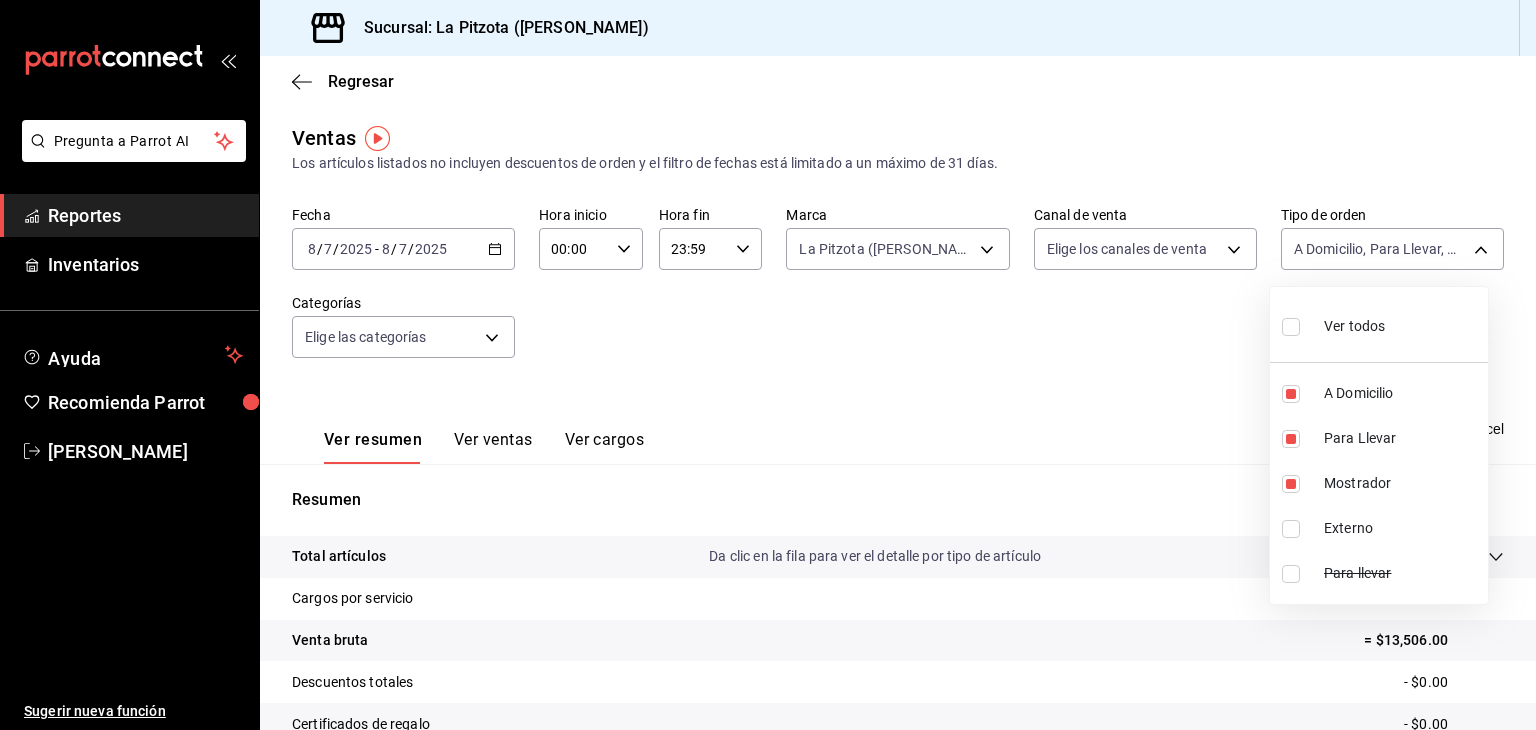 click at bounding box center [768, 365] 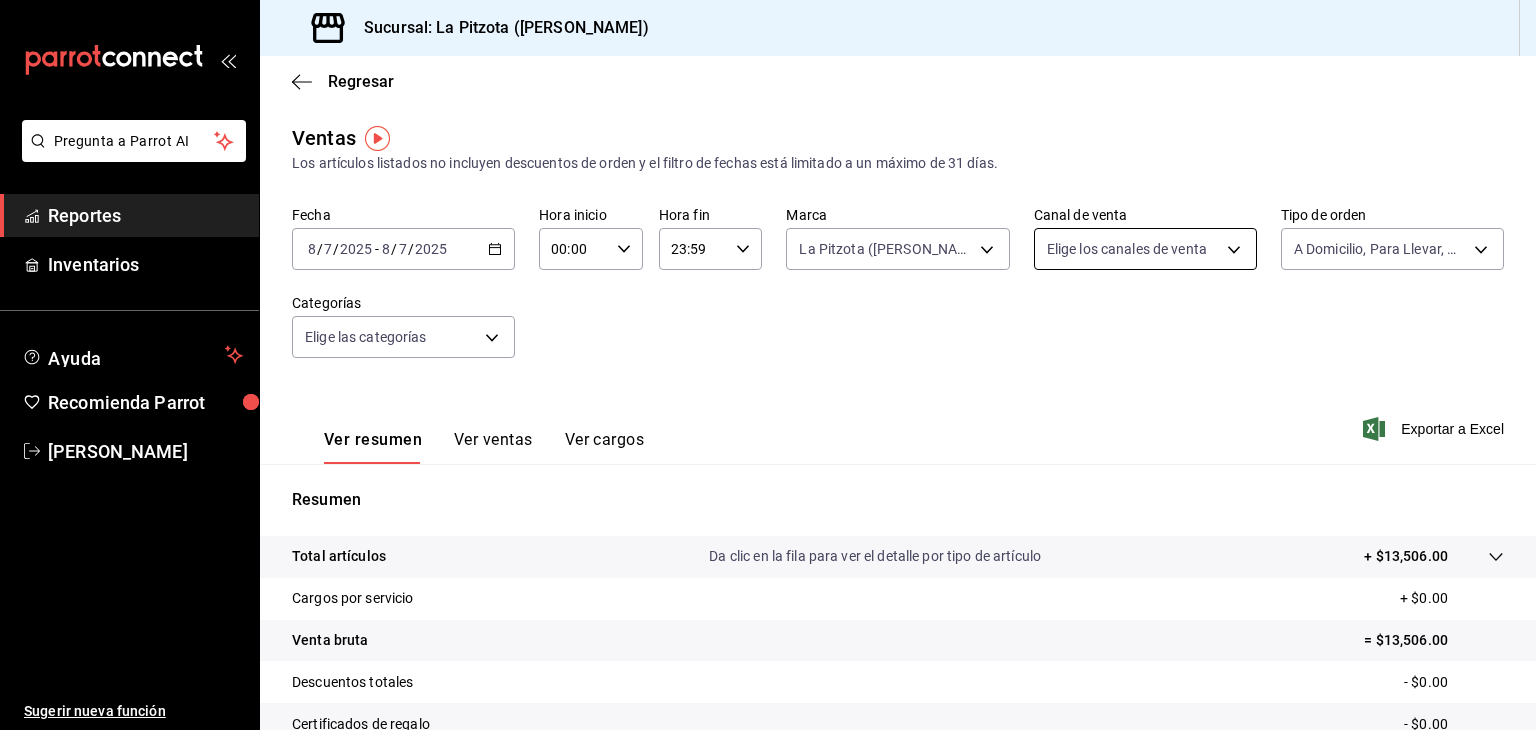 click on "Pregunta a Parrot AI Reportes   Inventarios   Ayuda Recomienda Parrot   [PERSON_NAME]   Sugerir nueva función   Sucursal: La Pitzota ([PERSON_NAME]) Regresar Ventas Los artículos listados no incluyen descuentos de orden y el filtro de fechas está limitado a un máximo de 31 días. Fecha [DATE] [DATE] - [DATE] [DATE] Hora inicio 00:00 Hora inicio Hora fin 23:59 Hora fin Marca La Pitzota ([PERSON_NAME]) 3722eccf-6cf2-48cd-b838-7de1340e0a71 Canal de venta Elige los canales de venta Tipo de orden A Domicilio, Para Llevar, Mostrador 81f4041d-3278-4299-a7e5-e35226ebcd02,fd0c4c9f-9f4b-4d1e-81ac-d5bece1566f2,e4915303-b4fb-4325-bb73-4cec941fce14 Categorías Elige las categorías Ver resumen Ver ventas Ver cargos Exportar a Excel Resumen Total artículos Da clic en la fila para ver el detalle por tipo de artículo + $13,506.00 Cargos por servicio + $0.00 Venta bruta = $13,506.00 Descuentos totales - $0.00 Certificados de regalo - $0.00 Venta total = $13,506.00 Impuestos - $1,862.90 Venta neta = $11,643.10" at bounding box center (768, 365) 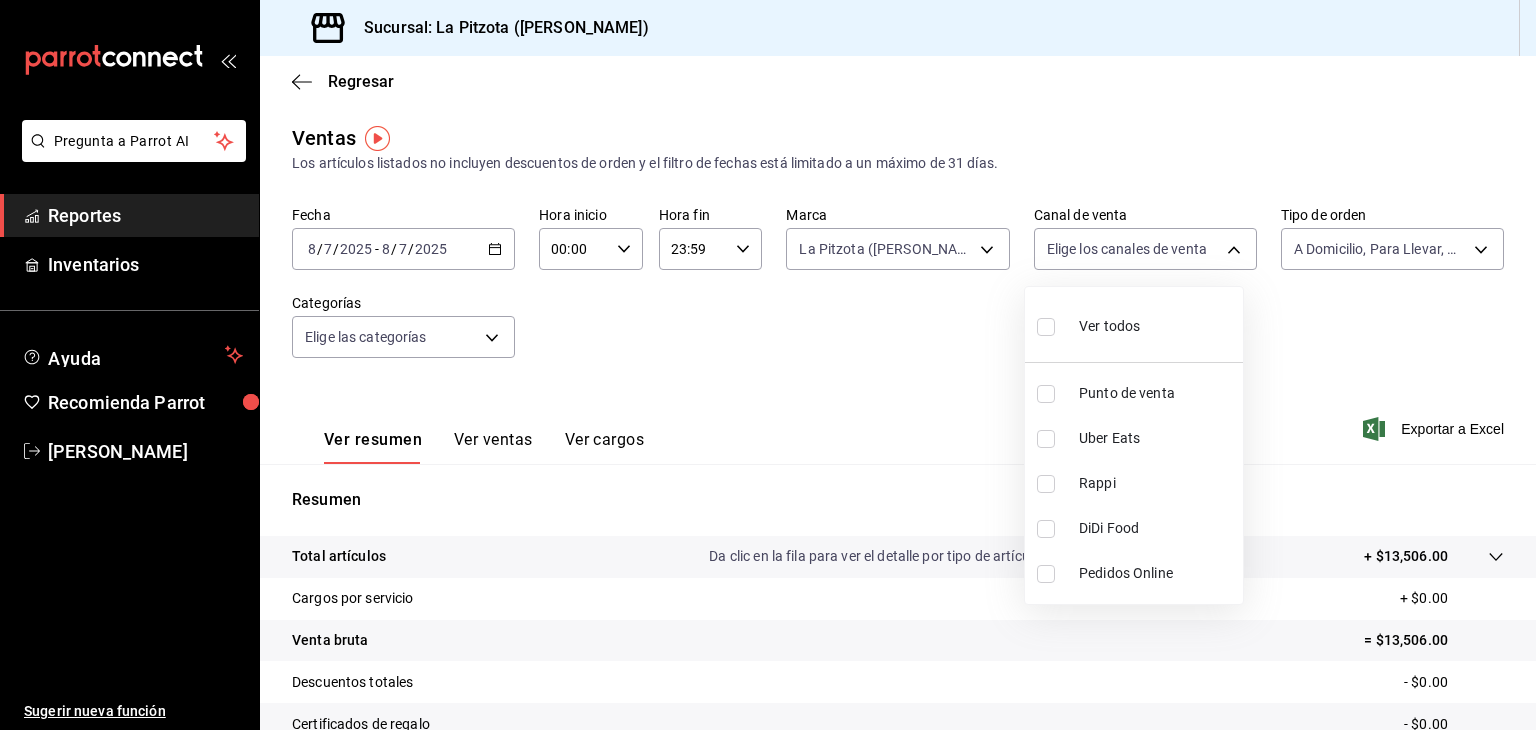 click on "Uber Eats" at bounding box center [1134, 438] 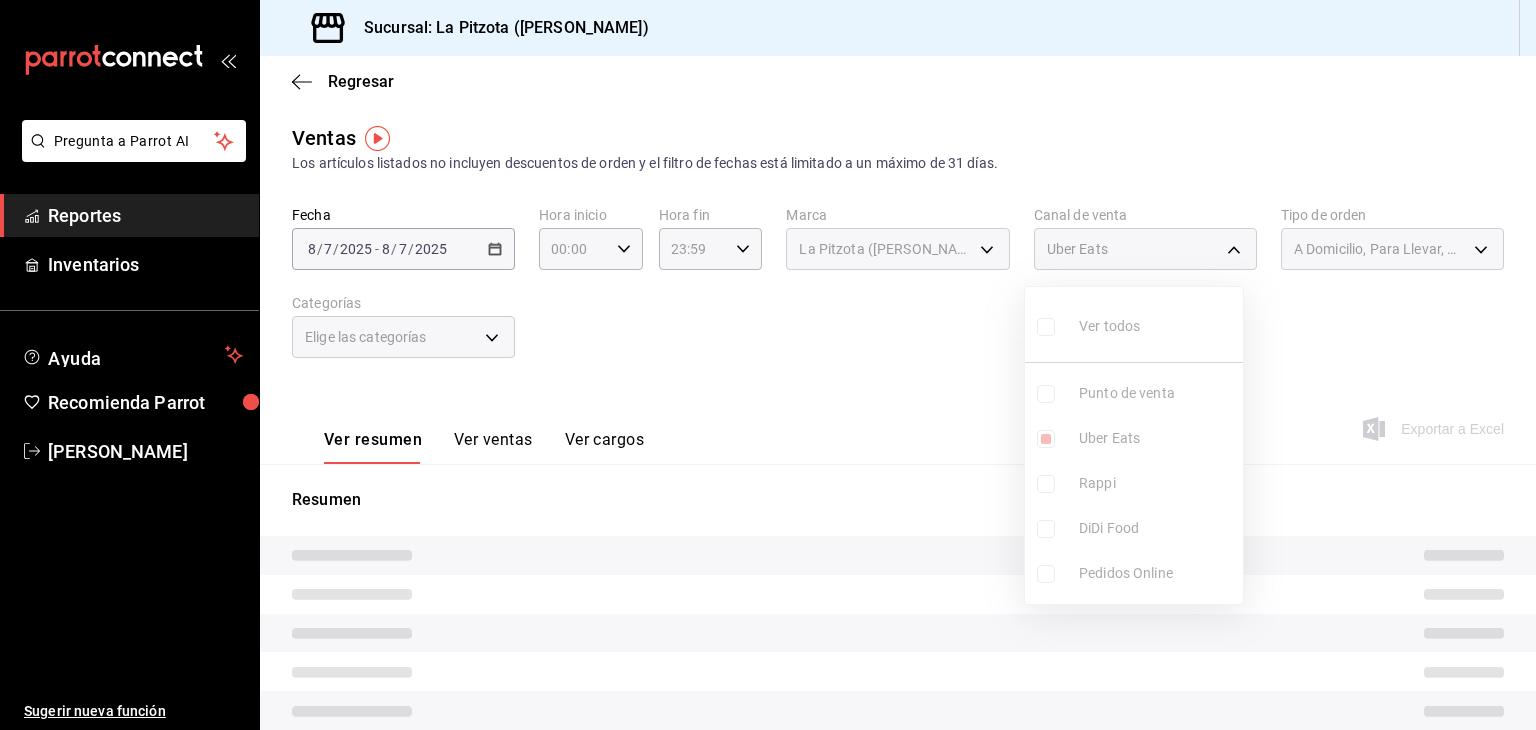 click at bounding box center [768, 365] 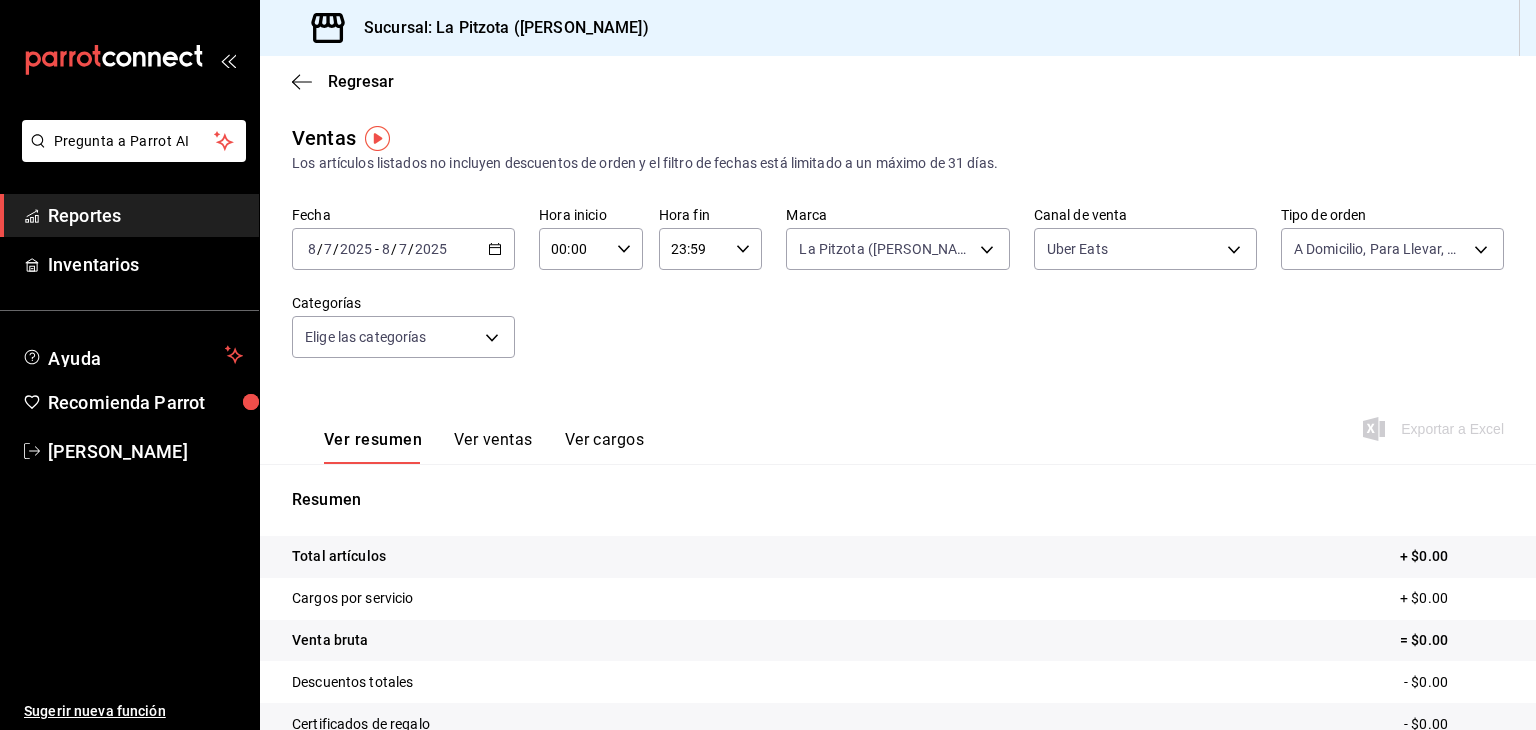 click on "Ver resumen Ver ventas Ver cargos Exportar a Excel" at bounding box center [898, 423] 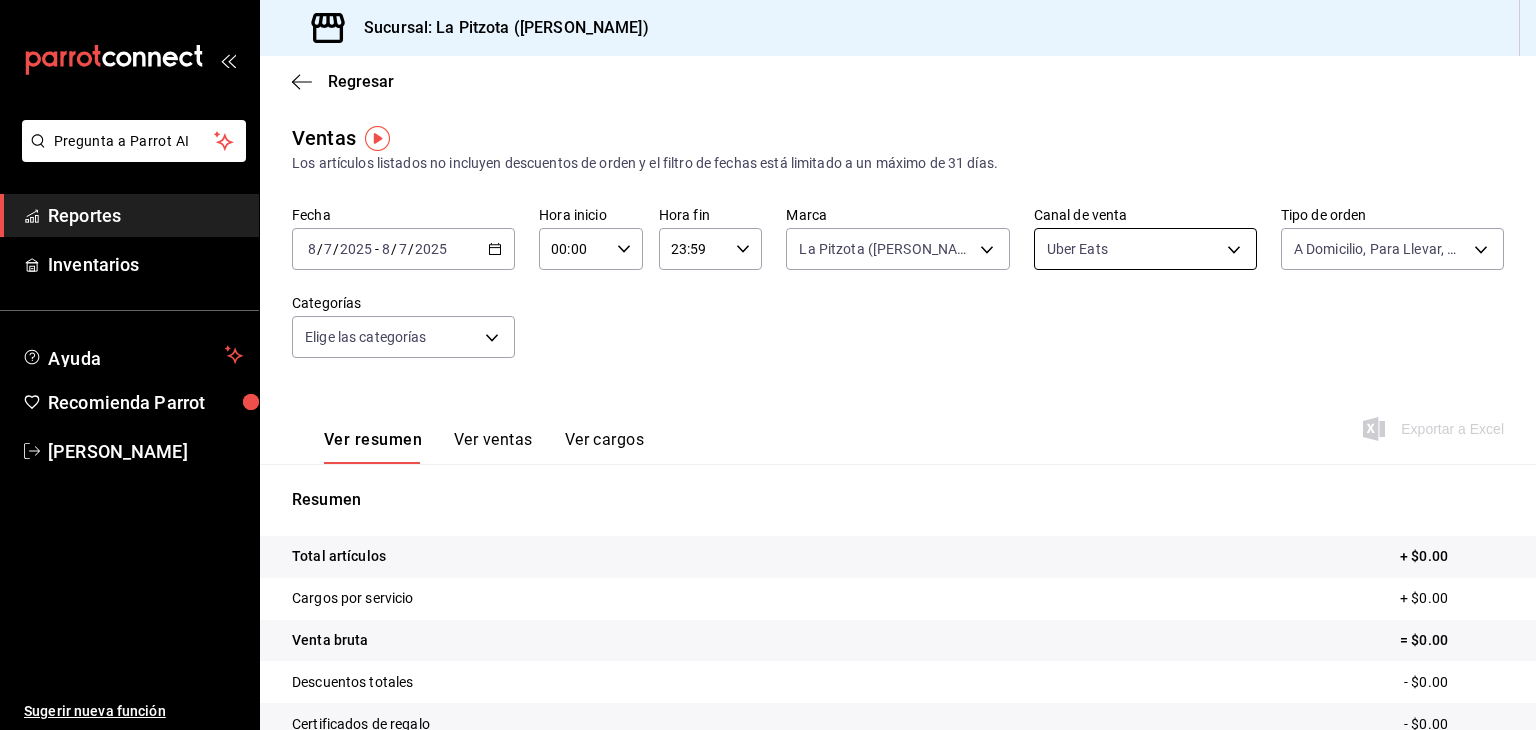 click on "Pregunta a Parrot AI Reportes   Inventarios   Ayuda Recomienda Parrot   [PERSON_NAME]   Sugerir nueva función   Sucursal: La Pitzota ([PERSON_NAME]) Regresar Ventas Los artículos listados no incluyen descuentos de orden y el filtro de fechas está limitado a un máximo de 31 días. Fecha [DATE] [DATE] - [DATE] [DATE] Hora inicio 00:00 Hora inicio Hora fin 23:59 Hora fin Marca La Pitzota ([PERSON_NAME]) 3722eccf-6cf2-48cd-b838-7de1340e0a71 Canal de venta Uber Eats UBER_EATS Tipo de orden A Domicilio, Para Llevar, Mostrador 81f4041d-3278-4299-a7e5-e35226ebcd02,fd0c4c9f-9f4b-4d1e-81ac-d5bece1566f2,e4915303-b4fb-4325-bb73-4cec941fce14 Categorías Elige las categorías Ver resumen Ver ventas Ver cargos Exportar a Excel Resumen Total artículos + $0.00 Cargos por servicio + $0.00 Venta bruta = $0.00 Descuentos totales - $0.00 Certificados de regalo - $0.00 Venta total = $0.00 Impuestos - $0.00 Venta neta = $0.00 Pregunta a Parrot AI Reportes   Inventarios   Ayuda Recomienda Parrot   [PERSON_NAME]     Ir a video" at bounding box center (768, 365) 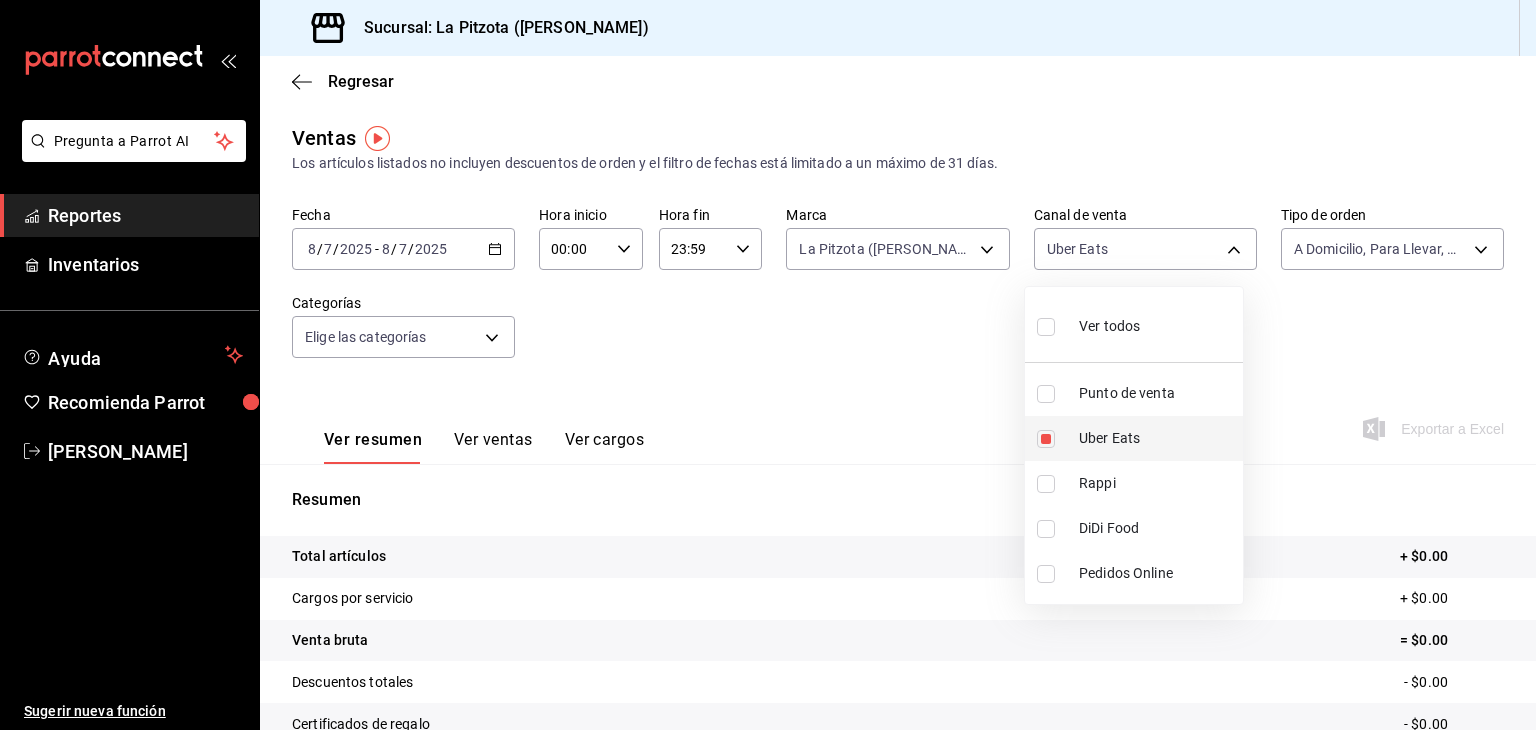 click at bounding box center [1046, 439] 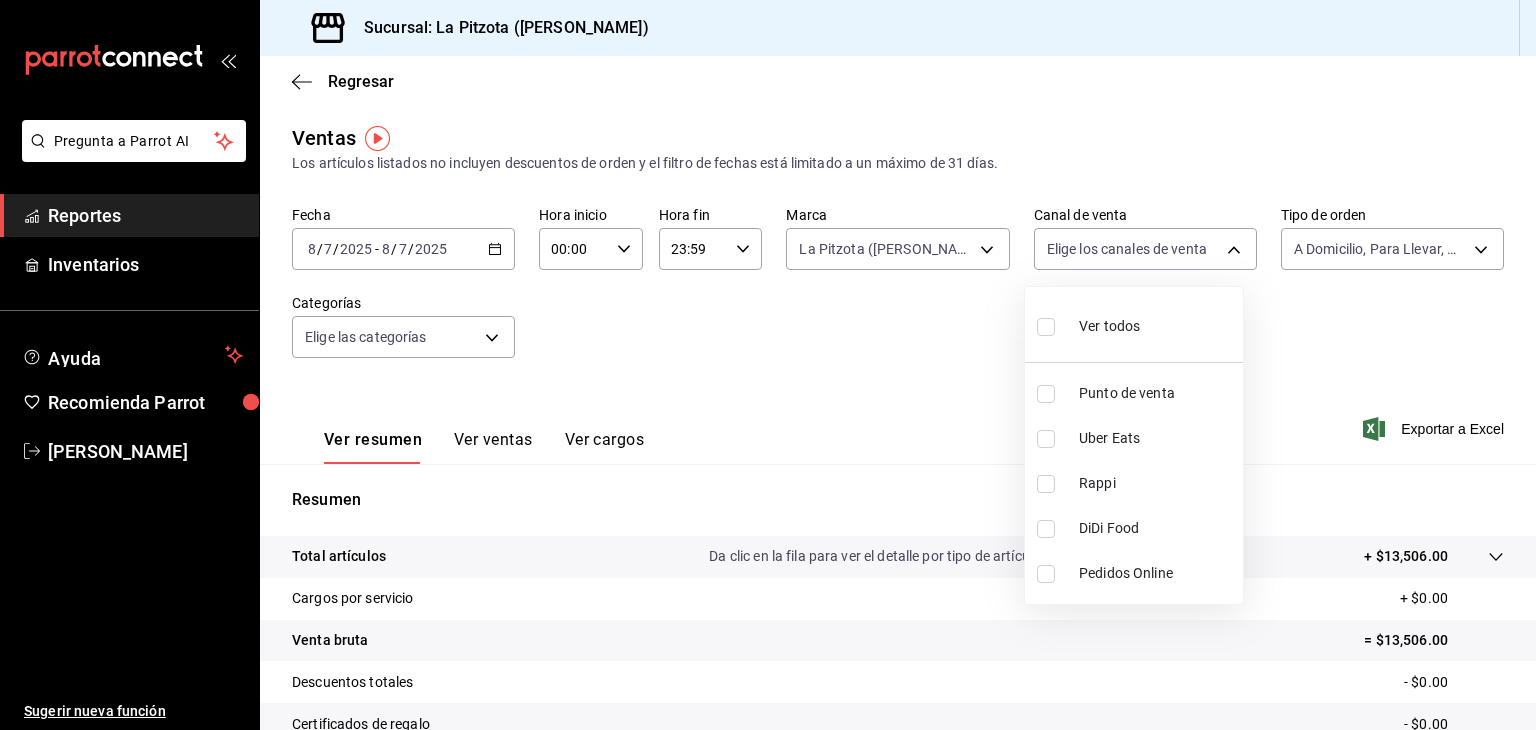 click at bounding box center (1050, 529) 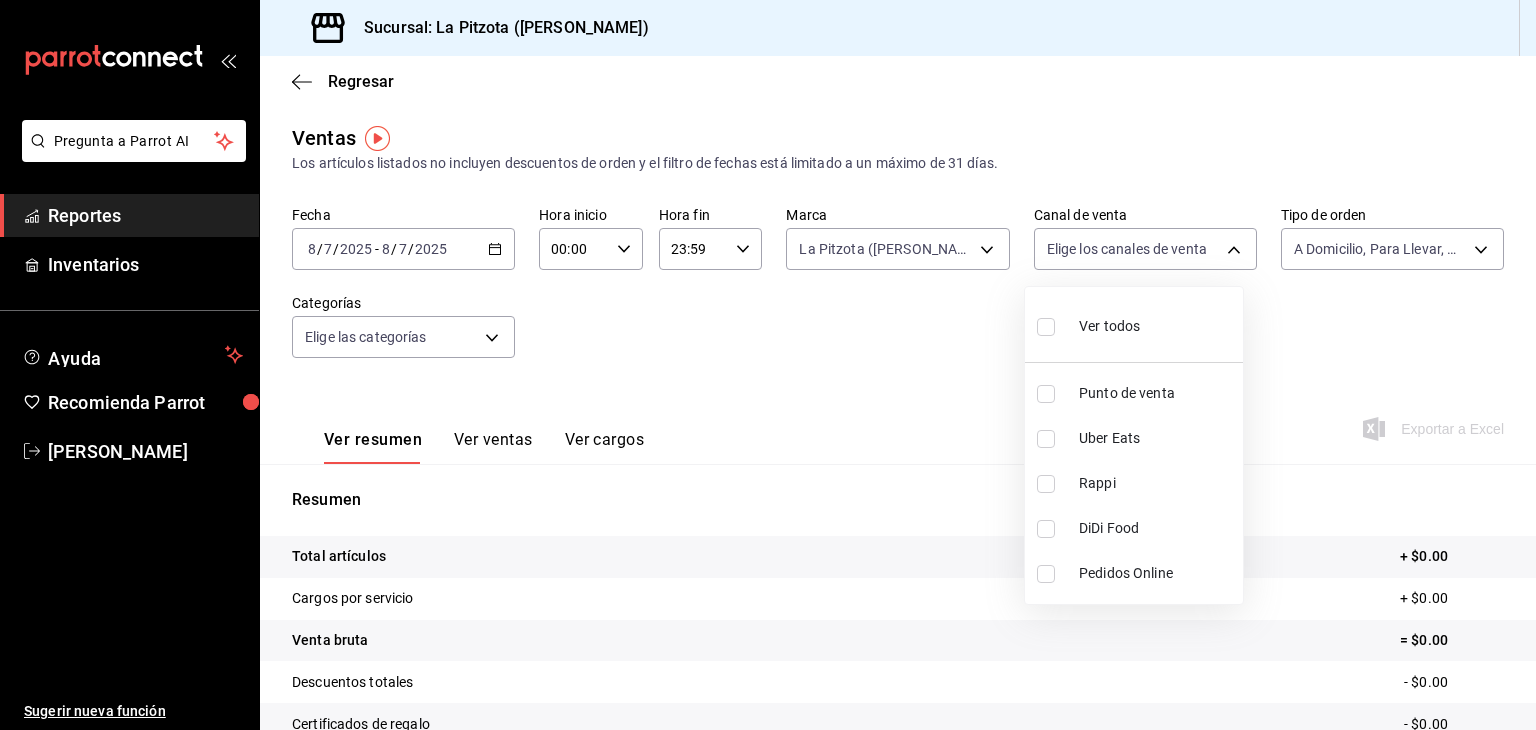 click at bounding box center [1046, 529] 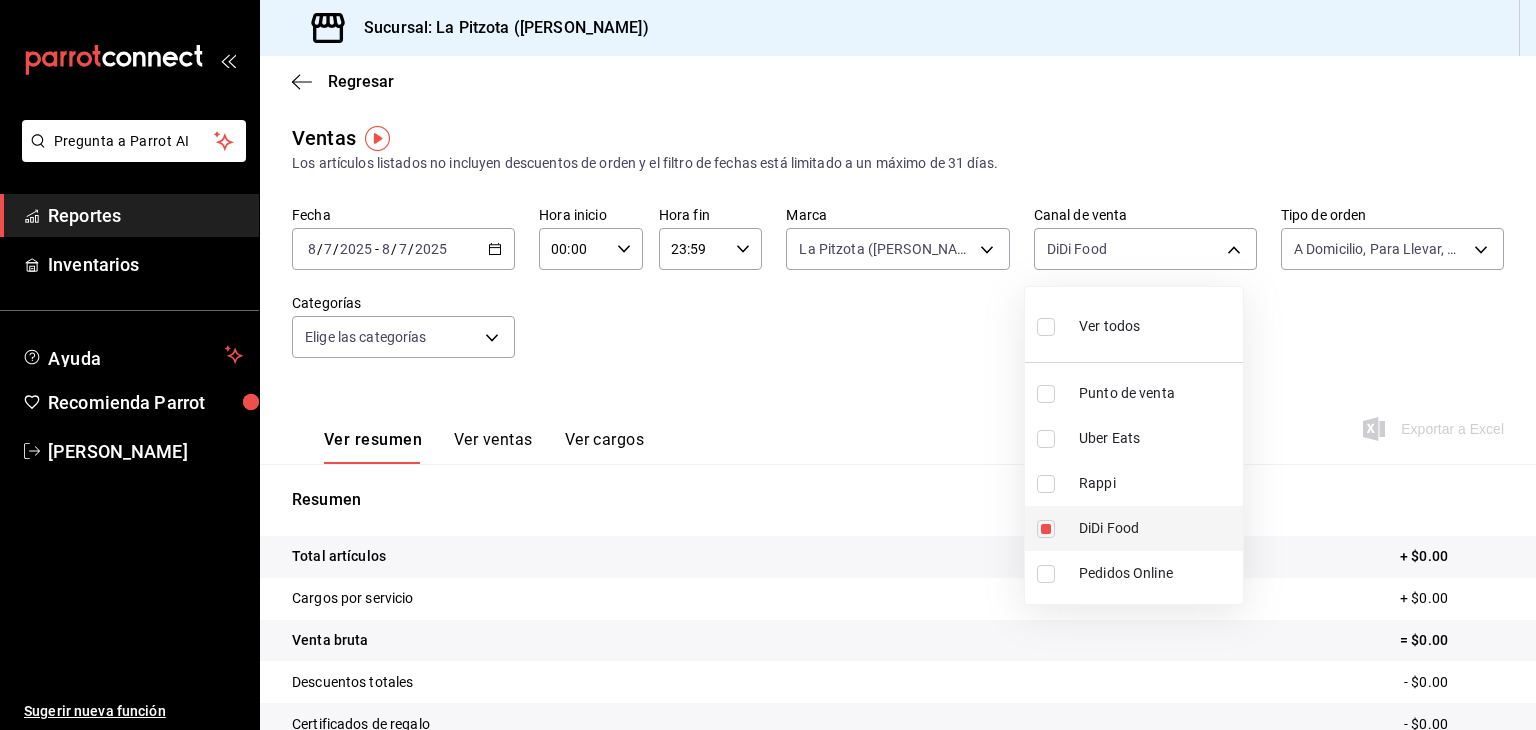 click at bounding box center (1046, 529) 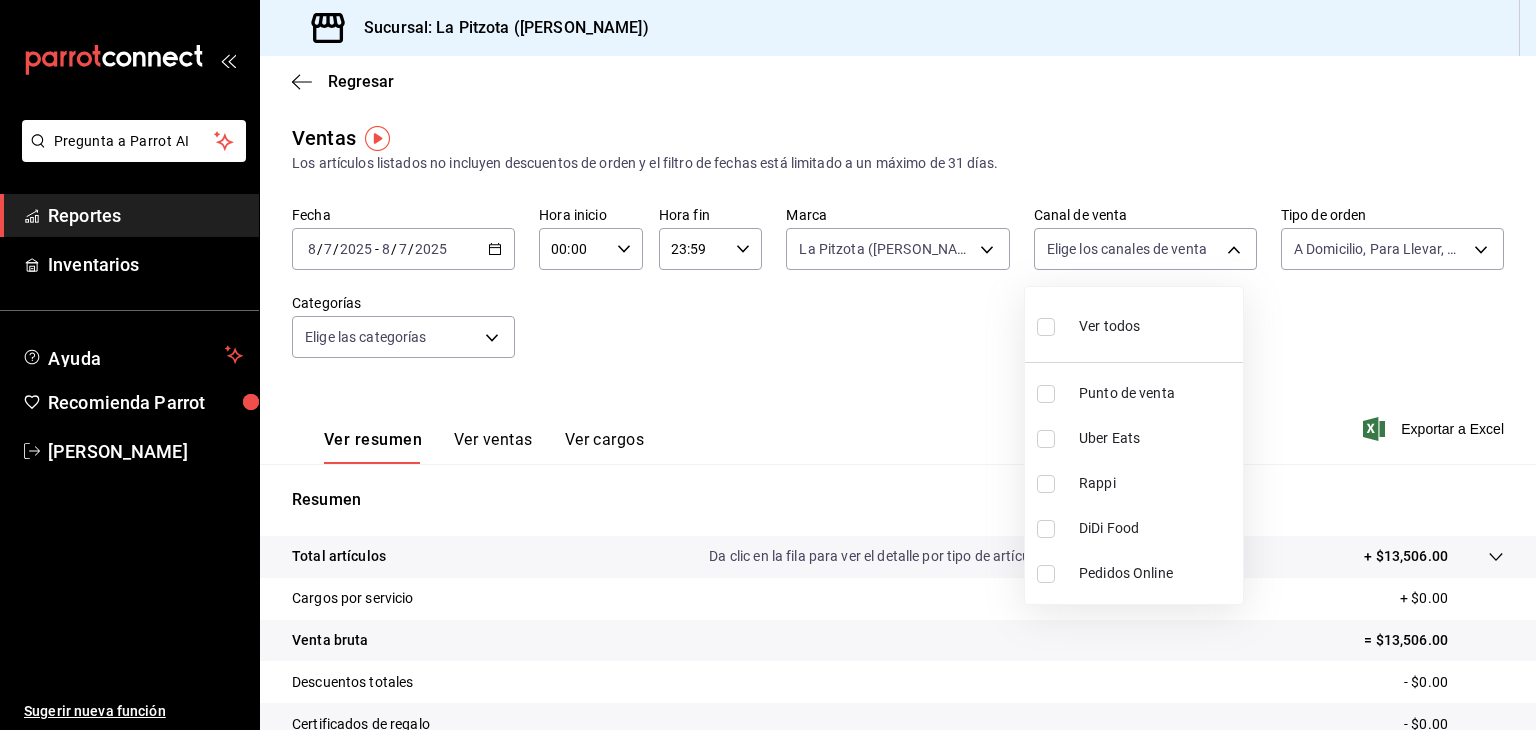 click at bounding box center (1046, 484) 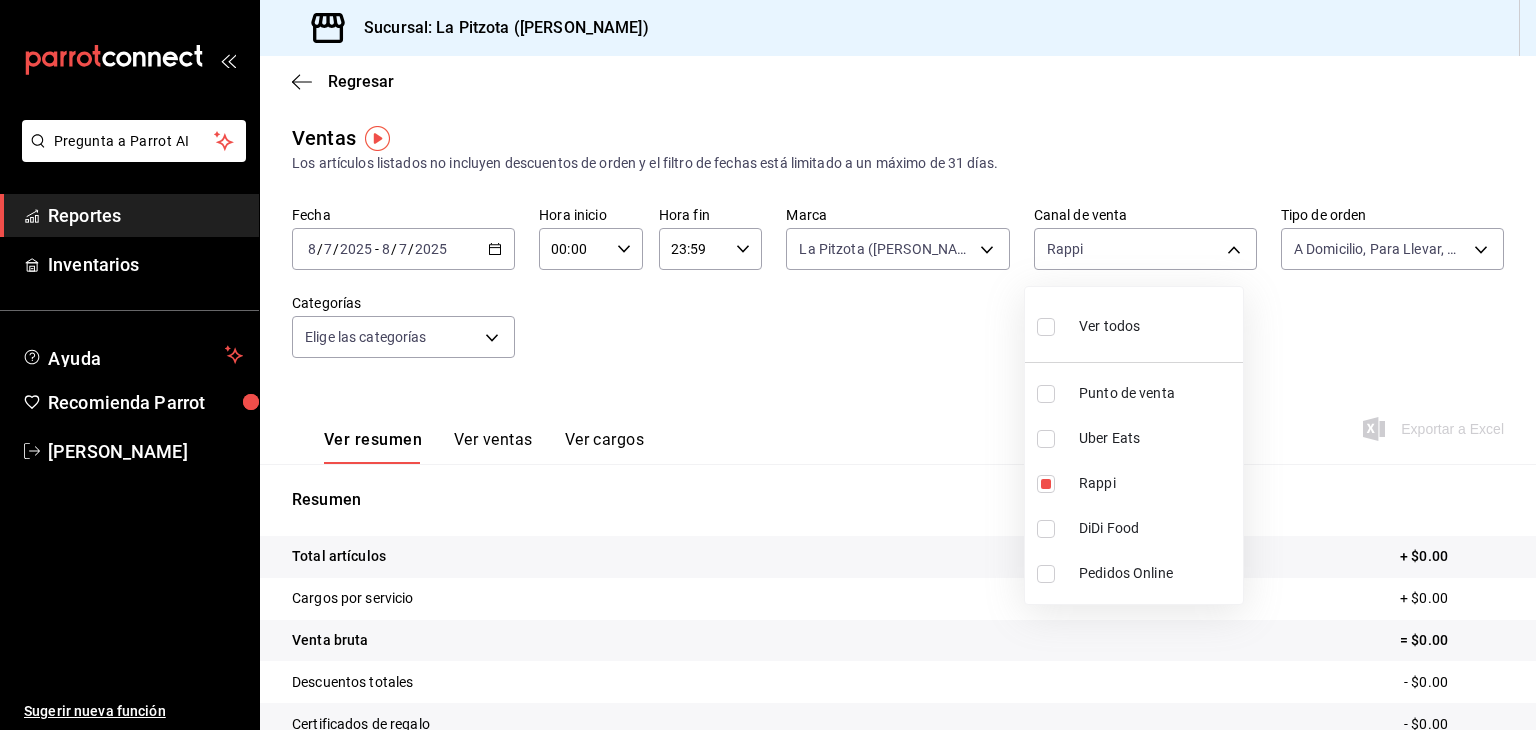 click at bounding box center [768, 365] 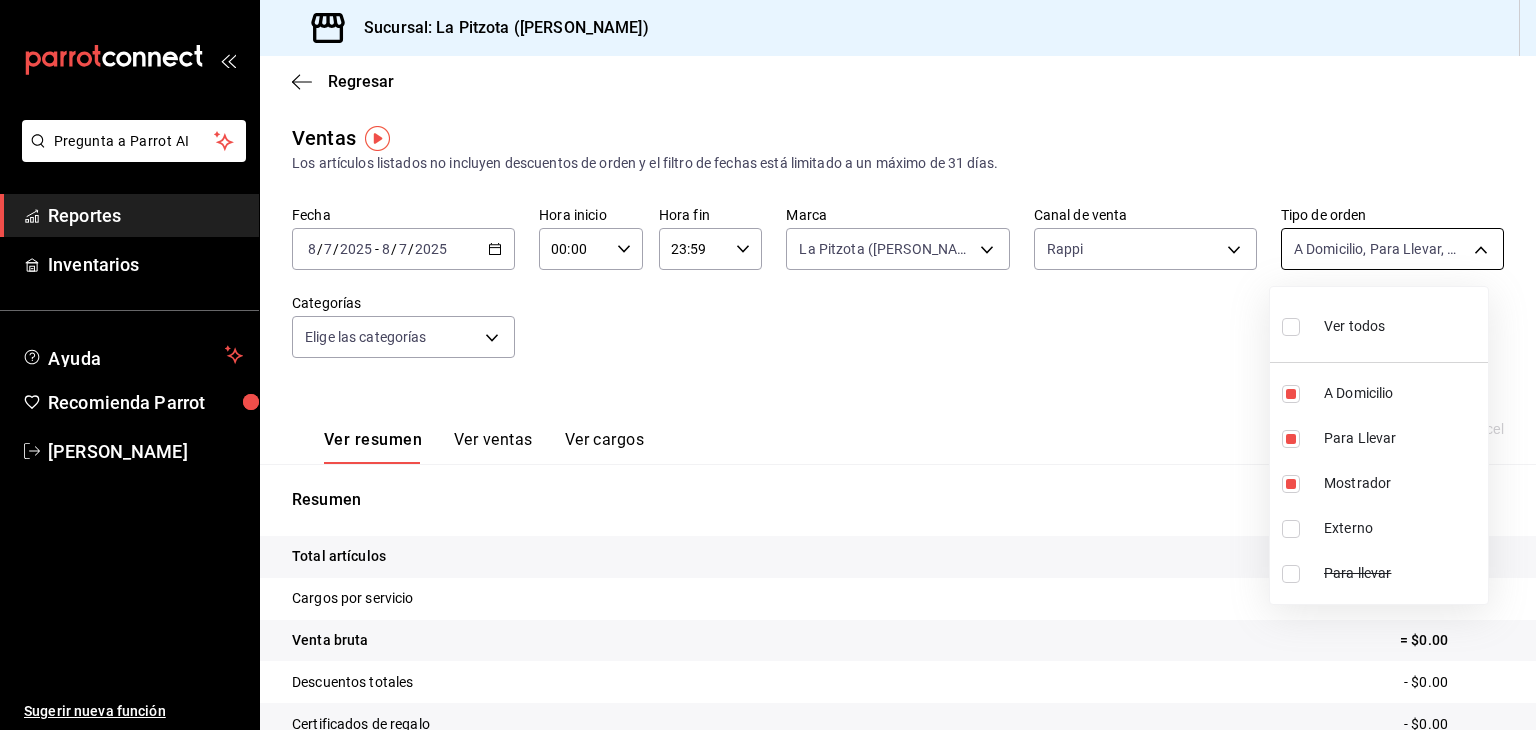 click on "Pregunta a Parrot AI Reportes   Inventarios   Ayuda Recomienda Parrot   [PERSON_NAME]   Sugerir nueva función   Sucursal: La Pitzota ([PERSON_NAME]) Regresar Ventas Los artículos listados no incluyen descuentos de orden y el filtro de fechas está limitado a un máximo de 31 días. Fecha [DATE] [DATE] - [DATE] [DATE] Hora inicio 00:00 Hora inicio Hora fin 23:59 Hora fin Marca La Pitzota ([PERSON_NAME]) 3722eccf-6cf2-48cd-b838-7de1340e0a71 Canal de venta Rappi RAPPI Tipo de orden A Domicilio, Para Llevar, Mostrador 81f4041d-3278-4299-a7e5-e35226ebcd02,fd0c4c9f-9f4b-4d1e-81ac-d5bece1566f2,e4915303-b4fb-4325-bb73-4cec941fce14 Categorías Elige las categorías Ver resumen Ver ventas Ver cargos Exportar a Excel Resumen Total artículos + $0.00 Cargos por servicio + $0.00 Venta bruta = $0.00 Descuentos totales - $0.00 Certificados de regalo - $0.00 Venta total = $0.00 Impuestos - $0.00 Venta neta = $0.00 Pregunta a Parrot AI Reportes   Inventarios   Ayuda Recomienda Parrot   [PERSON_NAME]     Ver video tutorial" at bounding box center (768, 365) 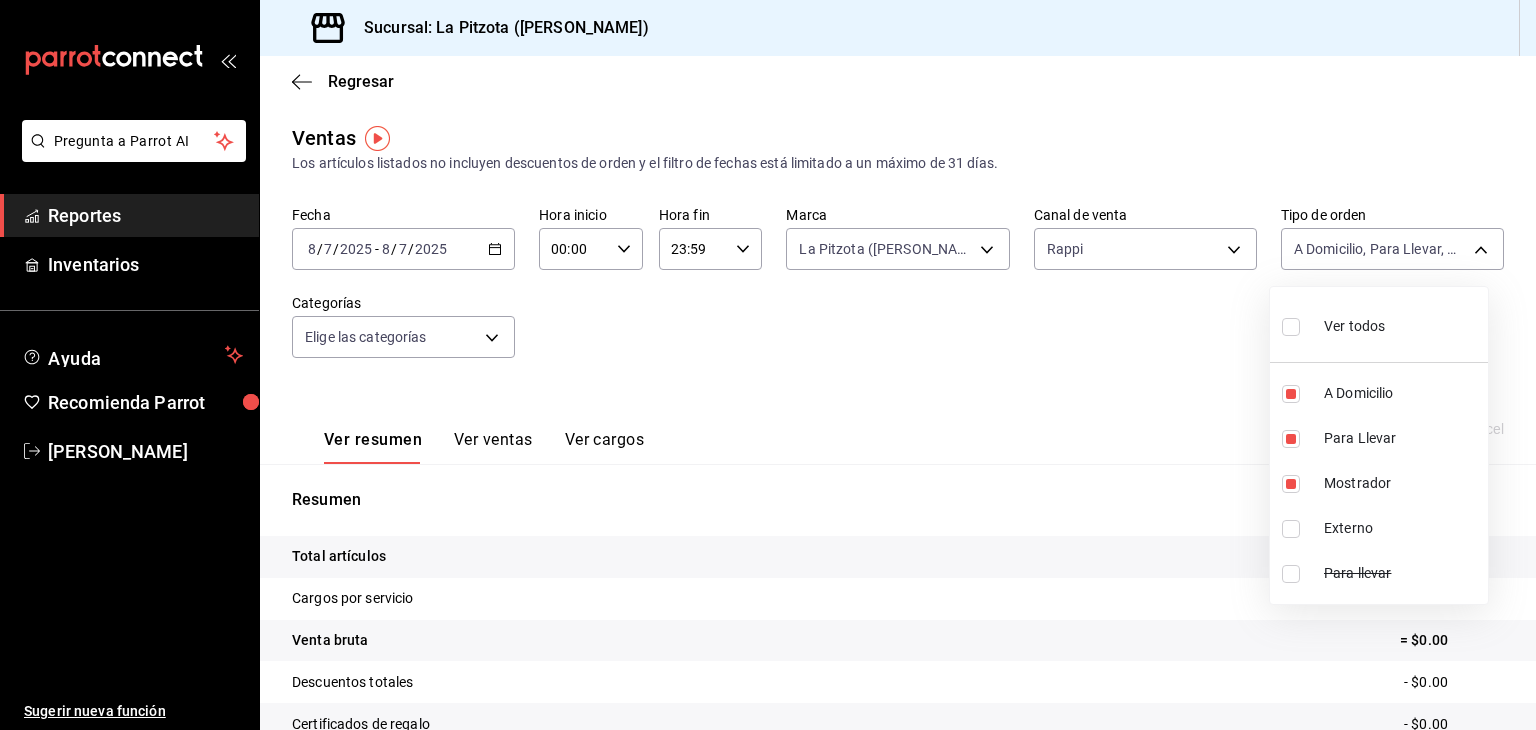 click at bounding box center [1291, 327] 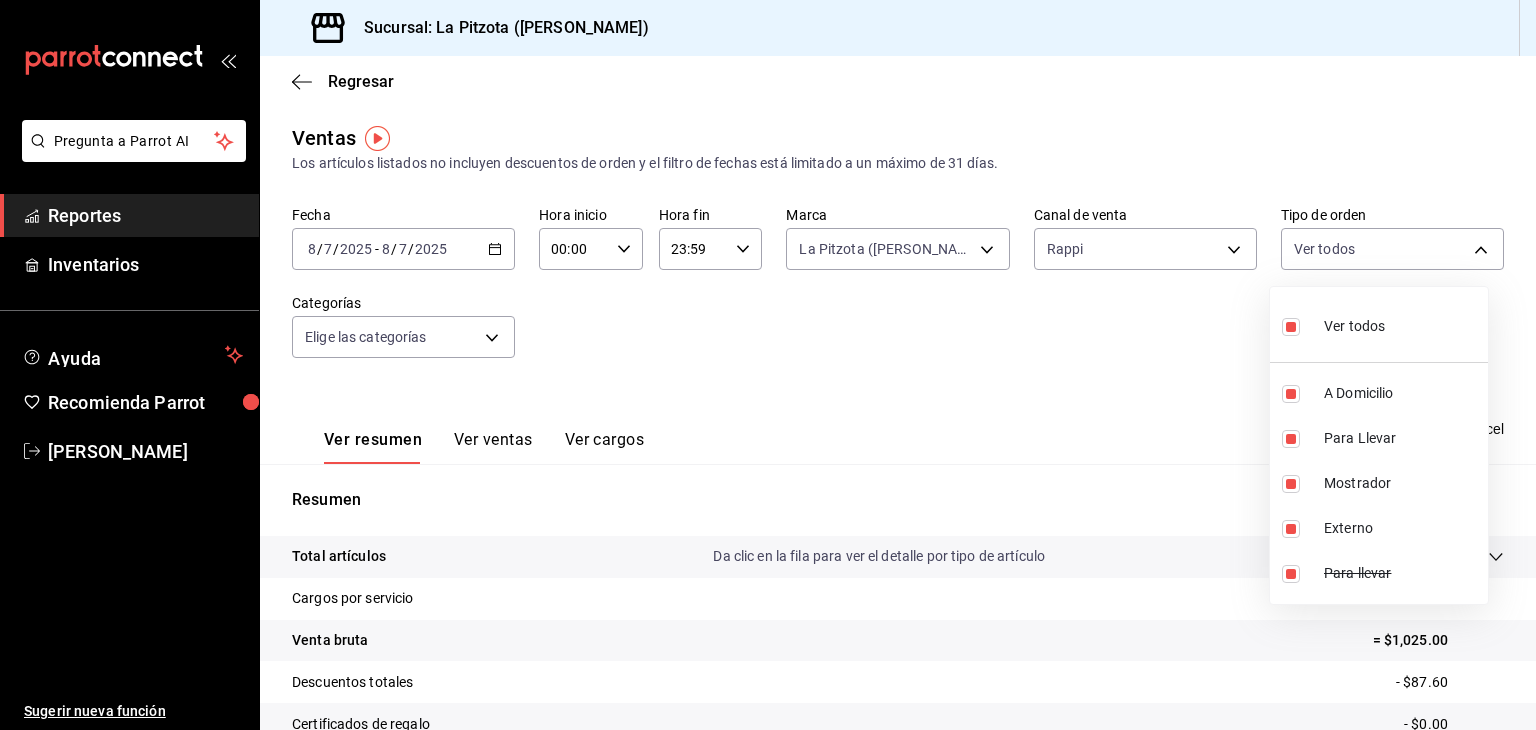 click at bounding box center [1291, 327] 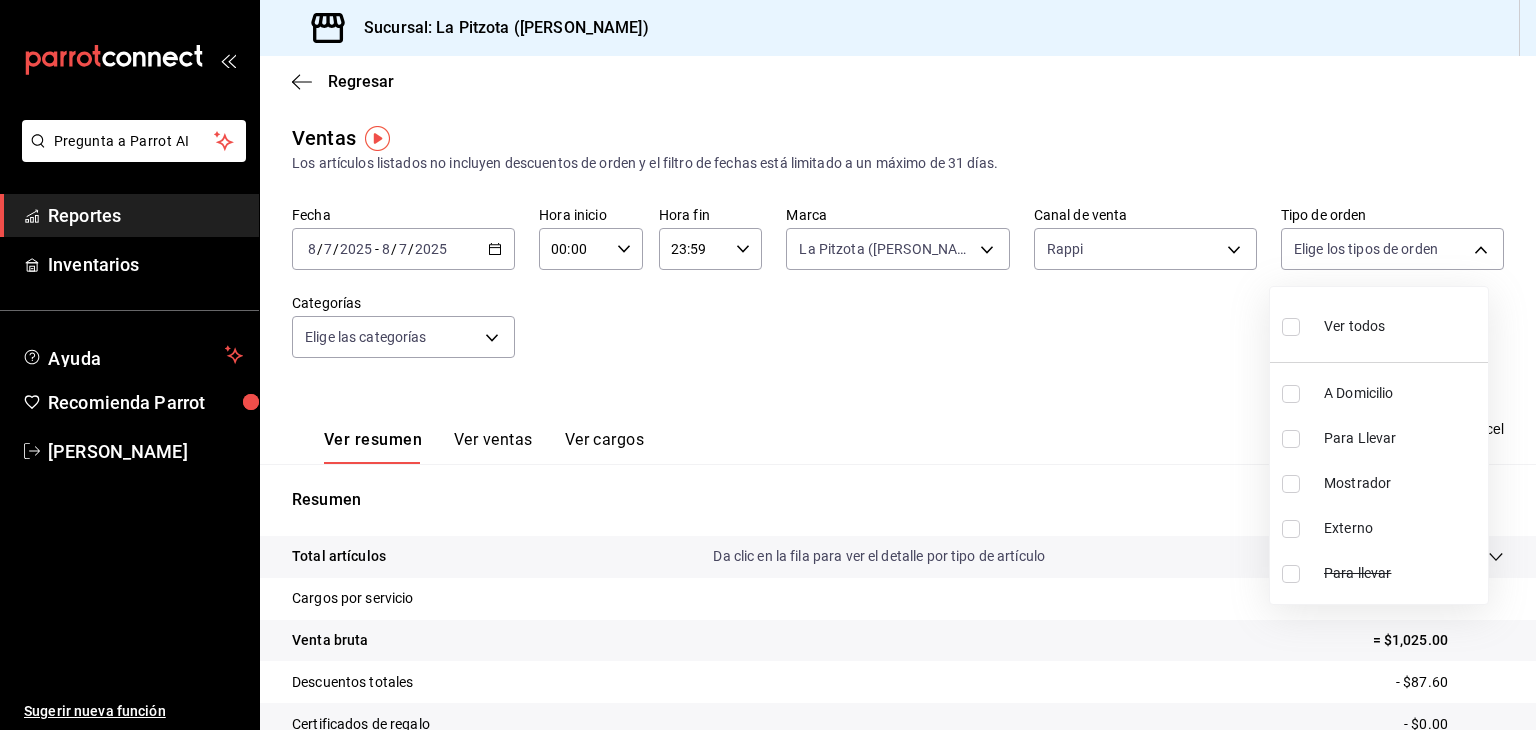 click at bounding box center [768, 365] 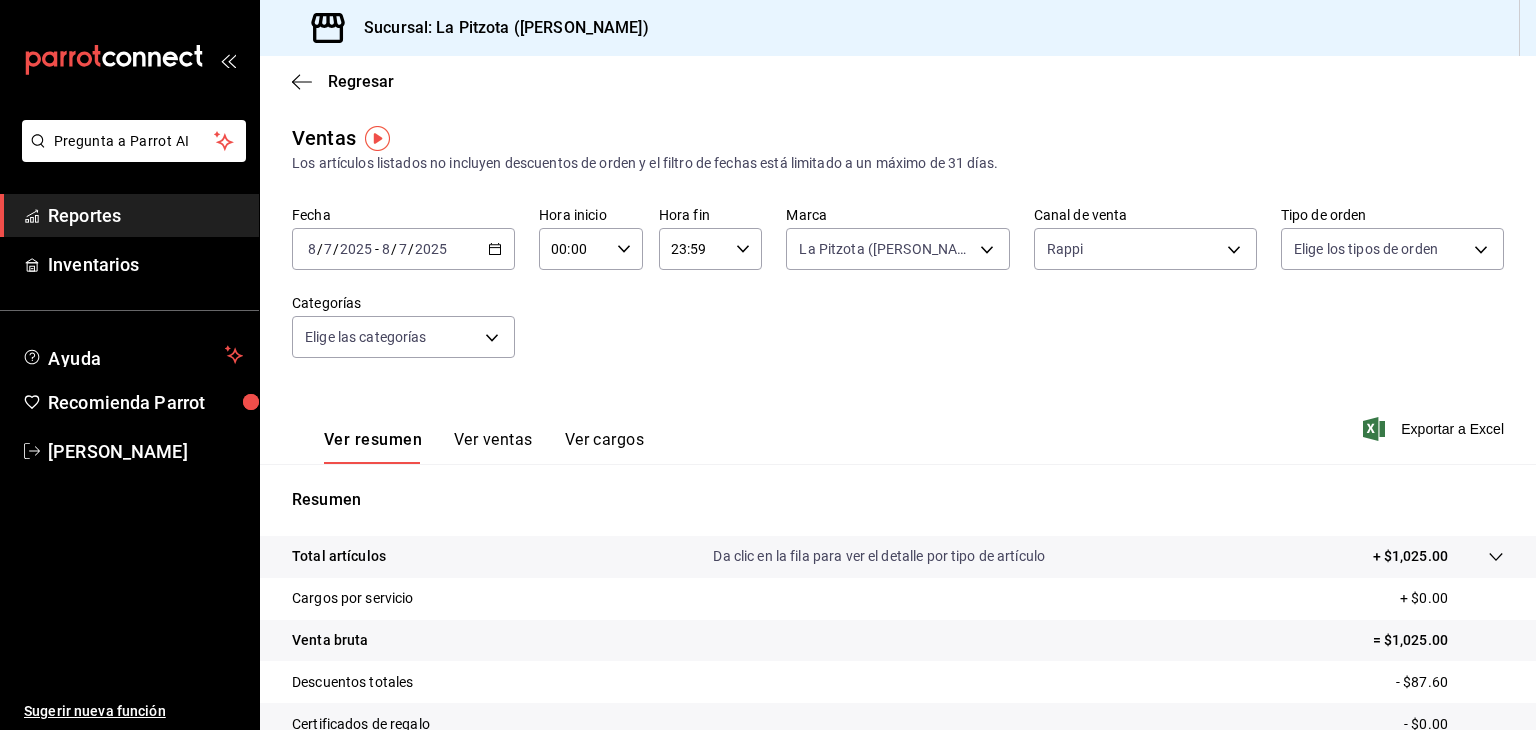 click on "Ver todos A Domicilio Para Llevar Mostrador Externo Para llevar" at bounding box center [768, 365] 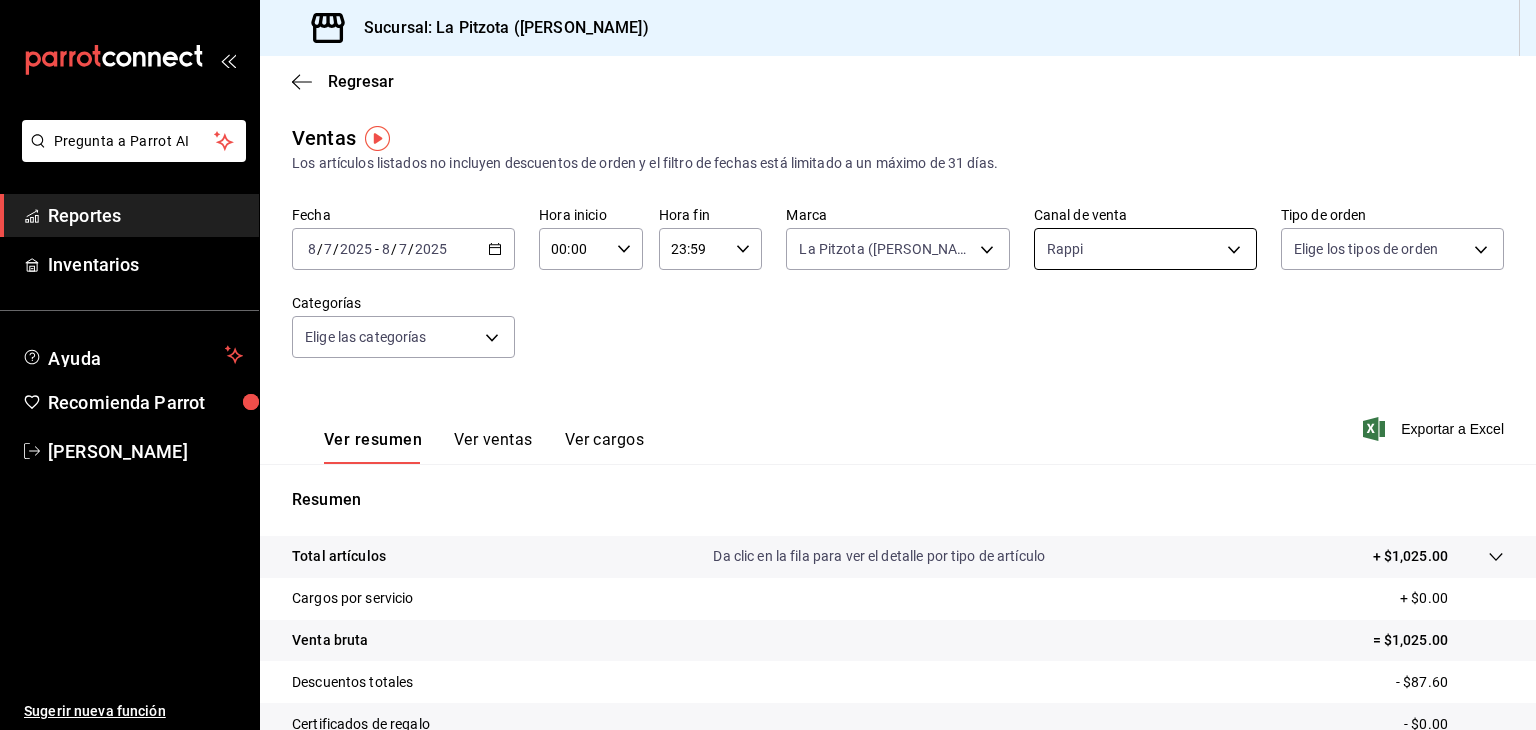click on "Pregunta a Parrot AI Reportes   Inventarios   Ayuda Recomienda Parrot   [PERSON_NAME]   Sugerir nueva función   Sucursal: La Pitzota ([PERSON_NAME]) Regresar Ventas Los artículos listados no incluyen descuentos de orden y el filtro de fechas está limitado a un máximo de 31 días. Fecha [DATE] [DATE] - [DATE] [DATE] Hora inicio 00:00 Hora inicio Hora fin 23:59 Hora fin Marca La Pitzota ([PERSON_NAME]) 3722eccf-6cf2-48cd-b838-7de1340e0a71 Canal de venta Rappi RAPPI Tipo de orden Elige los tipos de orden Categorías Elige las categorías Ver resumen Ver ventas Ver cargos Exportar a Excel Resumen Total artículos Da clic en la fila para ver el detalle por tipo de artículo + $1,025.00 Cargos por servicio + $0.00 Venta bruta = $1,025.00 Descuentos totales - $87.60 Certificados de regalo - $0.00 Venta total = $937.40 Impuestos - $129.30 Venta neta = $808.10 Pregunta a Parrot AI Reportes   Inventarios   Ayuda Recomienda Parrot   [PERSON_NAME]   Sugerir nueva función   Ver video tutorial Ir a video" at bounding box center [768, 365] 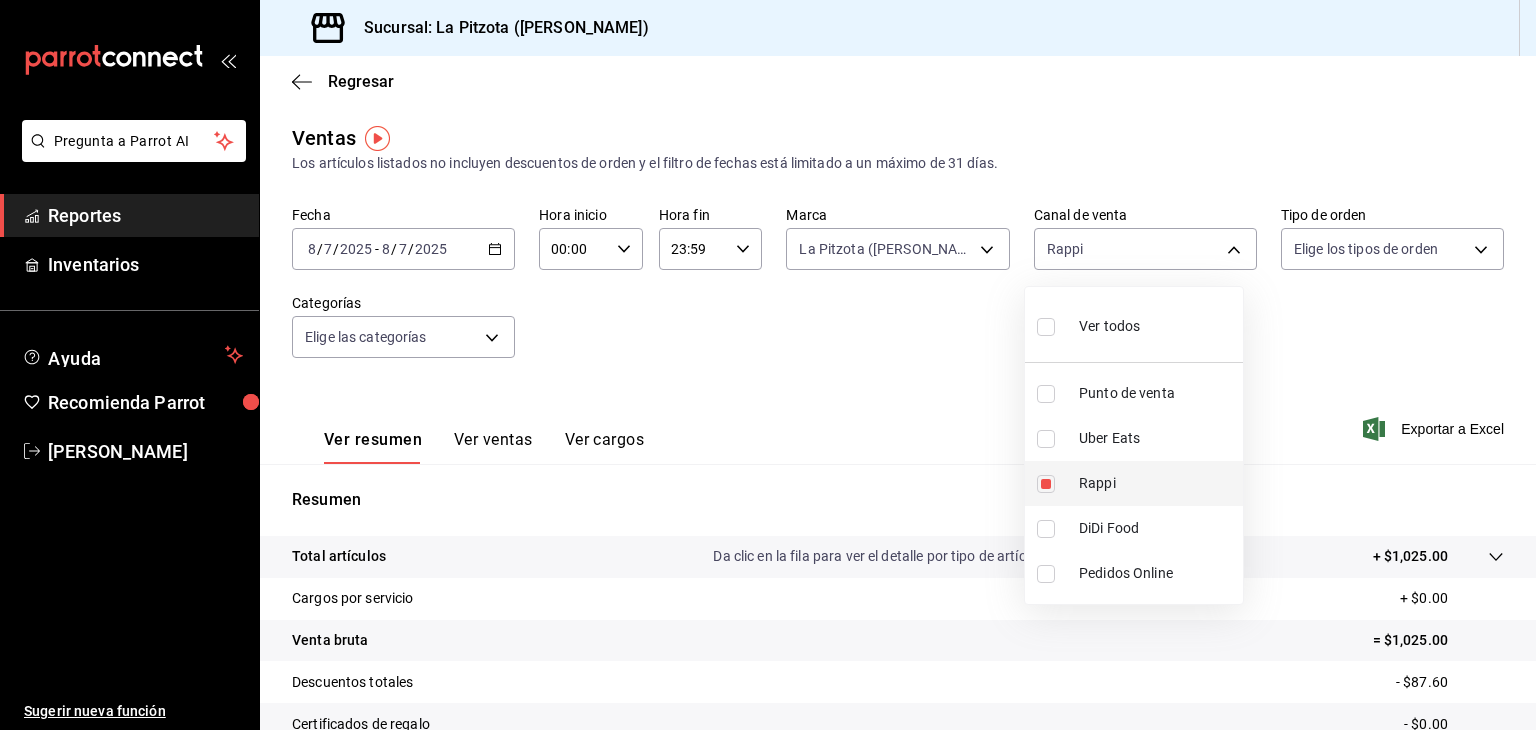 click at bounding box center [1046, 484] 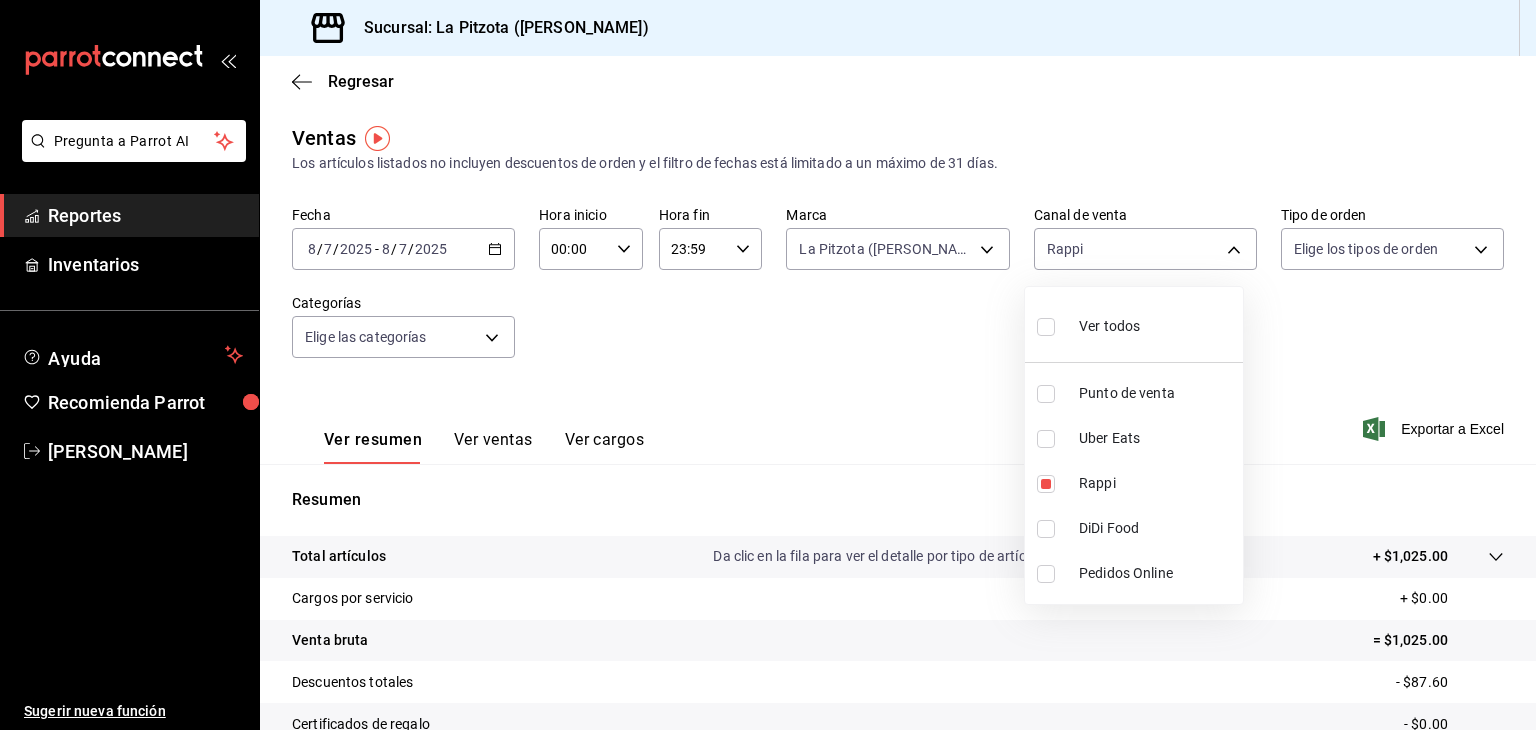 type 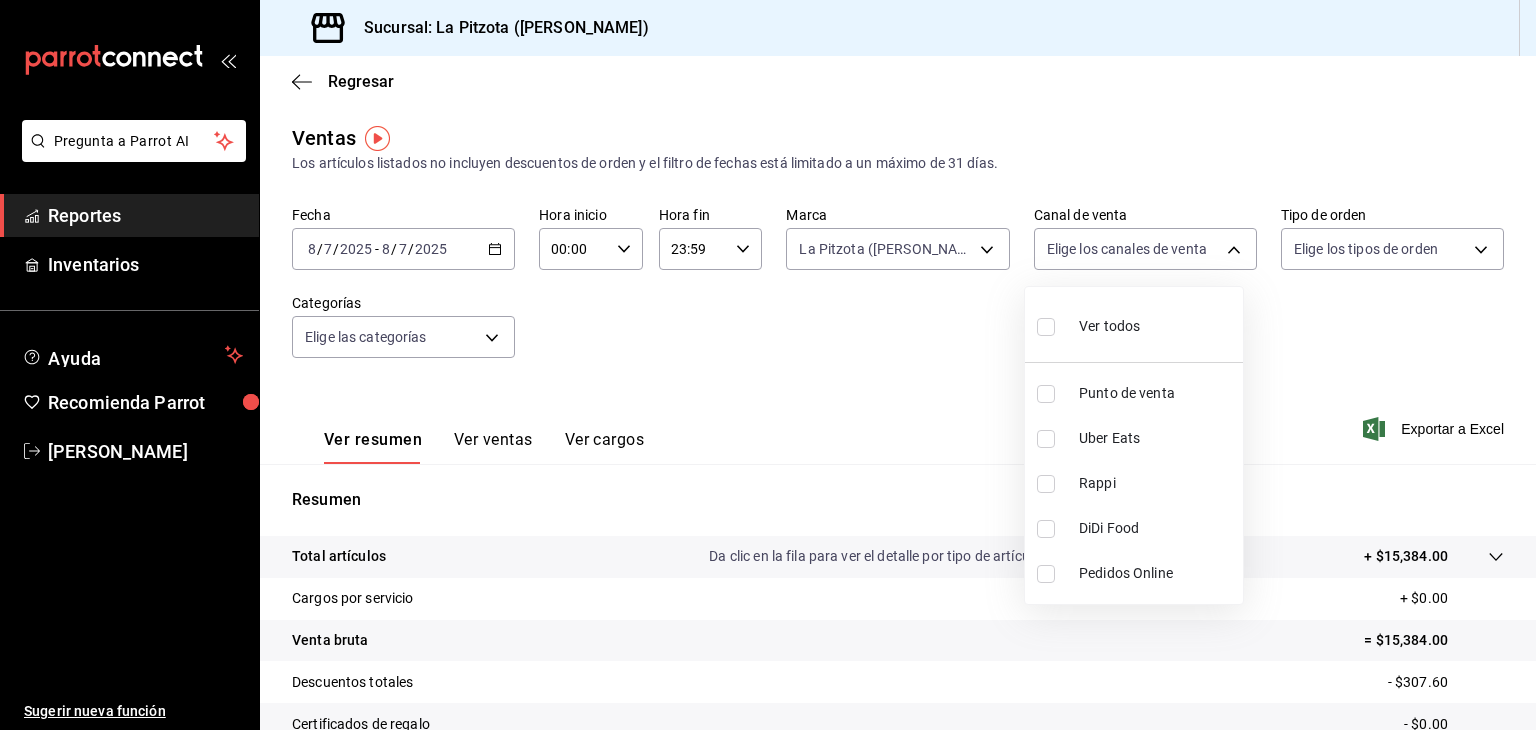 click at bounding box center (1046, 439) 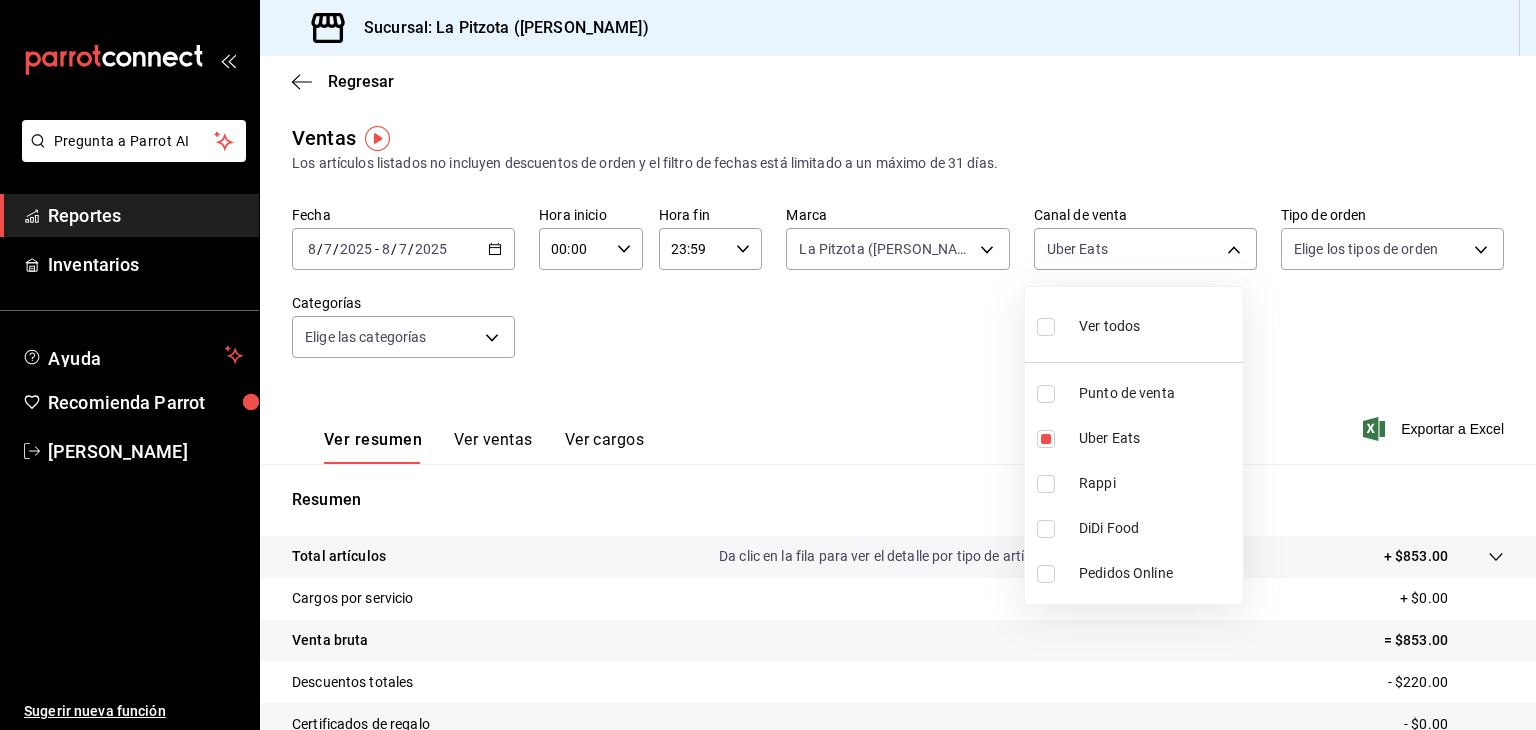 click at bounding box center (768, 365) 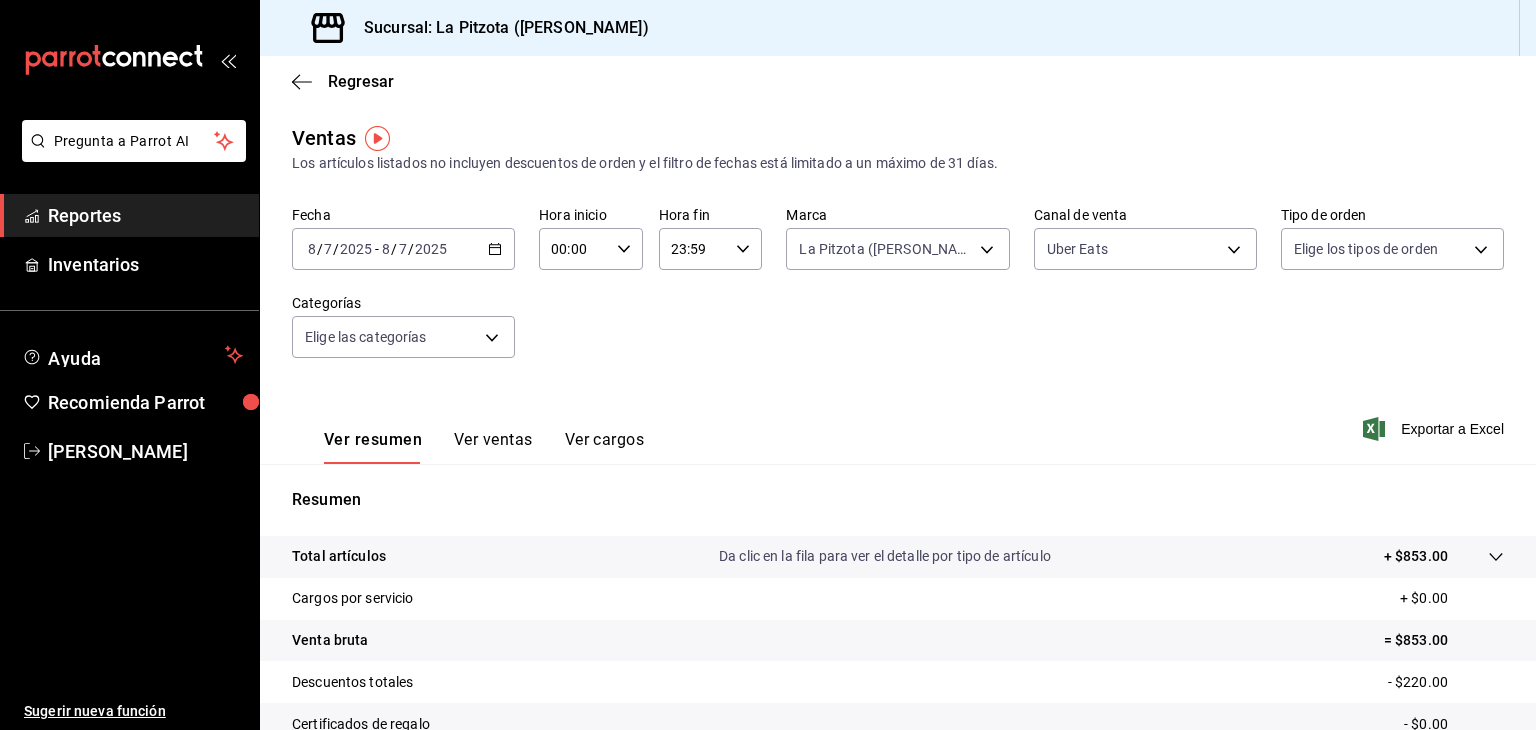 click on "Ver ventas" at bounding box center [493, 447] 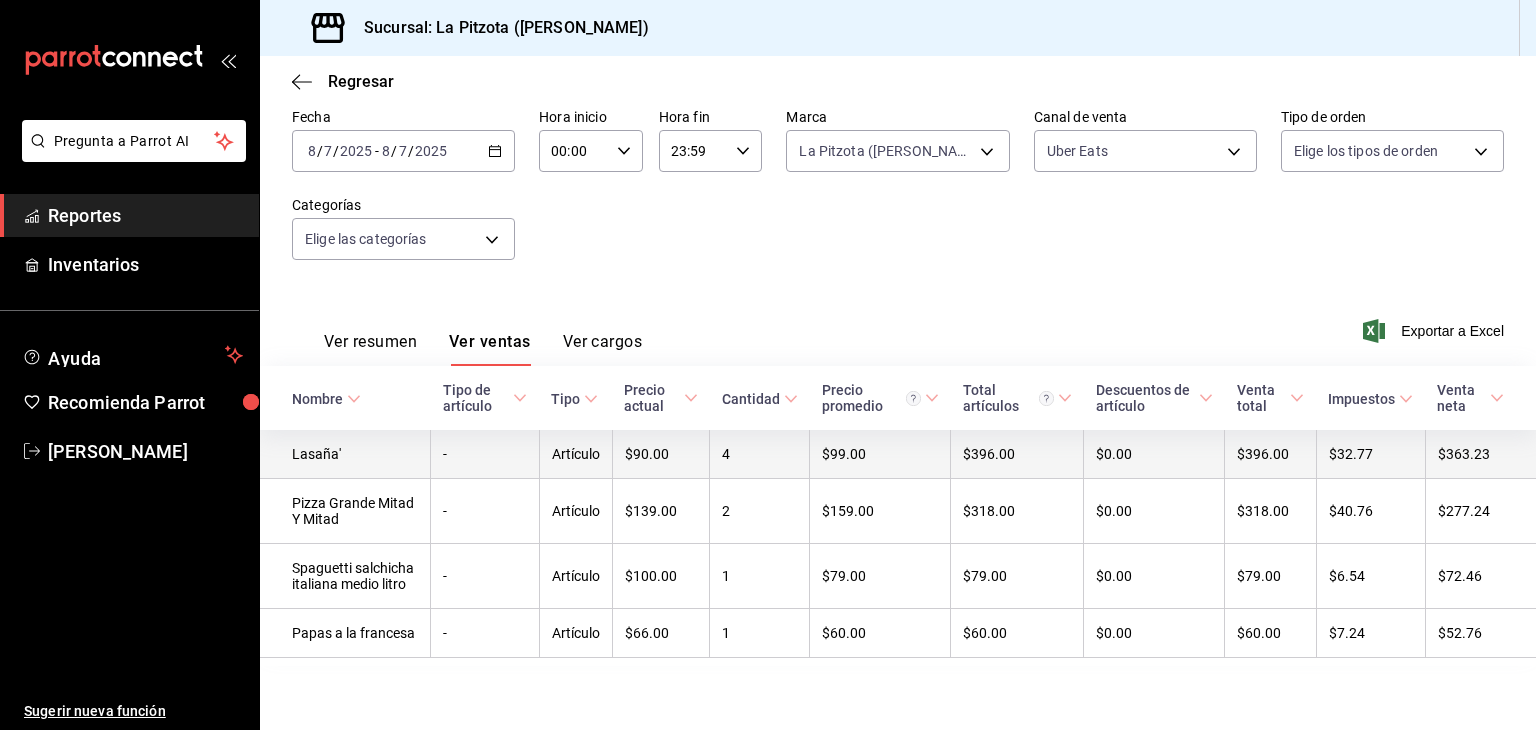 scroll, scrollTop: 104, scrollLeft: 0, axis: vertical 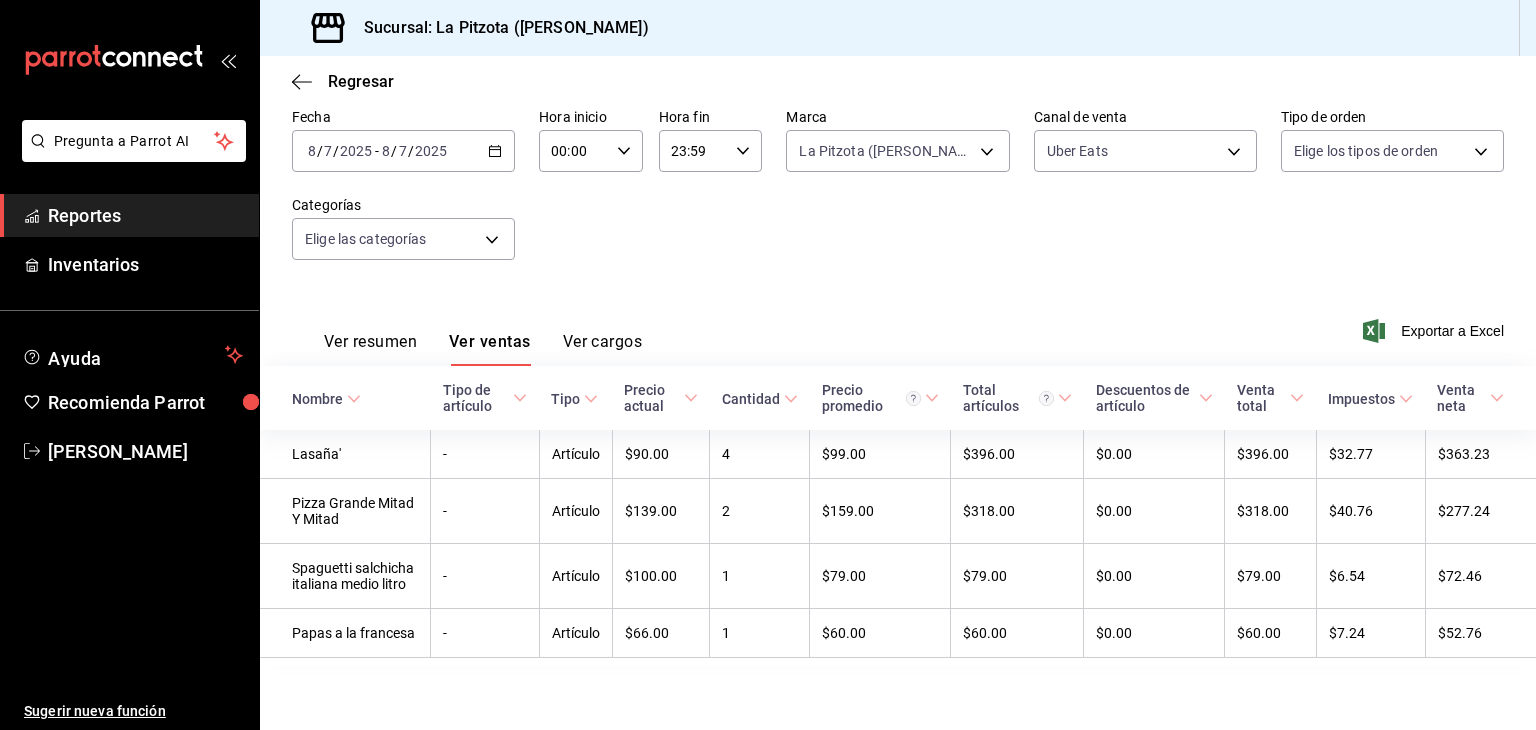 click on "Ver resumen" at bounding box center [370, 349] 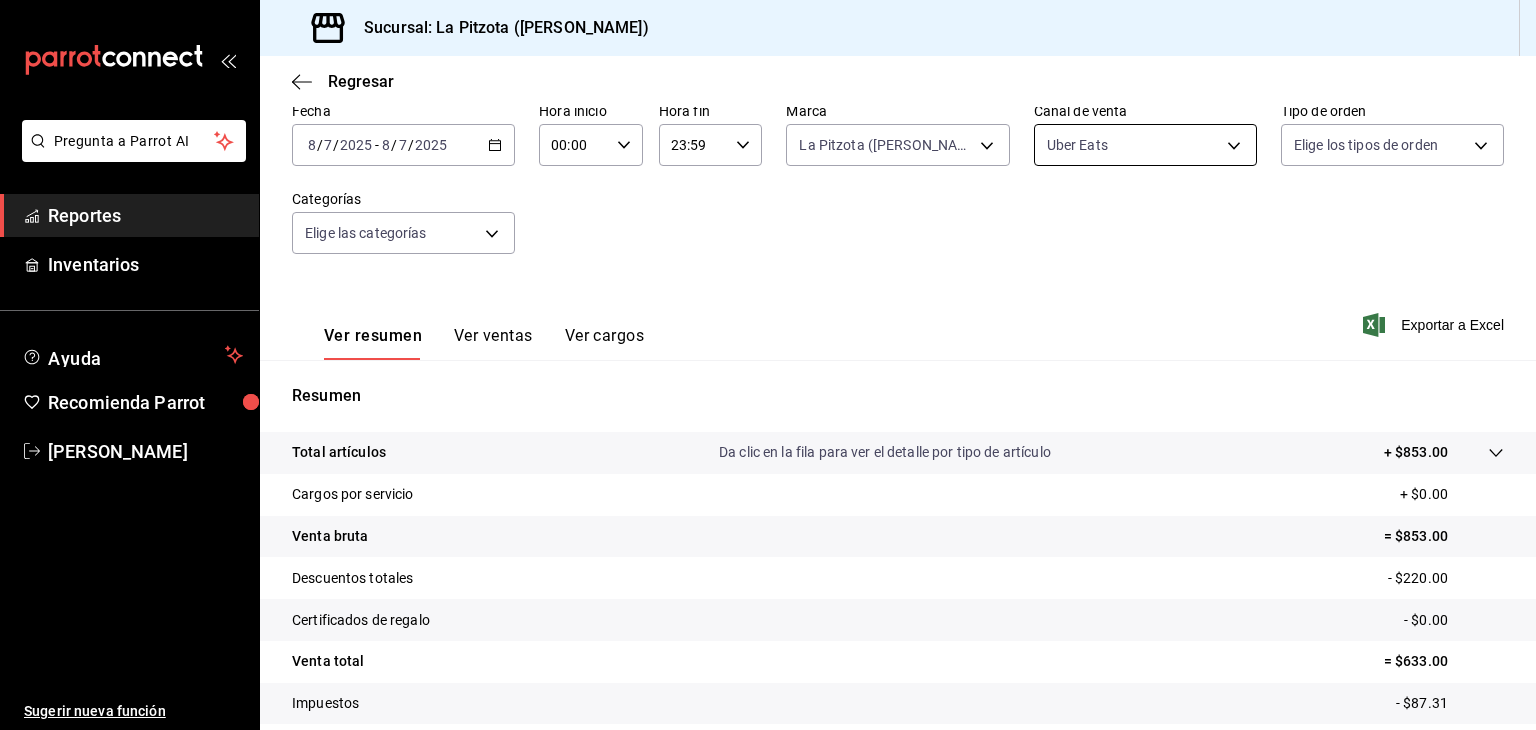 click on "Pregunta a Parrot AI Reportes   Inventarios   Ayuda Recomienda Parrot   [PERSON_NAME]   Sugerir nueva función   Sucursal: La Pitzota ([PERSON_NAME]) Regresar Ventas Los artículos listados no incluyen descuentos de orden y el filtro de fechas está limitado a un máximo de 31 días. Fecha [DATE] [DATE] - [DATE] [DATE] Hora inicio 00:00 Hora inicio Hora fin 23:59 Hora fin Marca La Pitzota ([PERSON_NAME]) 3722eccf-6cf2-48cd-b838-7de1340e0a71 Canal de venta Uber Eats UBER_EATS Tipo de orden Elige los tipos de orden Categorías Elige las categorías Ver resumen Ver ventas Ver cargos Exportar a Excel Resumen Total artículos Da clic en la fila para ver el detalle por tipo de artículo + $853.00 Cargos por servicio + $0.00 Venta bruta = $853.00 Descuentos totales - $220.00 Certificados de regalo - $0.00 Venta total = $633.00 Impuestos - $87.31 Venta neta = $545.69 Pregunta a Parrot AI Reportes   Inventarios   Ayuda Recomienda Parrot   [PERSON_NAME]   Sugerir nueva función   Ver video tutorial Ir a video" at bounding box center [768, 365] 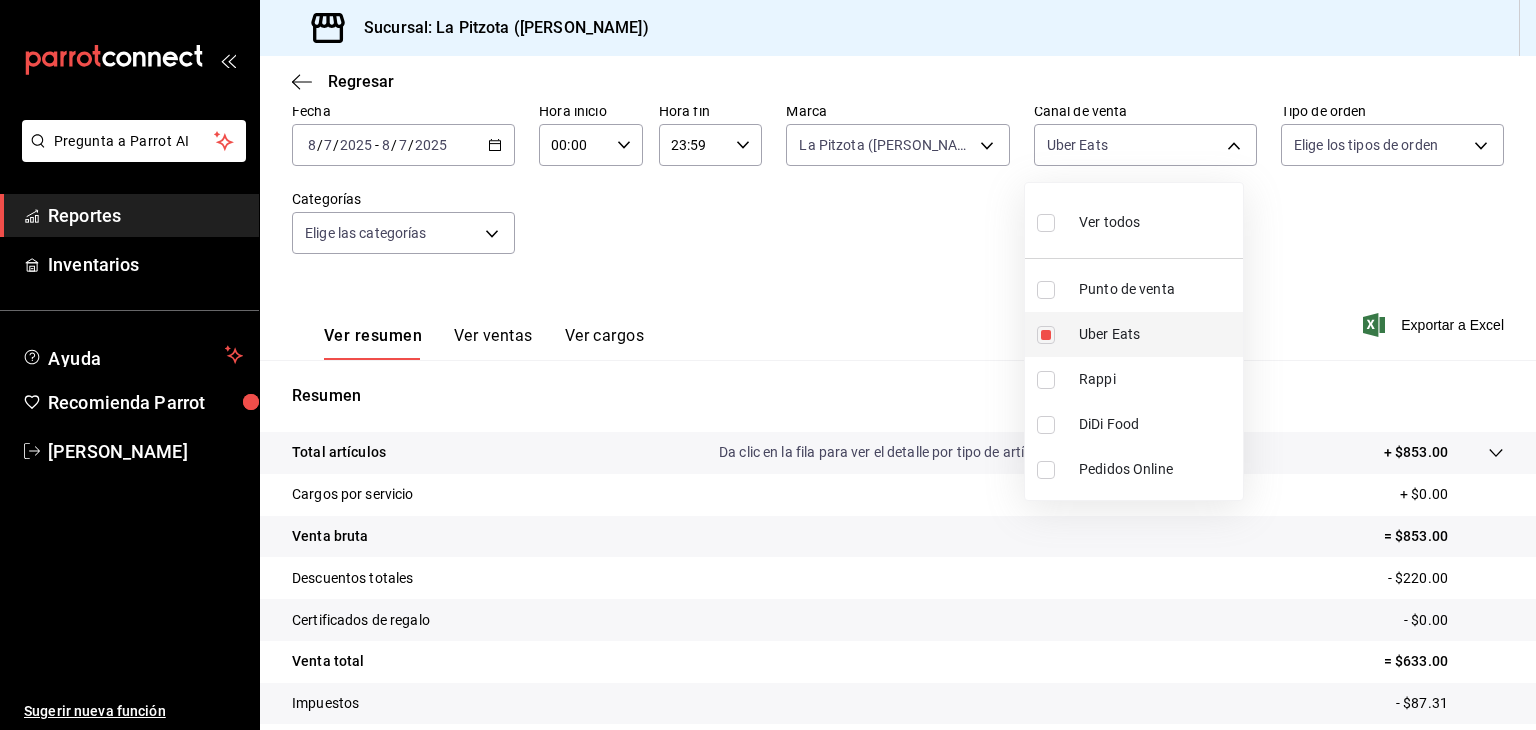 click on "Uber Eats" at bounding box center [1134, 334] 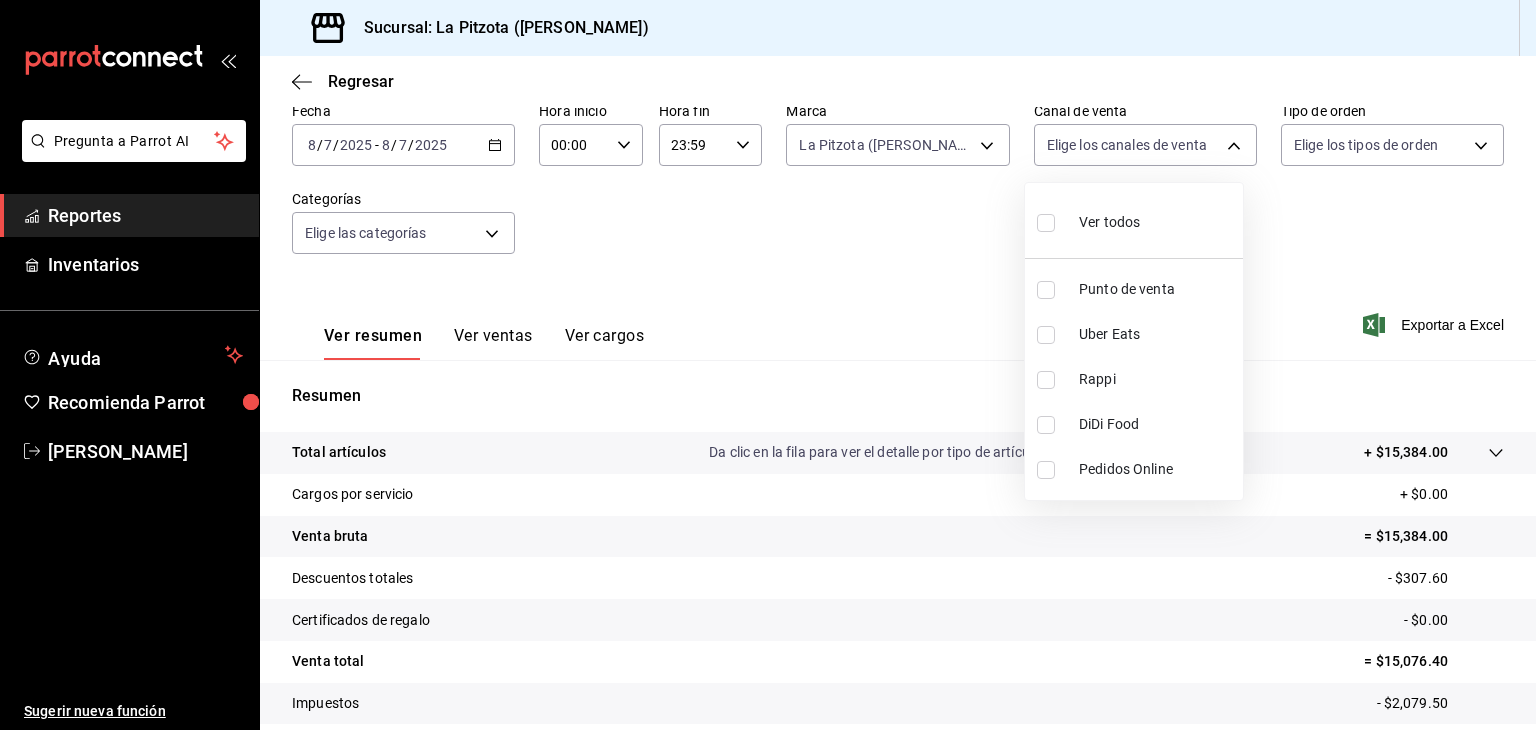 click at bounding box center (1046, 380) 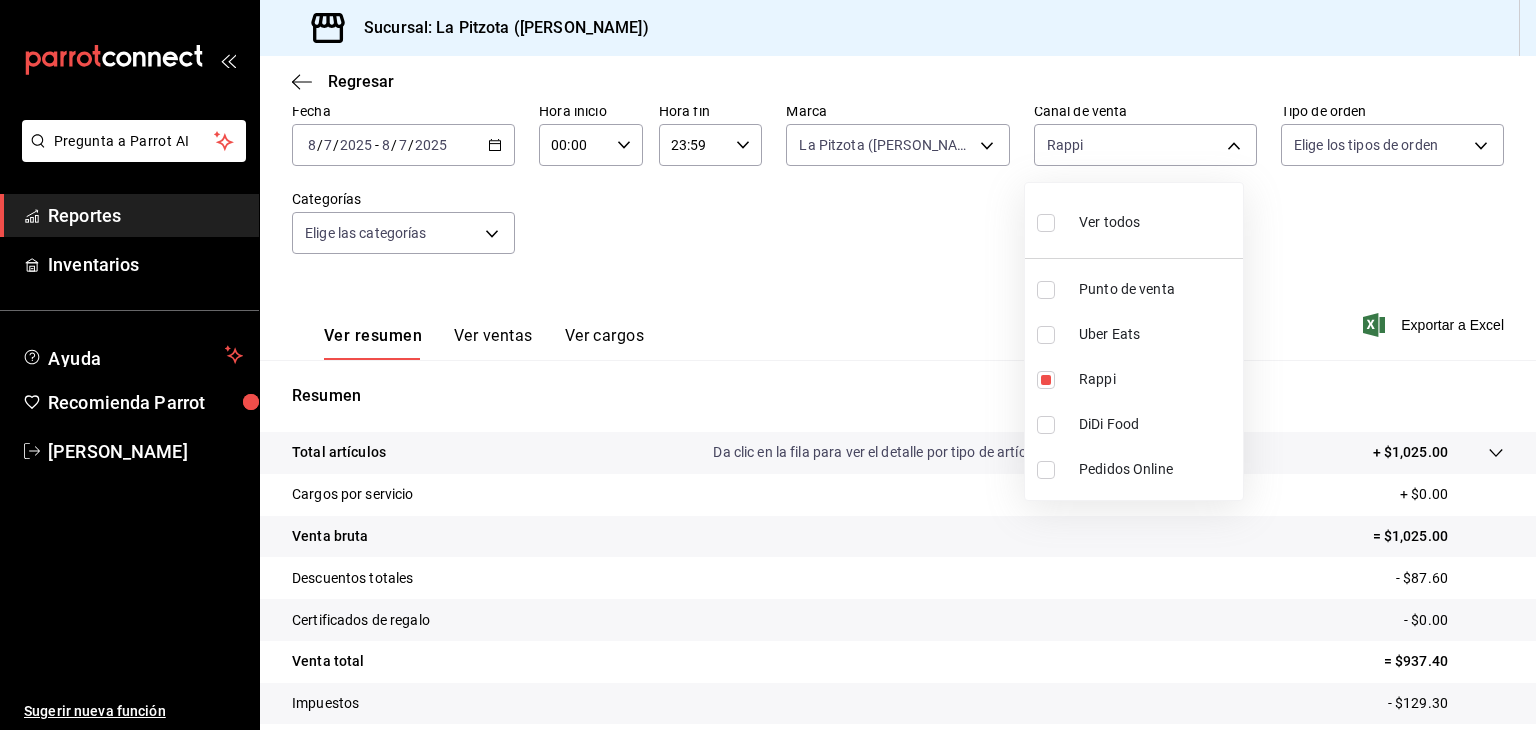 click at bounding box center (768, 365) 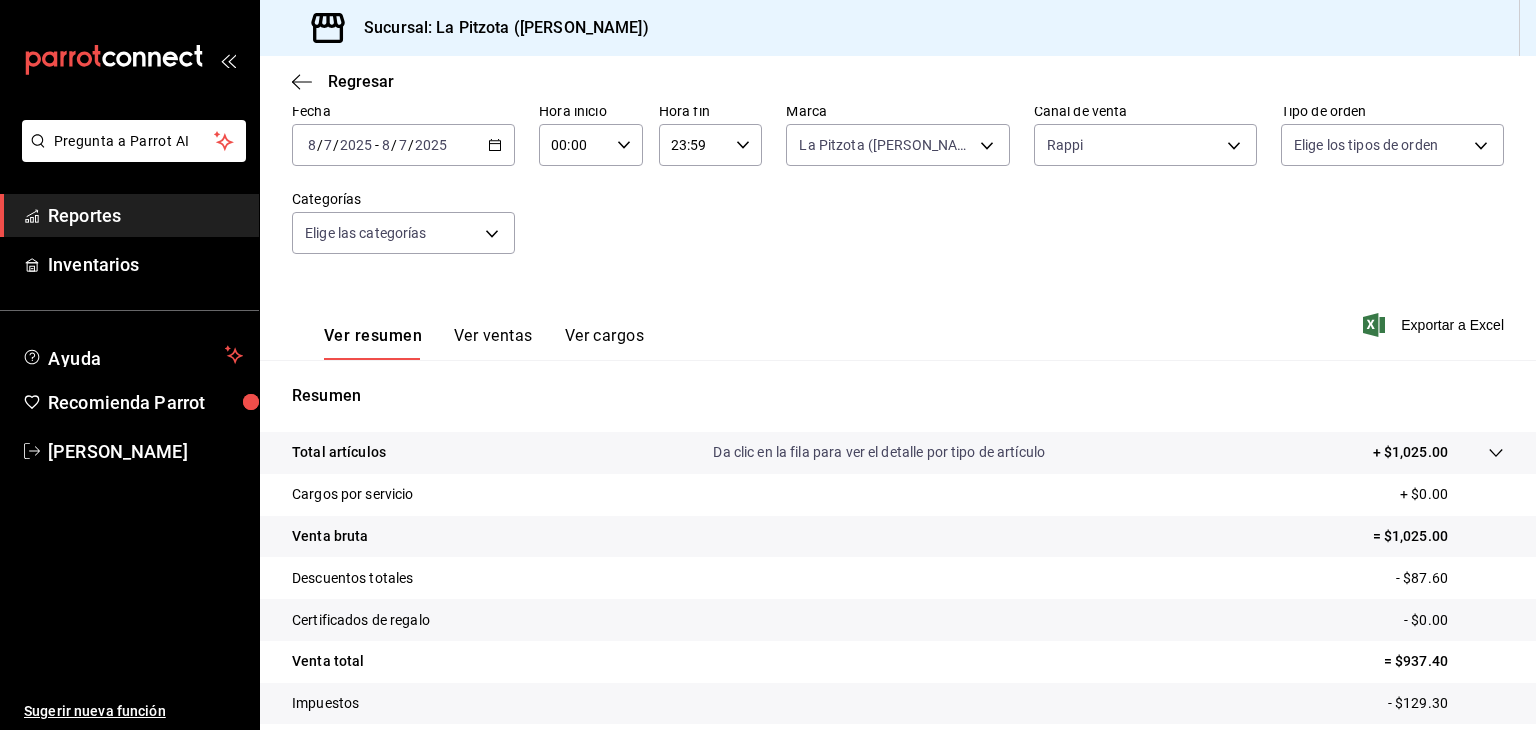 click on "Ver ventas" at bounding box center (493, 343) 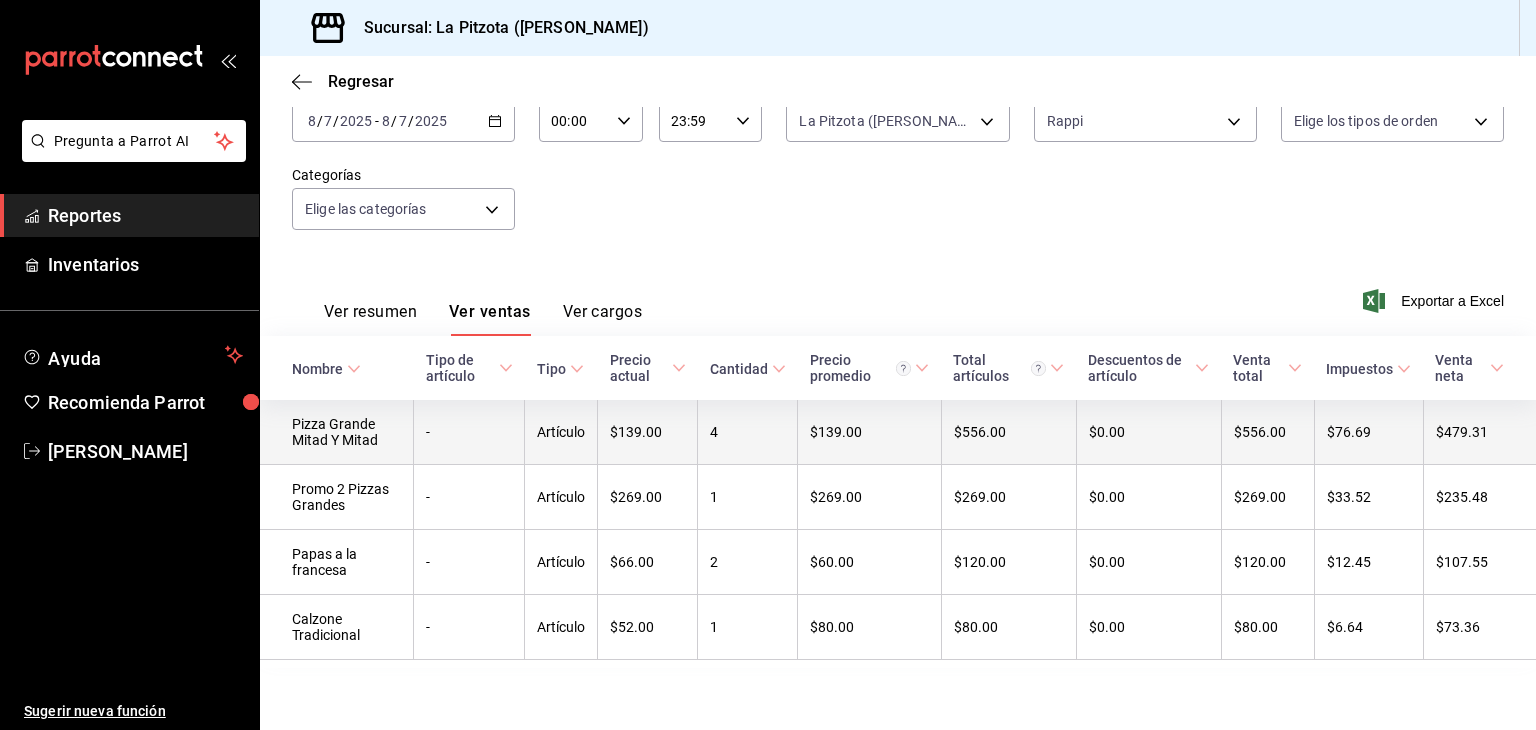 scroll, scrollTop: 137, scrollLeft: 0, axis: vertical 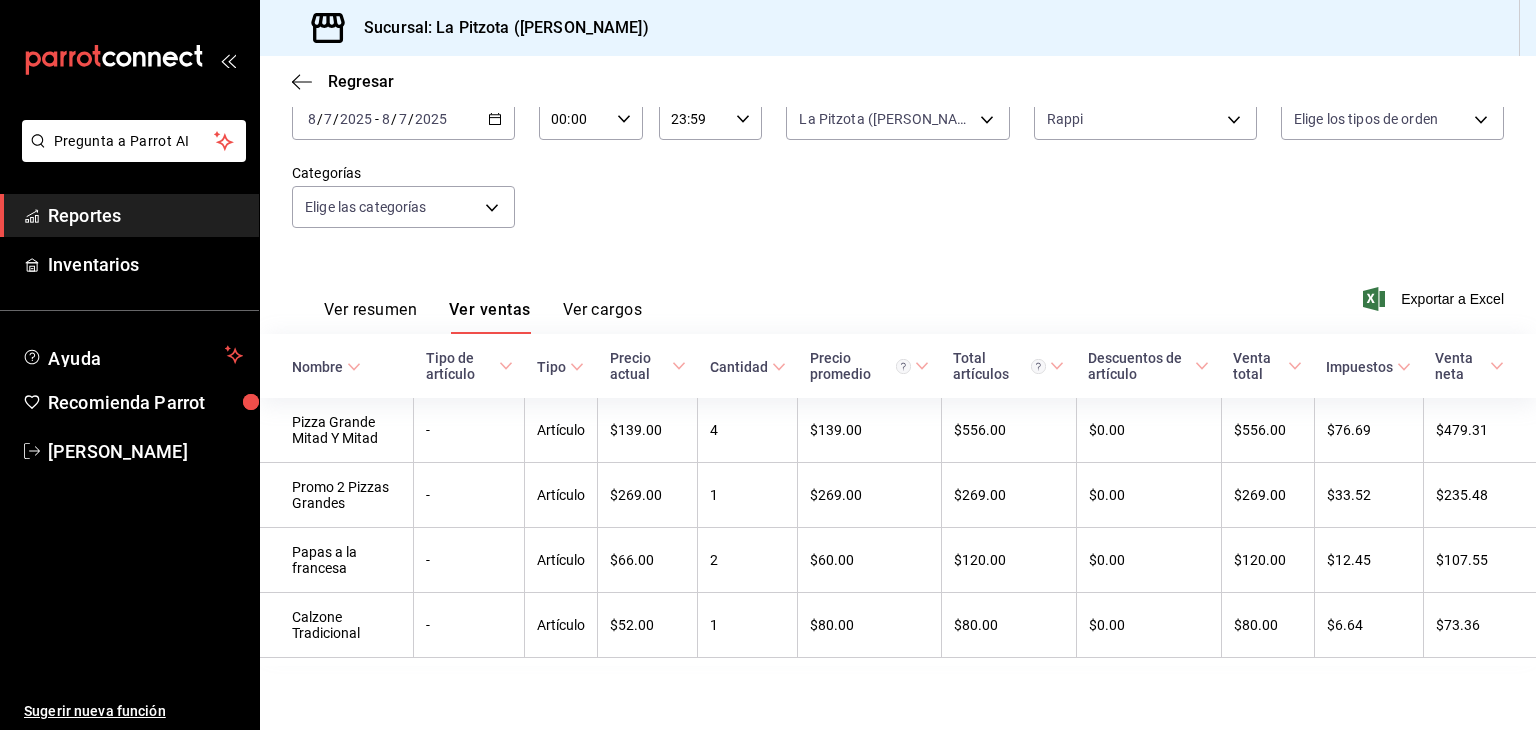 click on "Ver resumen" at bounding box center (370, 317) 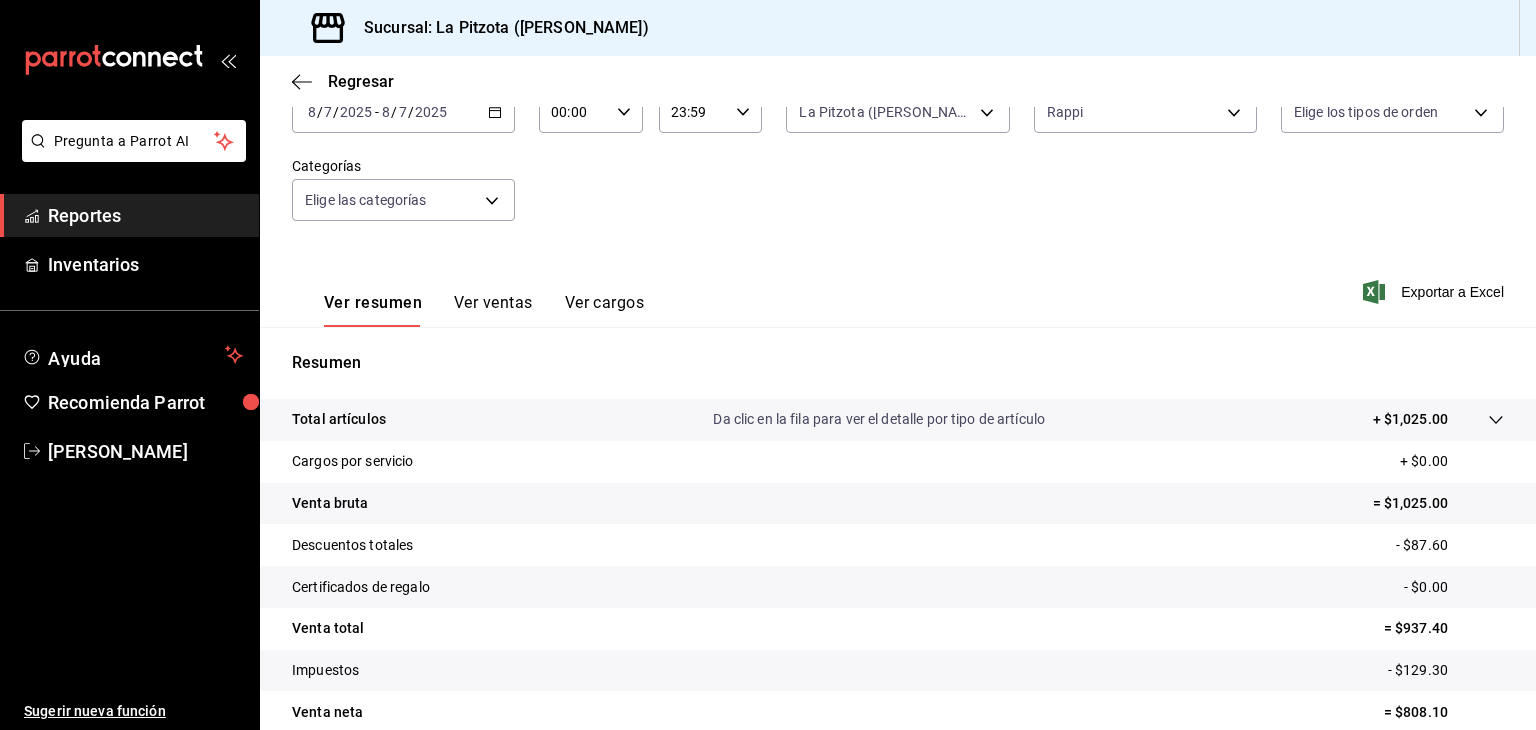 scroll, scrollTop: 0, scrollLeft: 0, axis: both 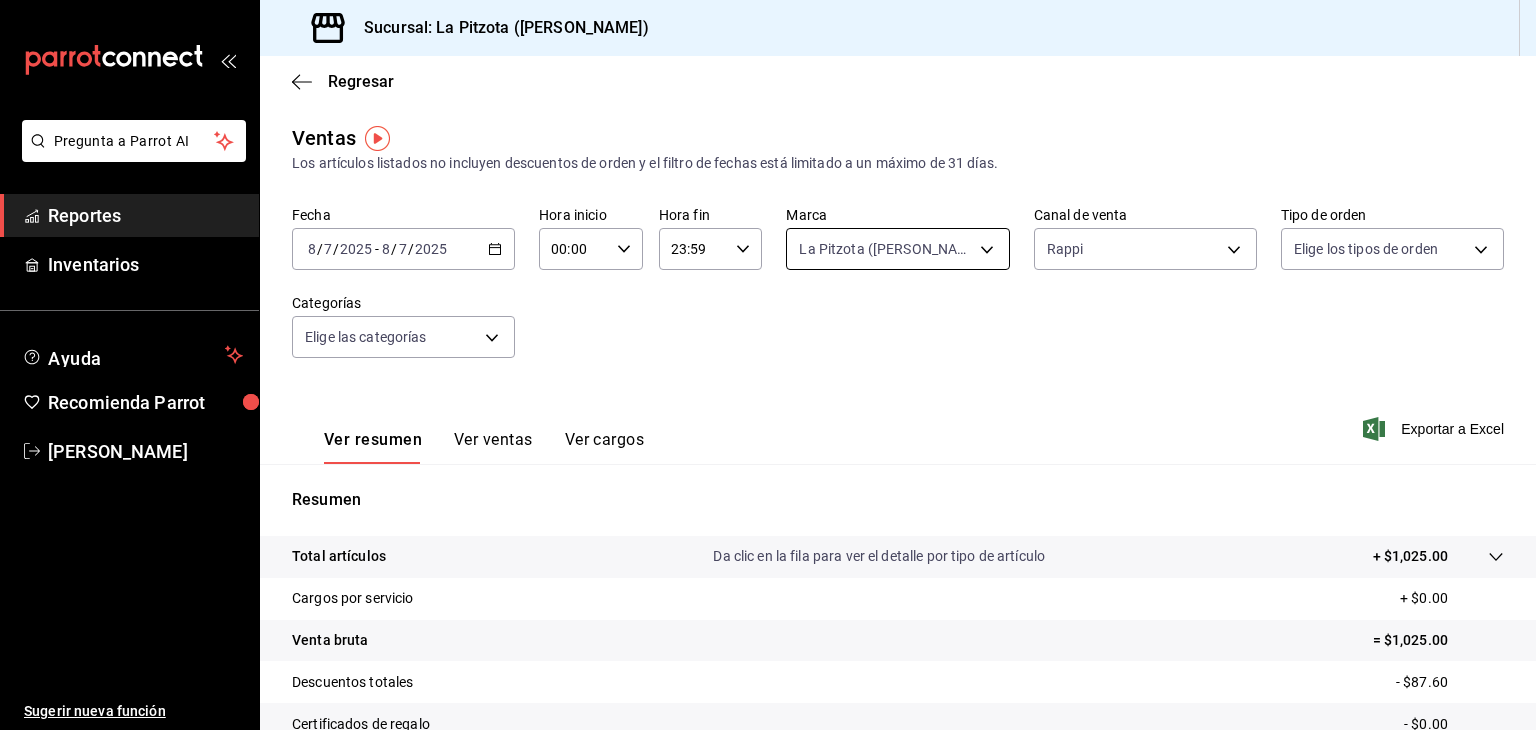 click on "Pregunta a Parrot AI Reportes   Inventarios   Ayuda Recomienda Parrot   [PERSON_NAME]   Sugerir nueva función   Sucursal: La Pitzota ([PERSON_NAME]) Regresar Ventas Los artículos listados no incluyen descuentos de orden y el filtro de fechas está limitado a un máximo de 31 días. Fecha [DATE] [DATE] - [DATE] [DATE] Hora inicio 00:00 Hora inicio Hora fin 23:59 Hora fin Marca La Pitzota ([PERSON_NAME]) 3722eccf-6cf2-48cd-b838-7de1340e0a71 Canal de venta Rappi RAPPI Tipo de orden Elige los tipos de orden Categorías Elige las categorías Ver resumen Ver ventas Ver cargos Exportar a Excel Resumen Total artículos Da clic en la fila para ver el detalle por tipo de artículo + $1,025.00 Cargos por servicio + $0.00 Venta bruta = $1,025.00 Descuentos totales - $87.60 Certificados de regalo - $0.00 Venta total = $937.40 Impuestos - $129.30 Venta neta = $808.10 Pregunta a Parrot AI Reportes   Inventarios   Ayuda Recomienda Parrot   [PERSON_NAME]   Sugerir nueva función   Ver video tutorial Ir a video" at bounding box center [768, 365] 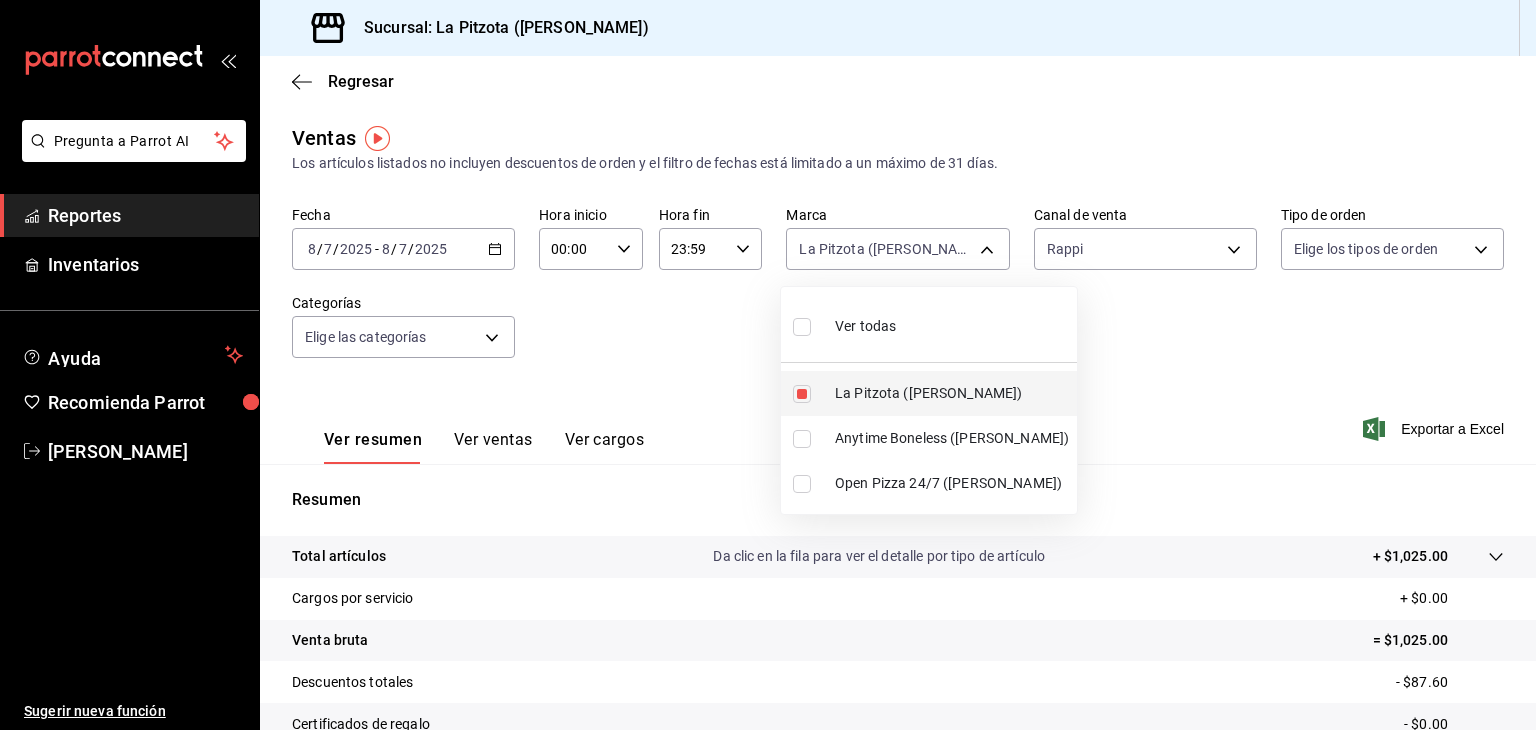 click at bounding box center [802, 394] 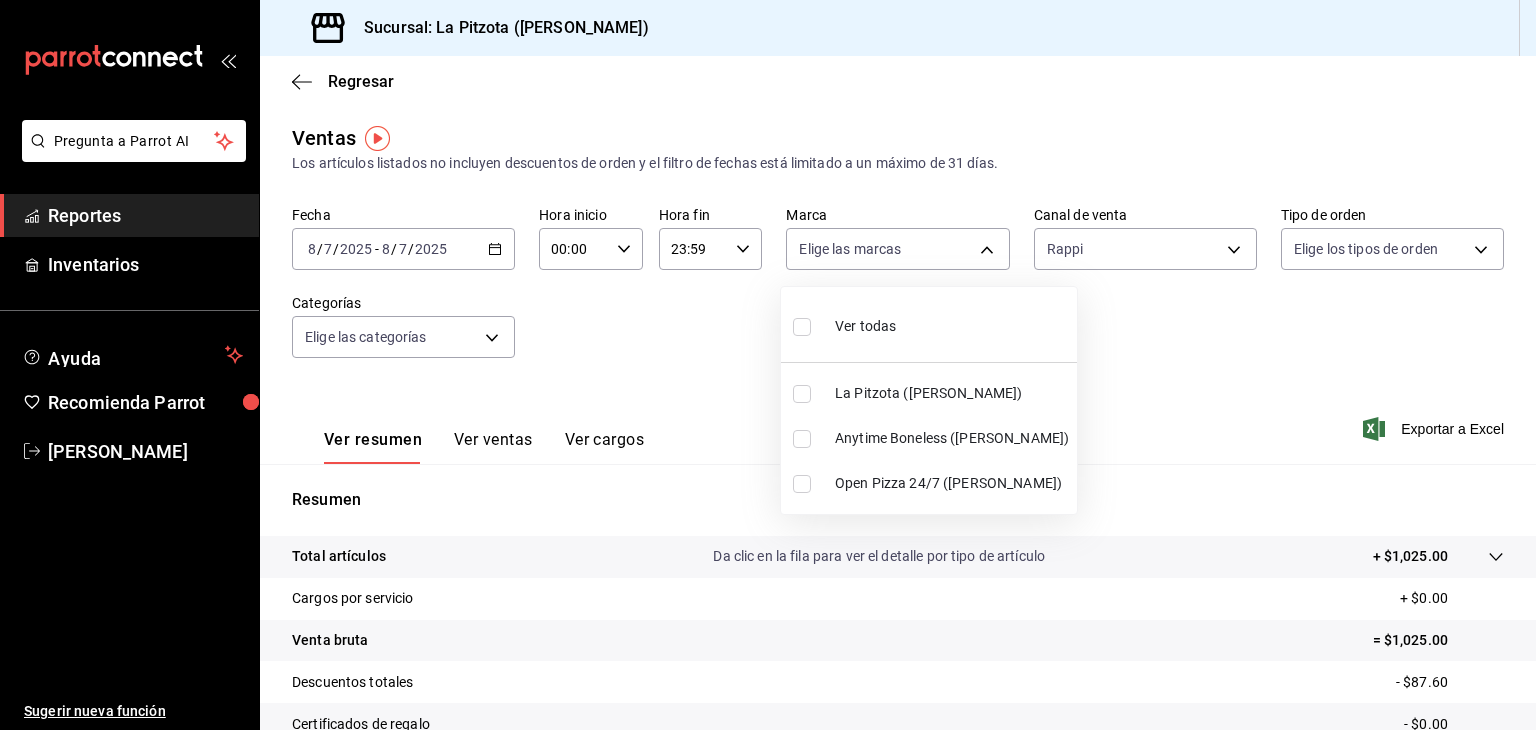 click at bounding box center (802, 439) 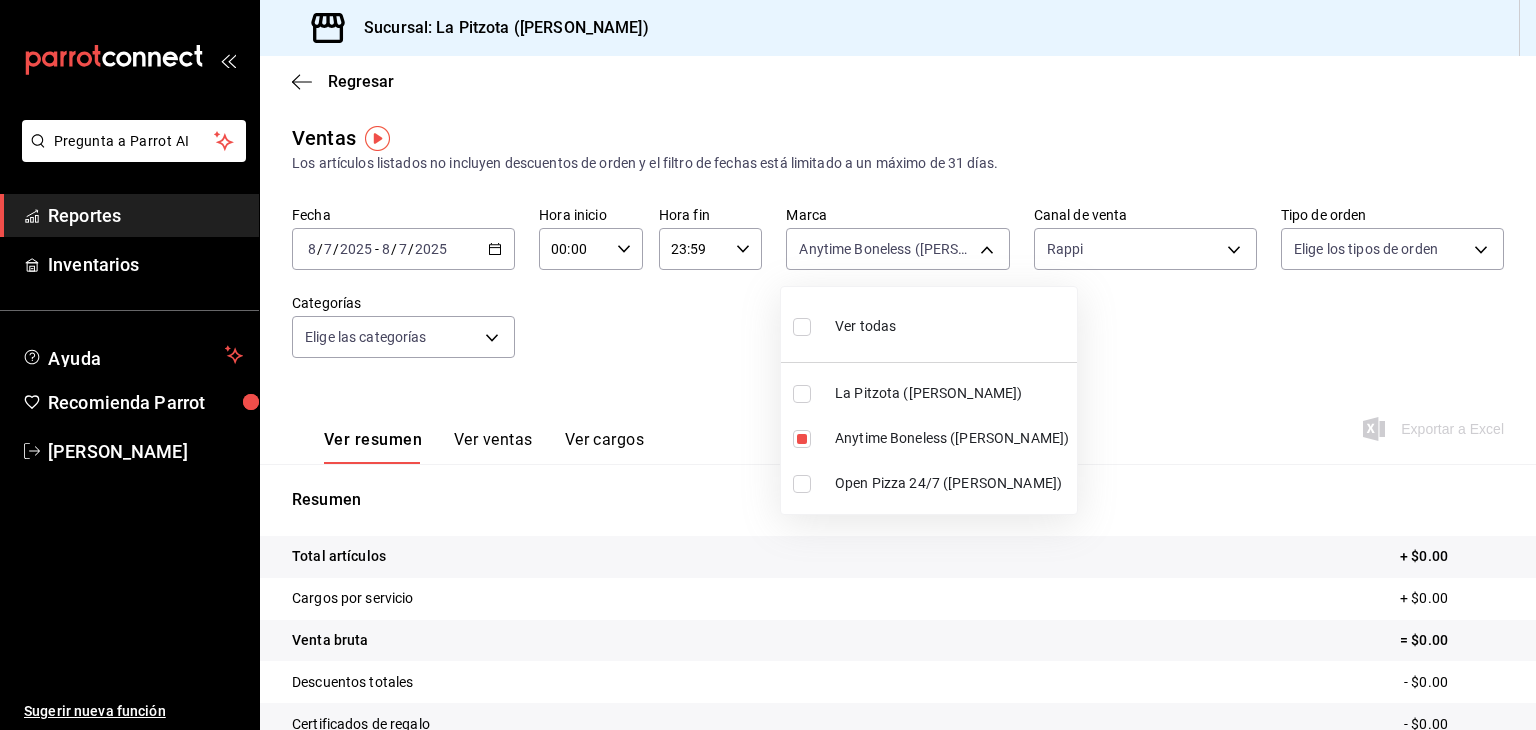 click at bounding box center (768, 365) 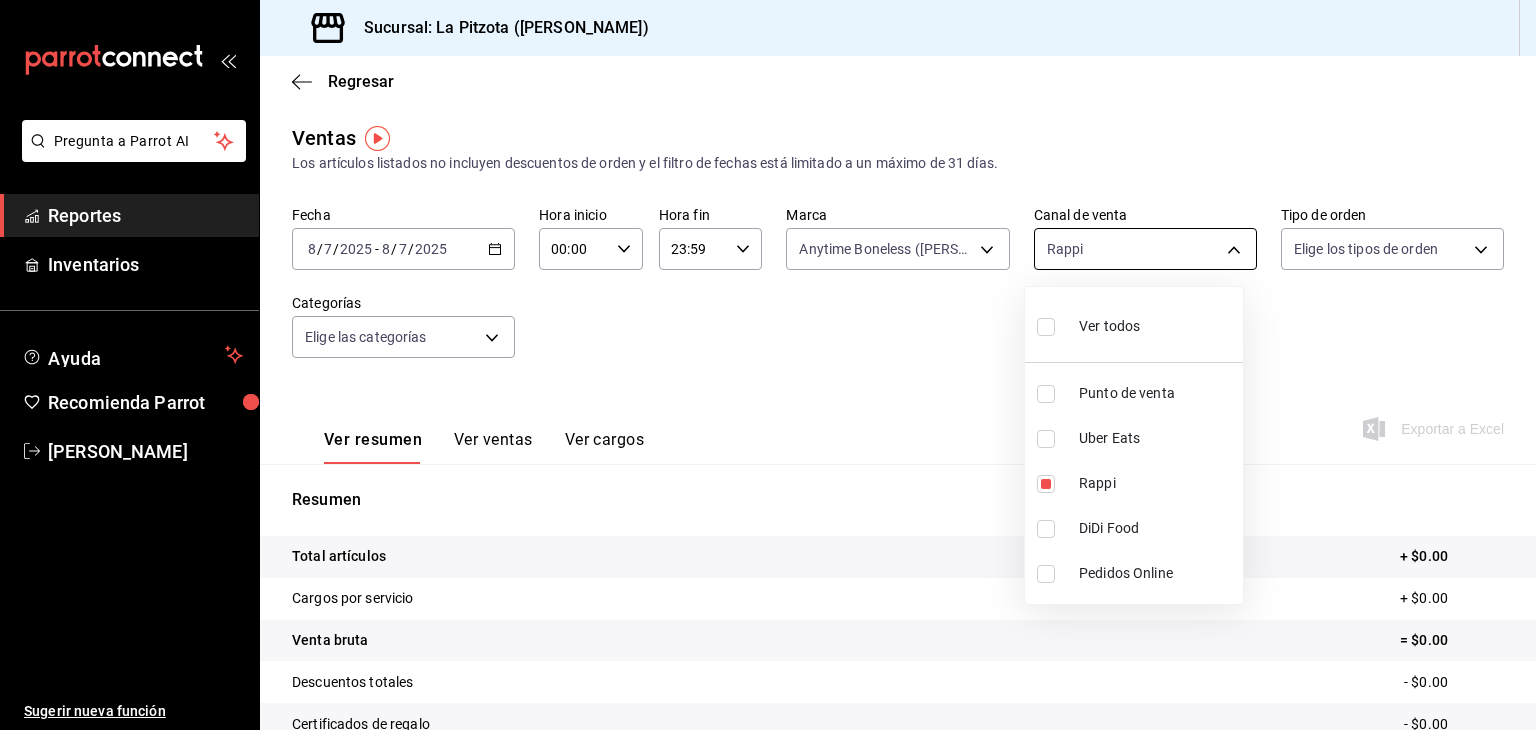 click on "Pregunta a Parrot AI Reportes   Inventarios   Ayuda Recomienda Parrot   [PERSON_NAME]   Sugerir nueva función   Sucursal: La Pitzota ([PERSON_NAME]) Regresar Ventas Los artículos listados no incluyen descuentos de orden y el filtro de fechas está limitado a un máximo de 31 días. Fecha [DATE] [DATE] - [DATE] [DATE] Hora inicio 00:00 Hora inicio Hora fin 23:59 Hora fin Marca Anytime Boneless ([PERSON_NAME]) d0b15645-4641-49bc-8be3-6a792ed6583e Canal de venta Rappi RAPPI Tipo de orden Elige los tipos de orden Categorías Elige las categorías Ver resumen Ver ventas Ver cargos Exportar a Excel Resumen Total artículos + $0.00 Cargos por servicio + $0.00 Venta bruta = $0.00 Descuentos totales - $0.00 Certificados de regalo - $0.00 Venta total = $0.00 Impuestos - $0.00 Venta neta = $0.00 Pregunta a Parrot AI Reportes   Inventarios   Ayuda Recomienda Parrot   [PERSON_NAME]   Sugerir nueva función   GANA 1 MES GRATIS EN TU SUSCRIPCIÓN AQUÍ Ver video tutorial Ir a video Visitar centro de ayuda [PHONE_NUMBER]" at bounding box center (768, 365) 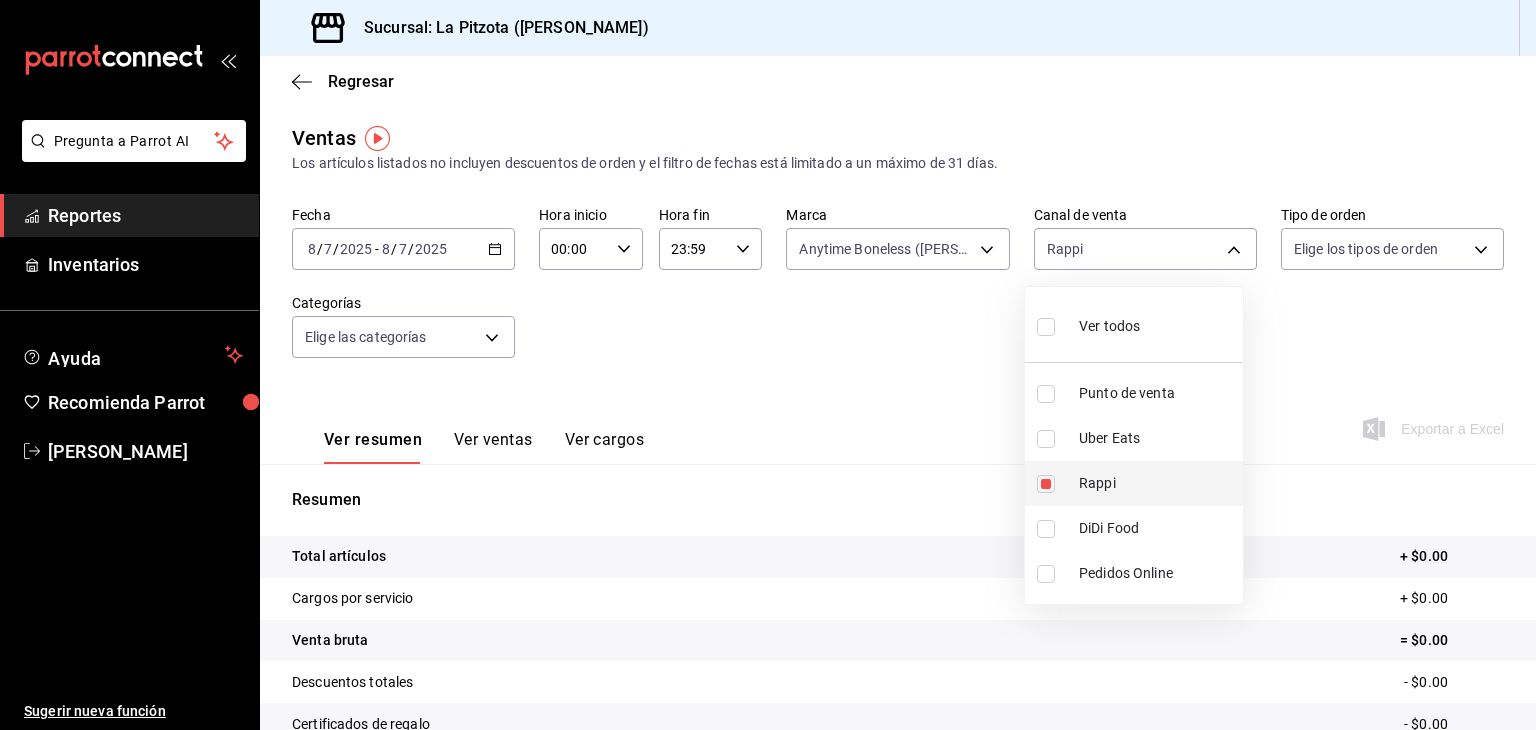 click at bounding box center (1046, 484) 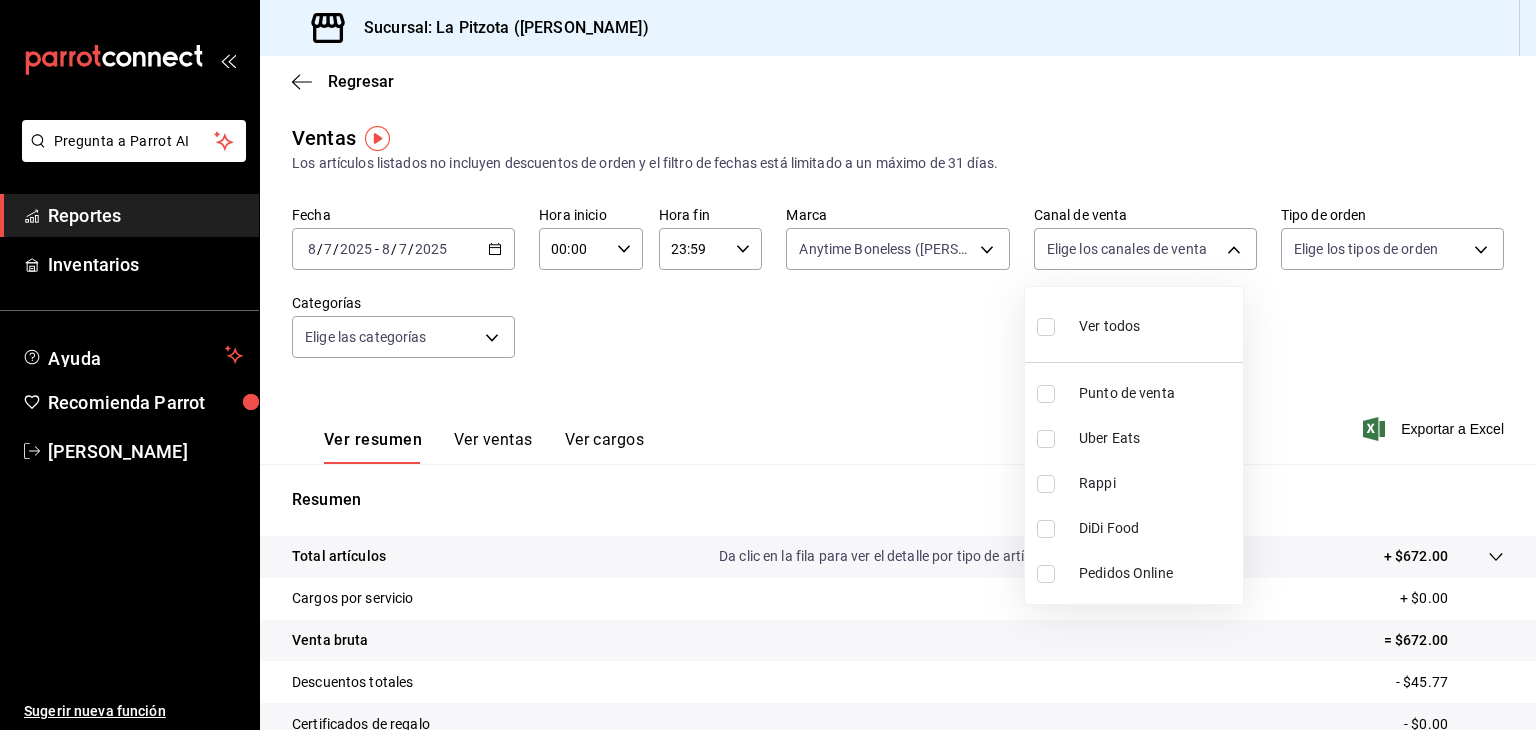 click on "Uber Eats" at bounding box center (1134, 438) 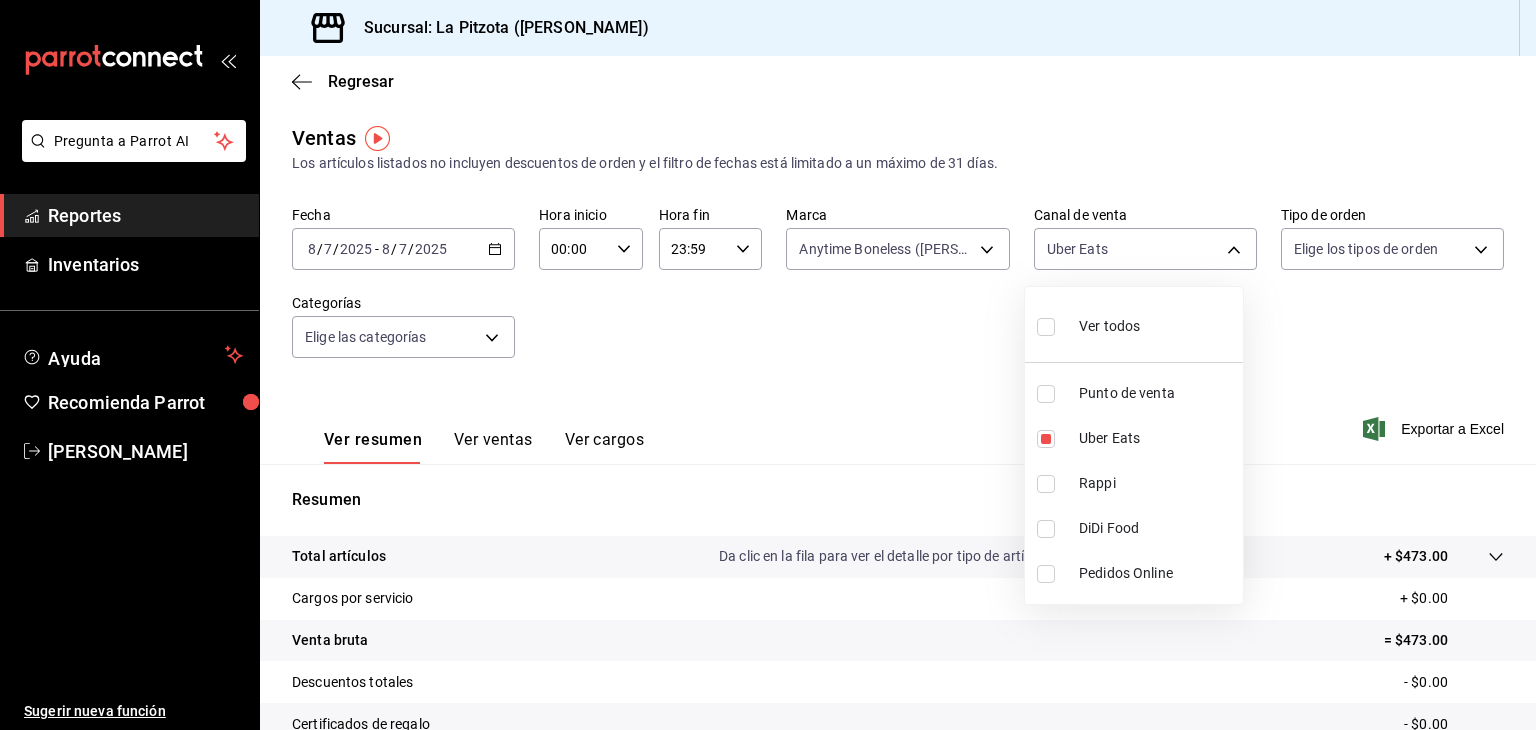 type 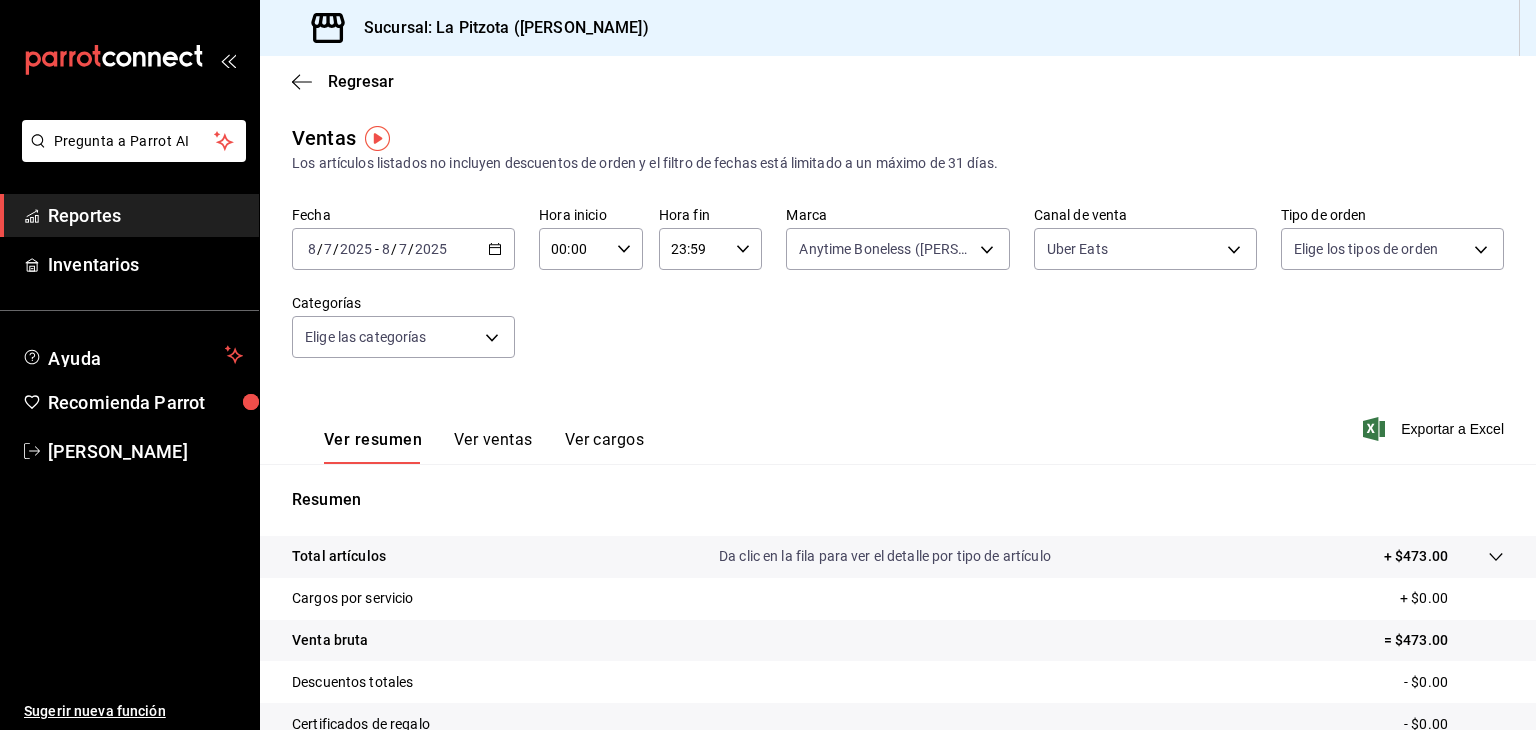click on "Ver todos Punto de venta Uber Eats Rappi DiDi Food Pedidos Online" at bounding box center [768, 365] 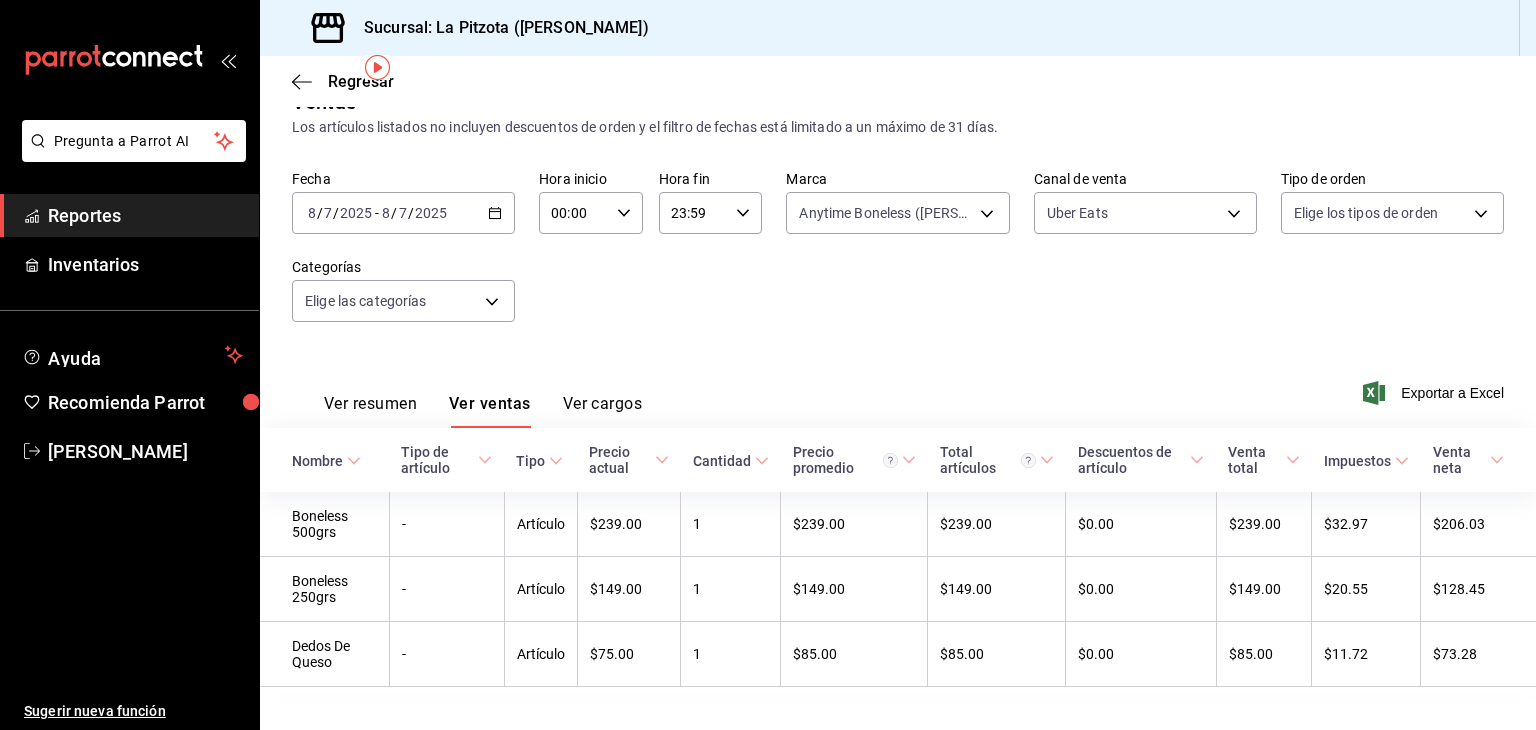 scroll, scrollTop: 71, scrollLeft: 0, axis: vertical 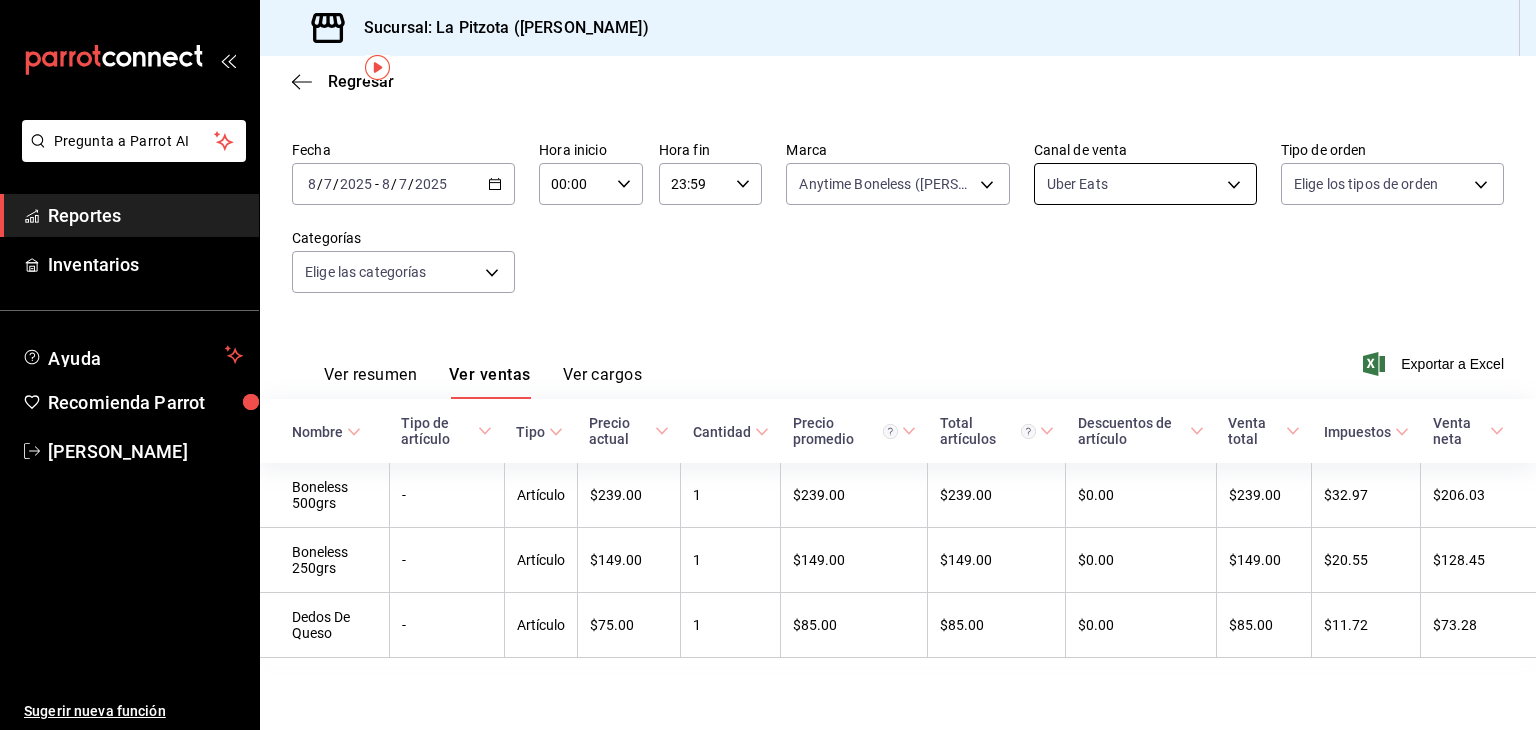 click on "Pregunta a Parrot AI Reportes   Inventarios   Ayuda Recomienda Parrot   [PERSON_NAME]   Sugerir nueva función   Sucursal: La Pitzota ([PERSON_NAME]) Regresar Ventas Los artículos listados no incluyen descuentos de orden y el filtro de fechas está limitado a un máximo de 31 días. Fecha [DATE] [DATE] - [DATE] [DATE] Hora inicio 00:00 Hora inicio Hora fin 23:59 Hora fin Marca Anytime Boneless ([PERSON_NAME]) d0b15645-4641-49bc-8be3-6a792ed6583e Canal de venta Uber Eats UBER_EATS Tipo de orden Elige los tipos de orden Categorías Elige las categorías Ver resumen Ver ventas Ver cargos Exportar a Excel Nombre Tipo de artículo Tipo Precio actual Cantidad Precio promedio   Total artículos   Descuentos de artículo Venta total Impuestos Venta neta Boneless 500grs - Artículo $239.00 1 $239.00 $239.00 $0.00 $239.00 $32.97 $206.03 Boneless 250grs - Artículo $149.00 1 $149.00 $149.00 $0.00 $149.00 $20.55 $128.45 Dedos De Queso - Artículo $75.00 1 $85.00 $85.00 $0.00 $85.00 $11.72 $73.28 Reportes     Ayuda" at bounding box center (768, 365) 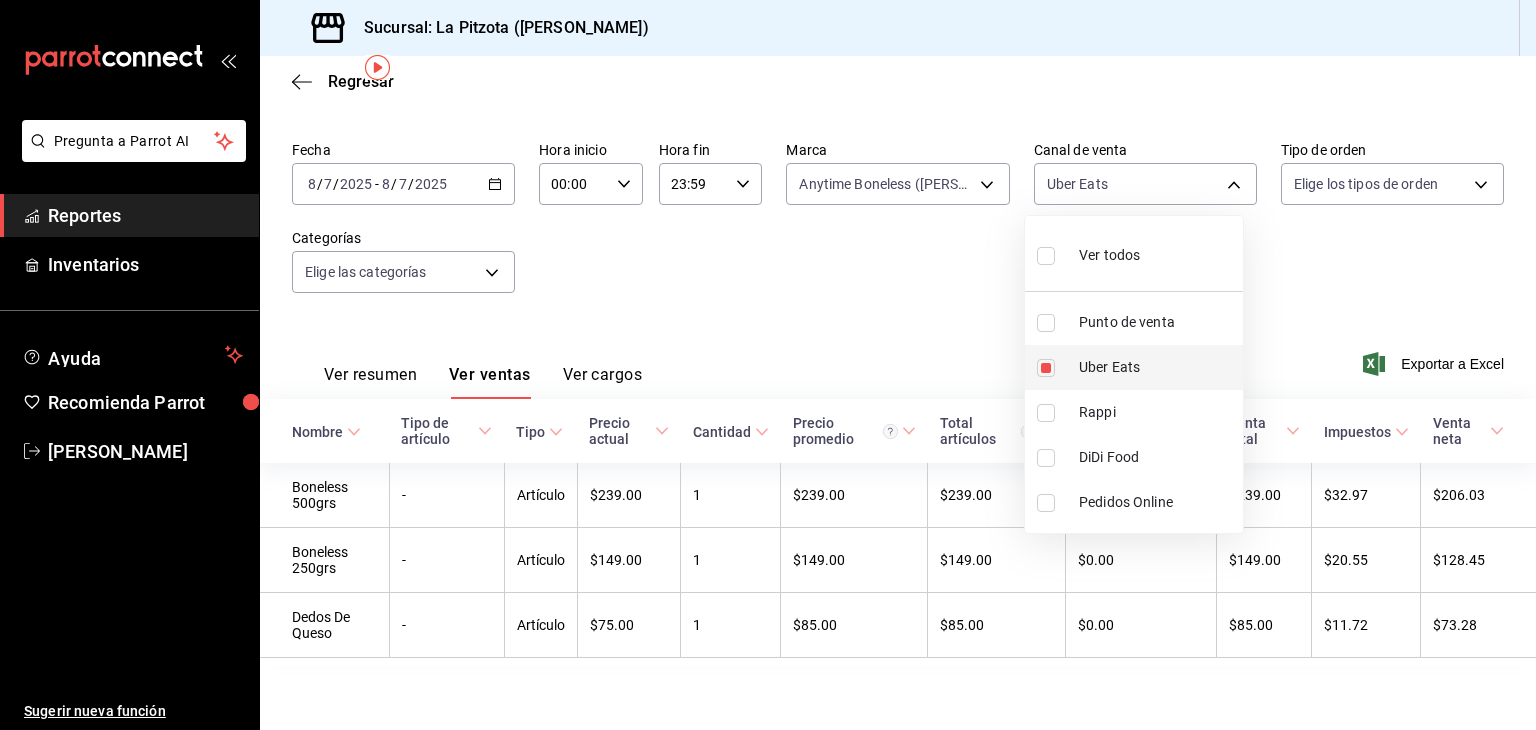 click at bounding box center [1046, 368] 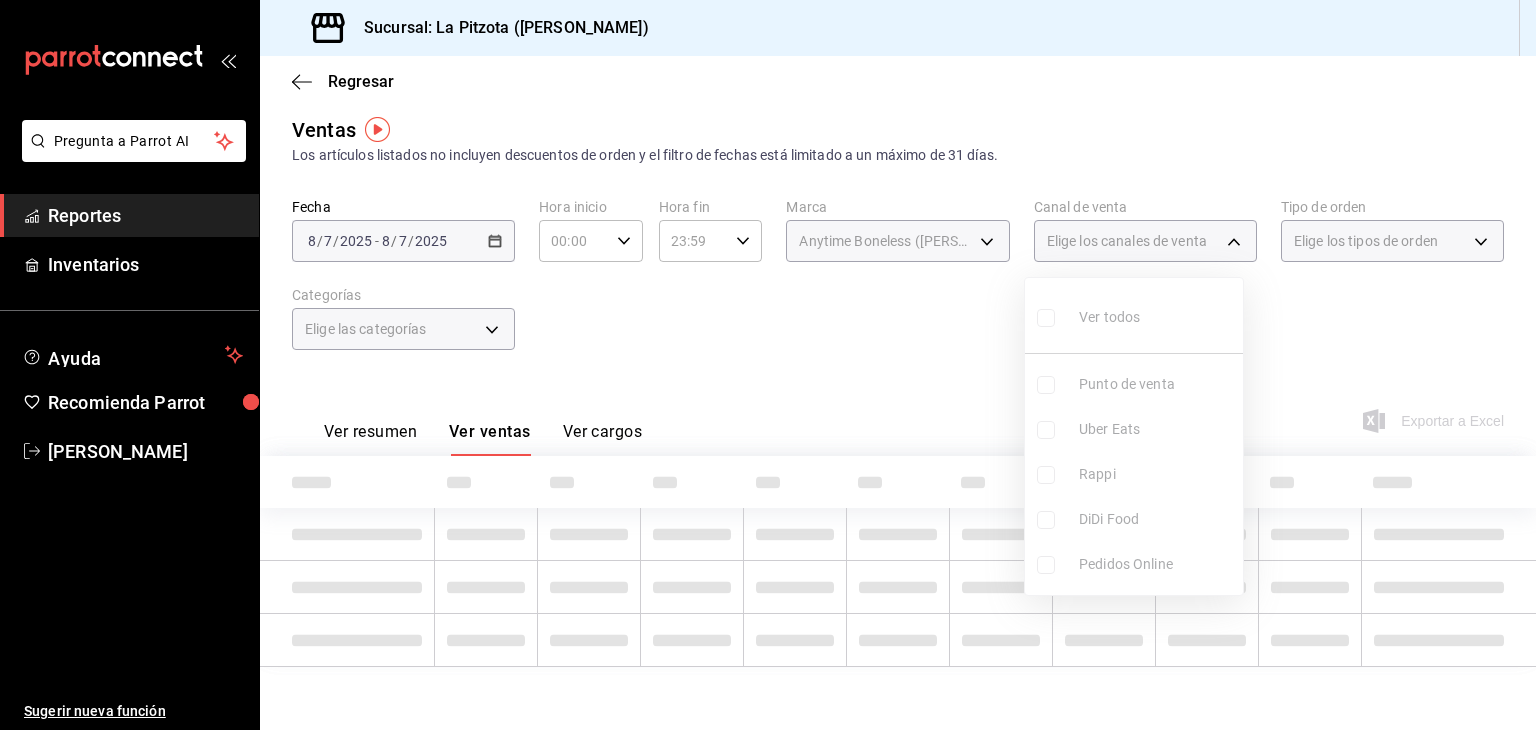 scroll, scrollTop: 71, scrollLeft: 0, axis: vertical 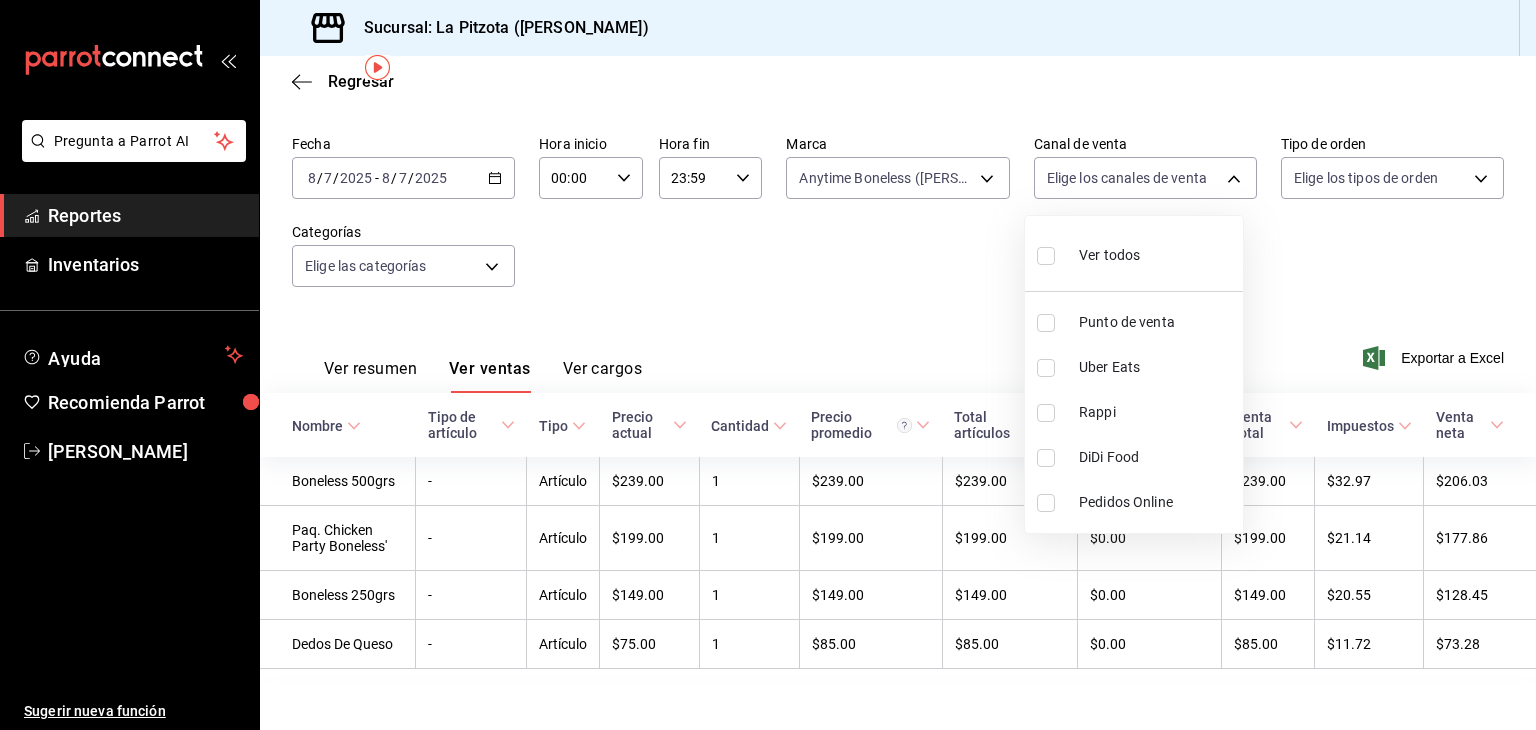 drag, startPoint x: 1047, startPoint y: 456, endPoint x: 1036, endPoint y: 442, distance: 17.804493 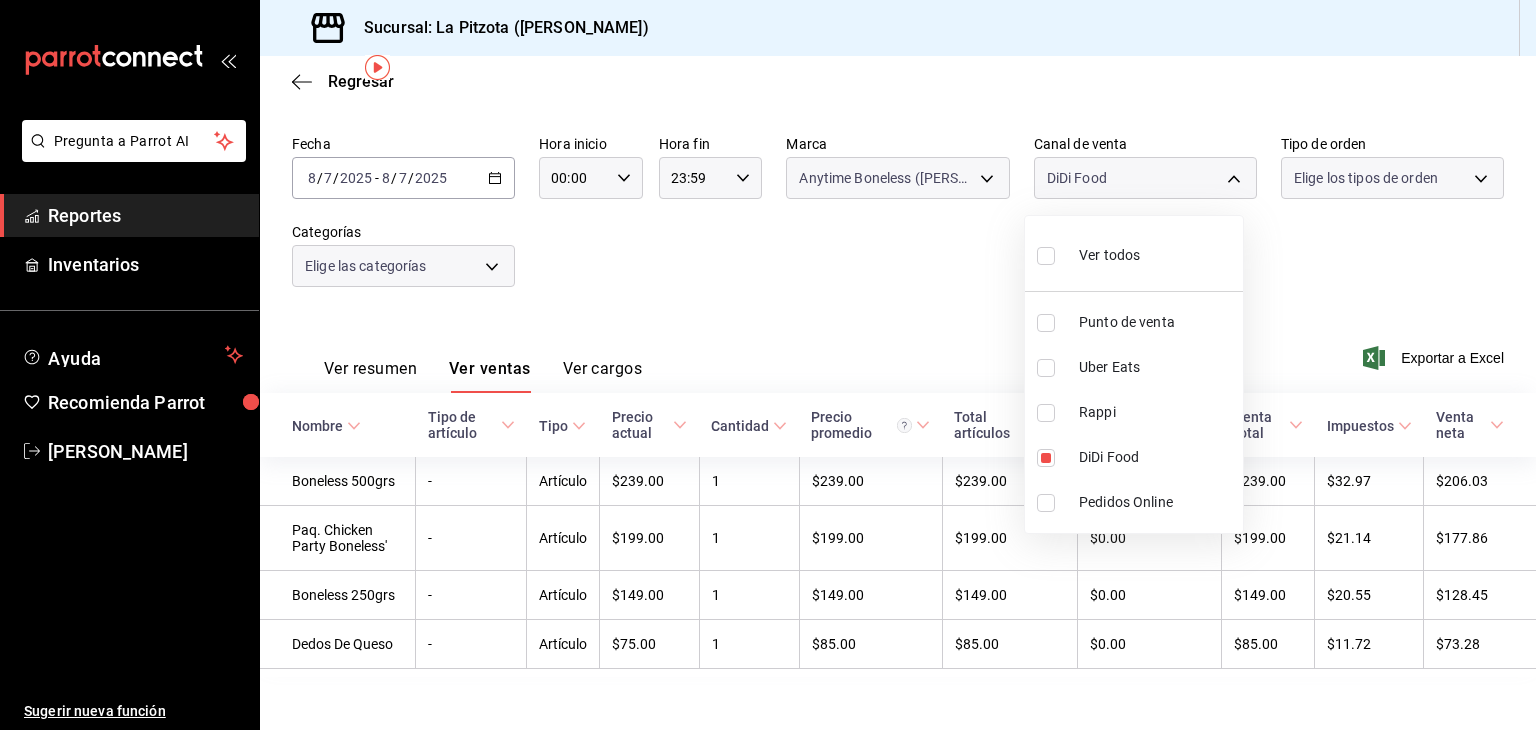 scroll, scrollTop: 8, scrollLeft: 0, axis: vertical 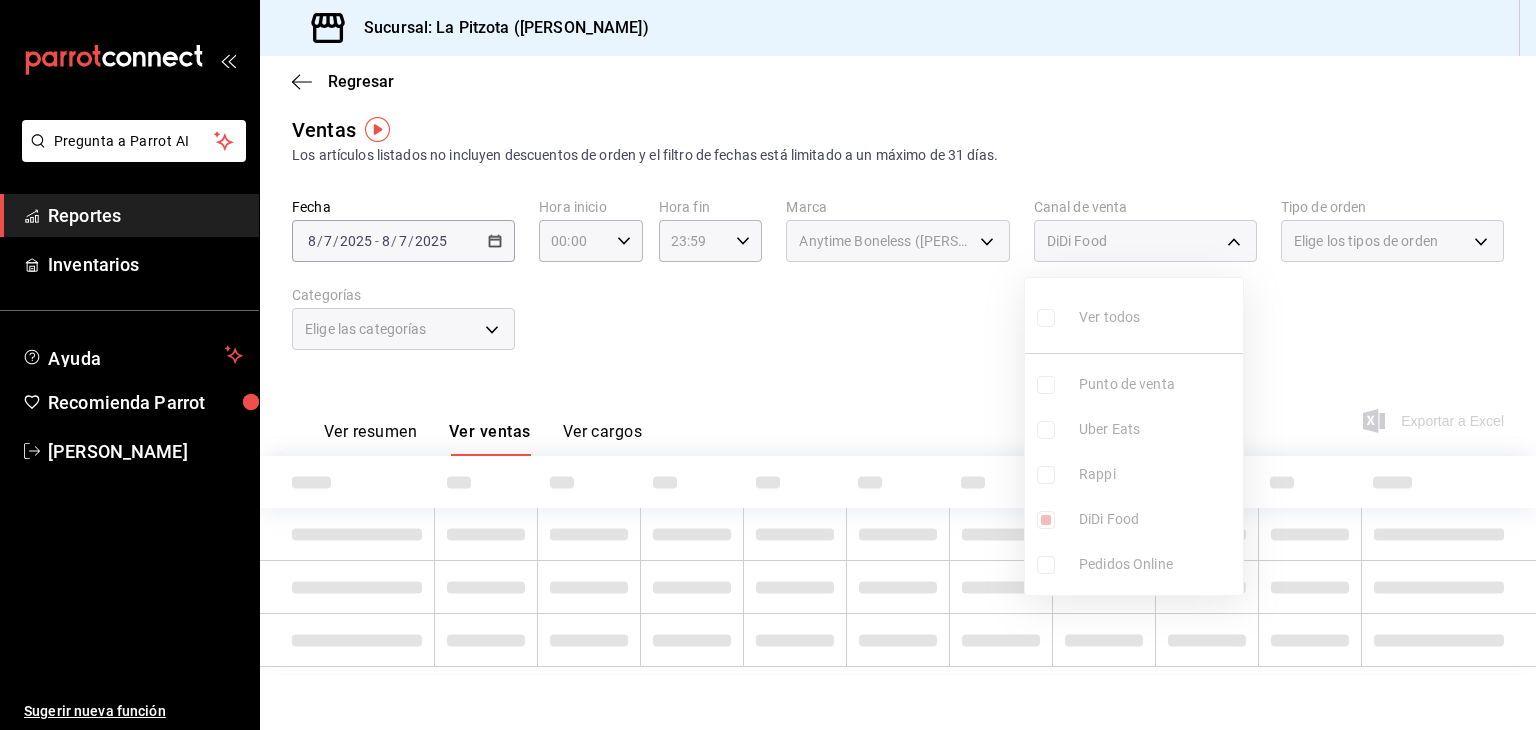 click at bounding box center (768, 365) 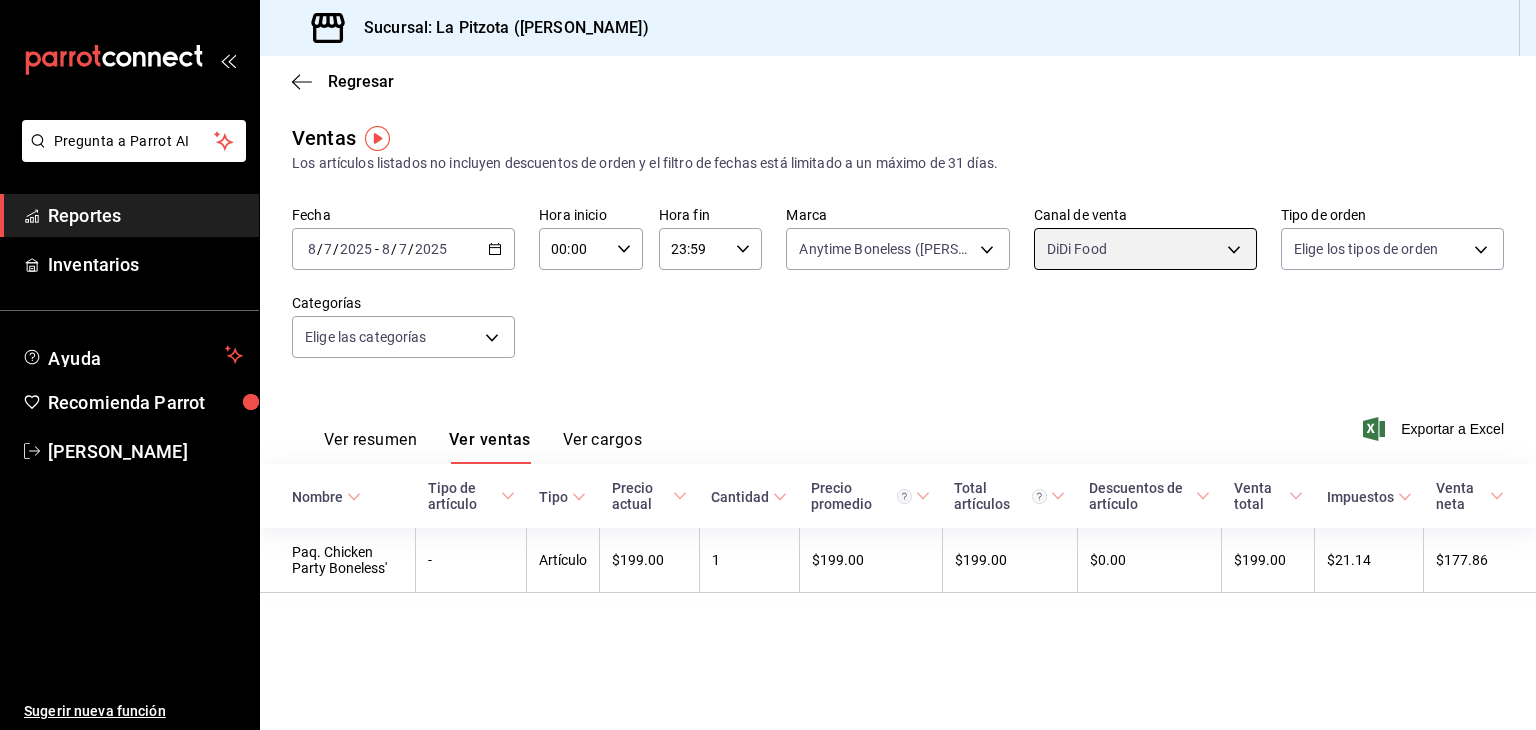 scroll, scrollTop: 0, scrollLeft: 0, axis: both 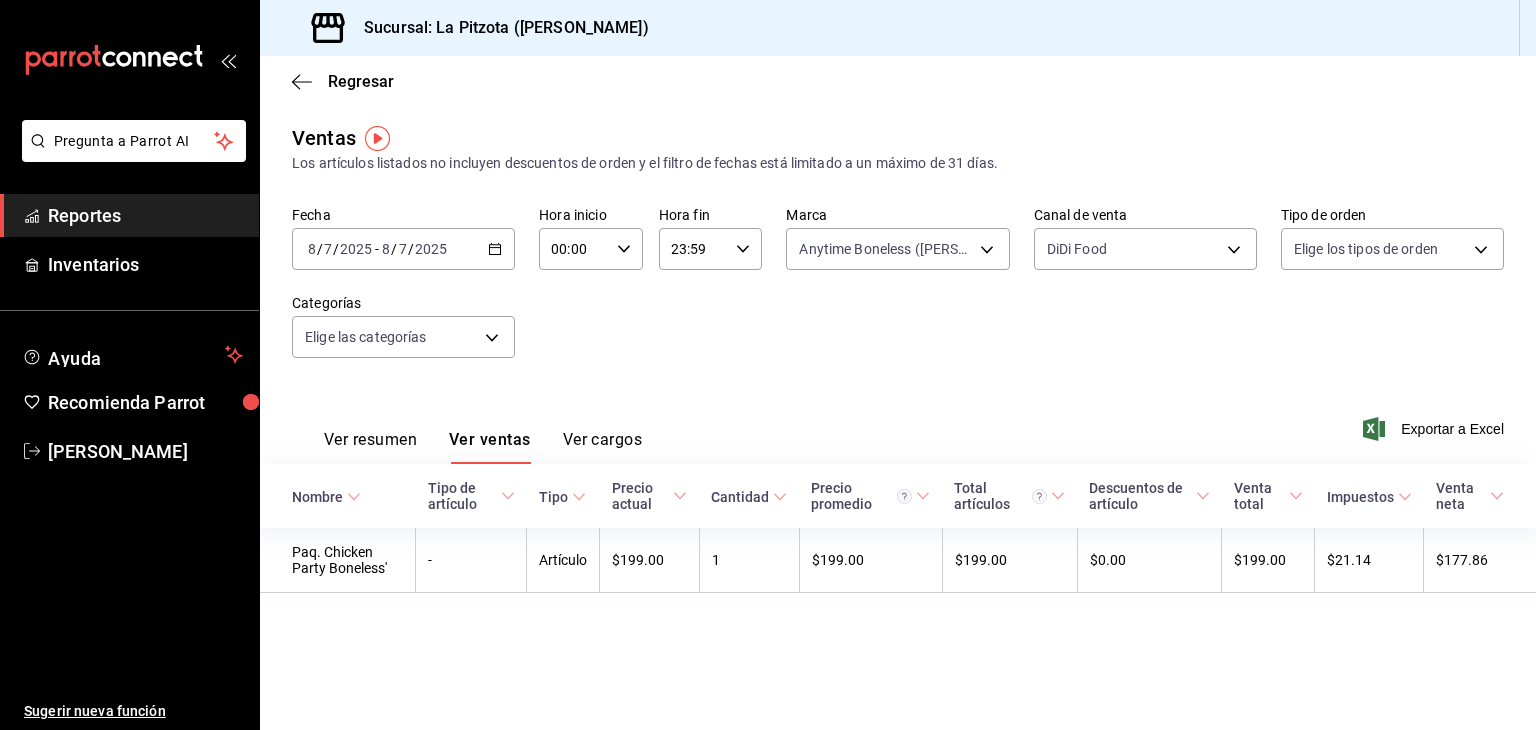 click on "Ver resumen" at bounding box center [370, 447] 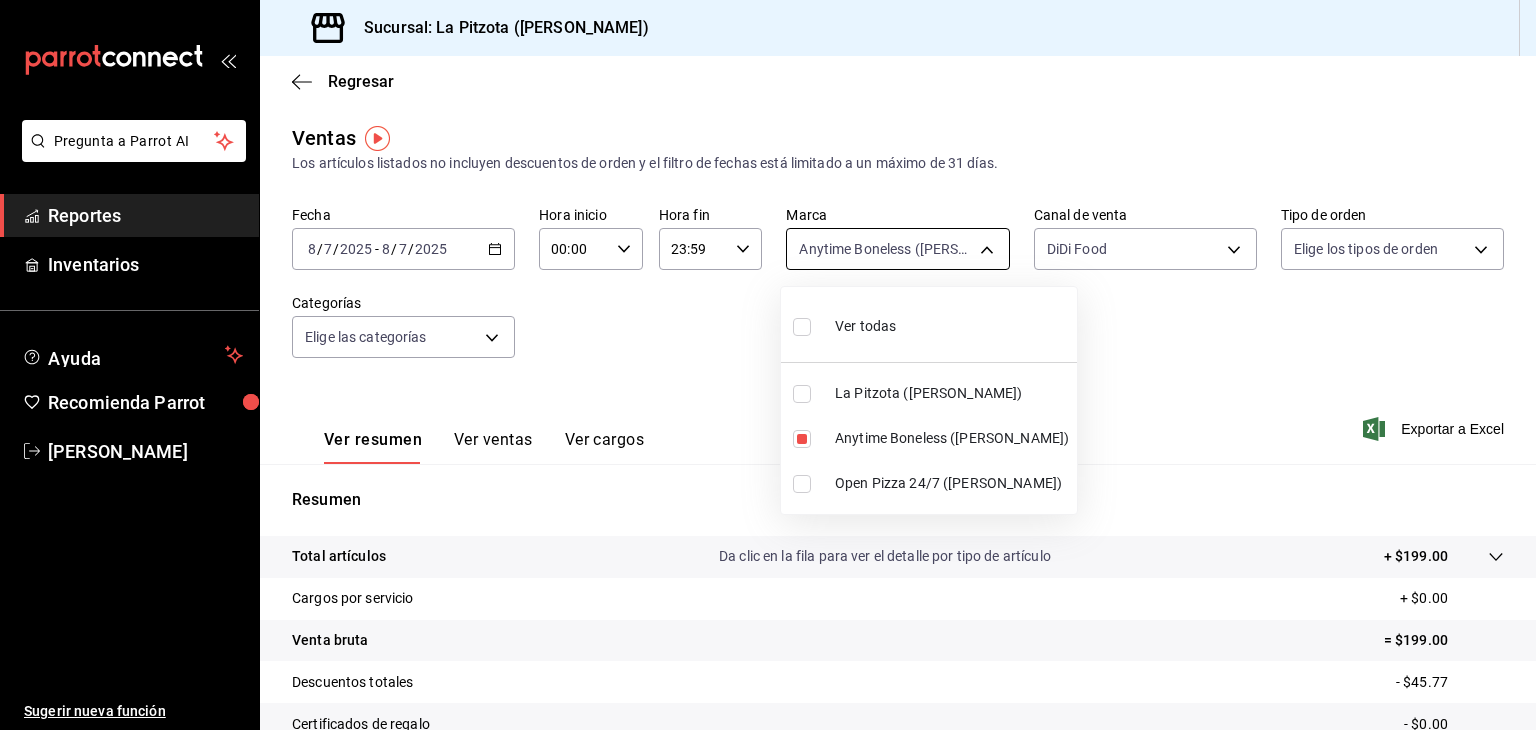 click on "Pregunta a Parrot AI Reportes   Inventarios   Ayuda Recomienda Parrot   [PERSON_NAME]   Sugerir nueva función   Sucursal: La Pitzota ([PERSON_NAME]) Regresar Ventas Los artículos listados no incluyen descuentos de orden y el filtro de fechas está limitado a un máximo de 31 días. Fecha [DATE] [DATE] - [DATE] [DATE] Hora inicio 00:00 Hora inicio Hora fin 23:59 Hora fin Marca Anytime Boneless ([PERSON_NAME]) d0b15645-4641-49bc-8be3-6a792ed6583e Canal de venta DiDi Food DIDI_FOOD Tipo de orden Elige los tipos de orden Categorías Elige las categorías Ver resumen Ver ventas Ver cargos Exportar a Excel Resumen Total artículos Da clic en la fila para ver el detalle por tipo de artículo + $199.00 Cargos por servicio + $0.00 Venta bruta = $199.00 Descuentos totales - $45.77 Certificados de regalo - $0.00 Venta total = $153.23 Impuestos - $21.14 Venta neta = $132.09 Pregunta a Parrot AI Reportes   Inventarios   Ayuda Recomienda Parrot   [PERSON_NAME]   Sugerir nueva función   Ver video tutorial Ir a video" at bounding box center [768, 365] 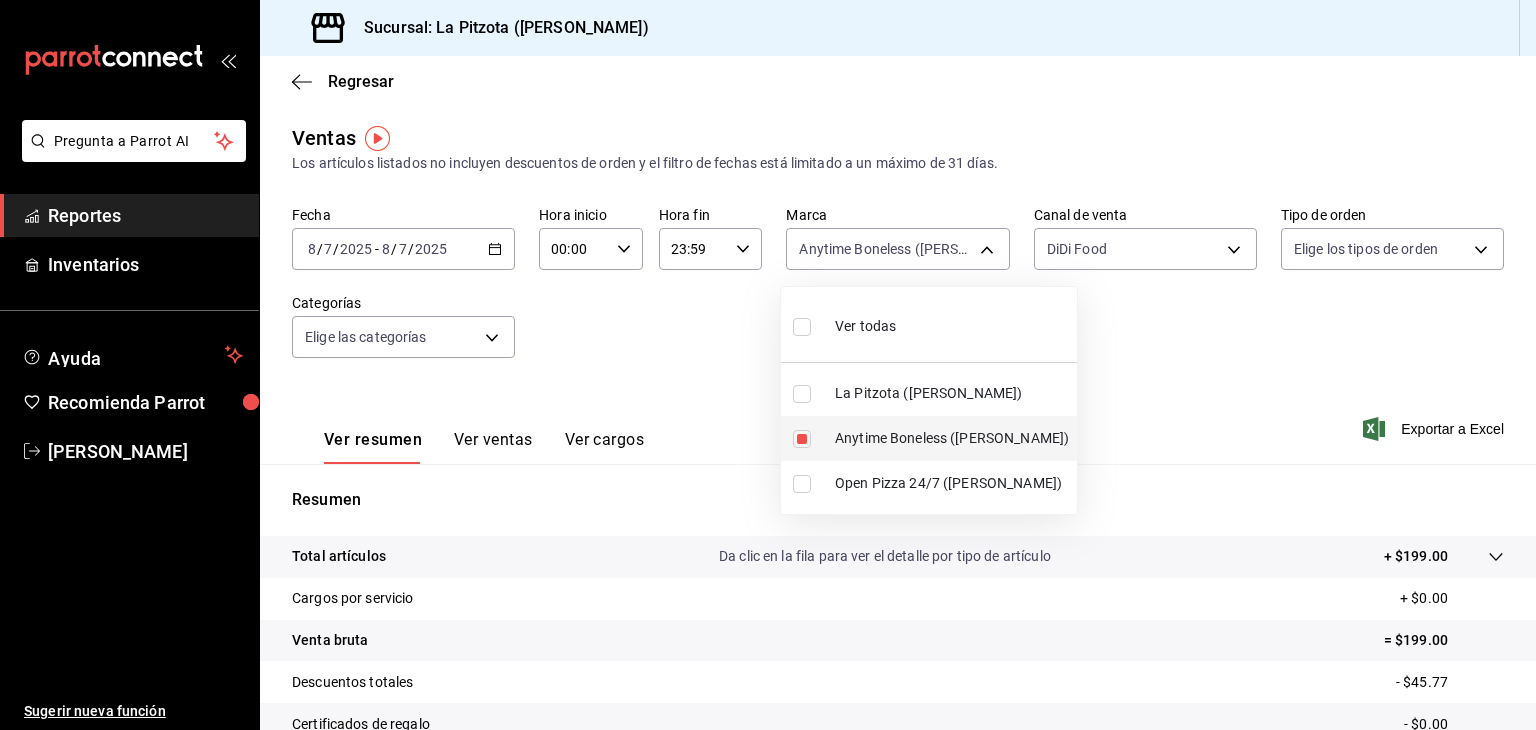 click at bounding box center (802, 439) 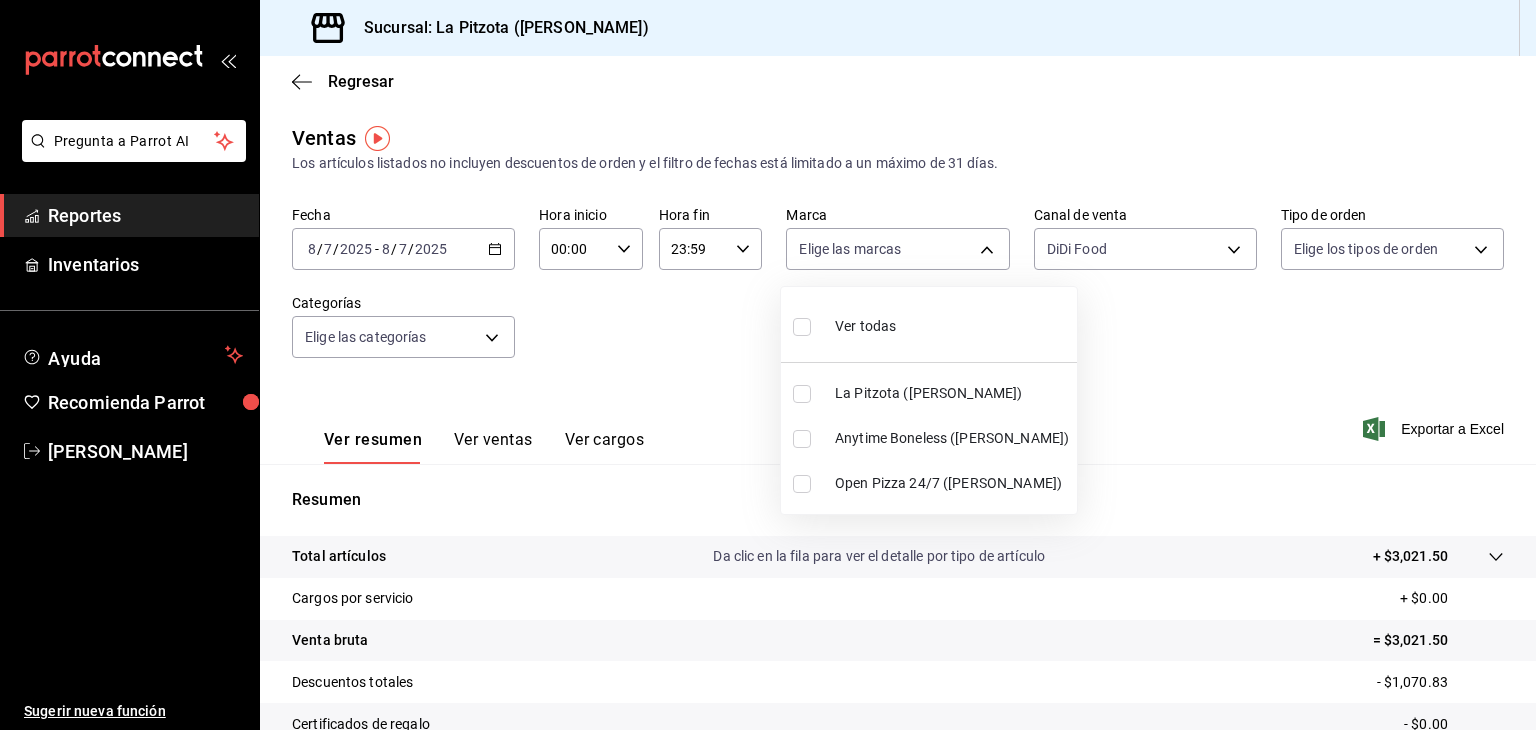click at bounding box center (802, 484) 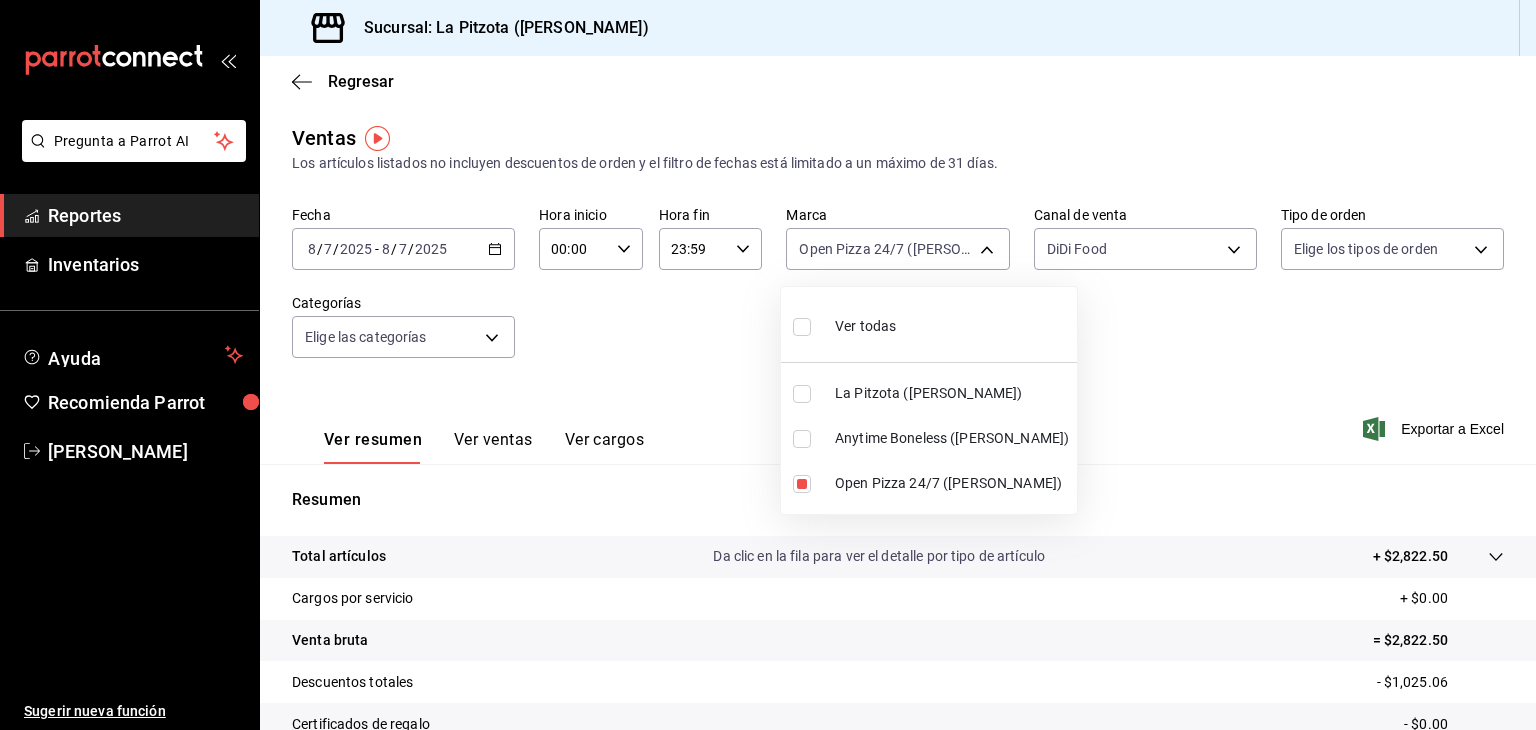 click at bounding box center (768, 365) 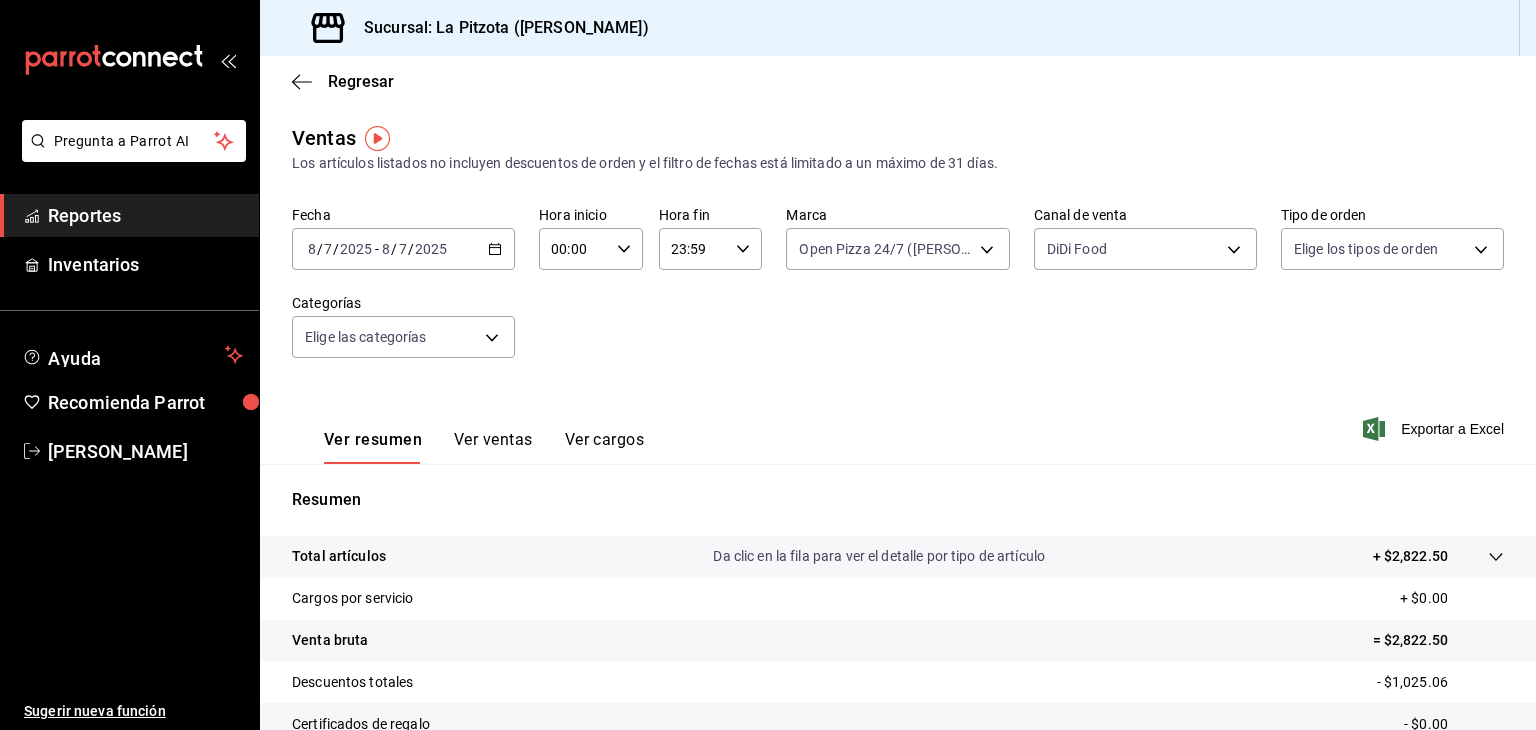 click on "Ver ventas" at bounding box center [493, 447] 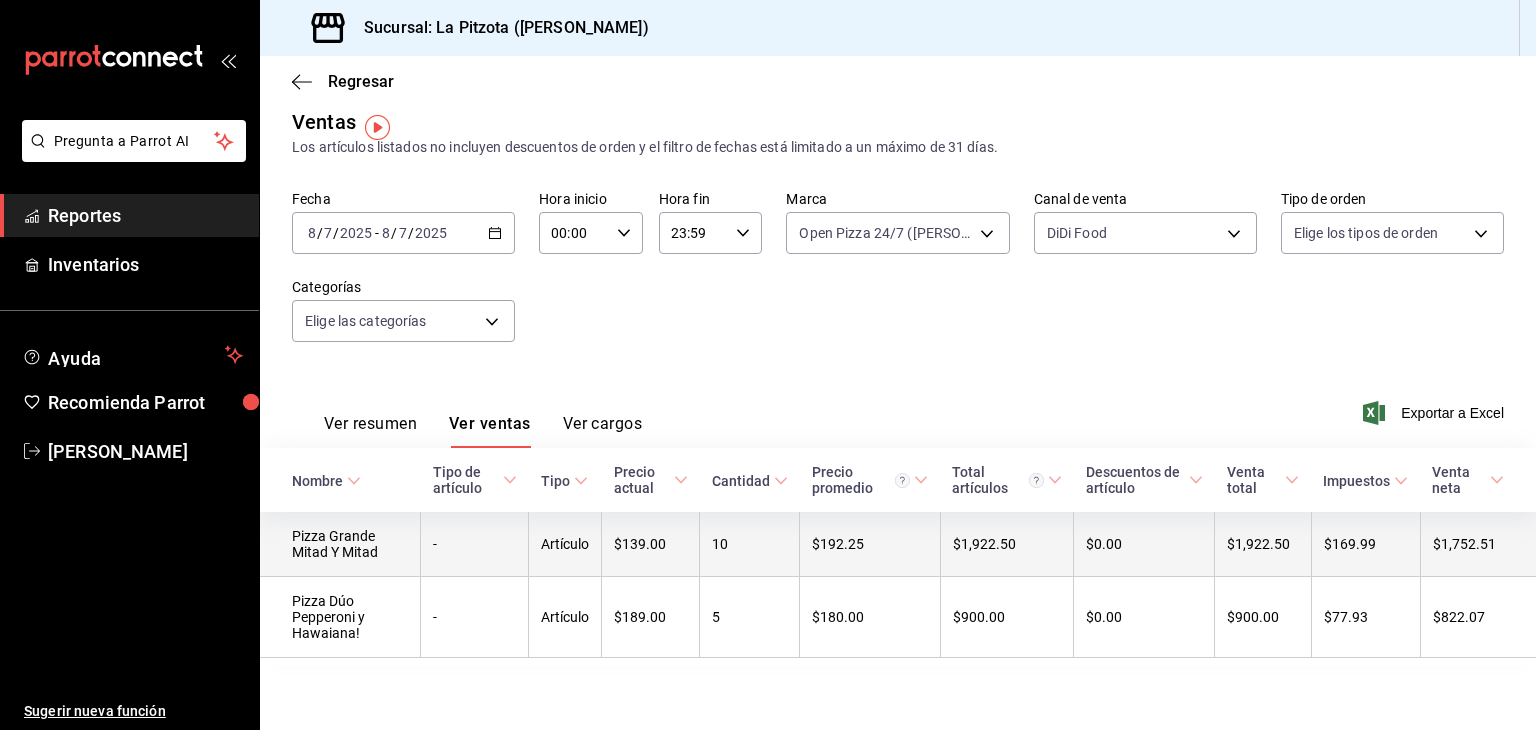 scroll, scrollTop: 0, scrollLeft: 0, axis: both 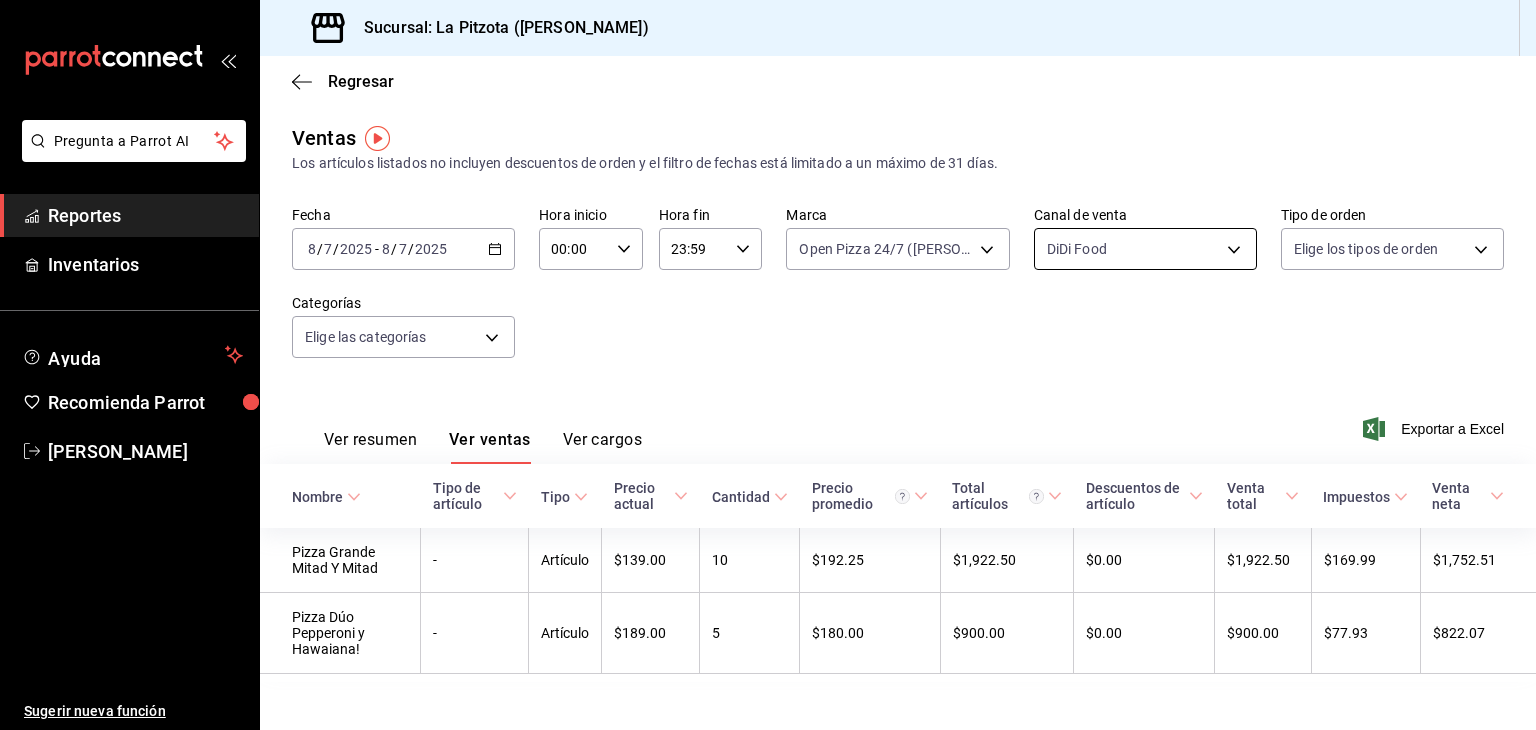 click on "Pregunta a Parrot AI Reportes   Inventarios   Ayuda Recomienda Parrot   [PERSON_NAME]   Sugerir nueva función   Sucursal: La Pitzota ([PERSON_NAME]) Regresar Ventas Los artículos listados no incluyen descuentos de orden y el filtro de fechas está limitado a un máximo de 31 días. Fecha [DATE] [DATE] - [DATE] [DATE] Hora inicio 00:00 Hora inicio Hora fin 23:59 Hora fin Marca Open Pizza 24/7 ([PERSON_NAME]) 8f97d9a1-f00b-4323-96e2-15f6e5ebb1cd Canal de venta DiDi Food DIDI_FOOD Tipo de orden Elige los tipos de orden Categorías Elige las categorías Ver resumen Ver ventas Ver cargos Exportar a Excel Nombre Tipo de artículo Tipo Precio actual Cantidad Precio promedio   Total artículos   Descuentos de artículo Venta total Impuestos Venta neta Pizza Grande Mitad Y Mitad - Artículo $139.00 10 $192.25 $1,922.50 $0.00 $1,922.50 $169.99 $1,752.51 Pizza Dúo Pepperoni y  Hawaiana! - Artículo $189.00 5 $180.00 $900.00 $0.00 $900.00 $77.93 $822.07 Pregunta a Parrot AI Reportes   Inventarios   Ayuda" at bounding box center [768, 365] 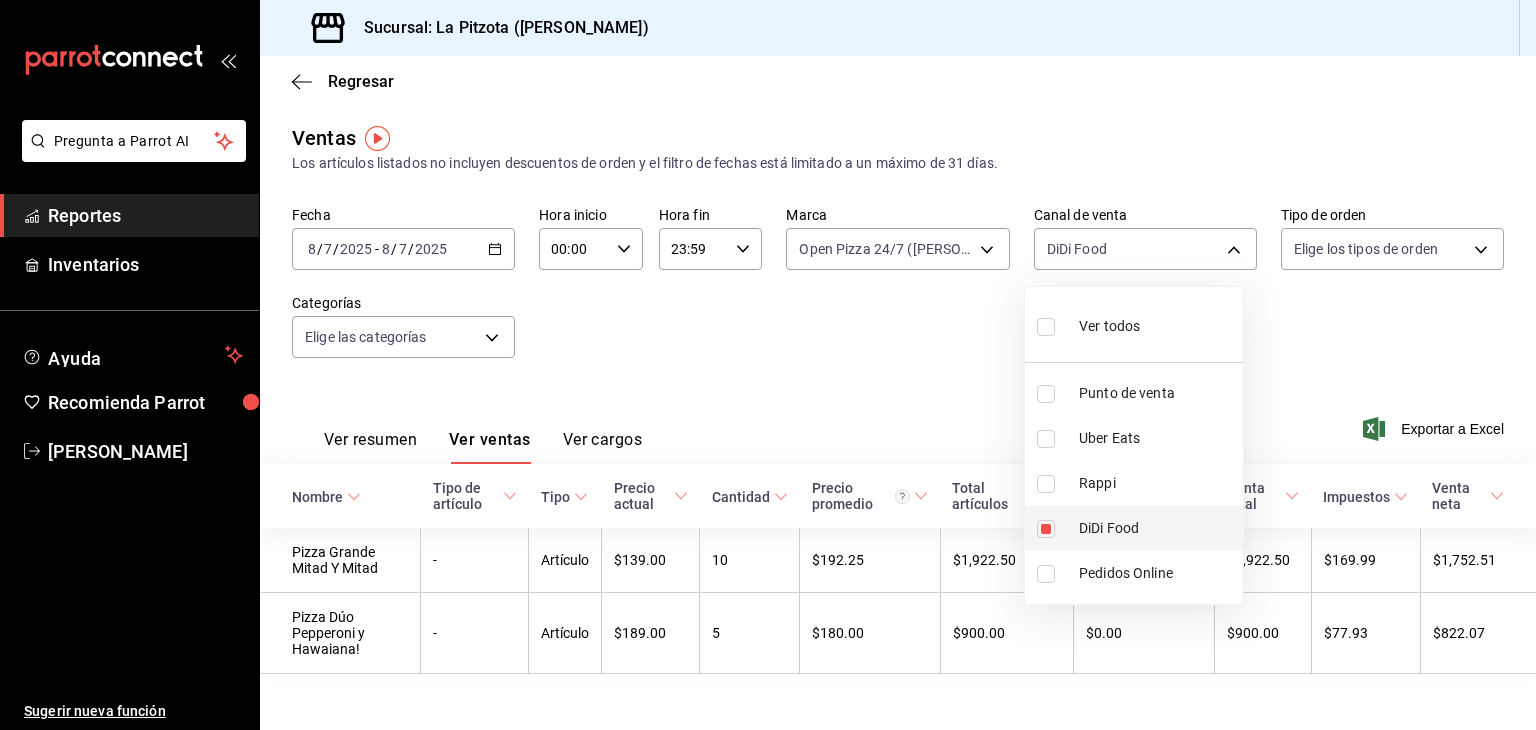 drag, startPoint x: 1044, startPoint y: 529, endPoint x: 1044, endPoint y: 493, distance: 36 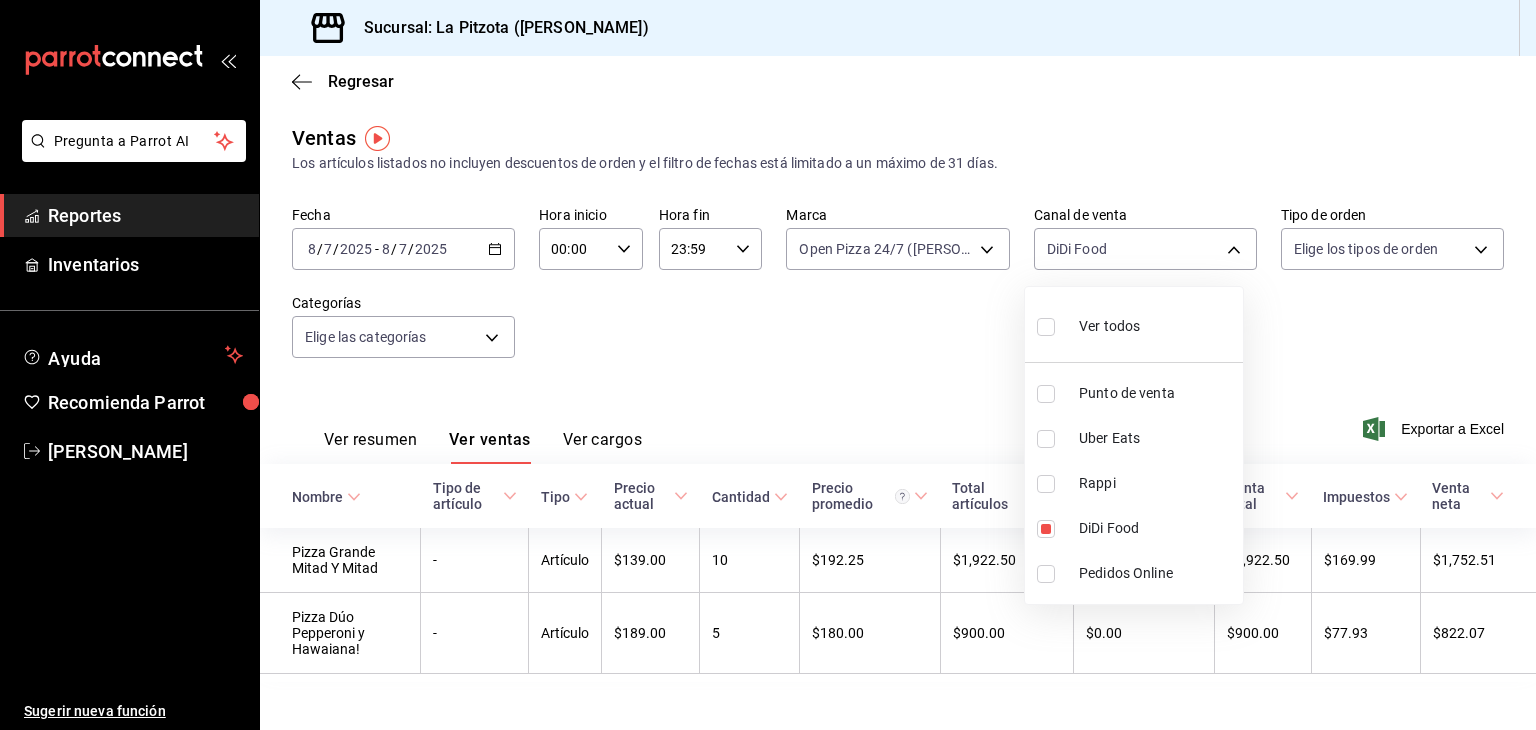 click at bounding box center [1046, 529] 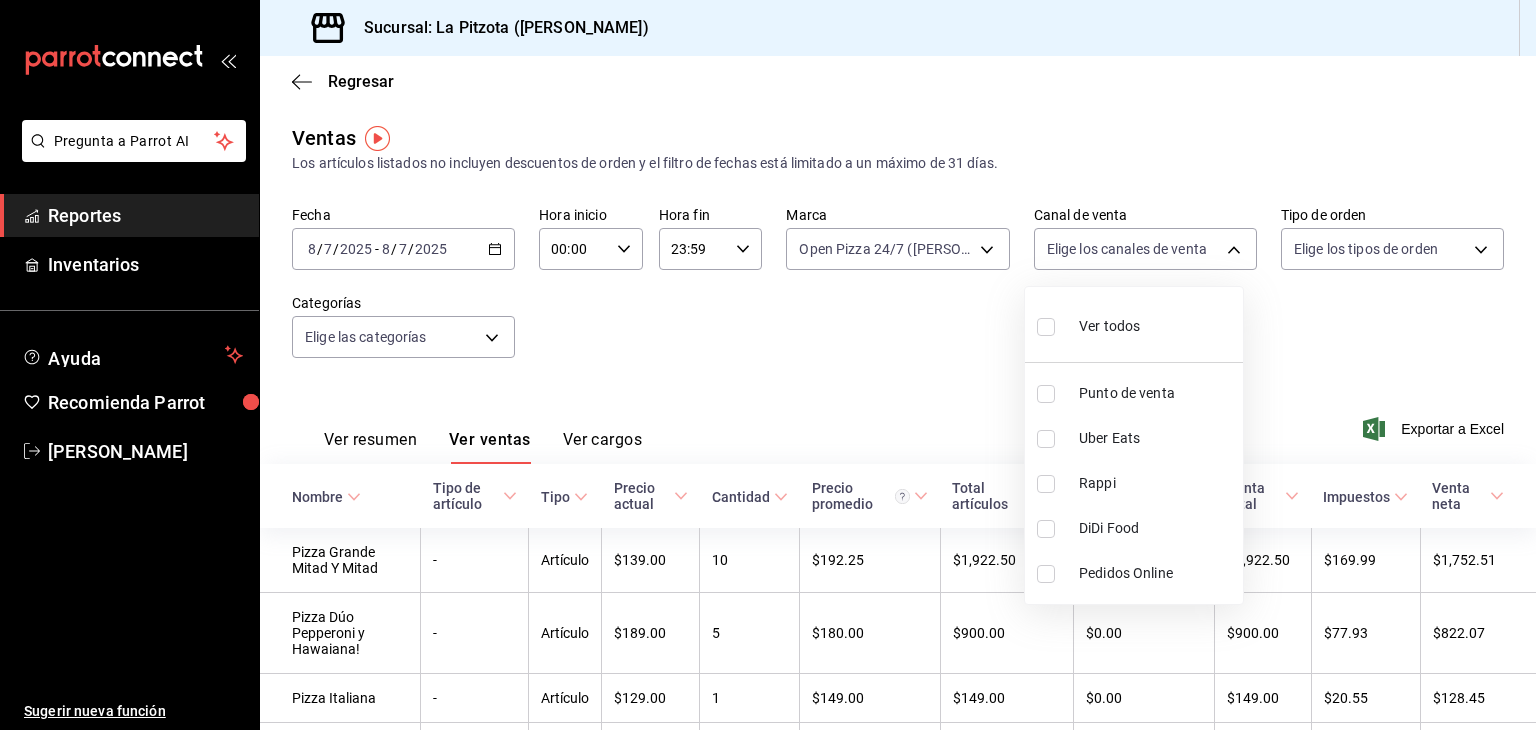 click at bounding box center (1050, 439) 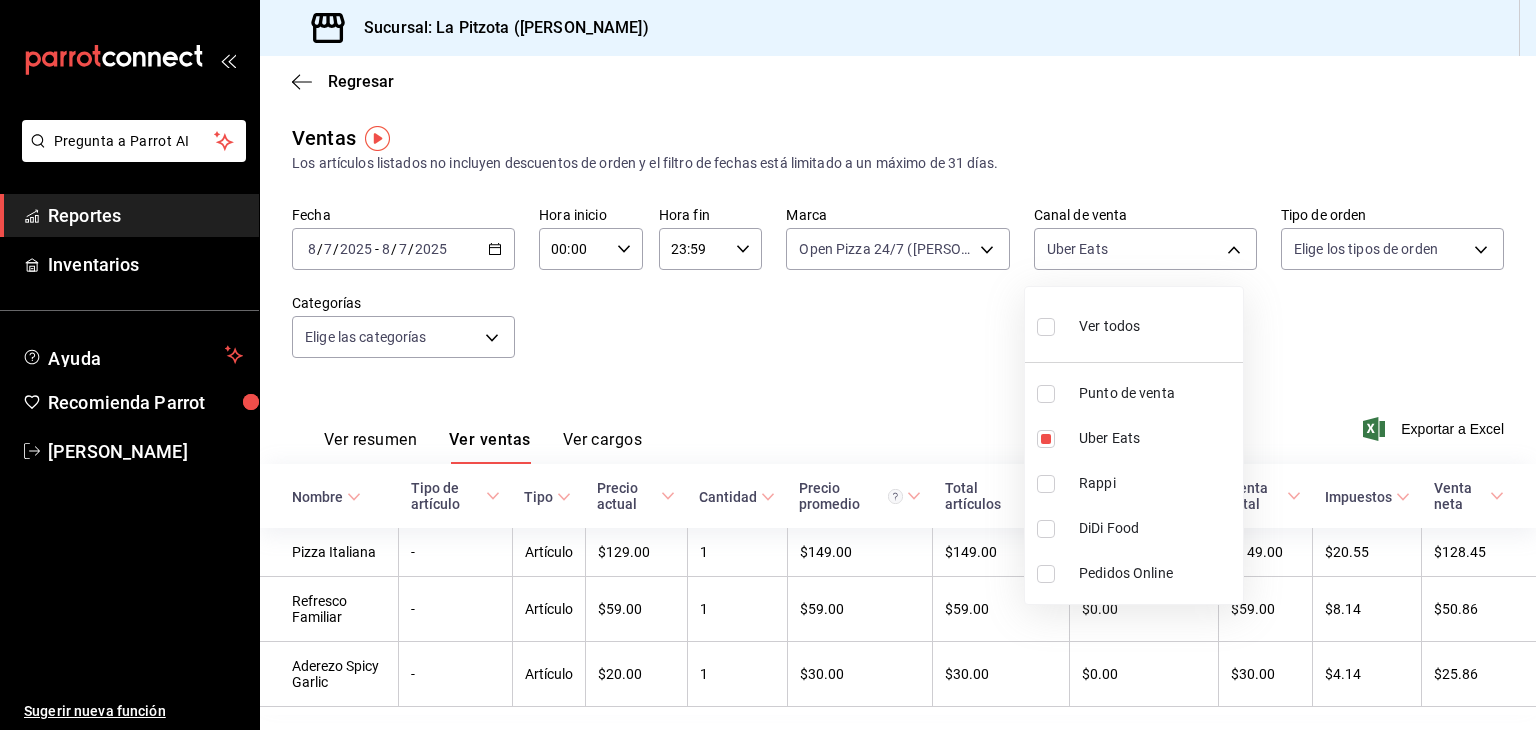 click at bounding box center [768, 365] 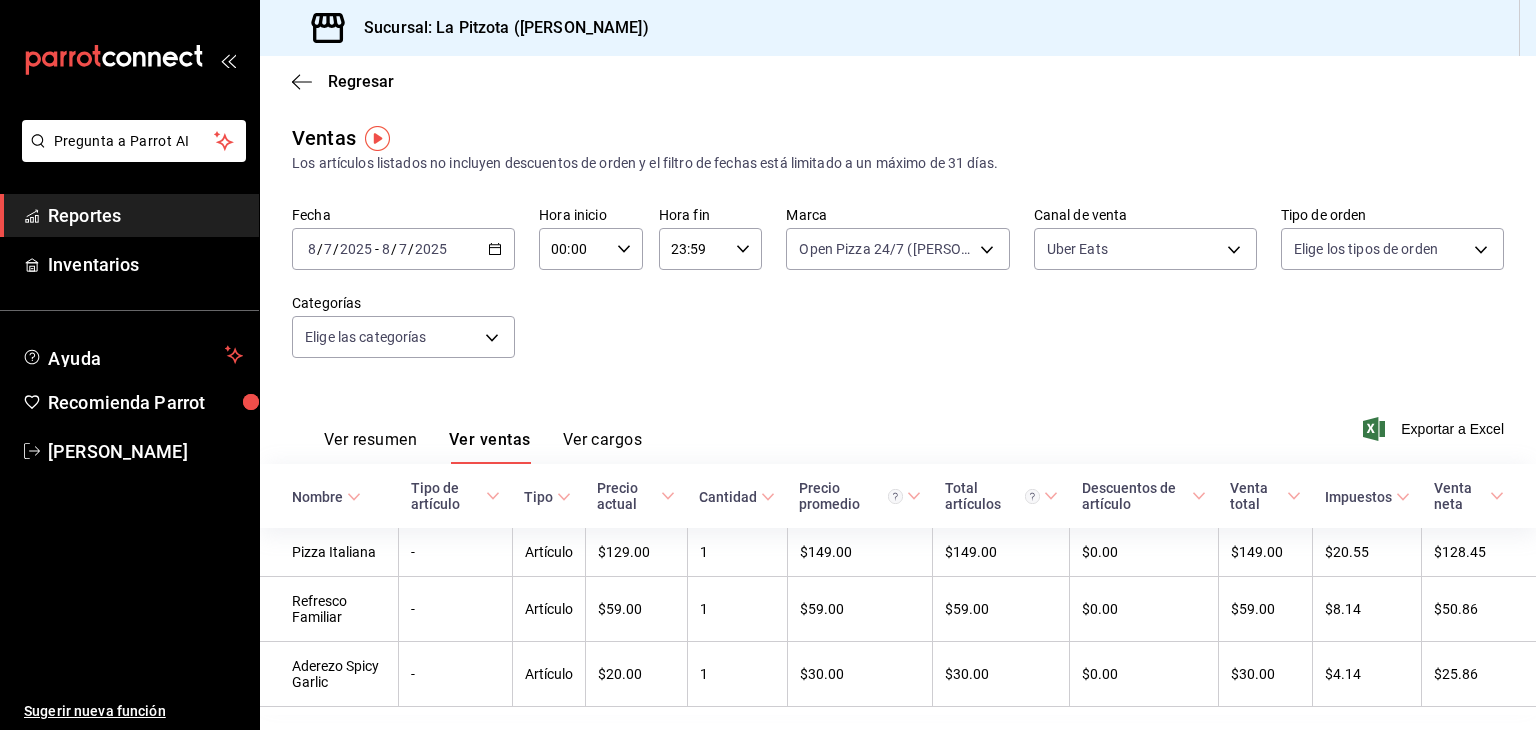 click on "Ver resumen" at bounding box center (370, 447) 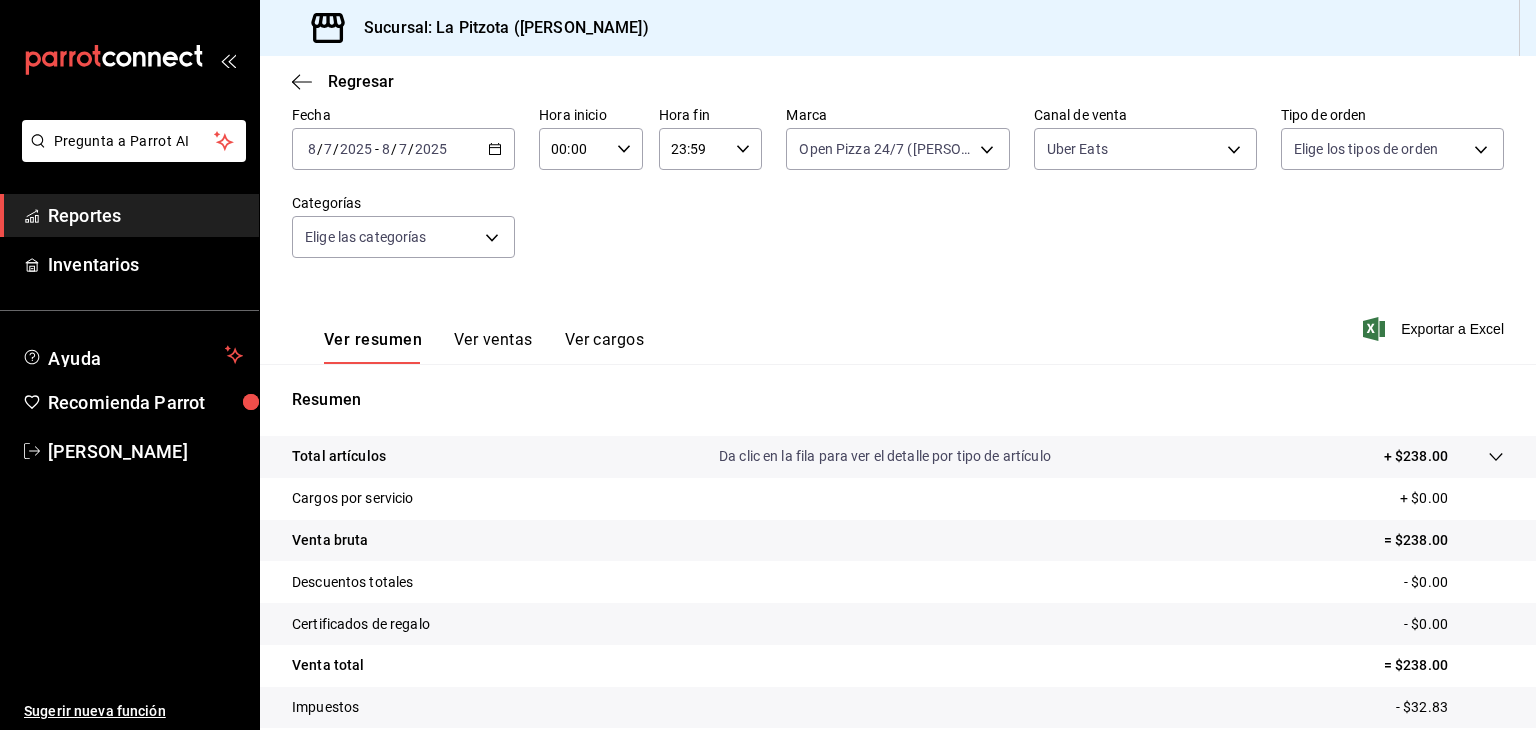 click on "Ver ventas" at bounding box center [493, 347] 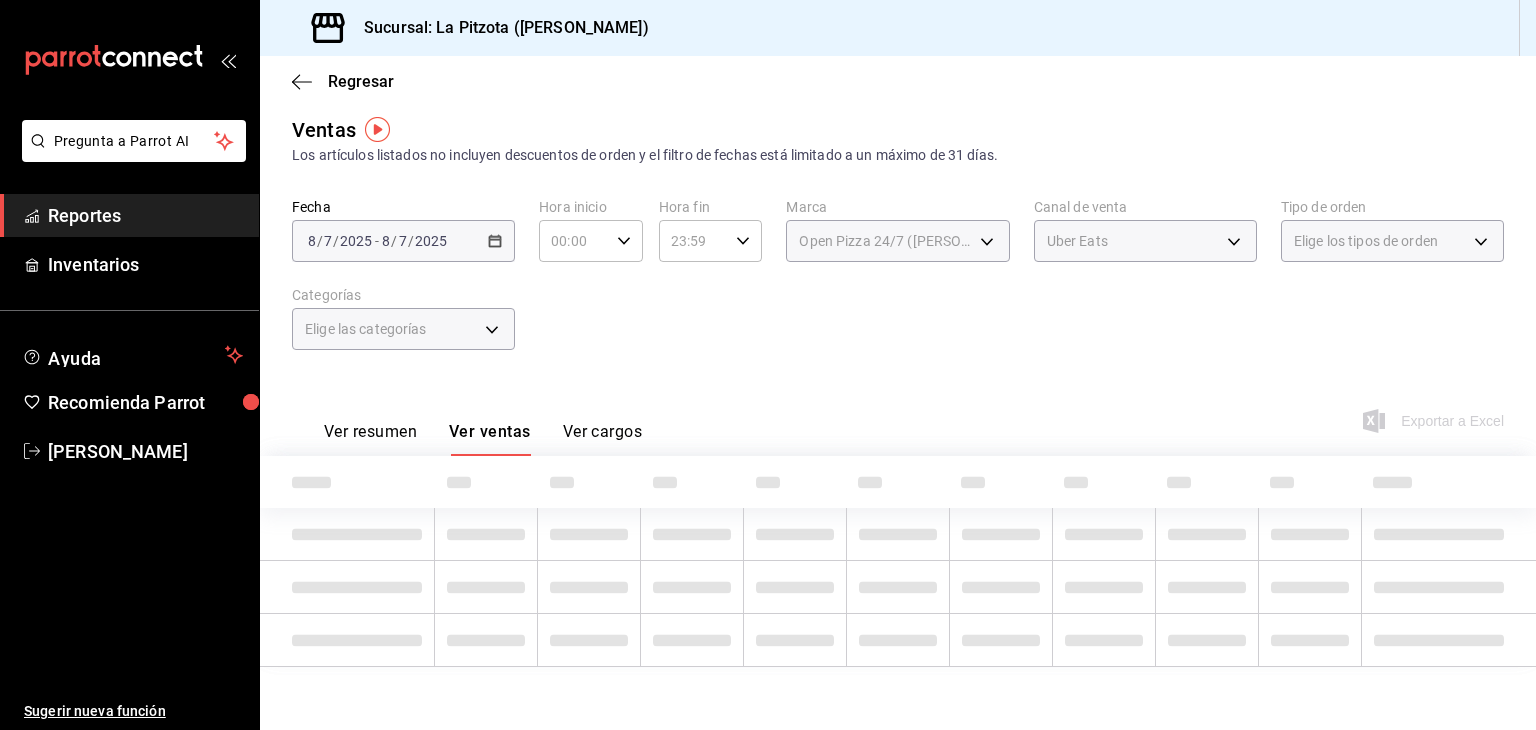 scroll, scrollTop: 54, scrollLeft: 0, axis: vertical 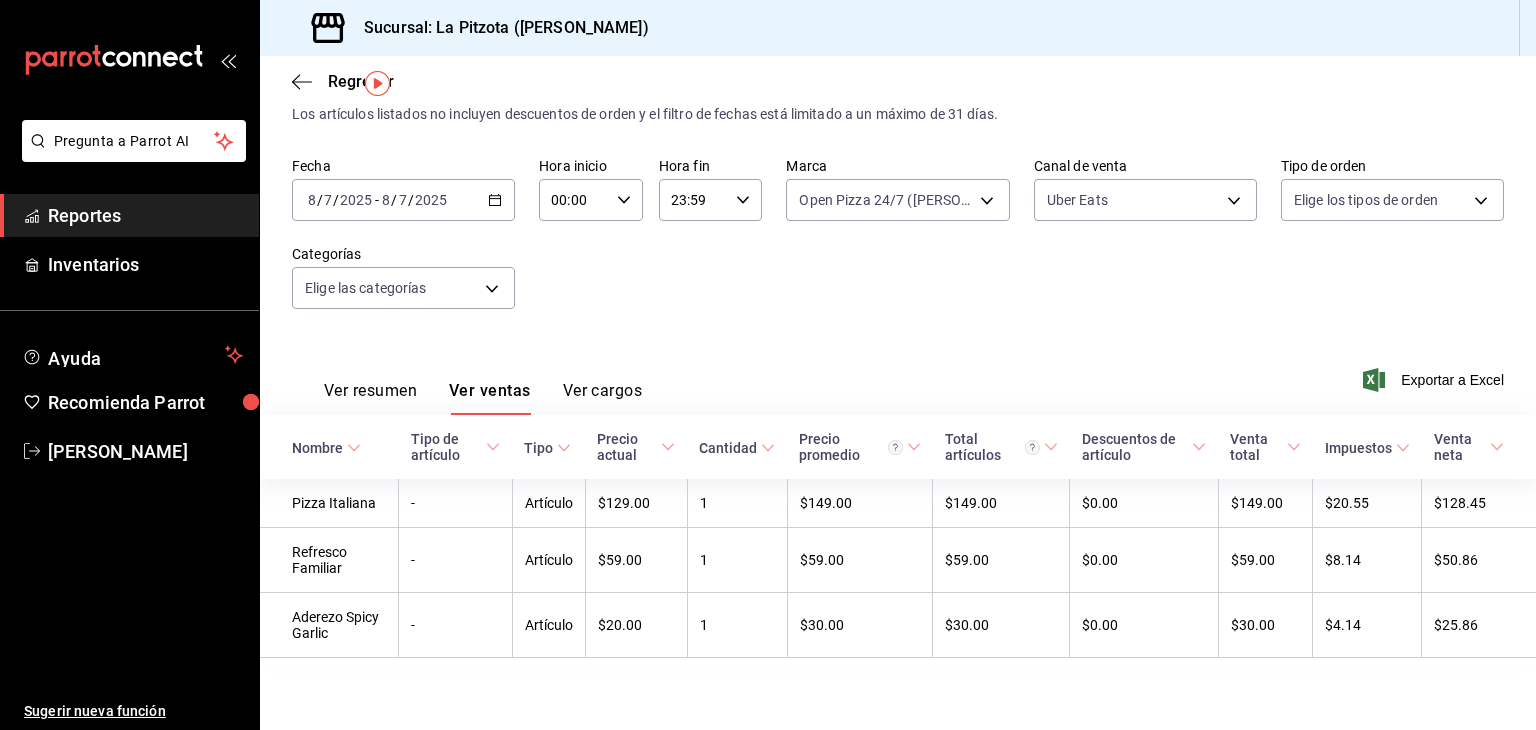 click on "Regresar" at bounding box center [898, 81] 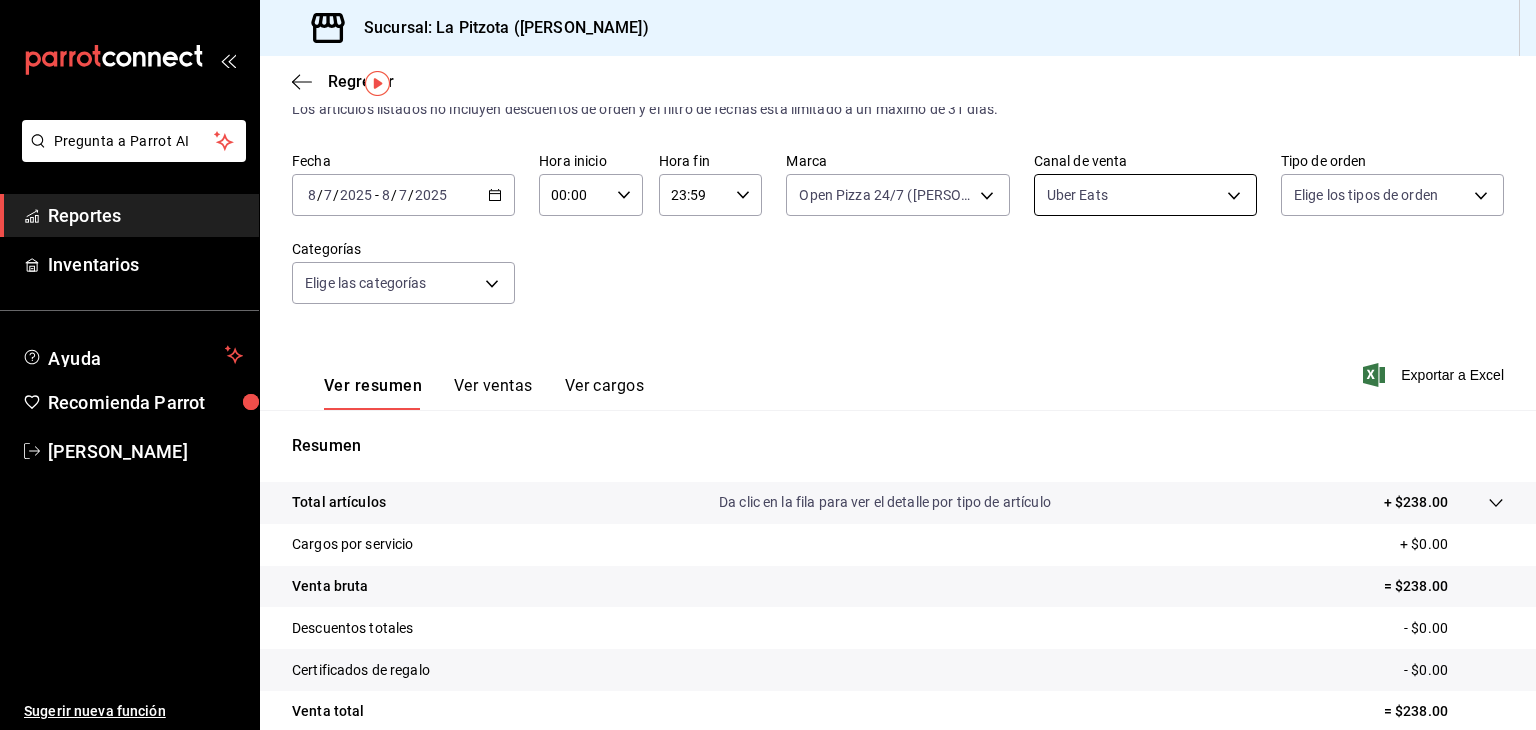 click on "Pregunta a Parrot AI Reportes   Inventarios   Ayuda Recomienda Parrot   [PERSON_NAME]   Sugerir nueva función   Sucursal: La Pitzota ([PERSON_NAME]) Regresar Ventas Los artículos listados no incluyen descuentos de orden y el filtro de fechas está limitado a un máximo de 31 días. Fecha [DATE] [DATE] - [DATE] [DATE] Hora inicio 00:00 Hora inicio Hora fin 23:59 Hora fin Marca Open Pizza 24/7 ([PERSON_NAME]) 8f97d9a1-f00b-4323-96e2-15f6e5ebb1cd Canal de venta Uber Eats UBER_EATS Tipo de orden Elige los tipos de orden Categorías Elige las categorías Ver resumen Ver ventas Ver cargos Exportar a Excel Resumen Total artículos Da clic en la fila para ver el detalle por tipo de artículo + $238.00 Cargos por servicio + $0.00 Venta bruta = $238.00 Descuentos totales - $0.00 Certificados de regalo - $0.00 Venta total = $238.00 Impuestos - $32.83 Venta neta = $205.17 Pregunta a Parrot AI Reportes   Inventarios   Ayuda Recomienda Parrot   [PERSON_NAME]   Sugerir nueva función   Ver video tutorial Ir a video" at bounding box center (768, 365) 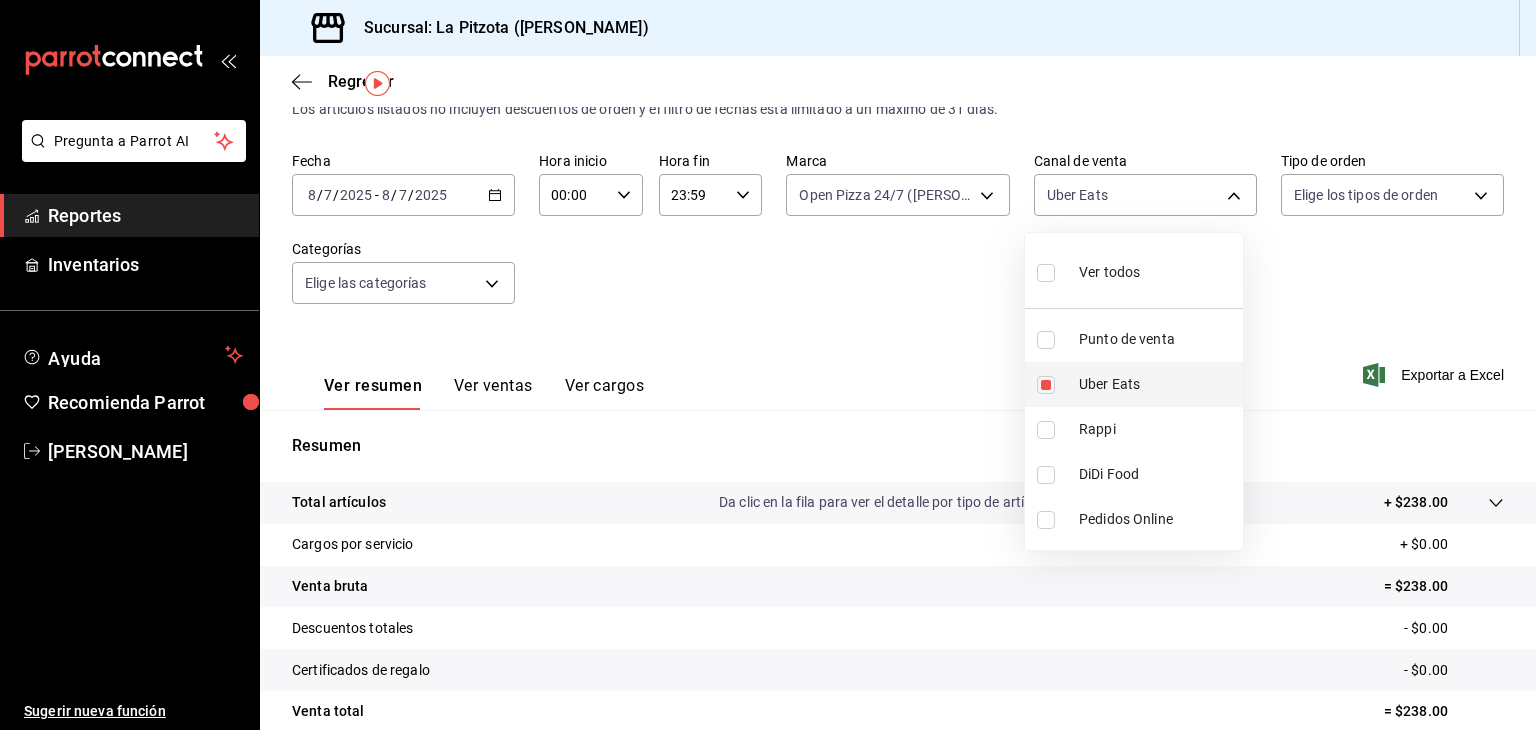 click at bounding box center (1046, 385) 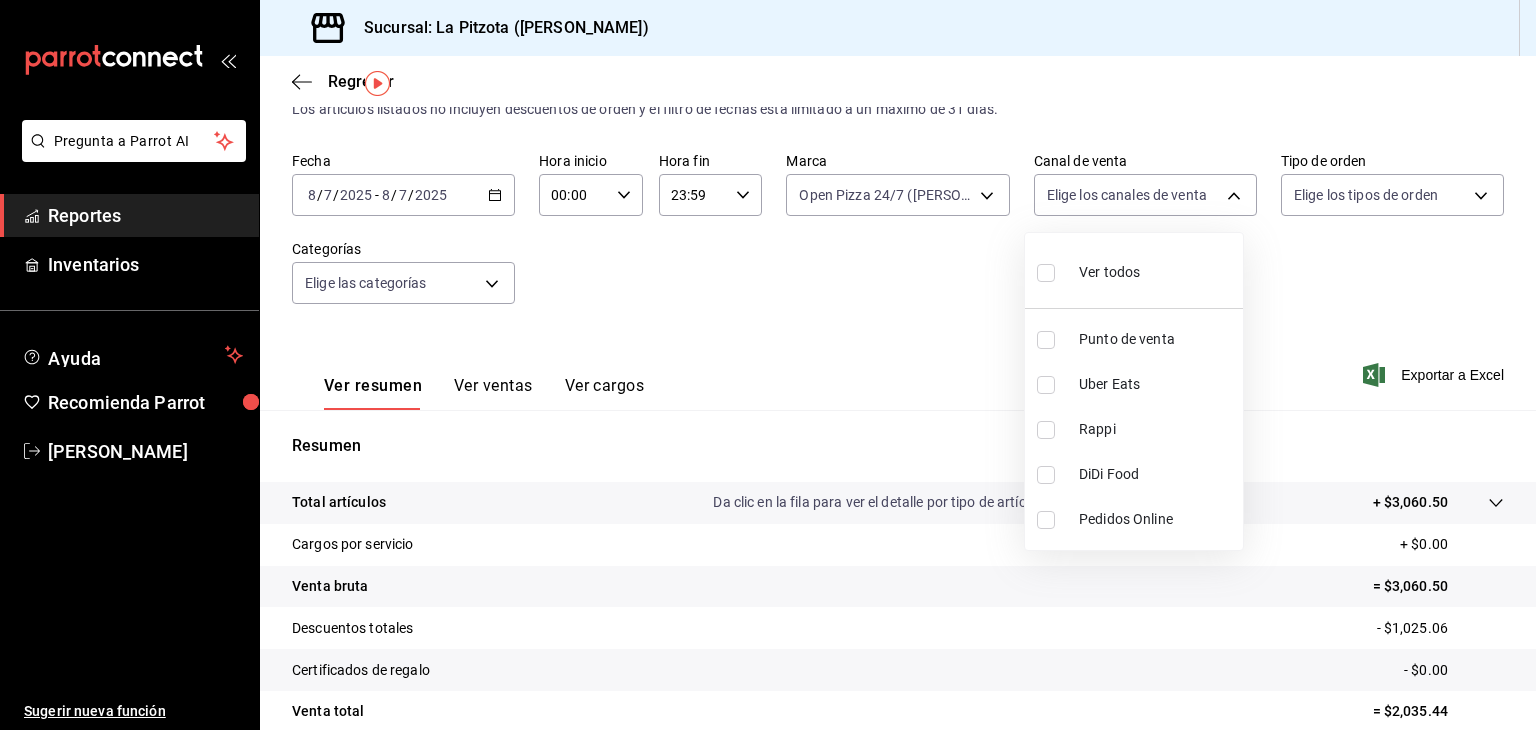 click at bounding box center (1046, 430) 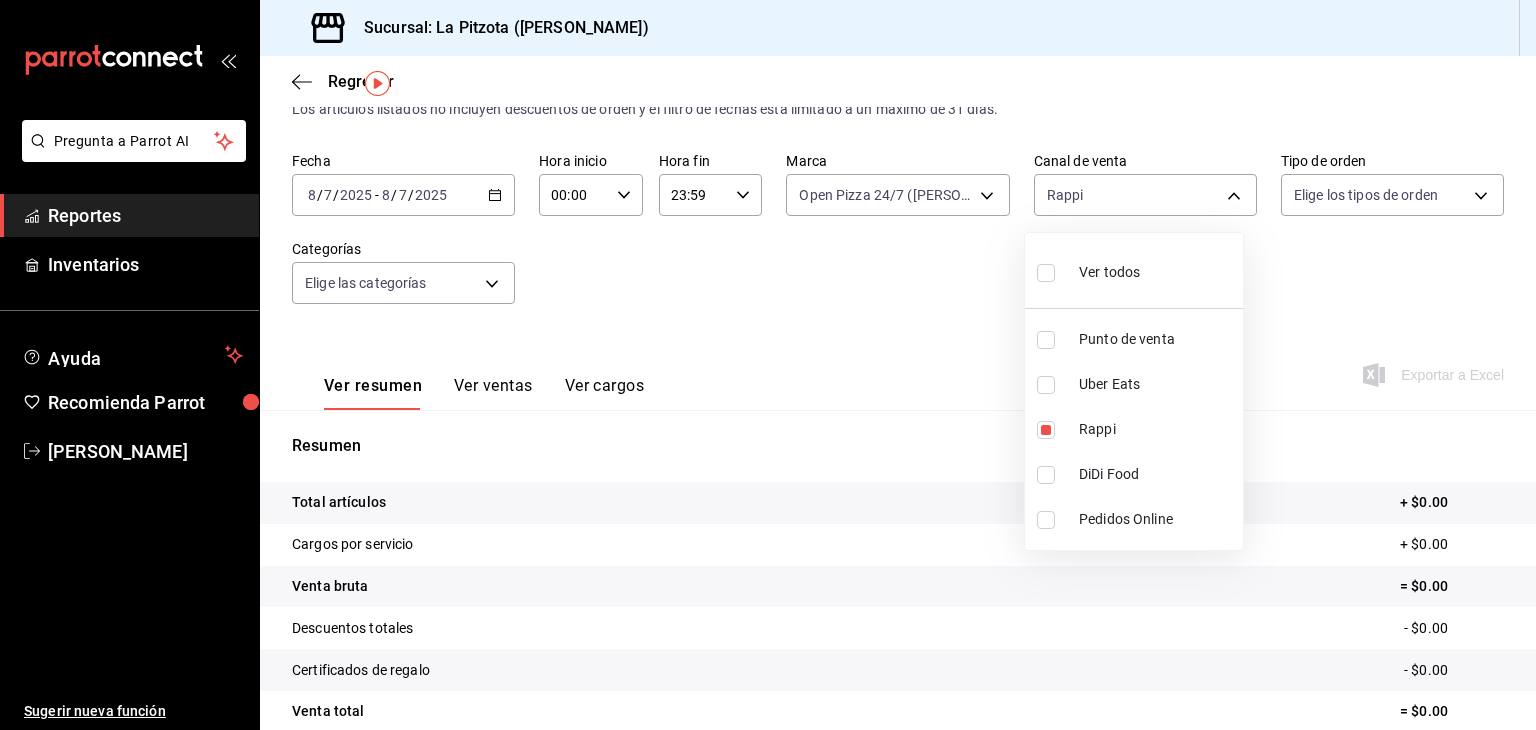 click at bounding box center [768, 365] 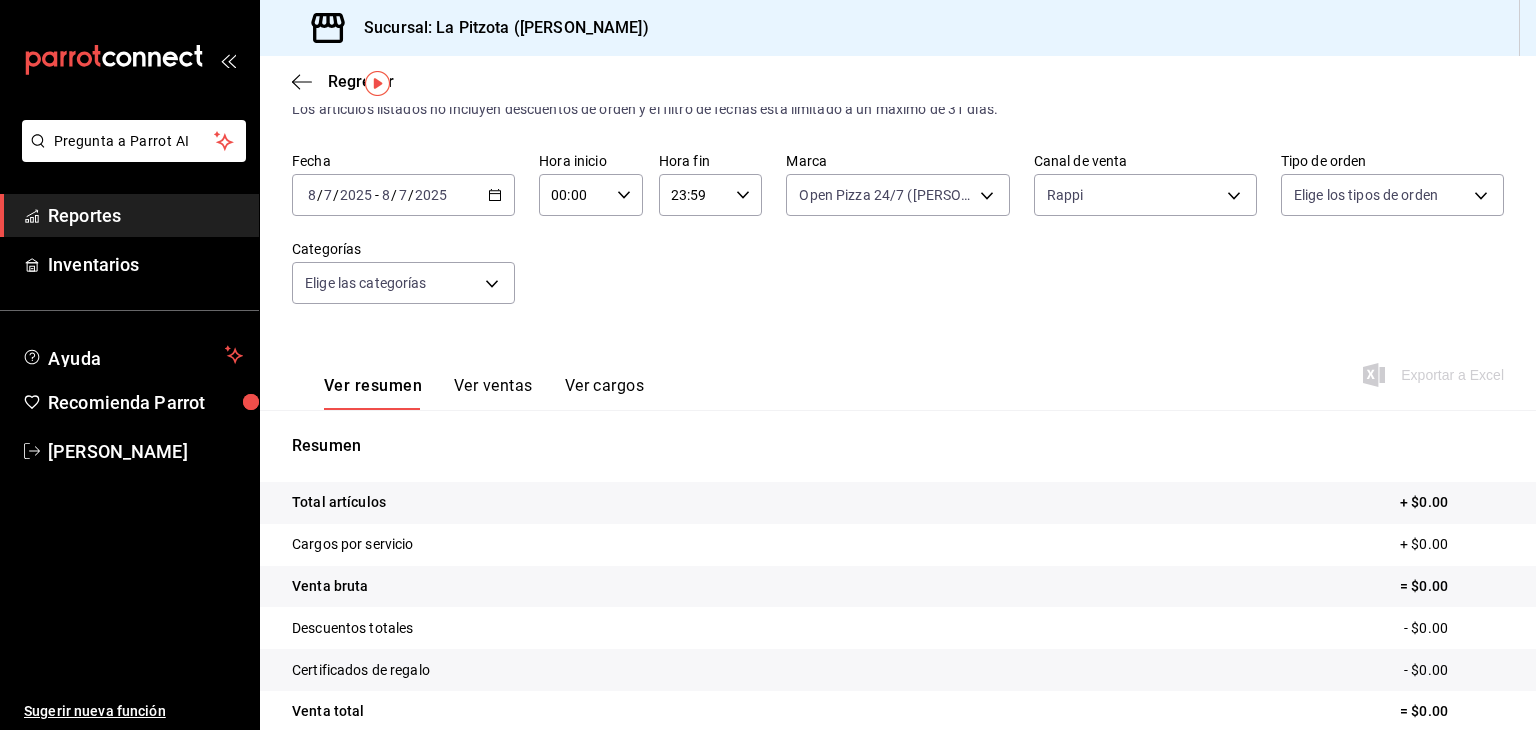 click on "Ver ventas" at bounding box center (493, 393) 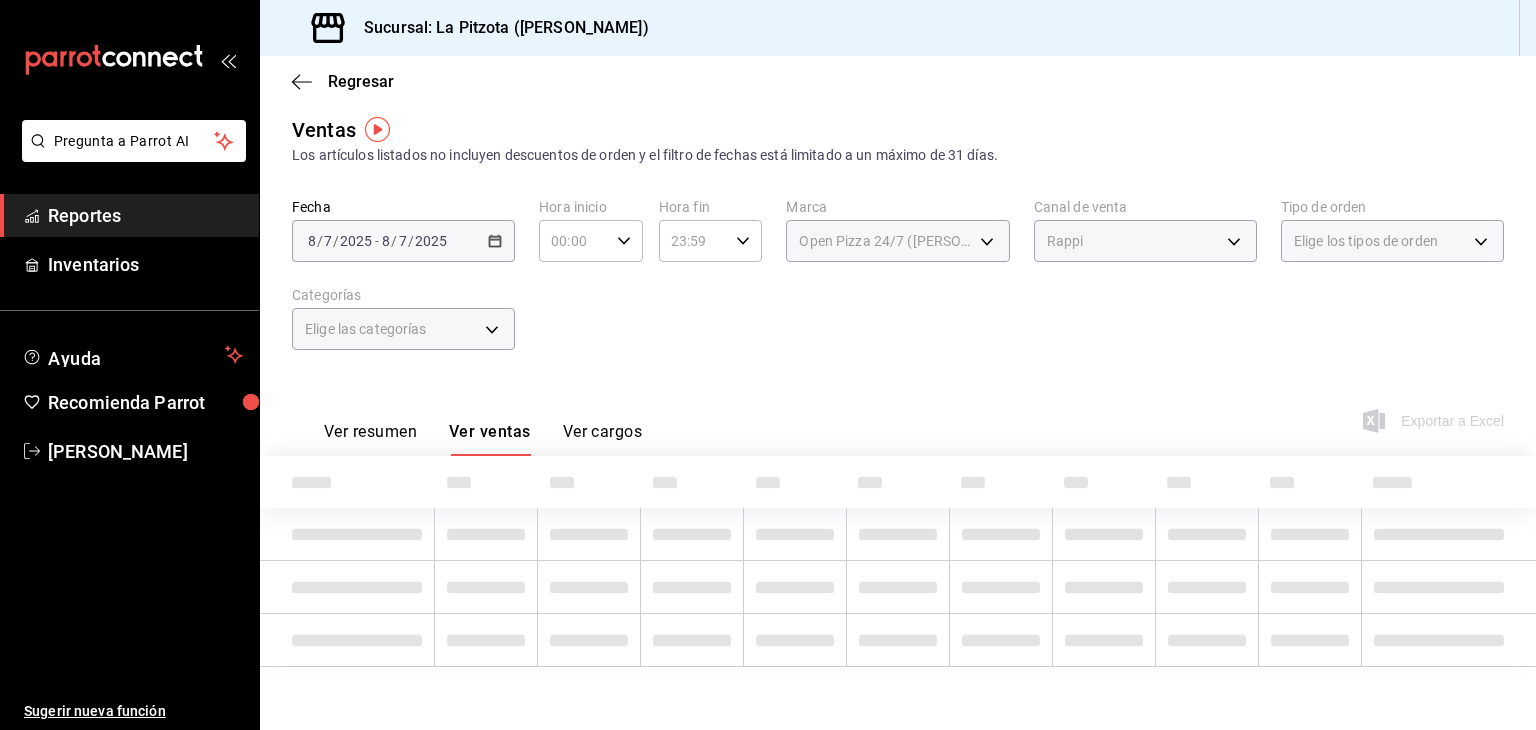 scroll, scrollTop: 54, scrollLeft: 0, axis: vertical 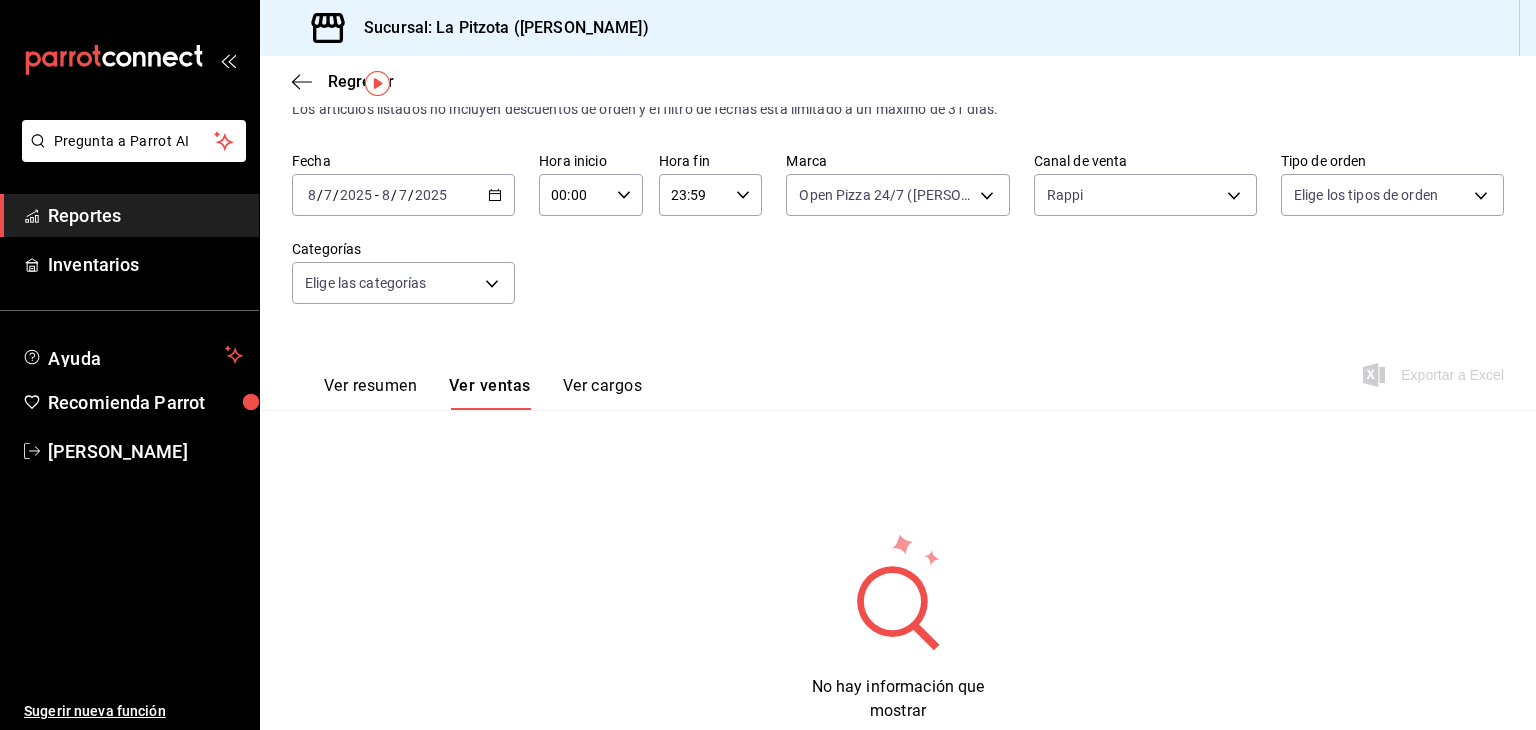 click on "Ver resumen" at bounding box center (370, 393) 